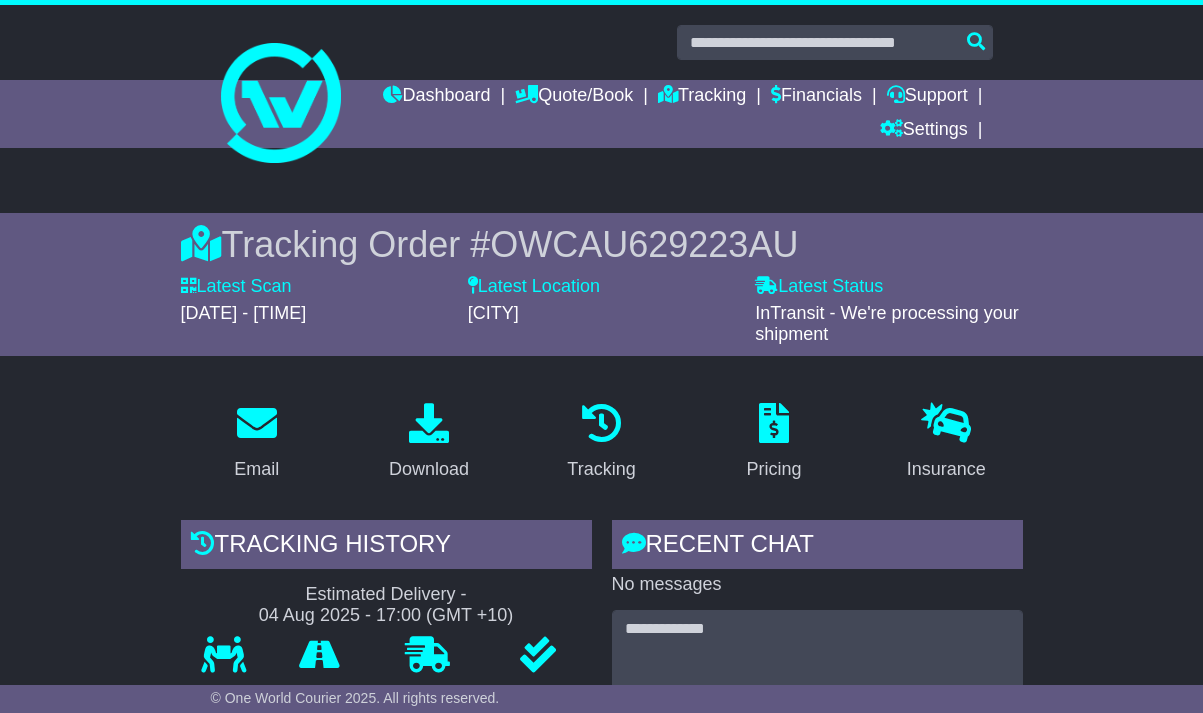 scroll, scrollTop: 0, scrollLeft: 0, axis: both 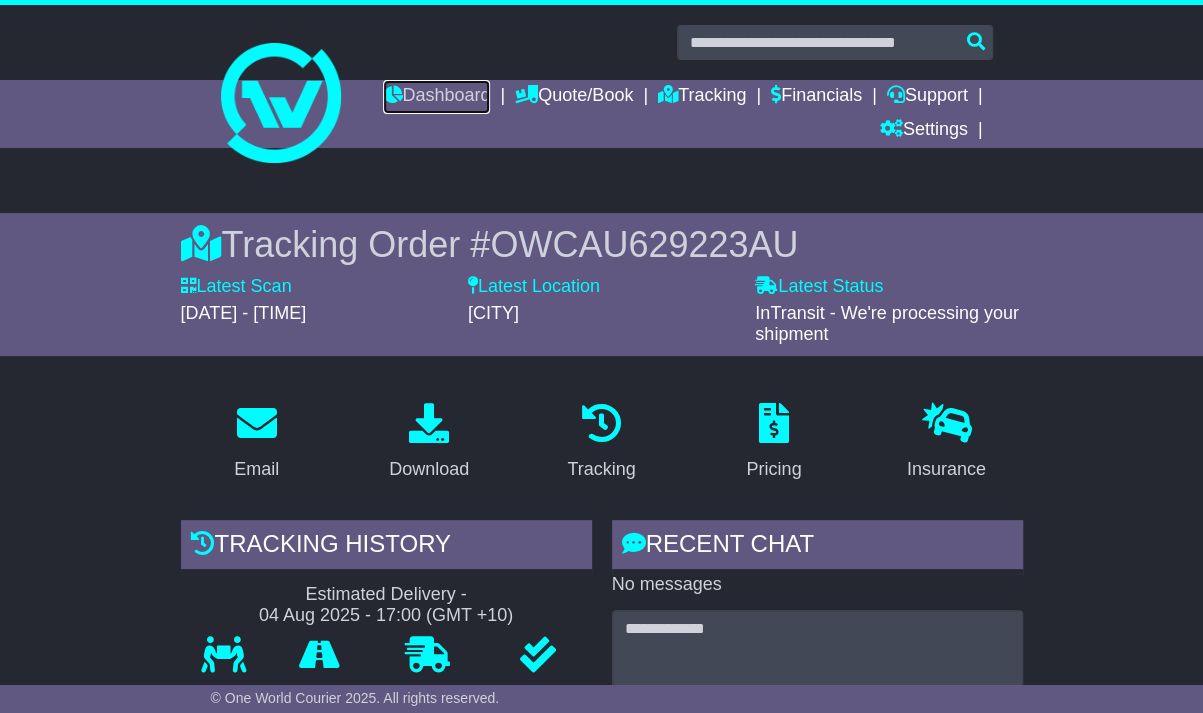 click on "Dashboard" at bounding box center [436, 97] 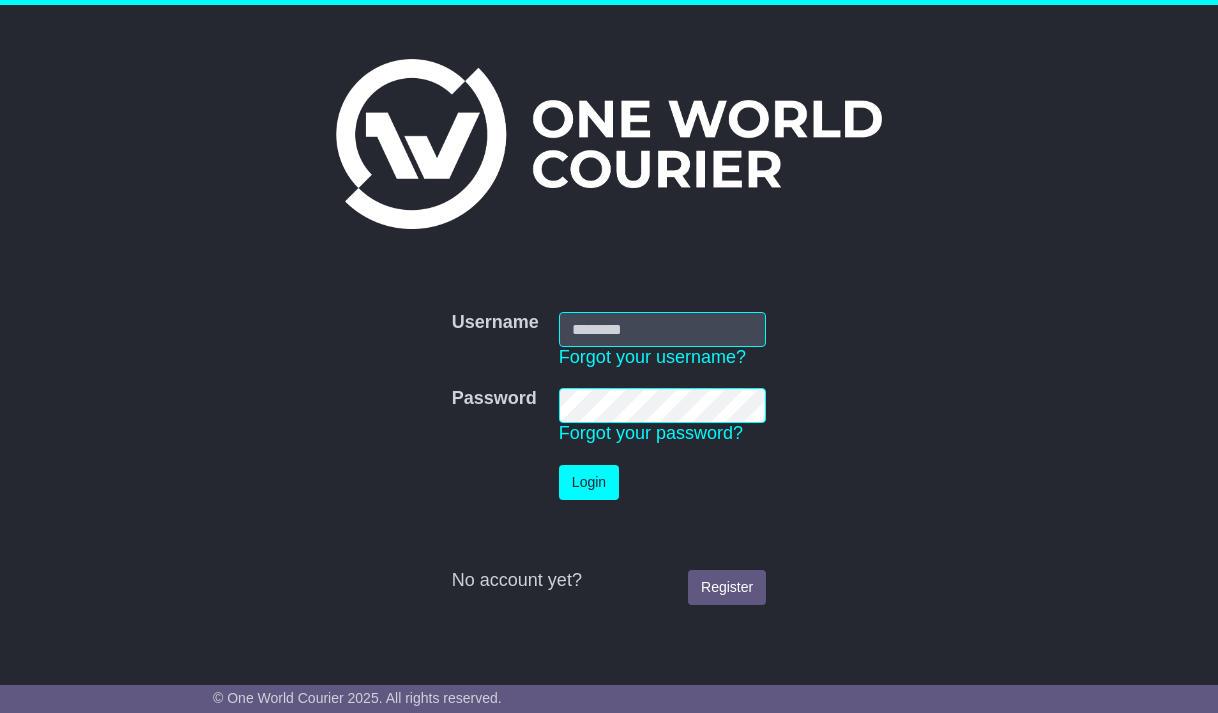 scroll, scrollTop: 0, scrollLeft: 0, axis: both 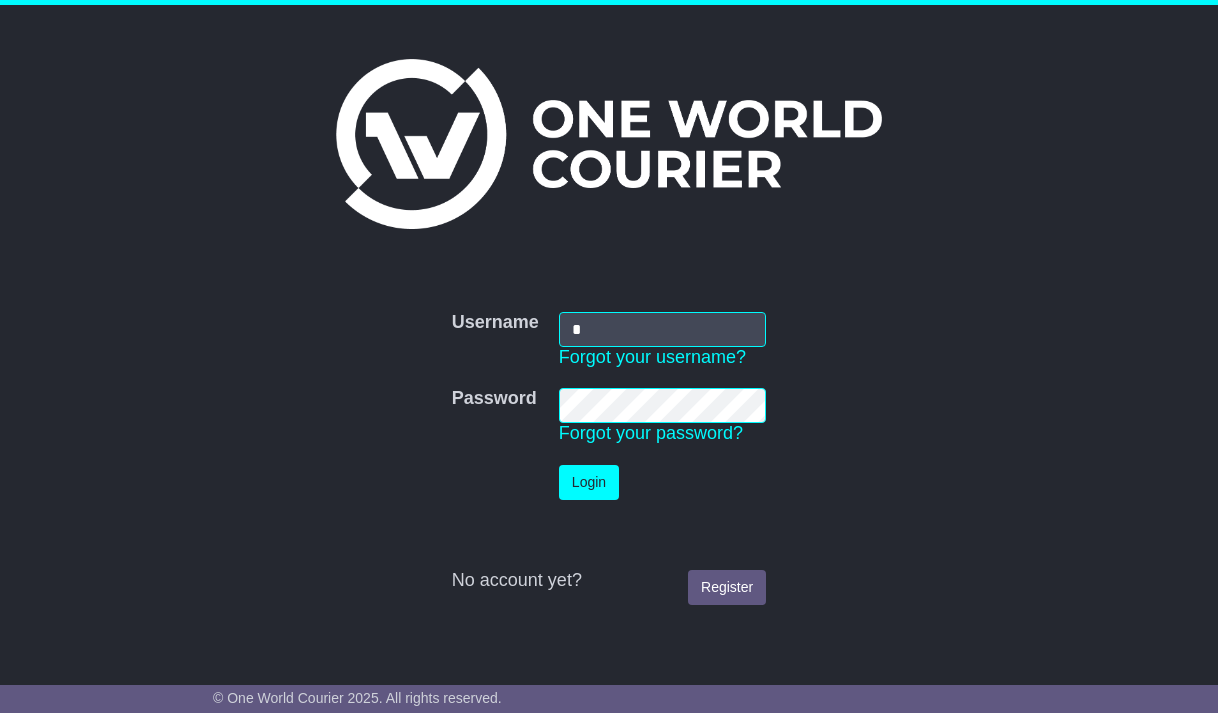 type on "**********" 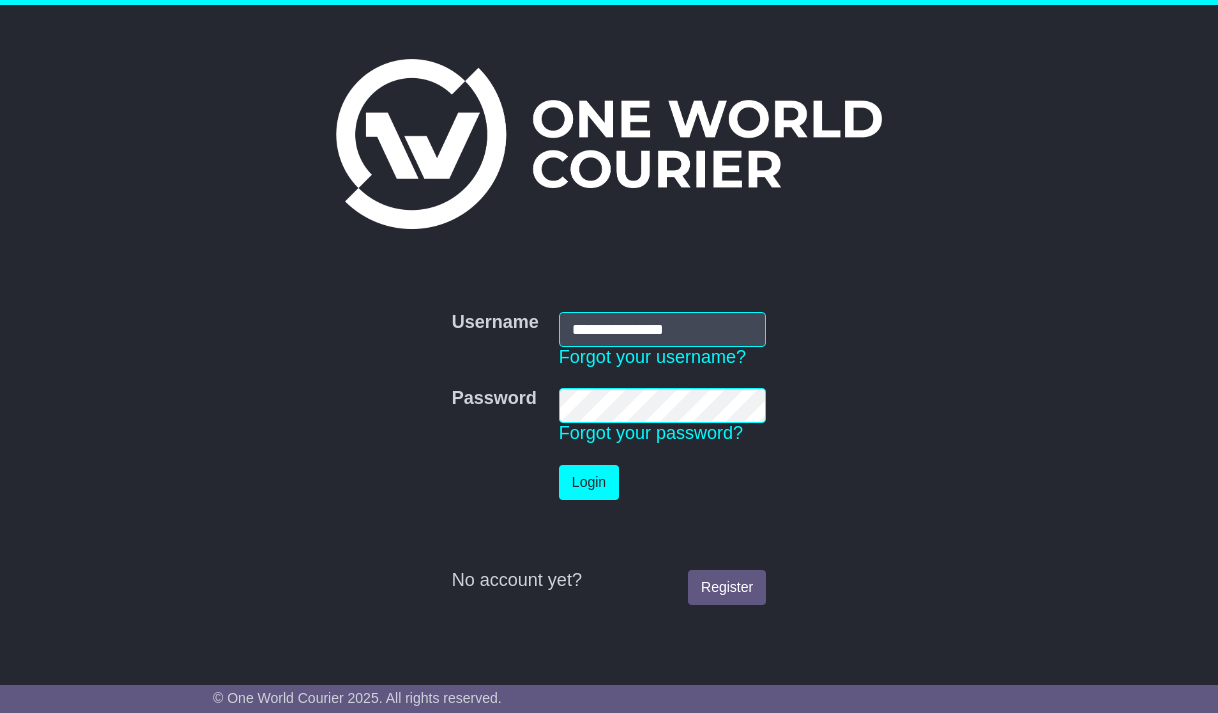 click on "Login" at bounding box center [589, 482] 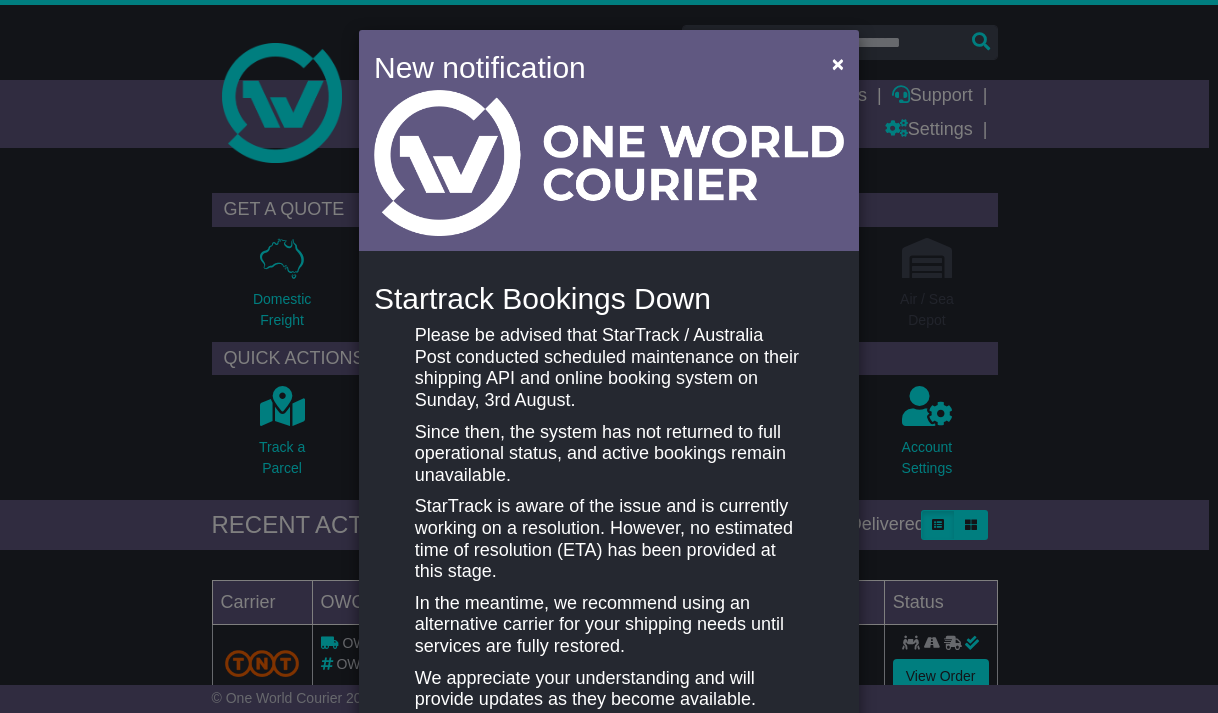 scroll, scrollTop: 0, scrollLeft: 0, axis: both 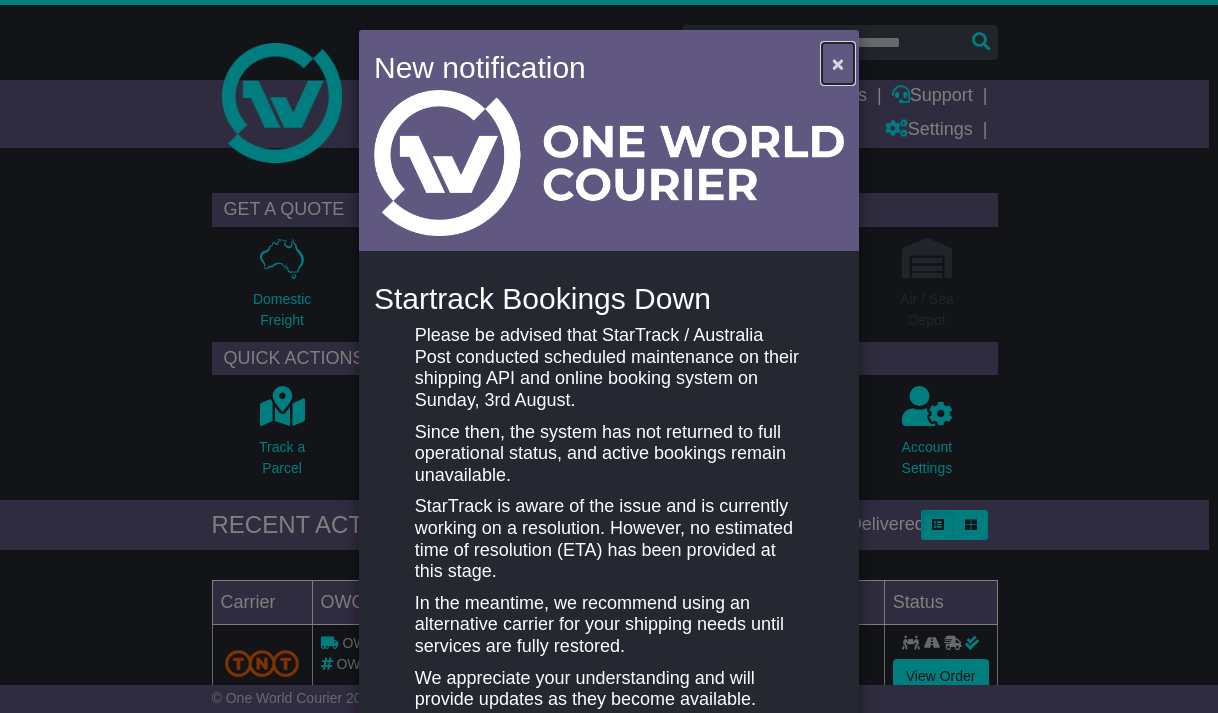 click on "×" at bounding box center [838, 63] 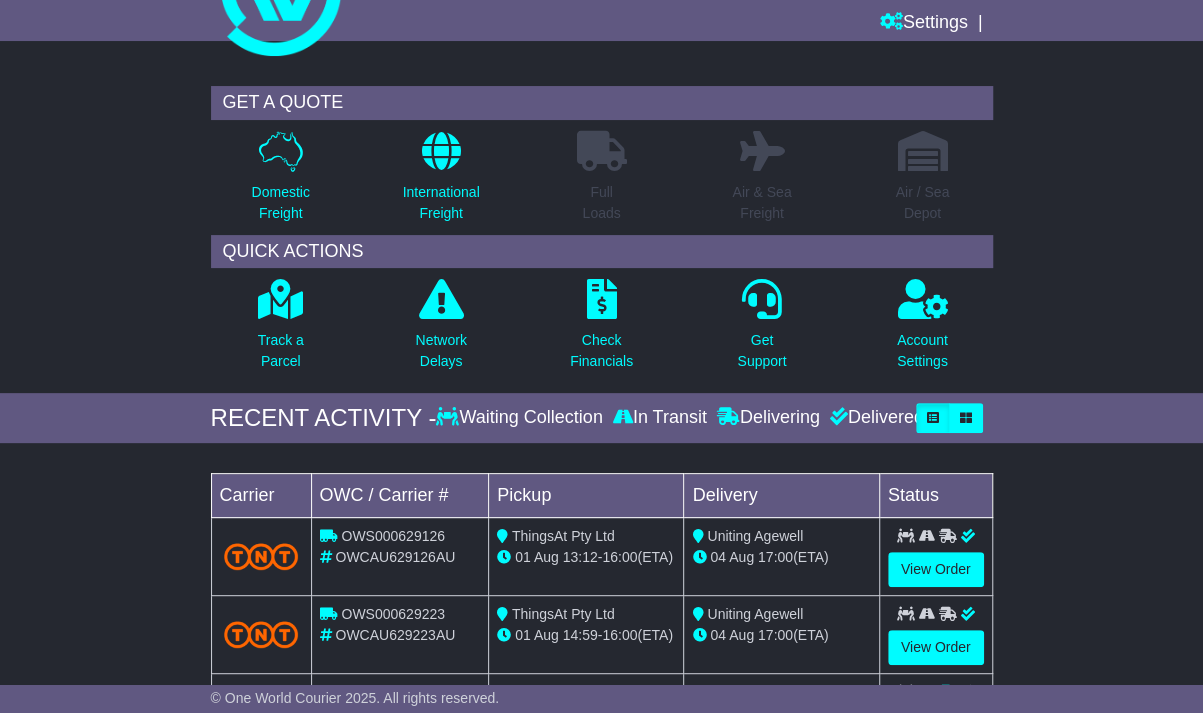 scroll, scrollTop: 106, scrollLeft: 0, axis: vertical 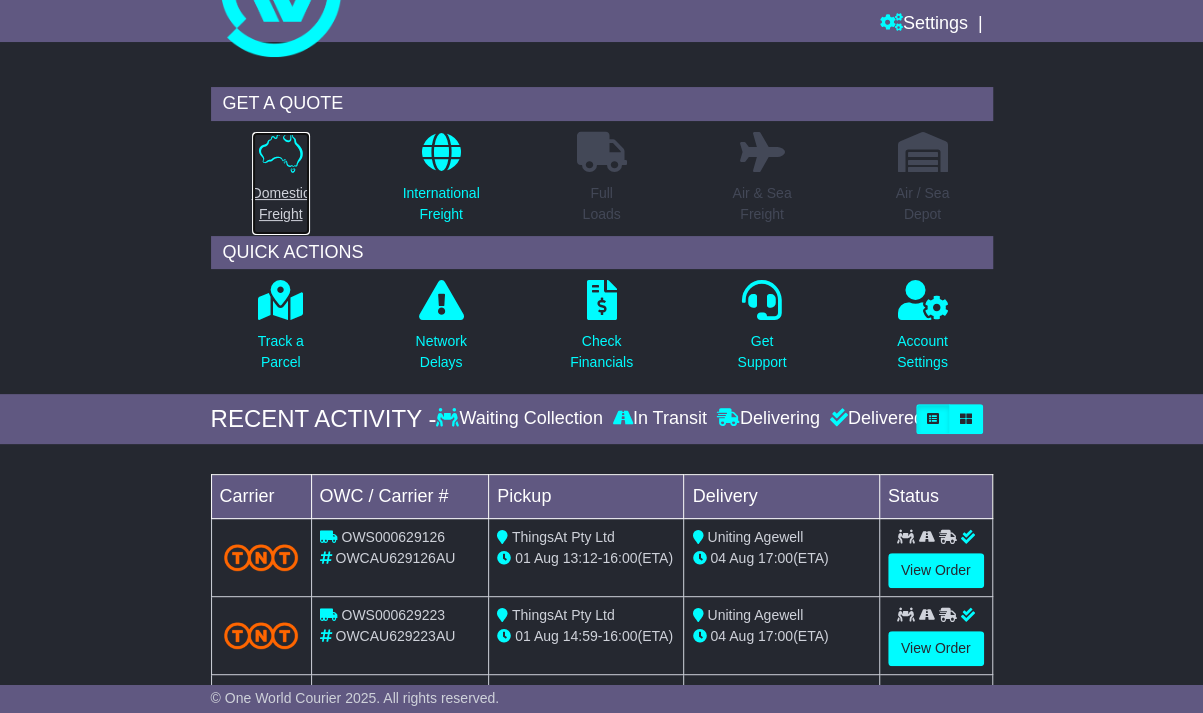 click on "Domestic Freight" at bounding box center [281, 204] 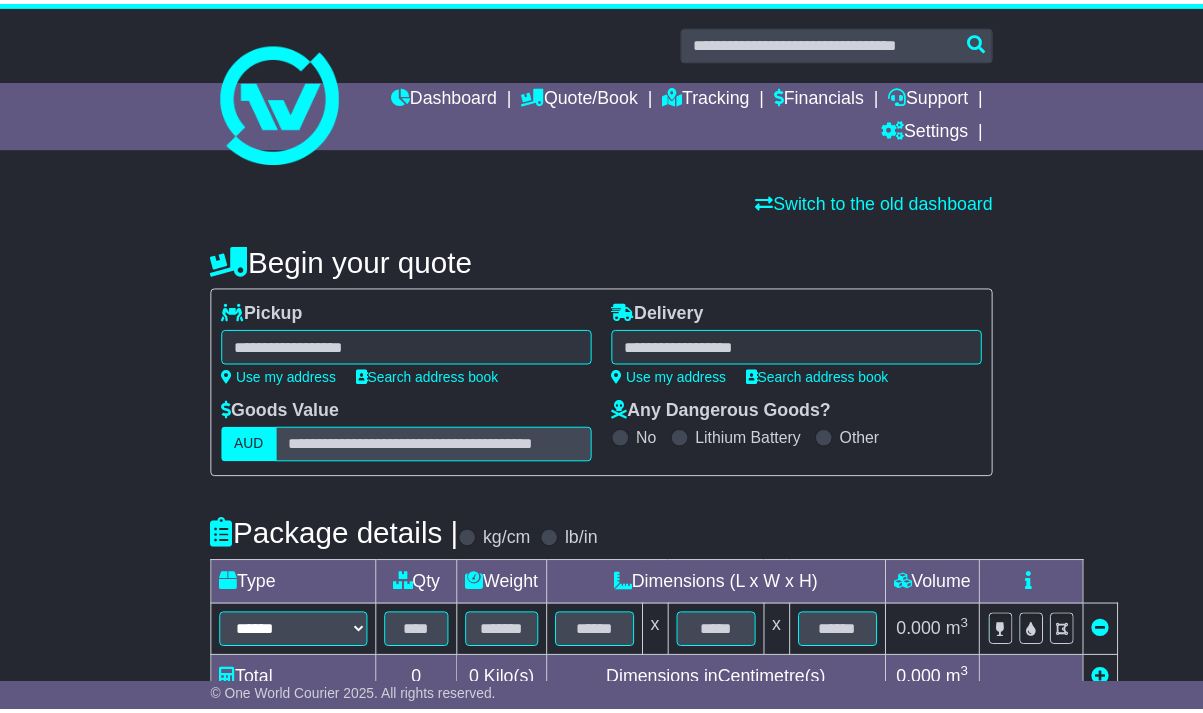 scroll, scrollTop: 0, scrollLeft: 0, axis: both 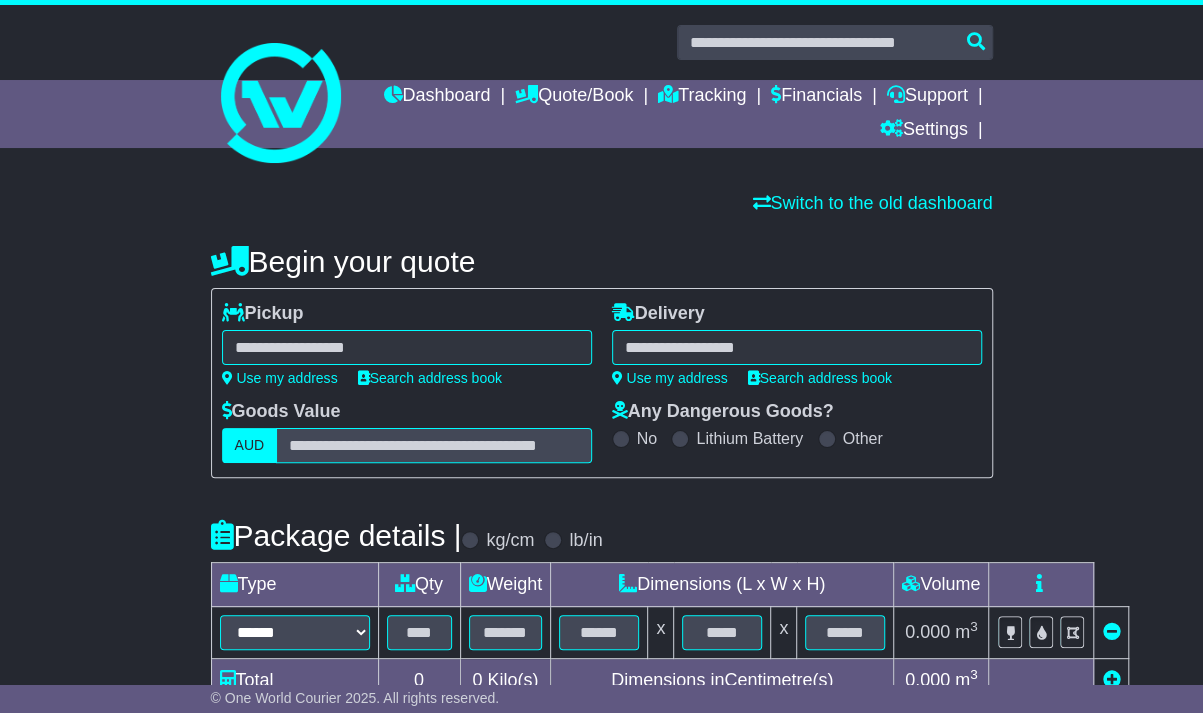 click at bounding box center [407, 347] 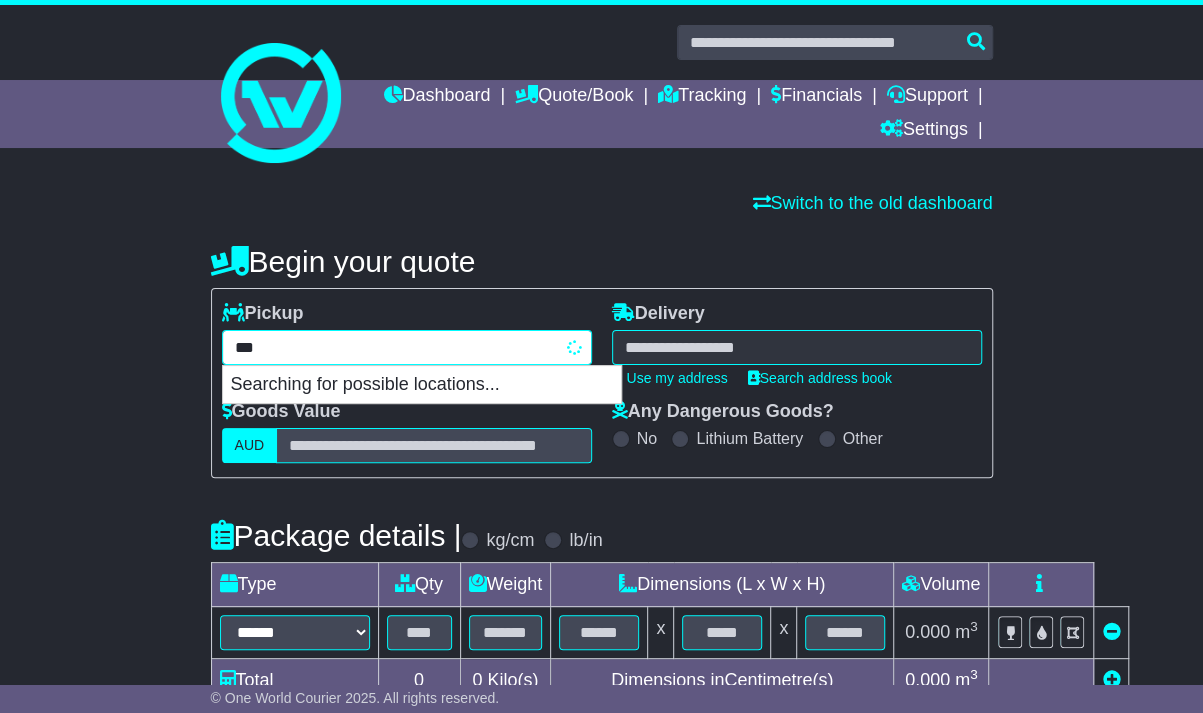 type on "****" 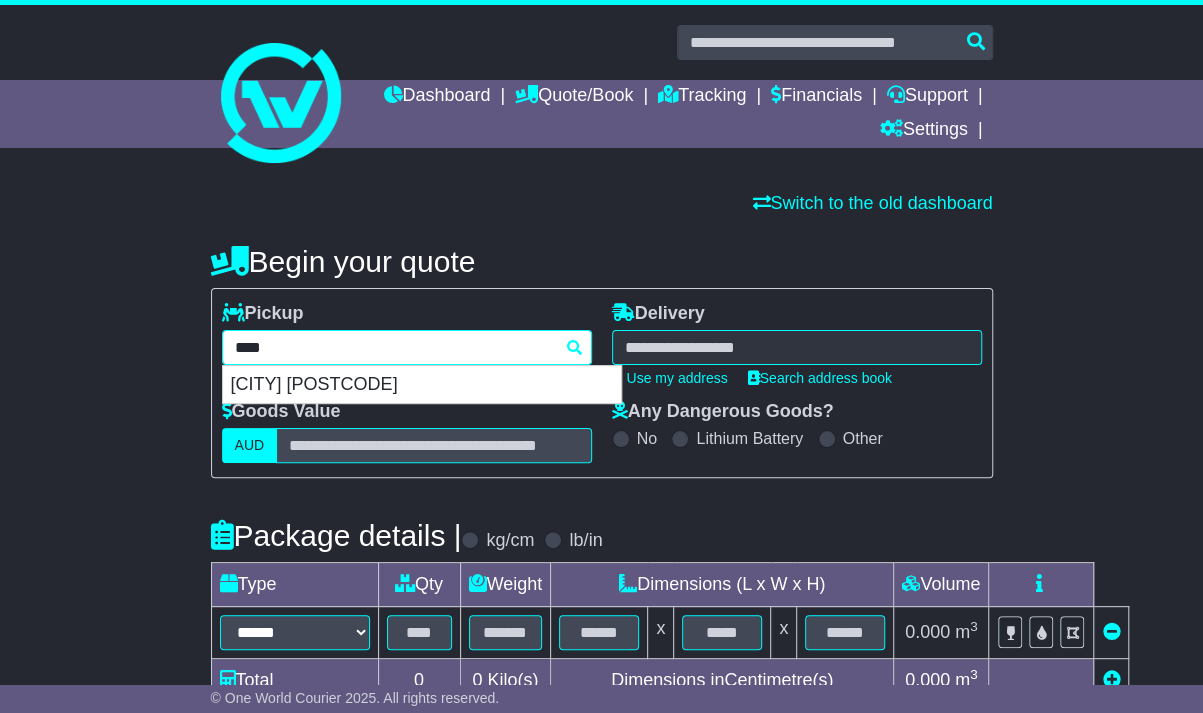 click on "MELBOURNE 3000" at bounding box center [422, 385] 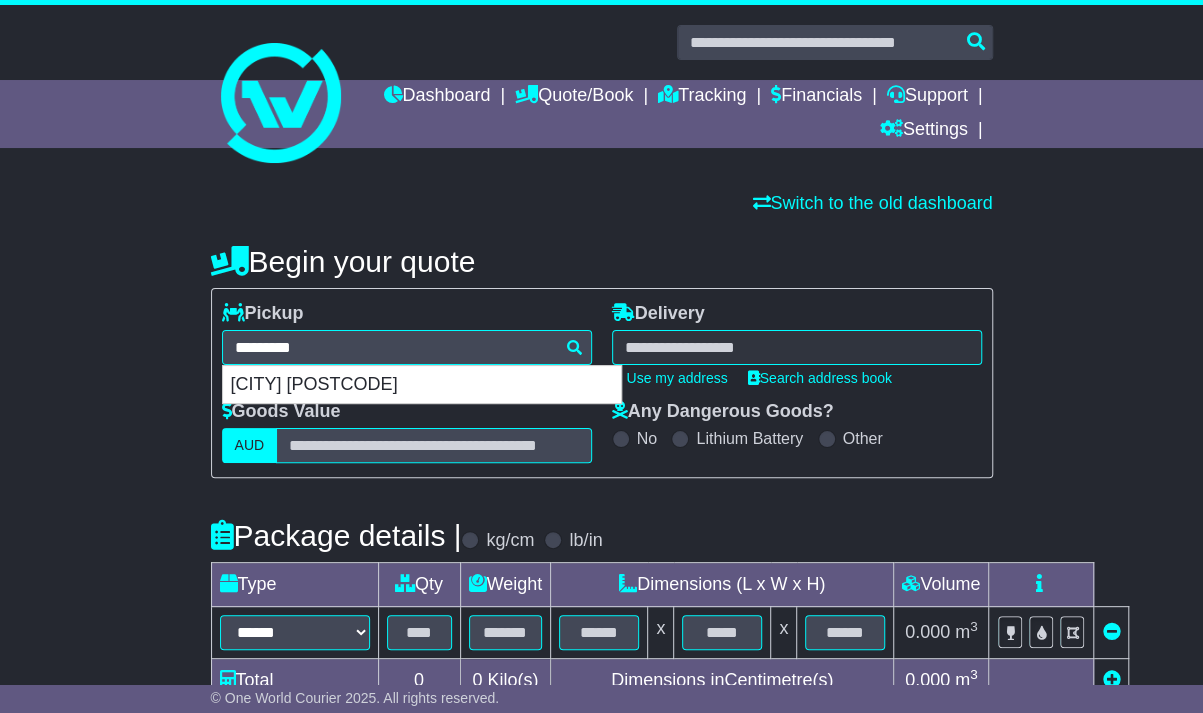type on "**********" 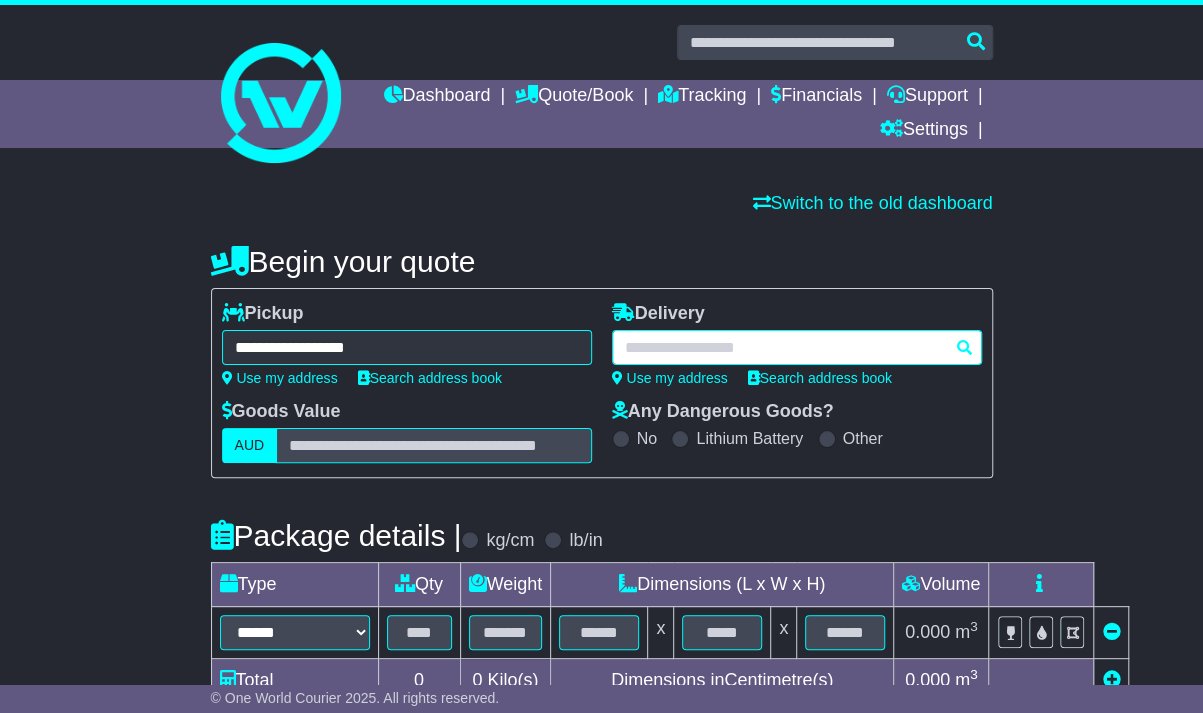 click at bounding box center (797, 347) 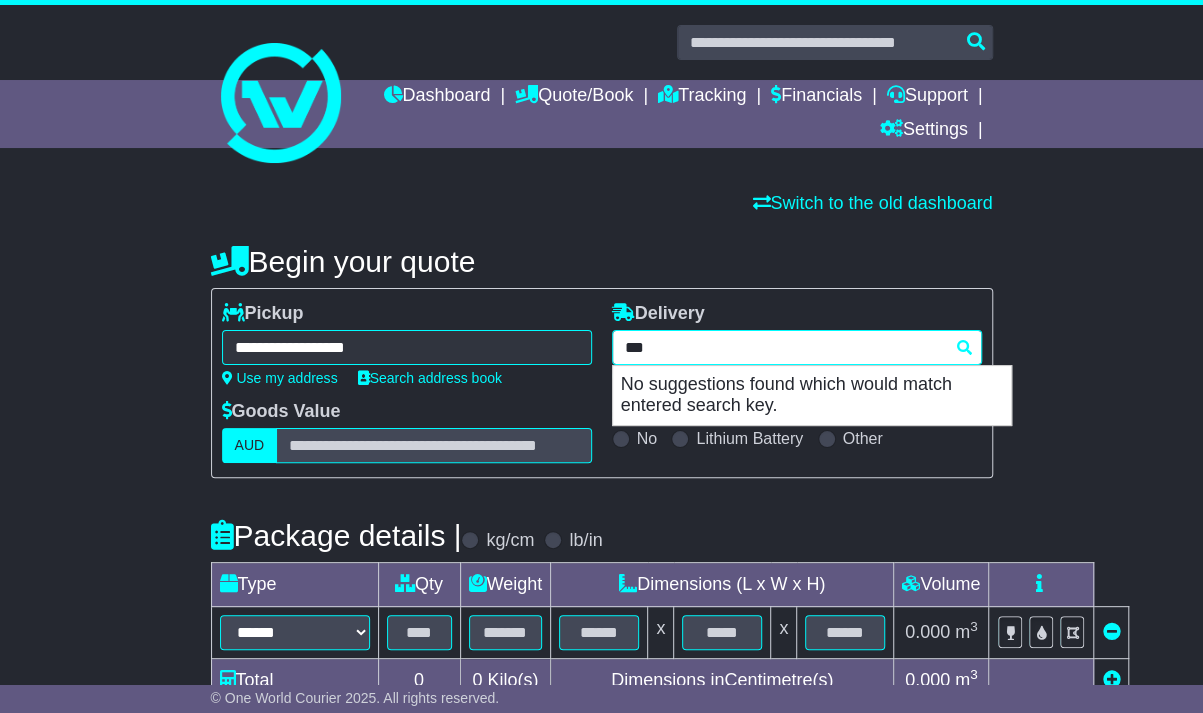 type on "****" 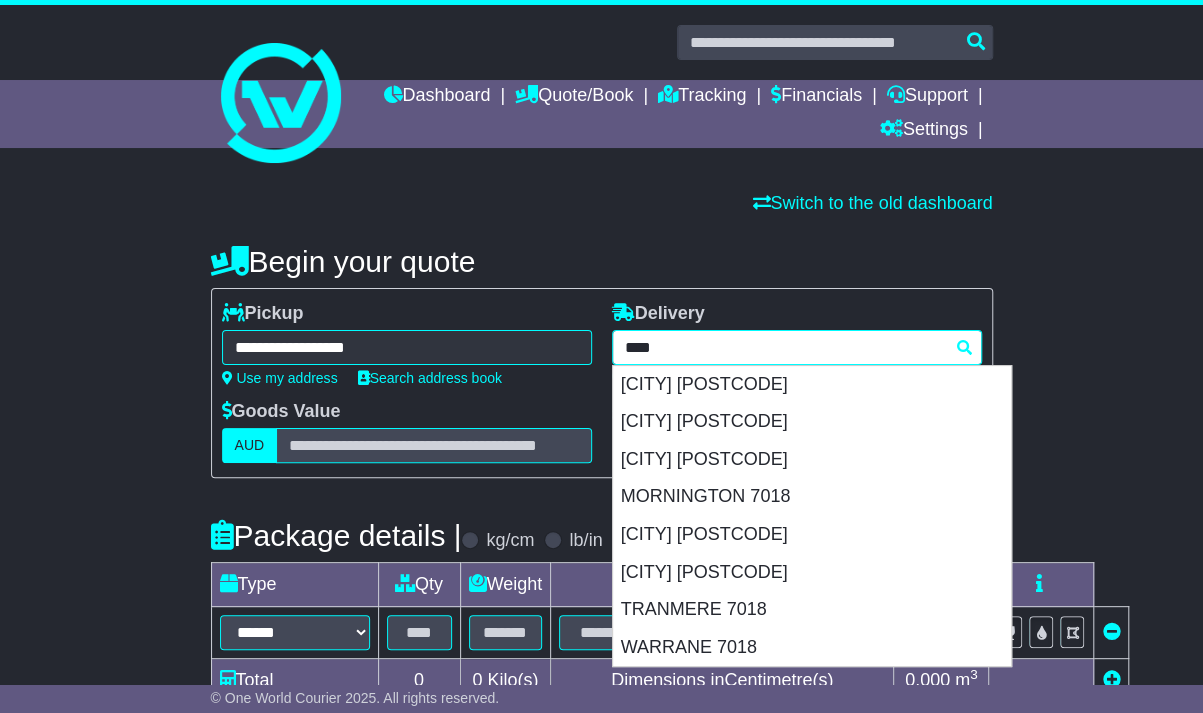 click on "MORNINGTON 7018" at bounding box center (812, 497) 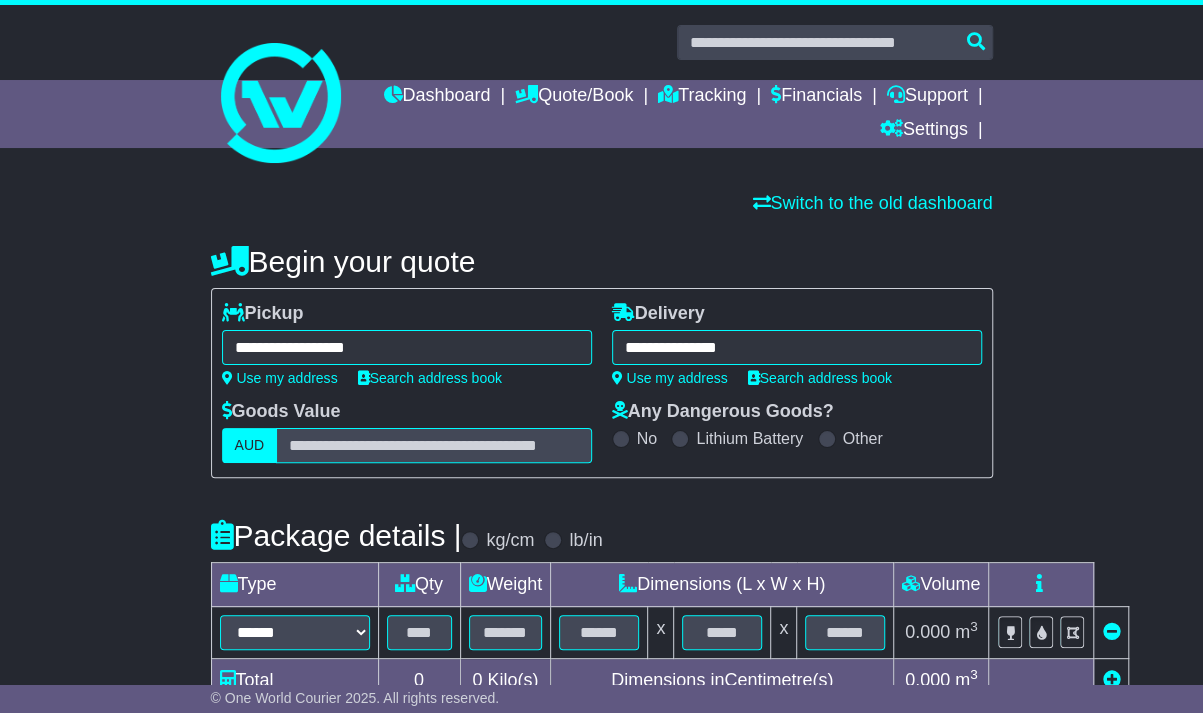 type on "**********" 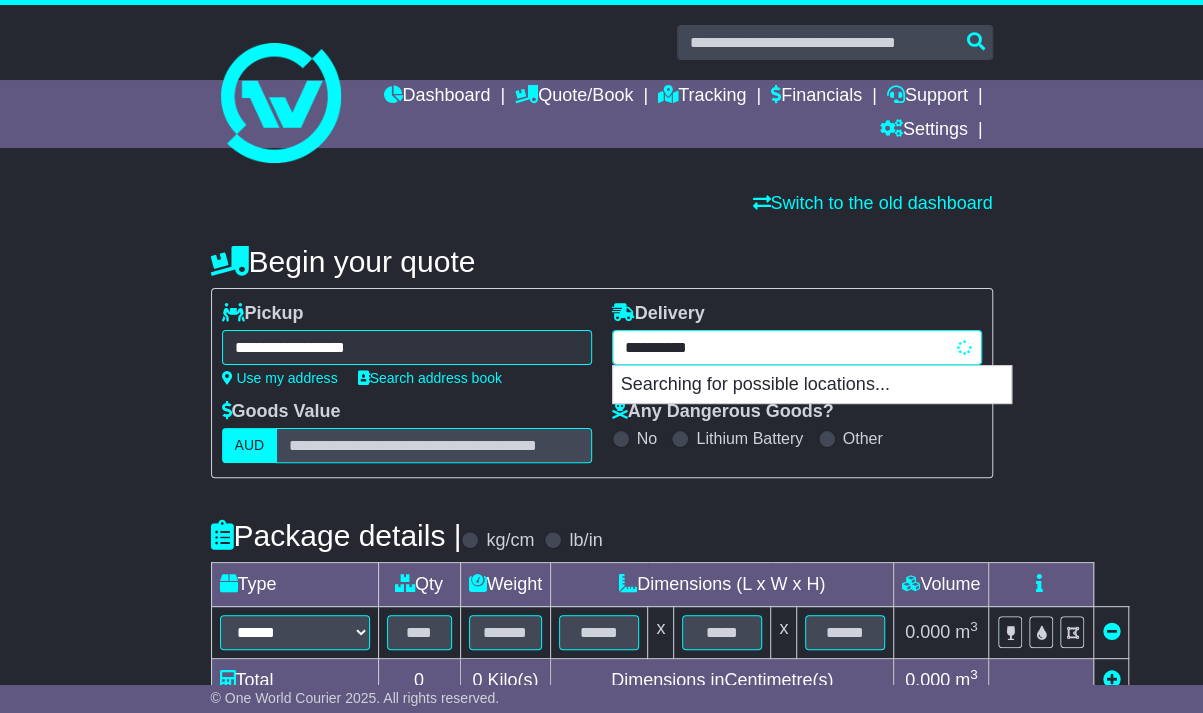 drag, startPoint x: 845, startPoint y: 355, endPoint x: 652, endPoint y: 343, distance: 193.3727 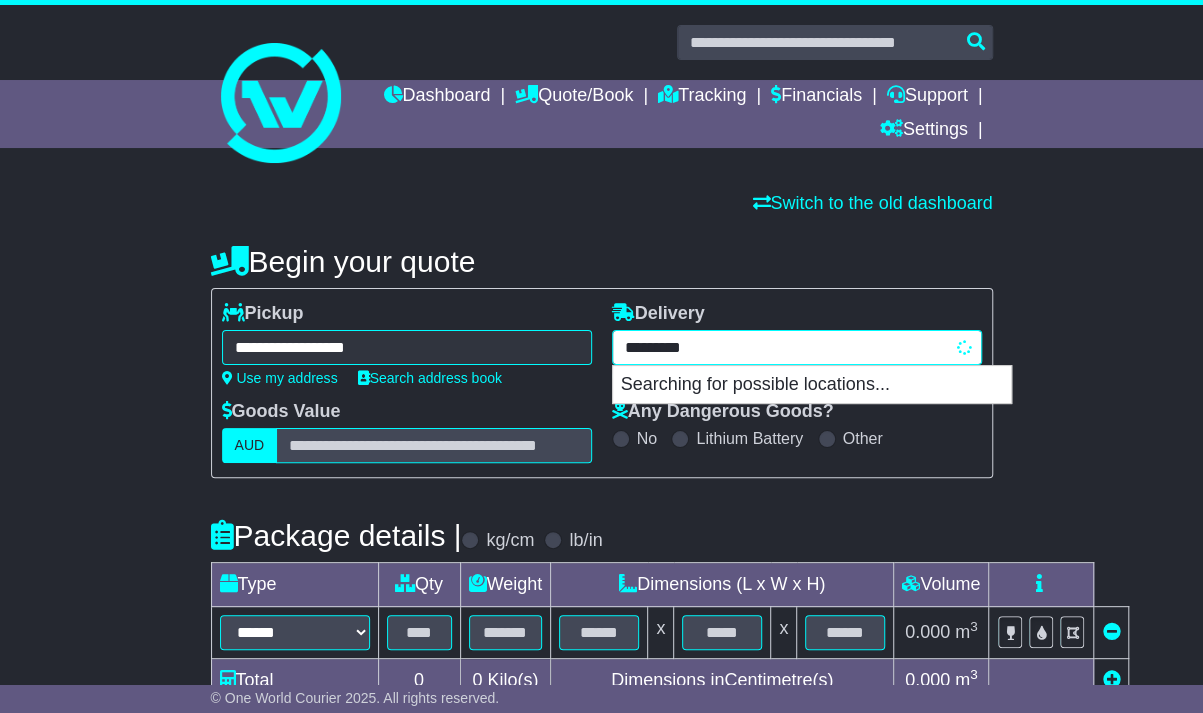 type on "********" 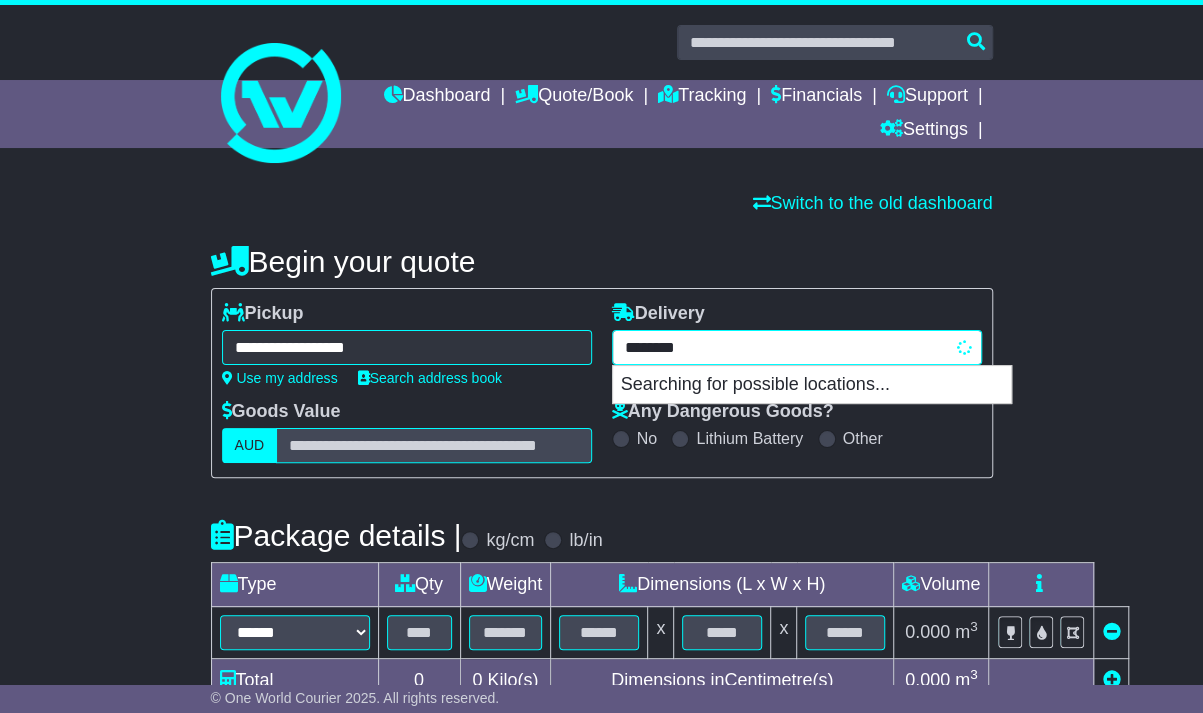 type on "**********" 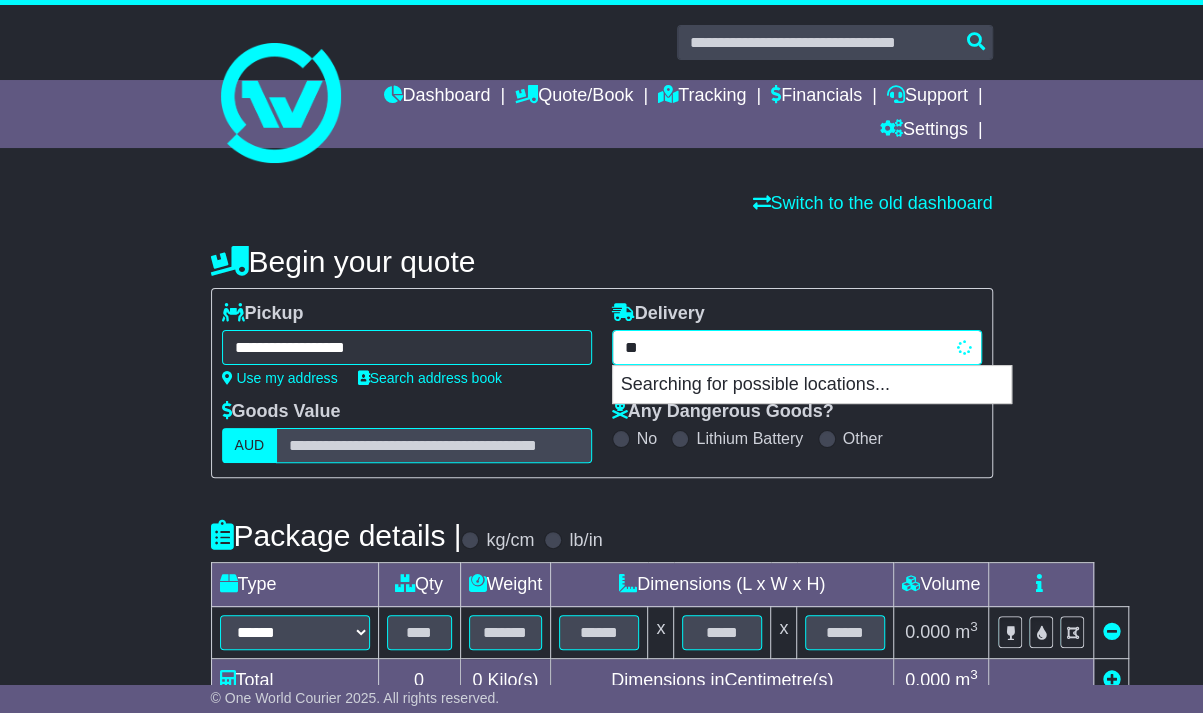 type on "*" 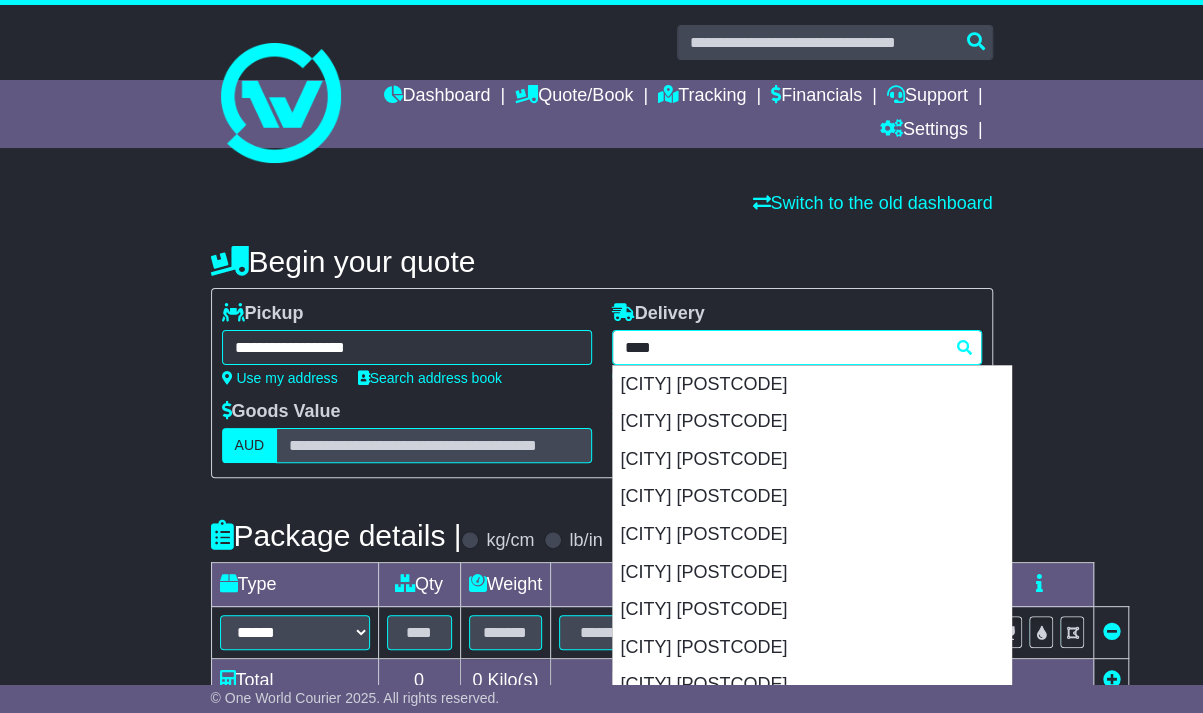 type on "*****" 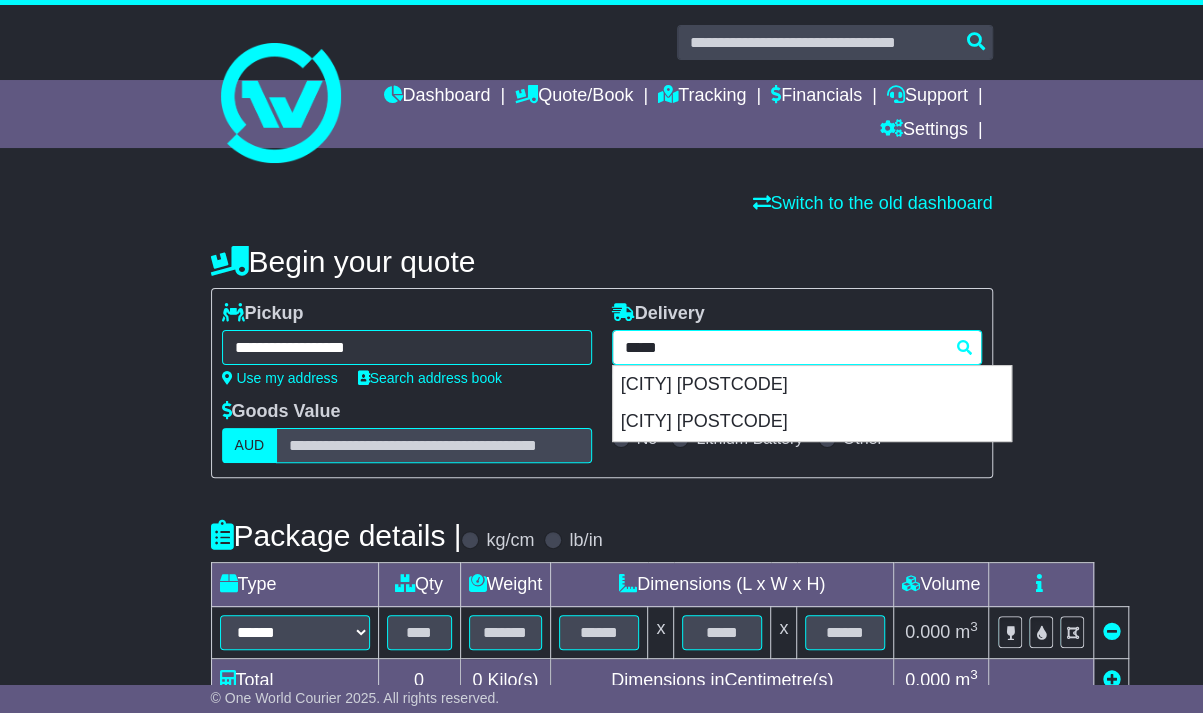 click on "ROSNY PARK 7018" at bounding box center [812, 422] 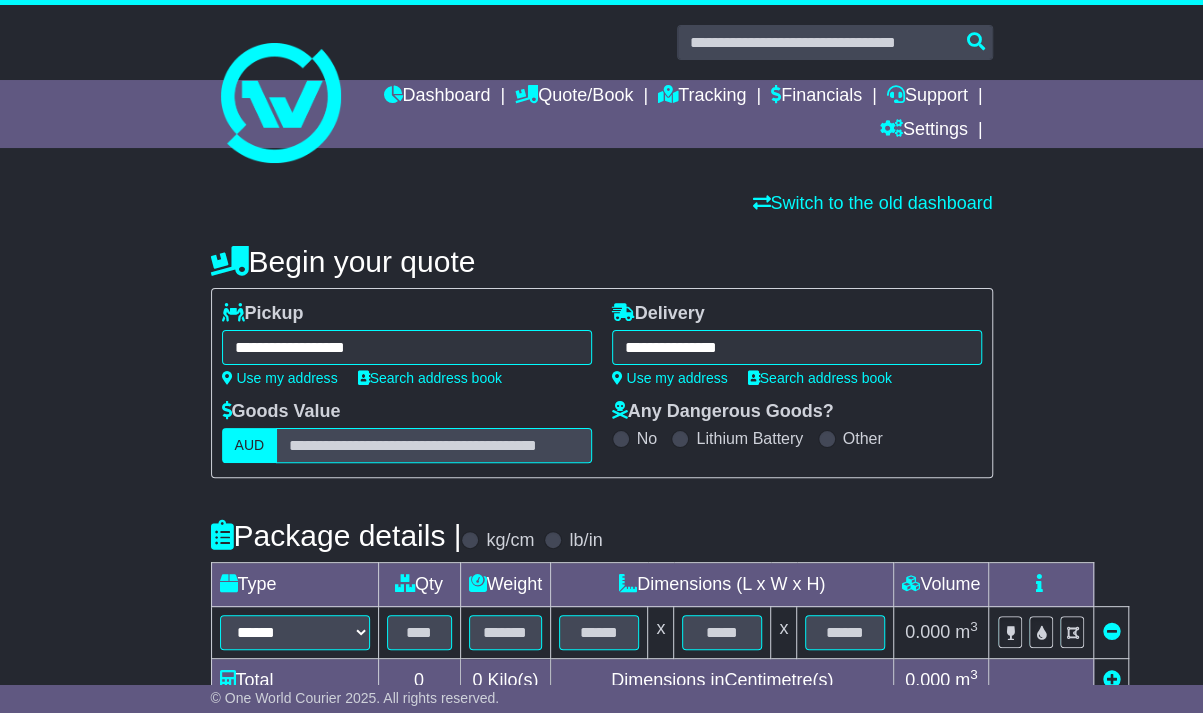 type on "**********" 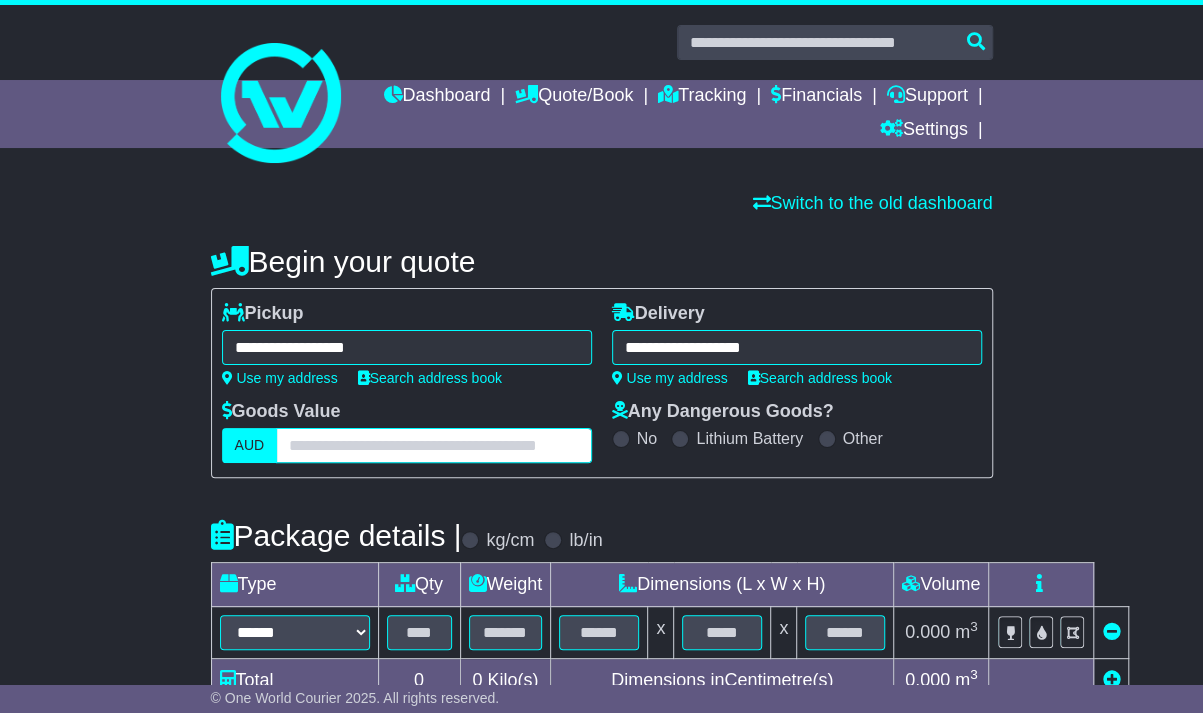 click at bounding box center (433, 445) 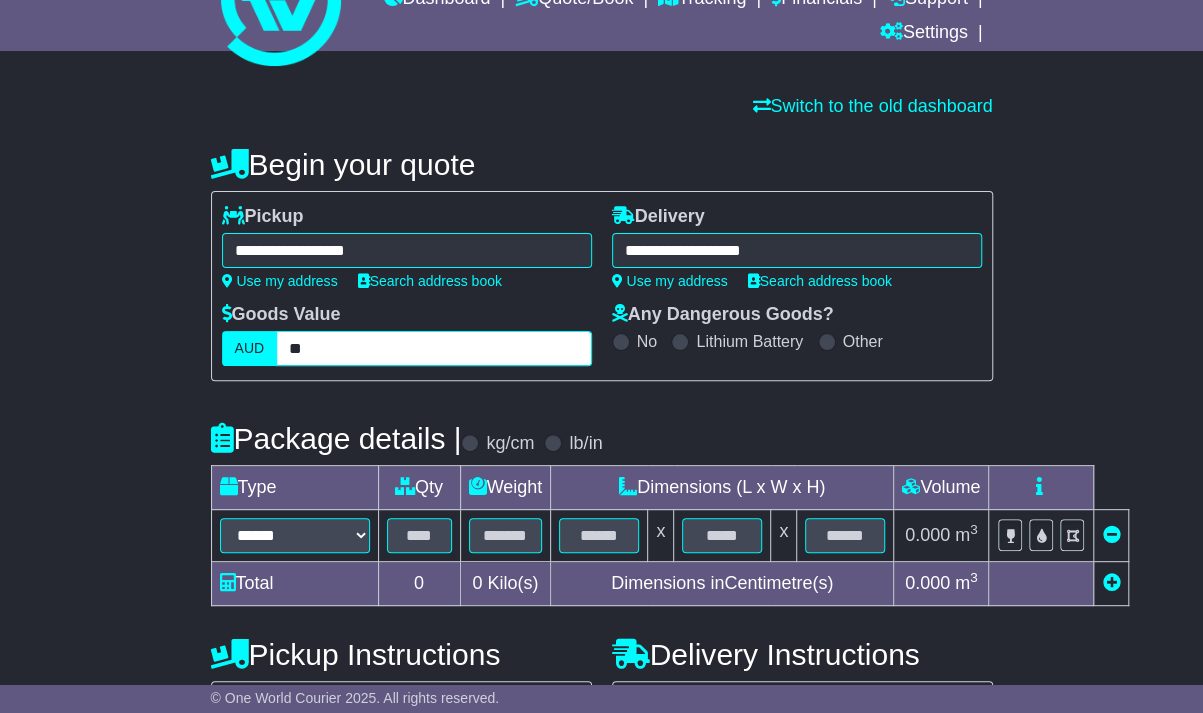 scroll, scrollTop: 107, scrollLeft: 0, axis: vertical 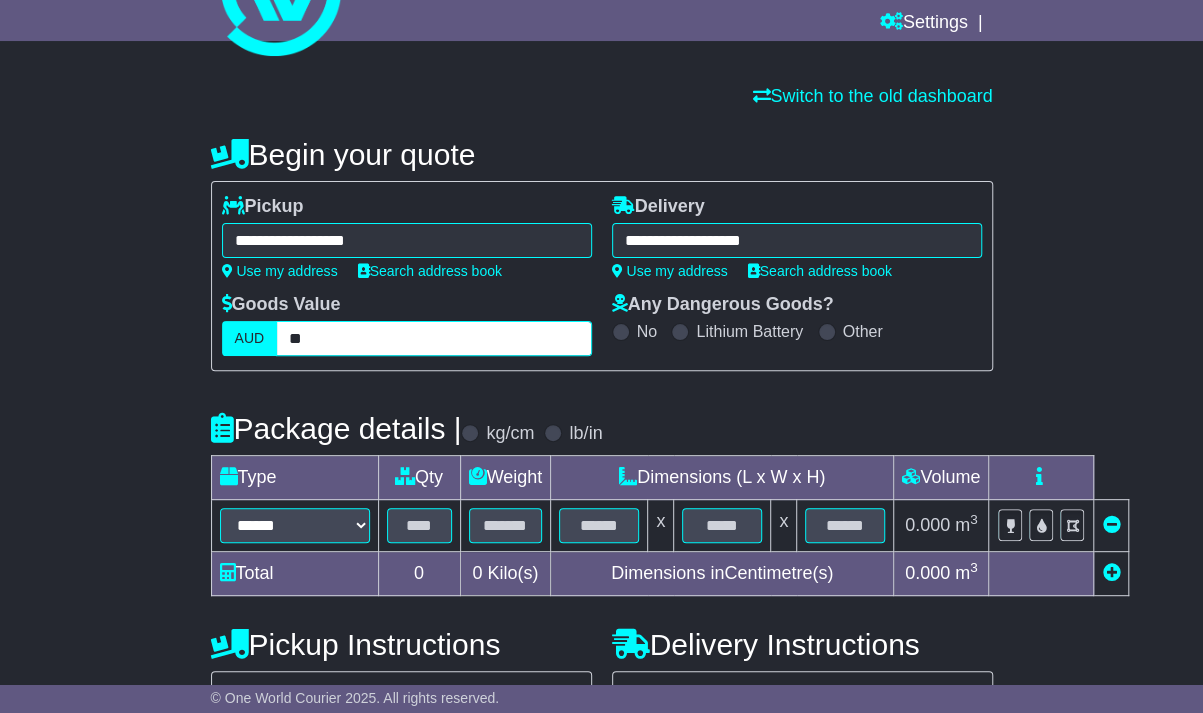 type on "**" 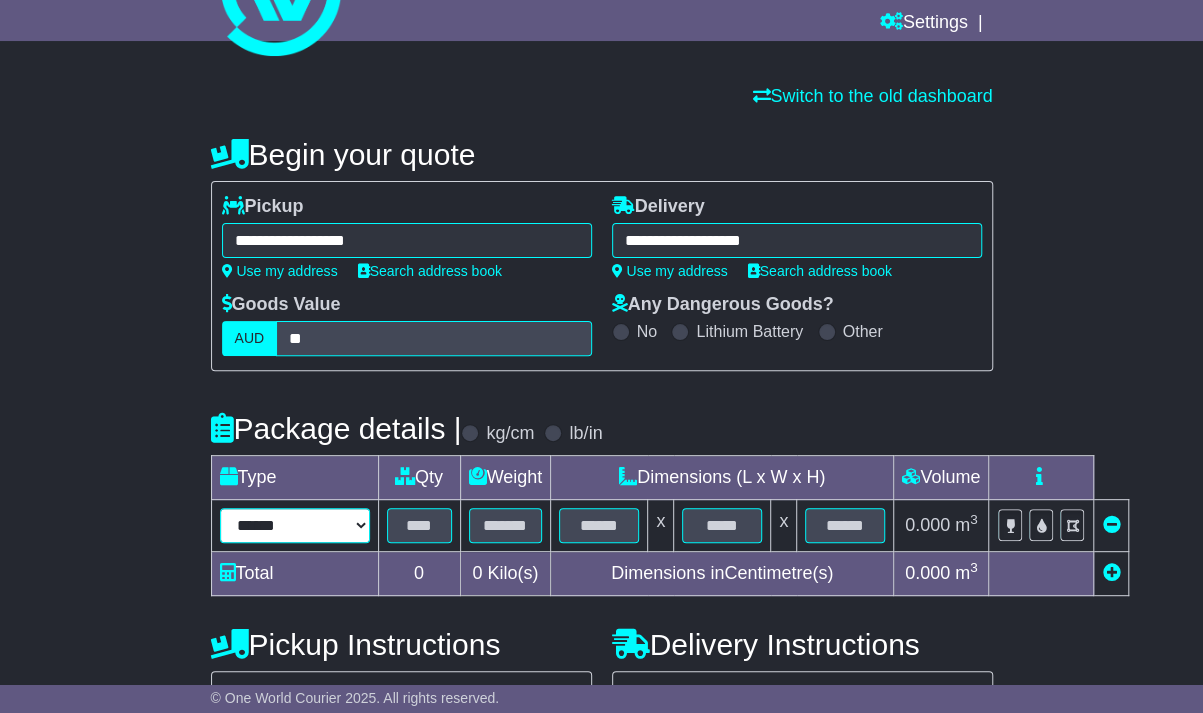 click on "****** ****** *** ******** ***** **** **** ****** *** *******" at bounding box center (295, 525) 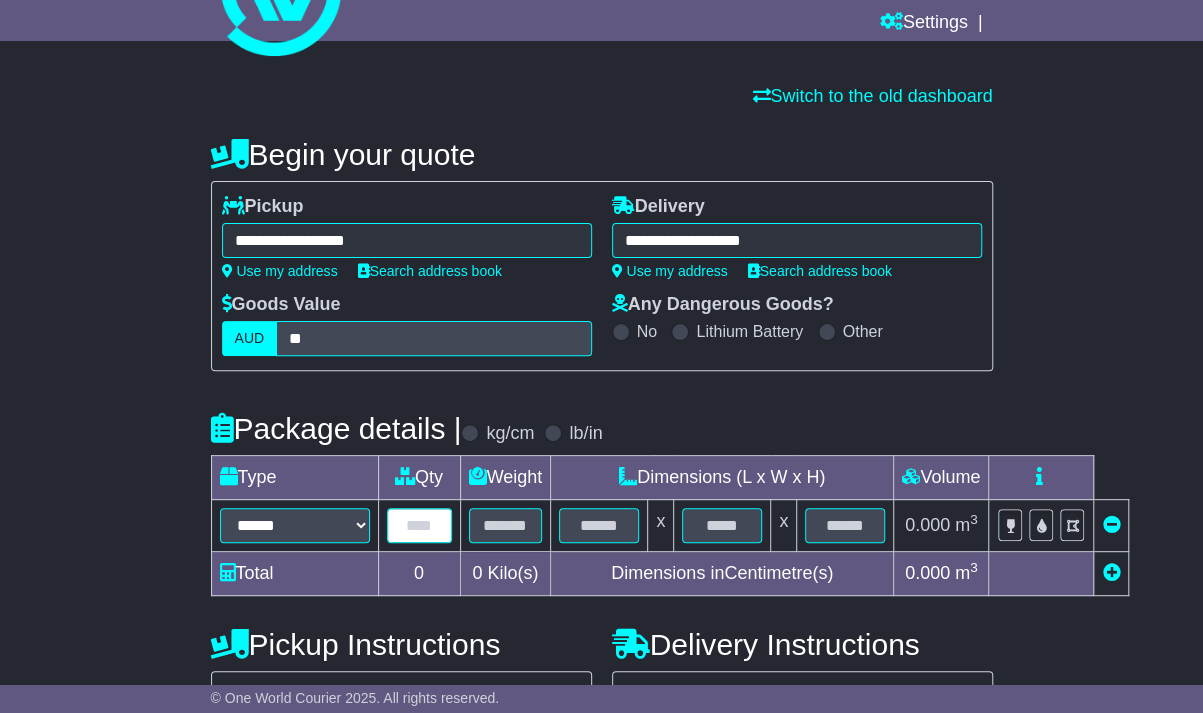 click at bounding box center (419, 525) 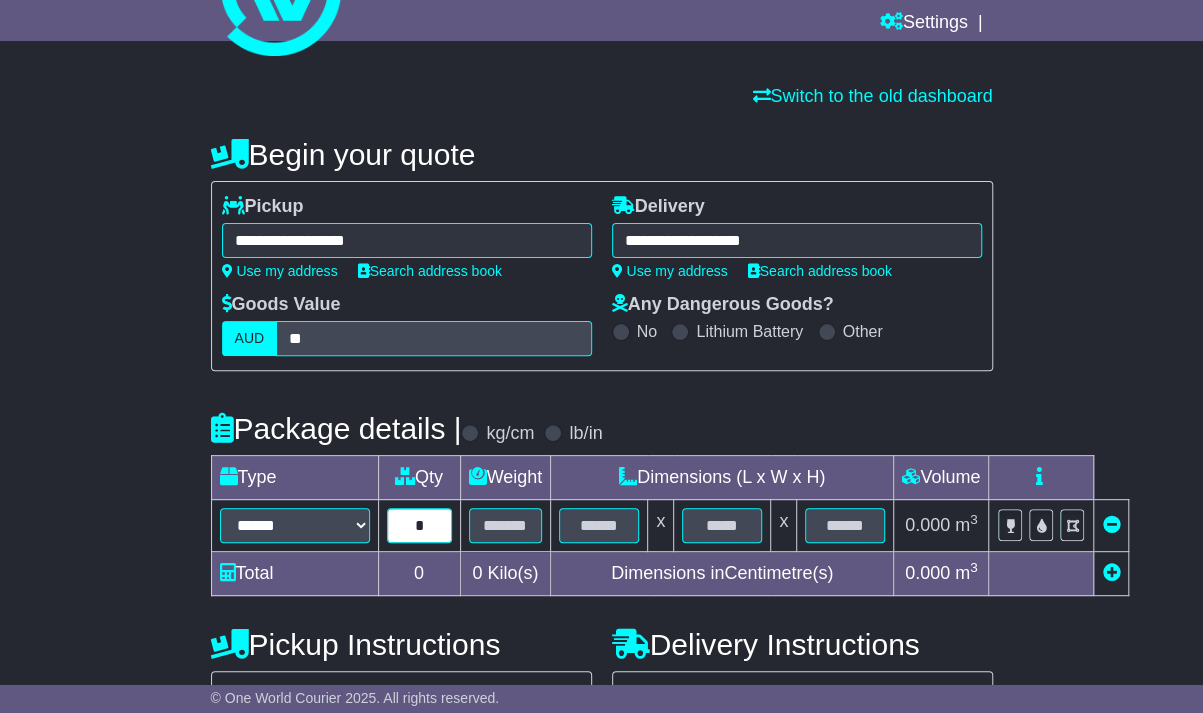 type on "*" 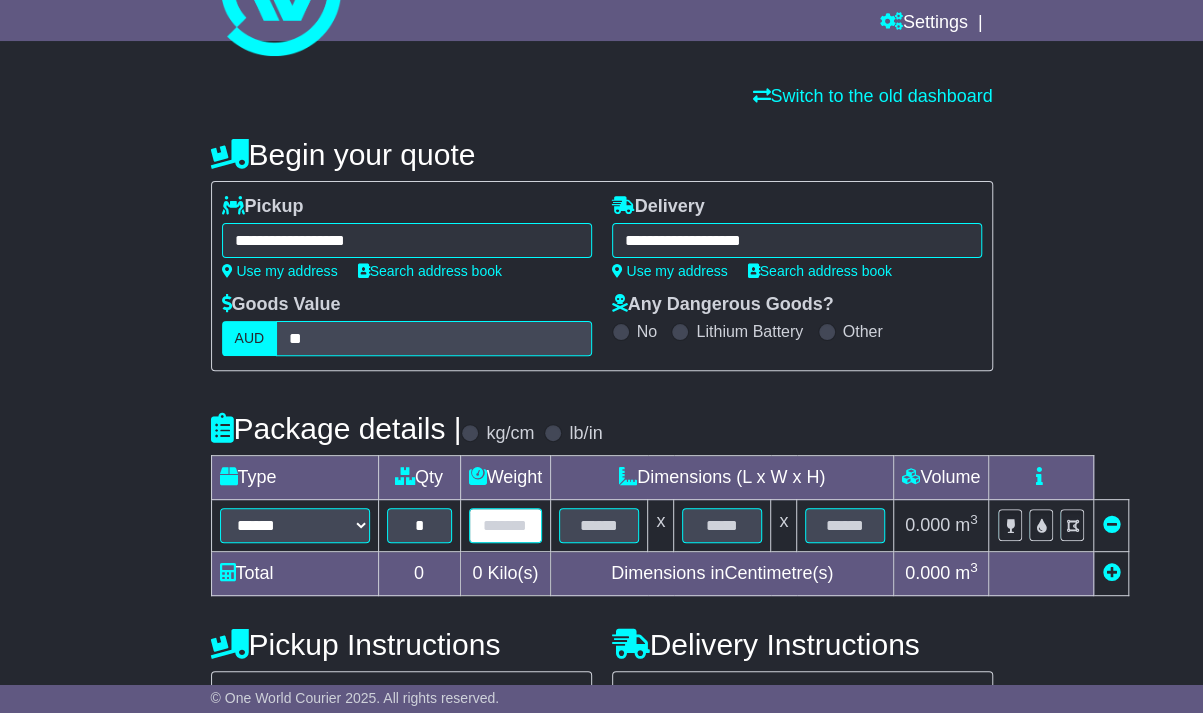 click at bounding box center (506, 525) 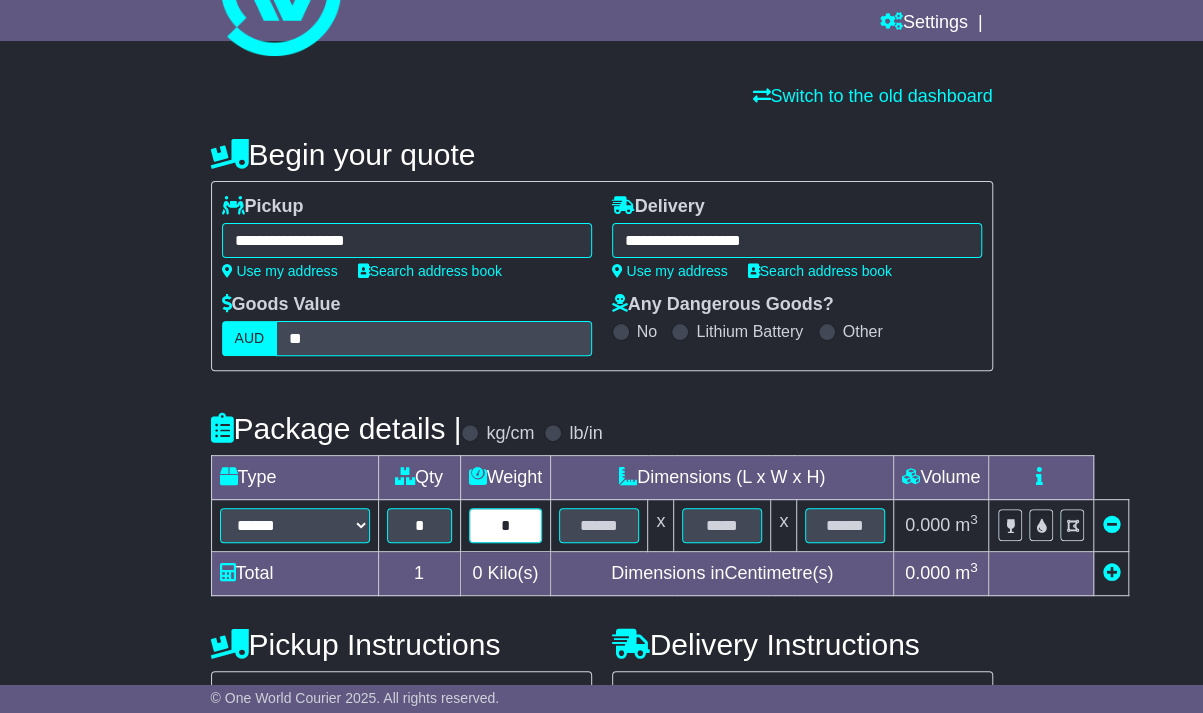 type on "*" 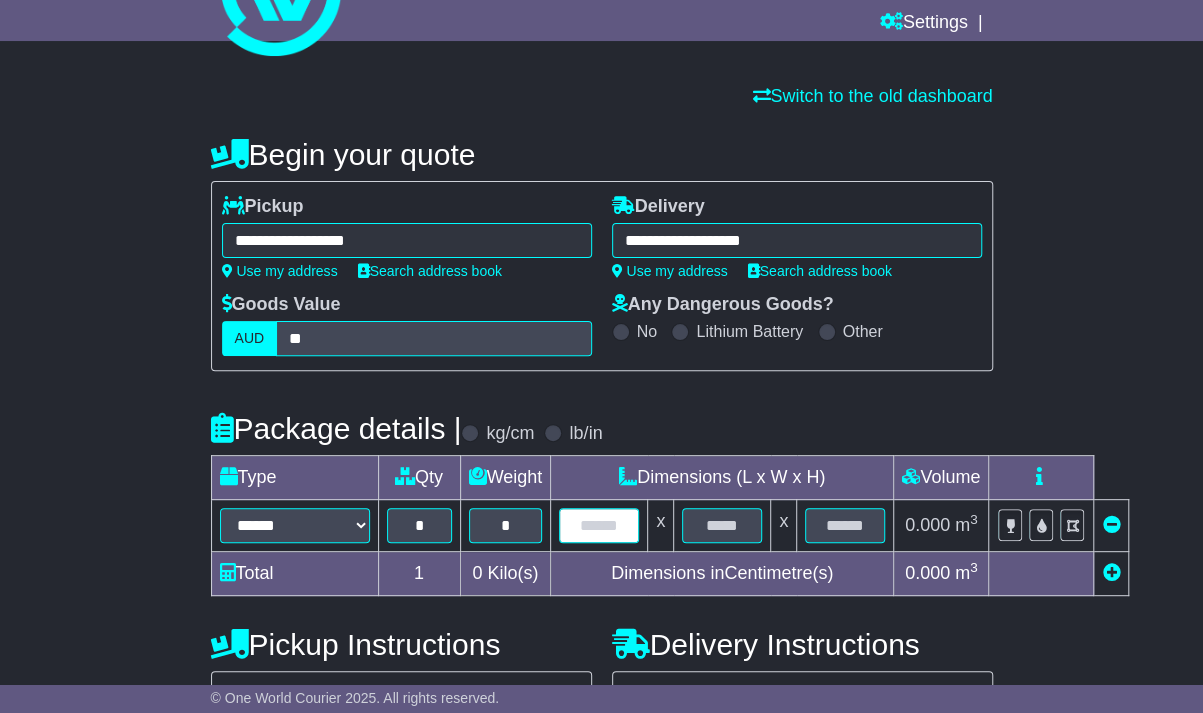 click at bounding box center [599, 525] 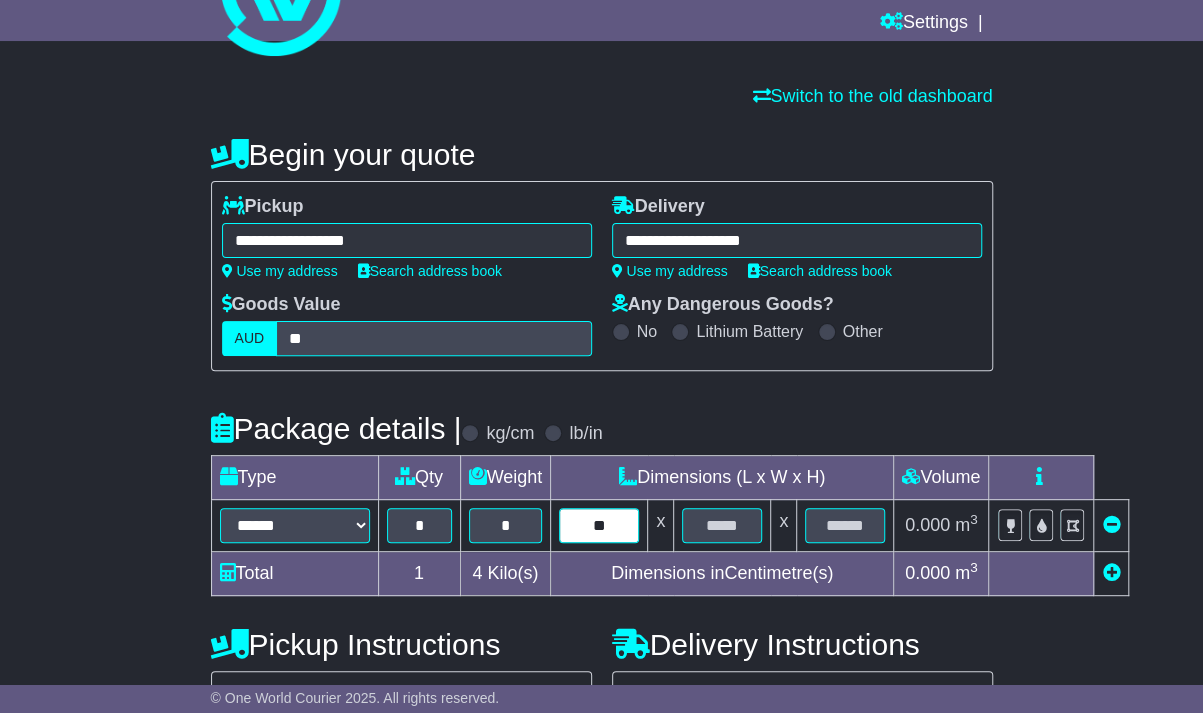 type on "**" 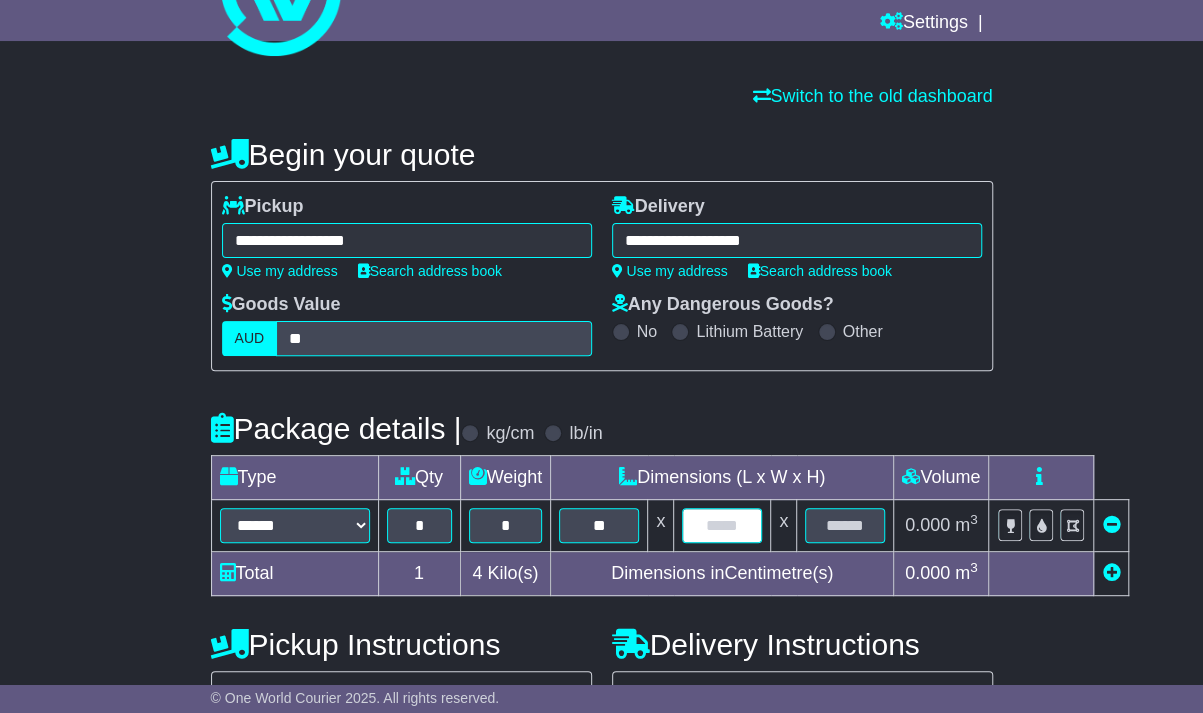 click at bounding box center (722, 525) 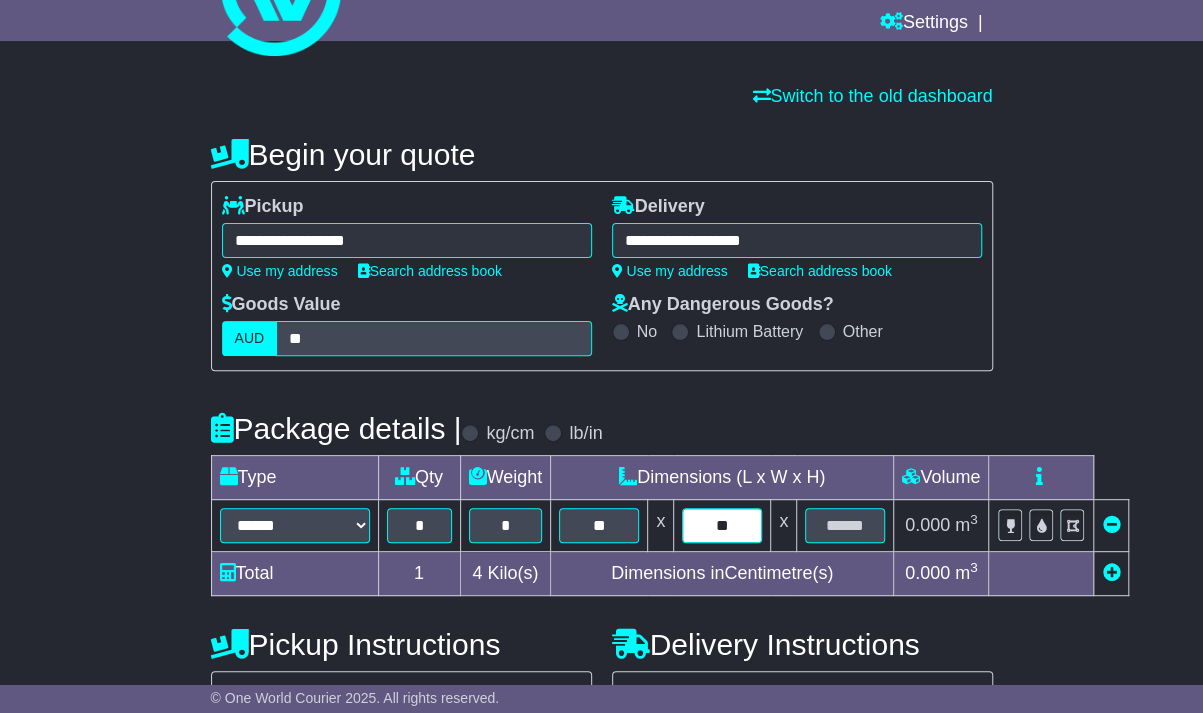 type on "**" 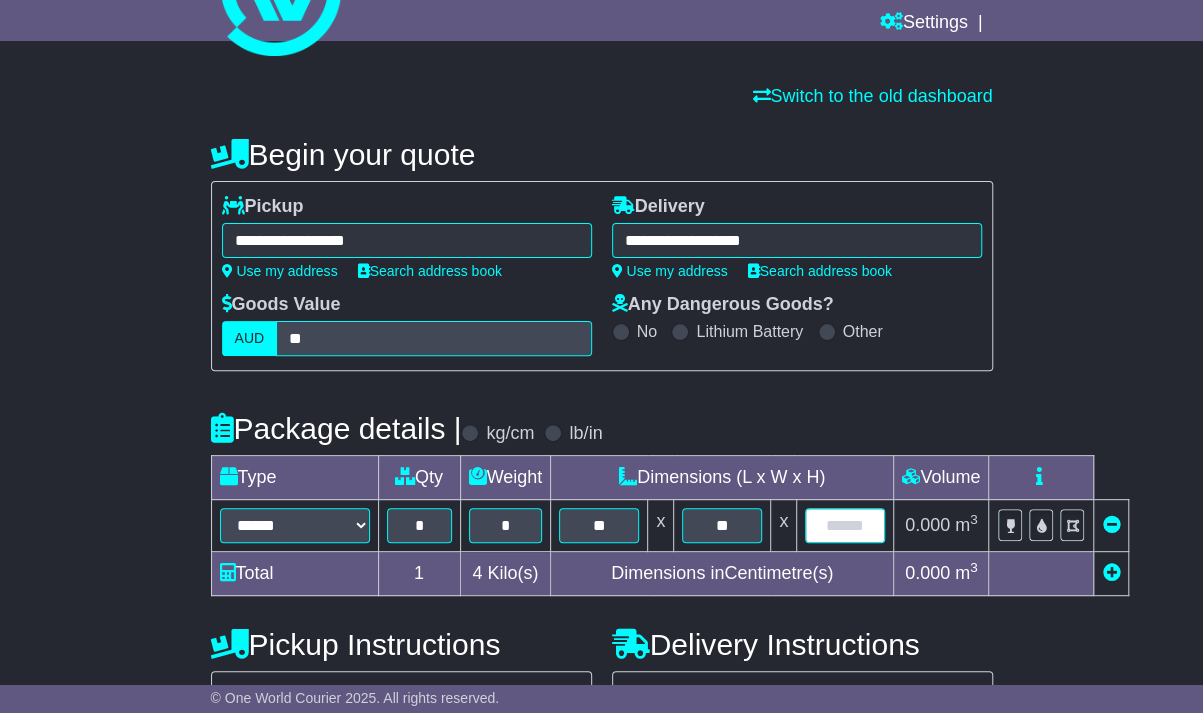 click at bounding box center [845, 525] 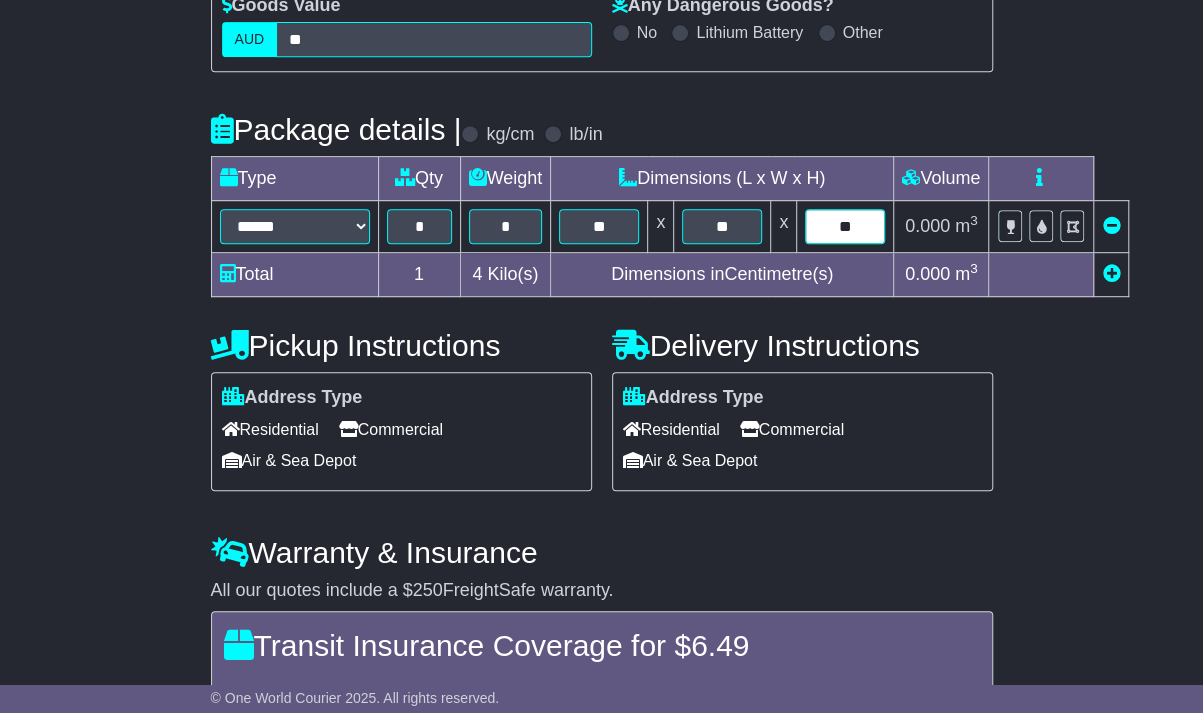scroll, scrollTop: 411, scrollLeft: 0, axis: vertical 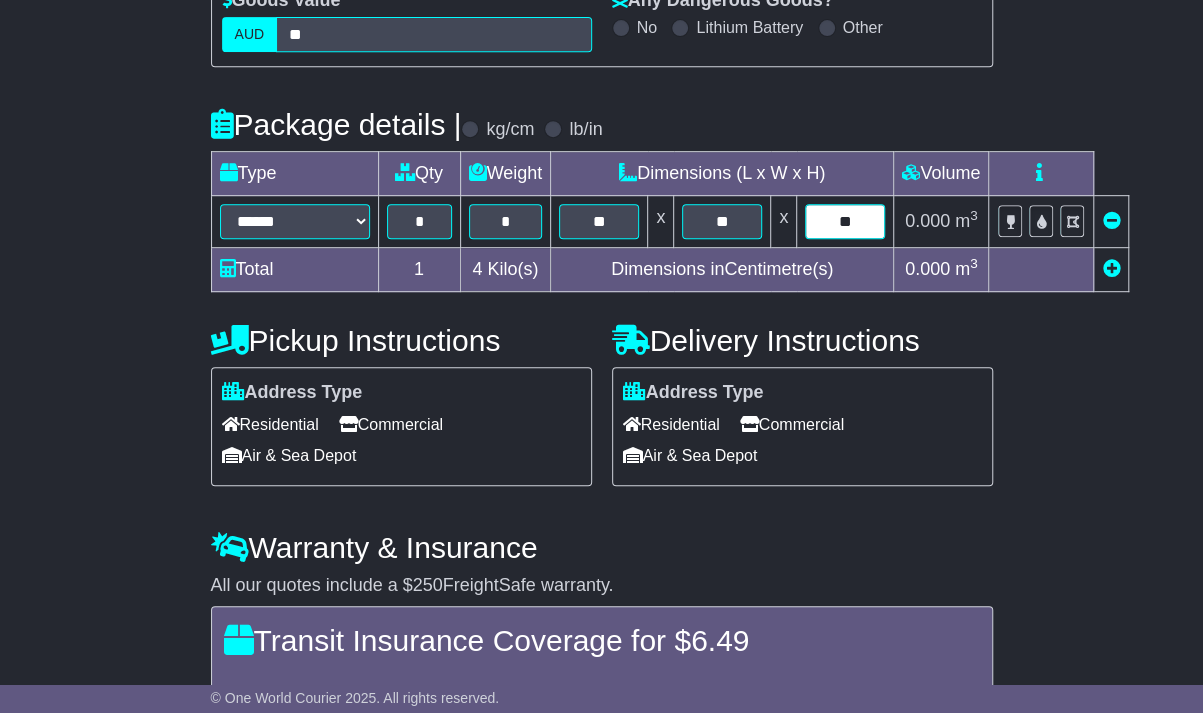 type on "**" 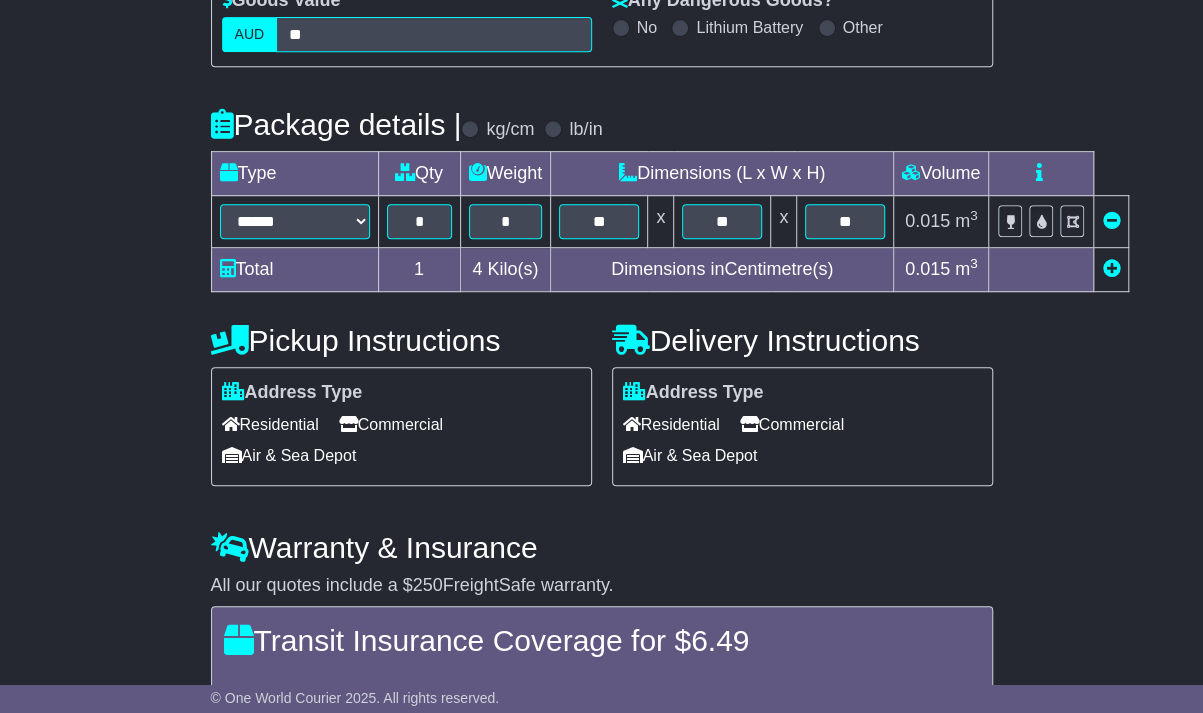 click on "Commercial" at bounding box center (391, 424) 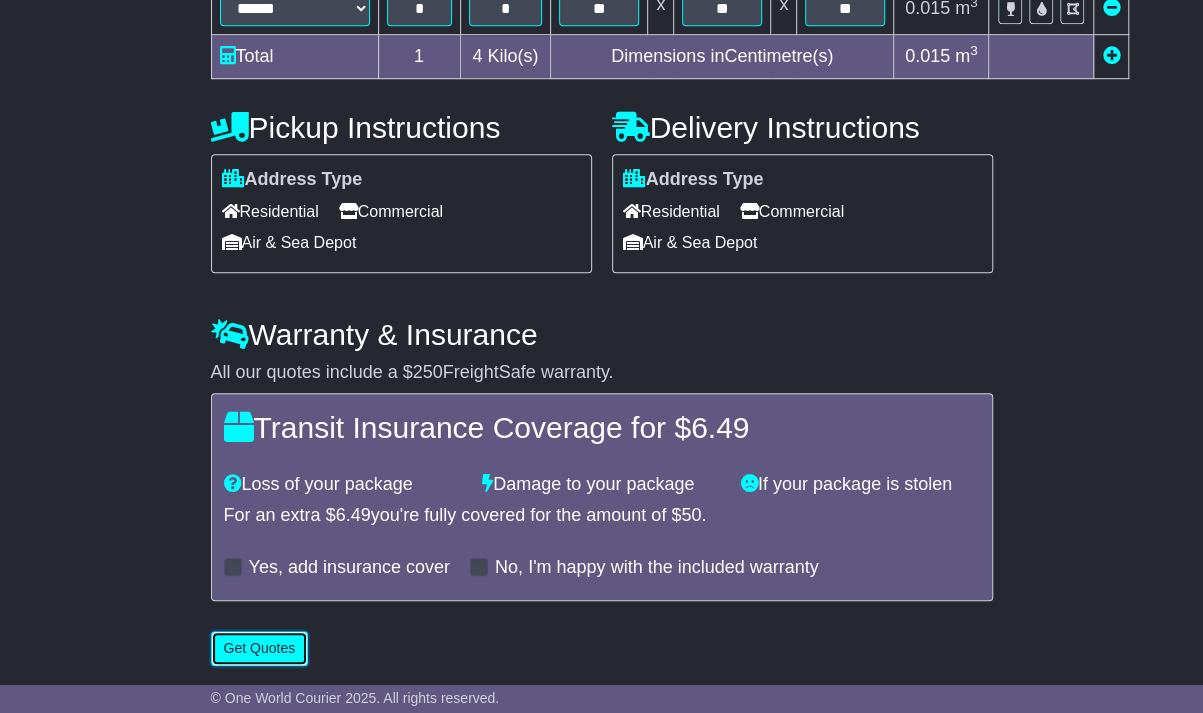 click on "Get Quotes" at bounding box center [260, 648] 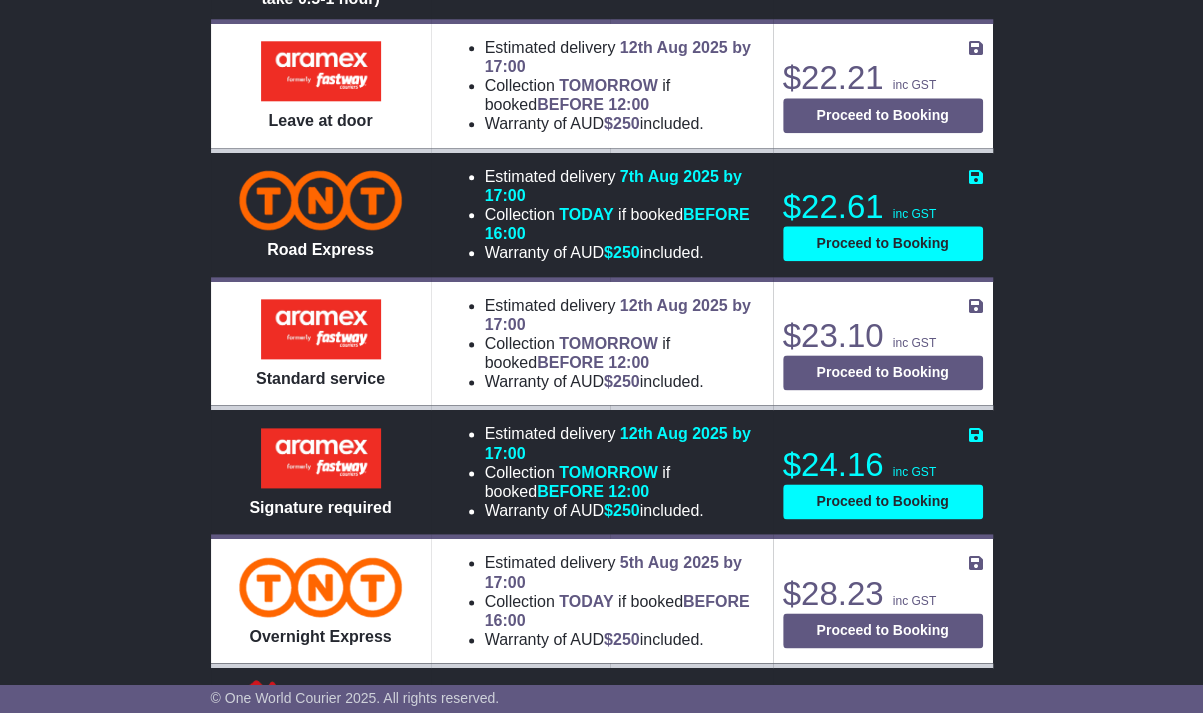 scroll, scrollTop: 1010, scrollLeft: 0, axis: vertical 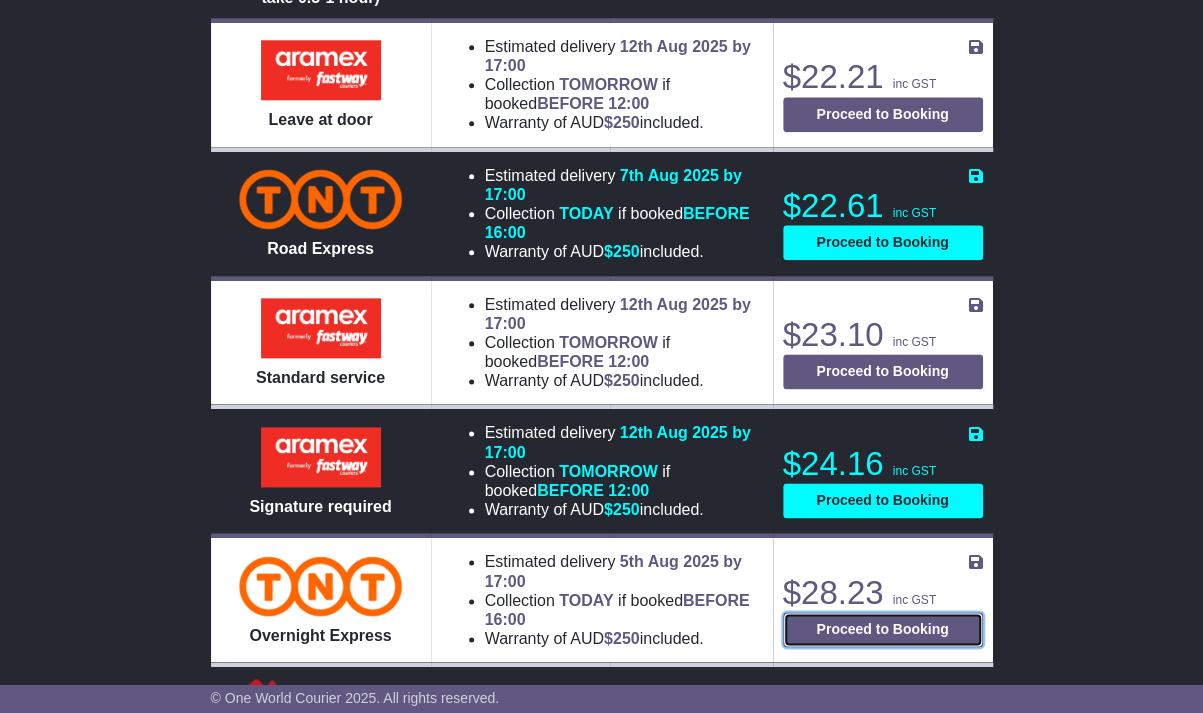 click on "Proceed to Booking" at bounding box center [883, 629] 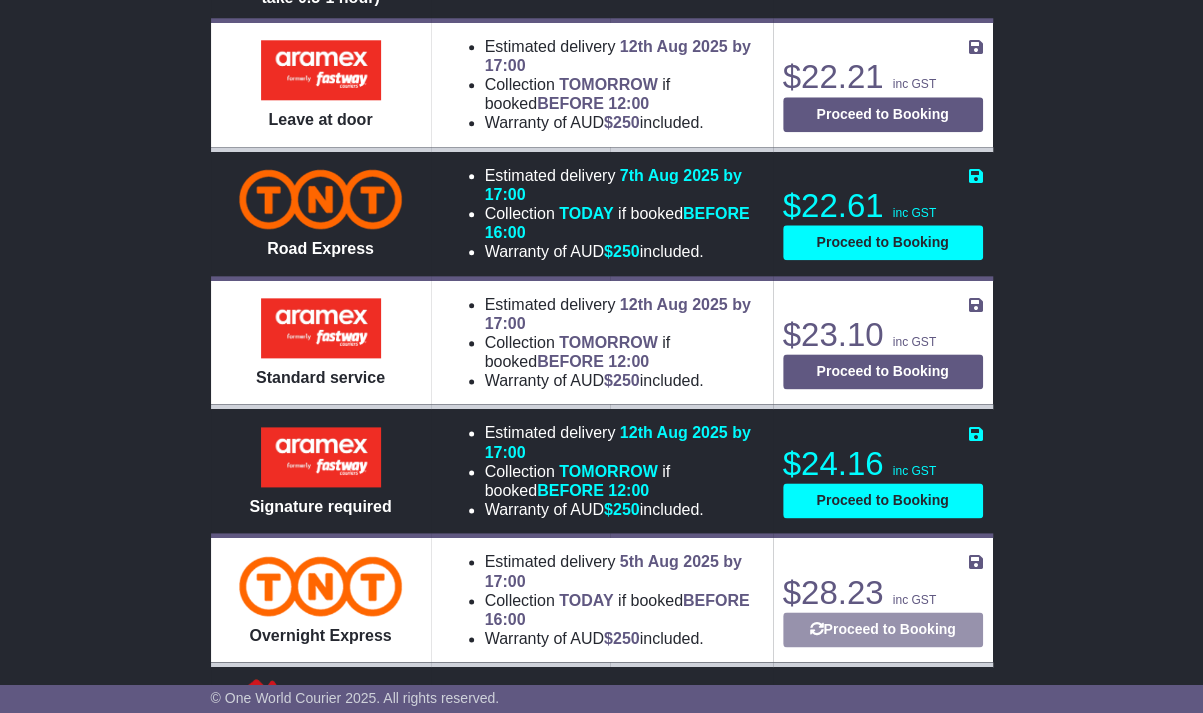 select on "*****" 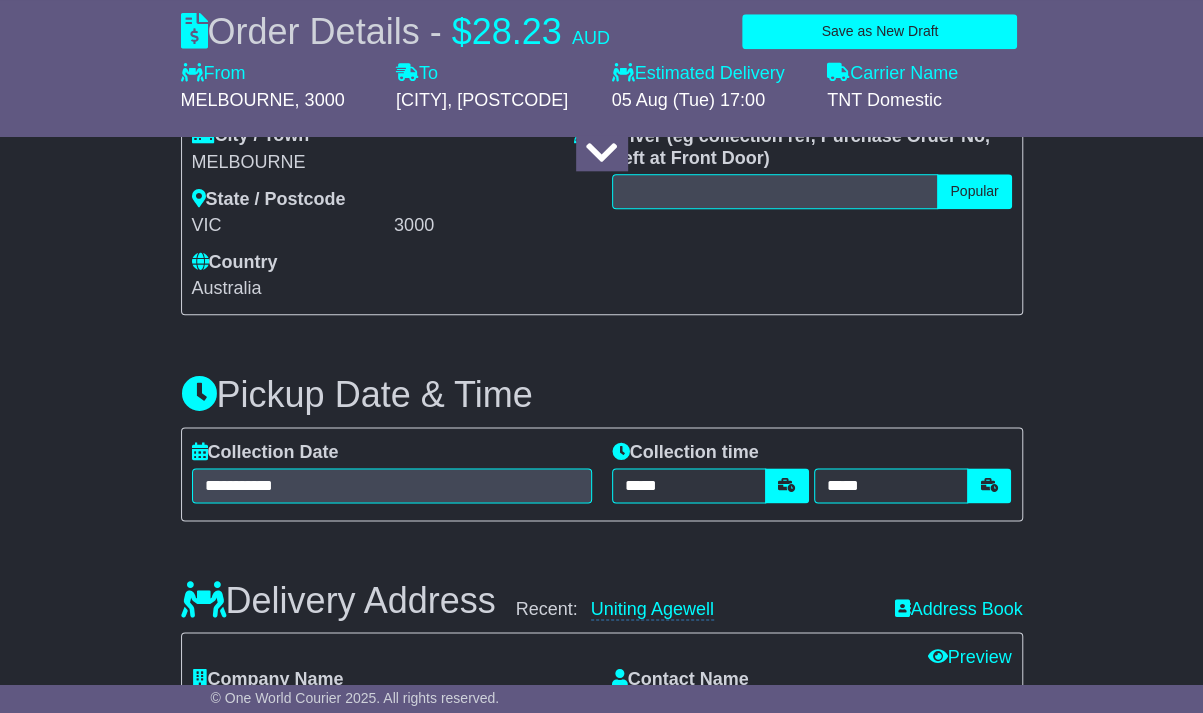scroll, scrollTop: 1000, scrollLeft: 0, axis: vertical 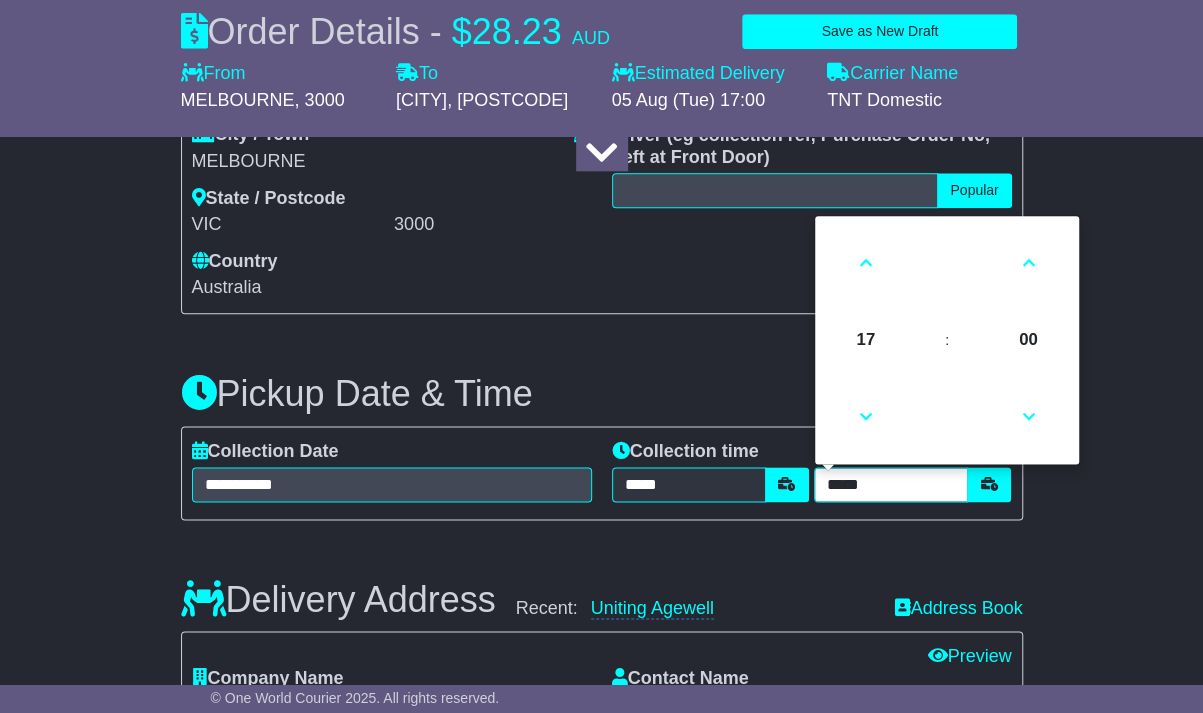 click on "*****" at bounding box center (891, 484) 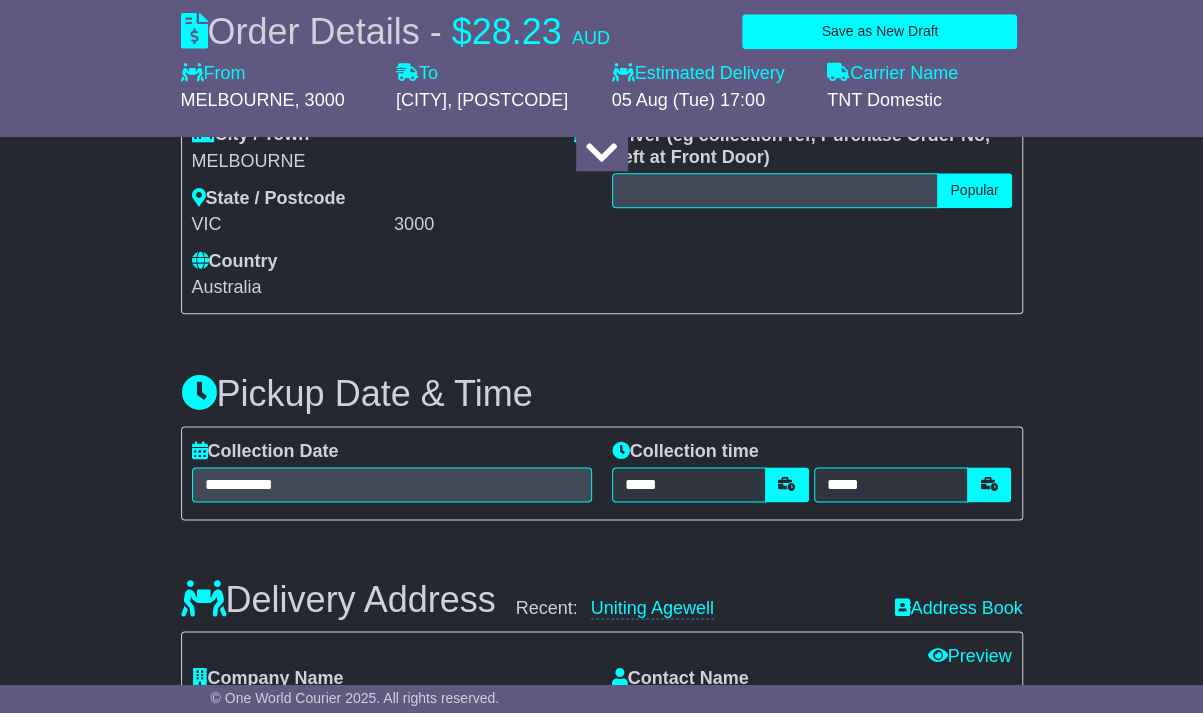 click on "About your package
What is your Package
Documents
Non-Documents
What are the Incoterms?
***
***
***
***
***
***
Description of Goods
Attention: dangerous goods are not allowed by service.
Your Internal Reference (required)
Any Dangerous Goods?
No" at bounding box center (601, 737) 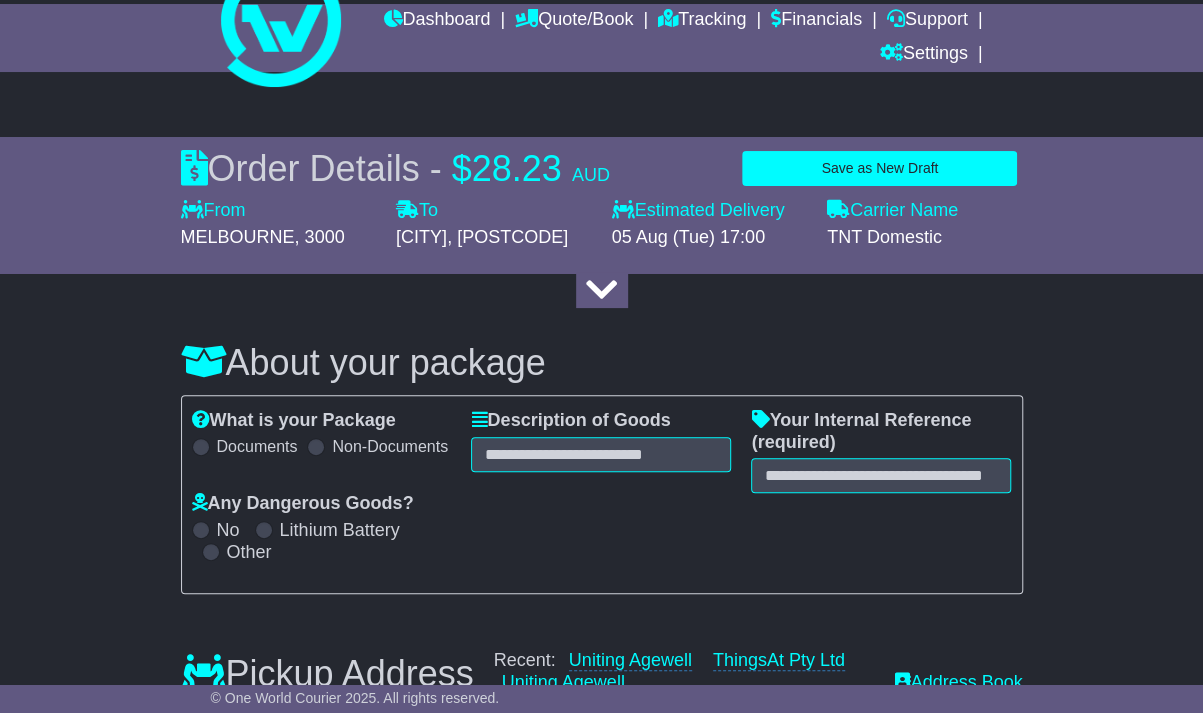 scroll, scrollTop: 77, scrollLeft: 0, axis: vertical 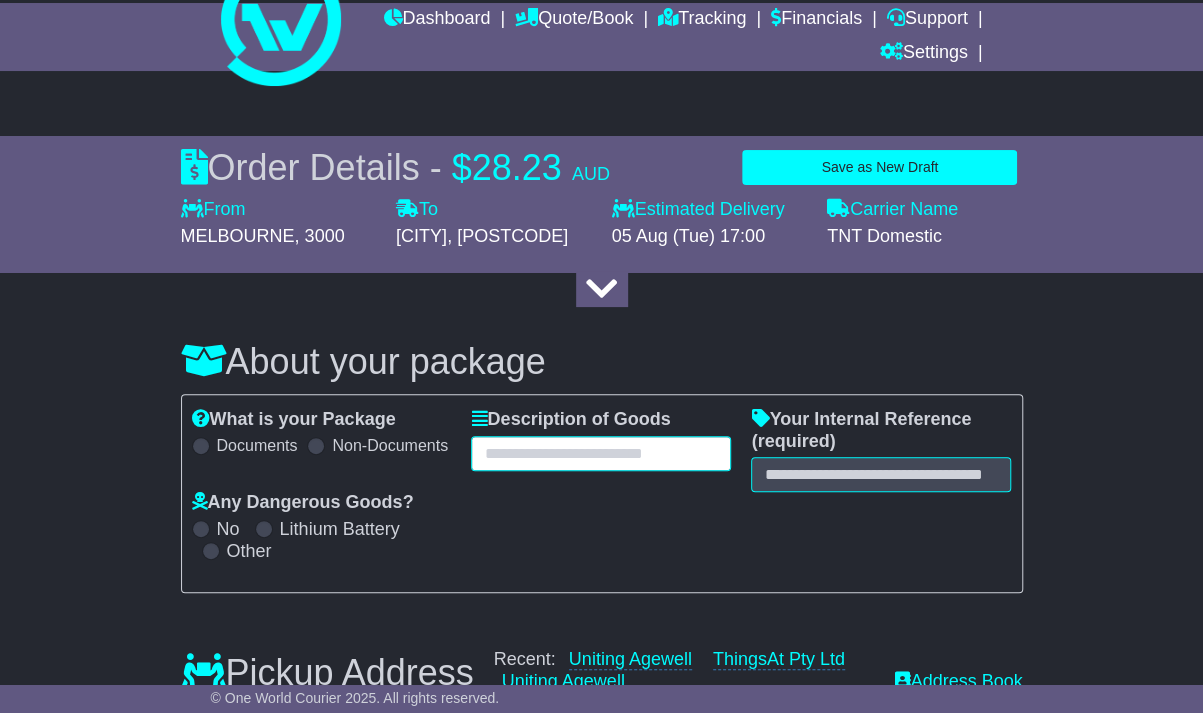click at bounding box center [601, 453] 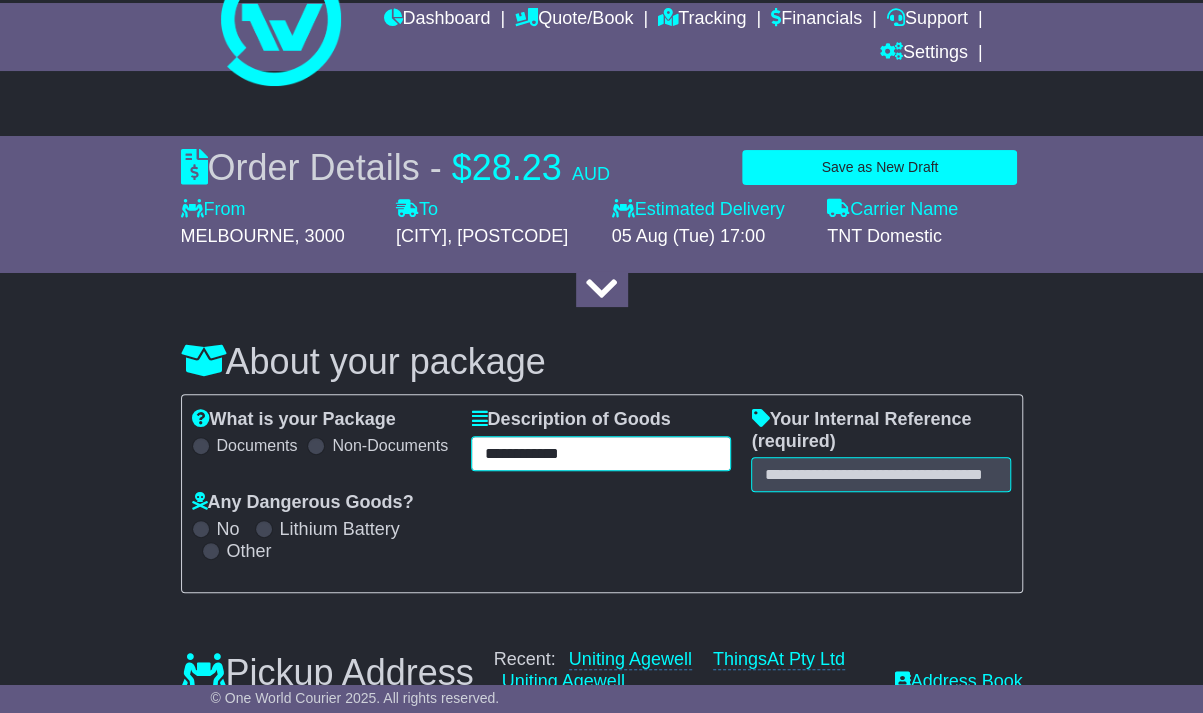 type on "**********" 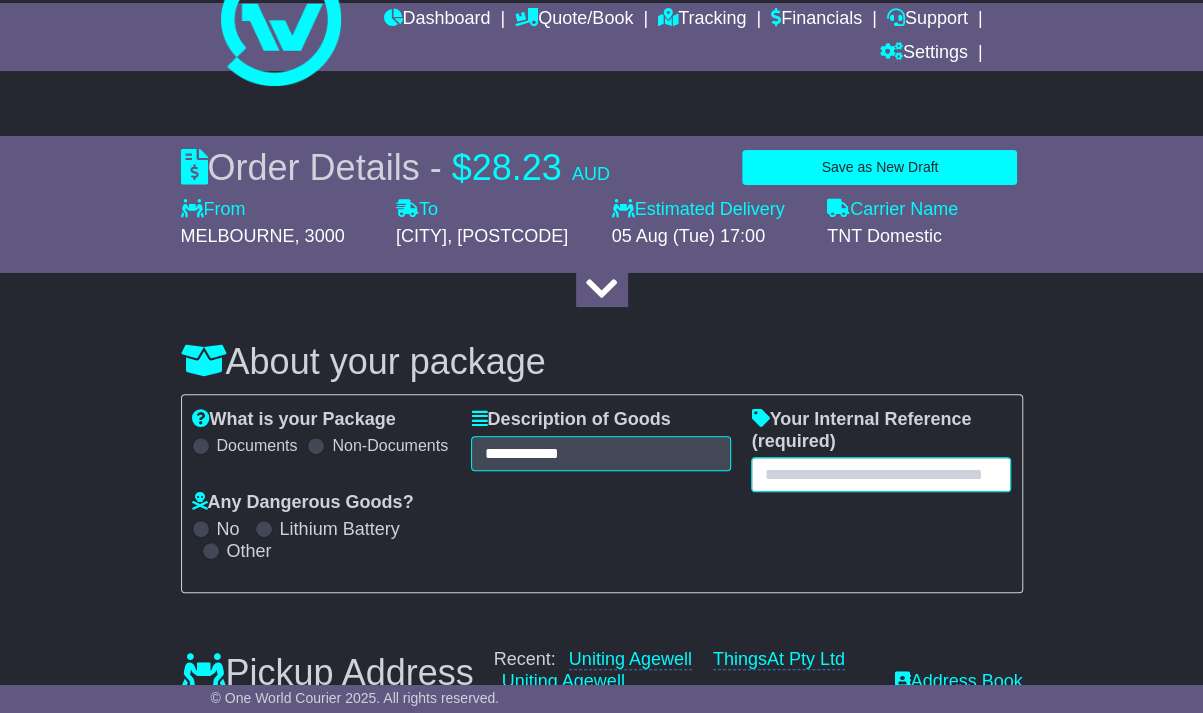click at bounding box center (881, 474) 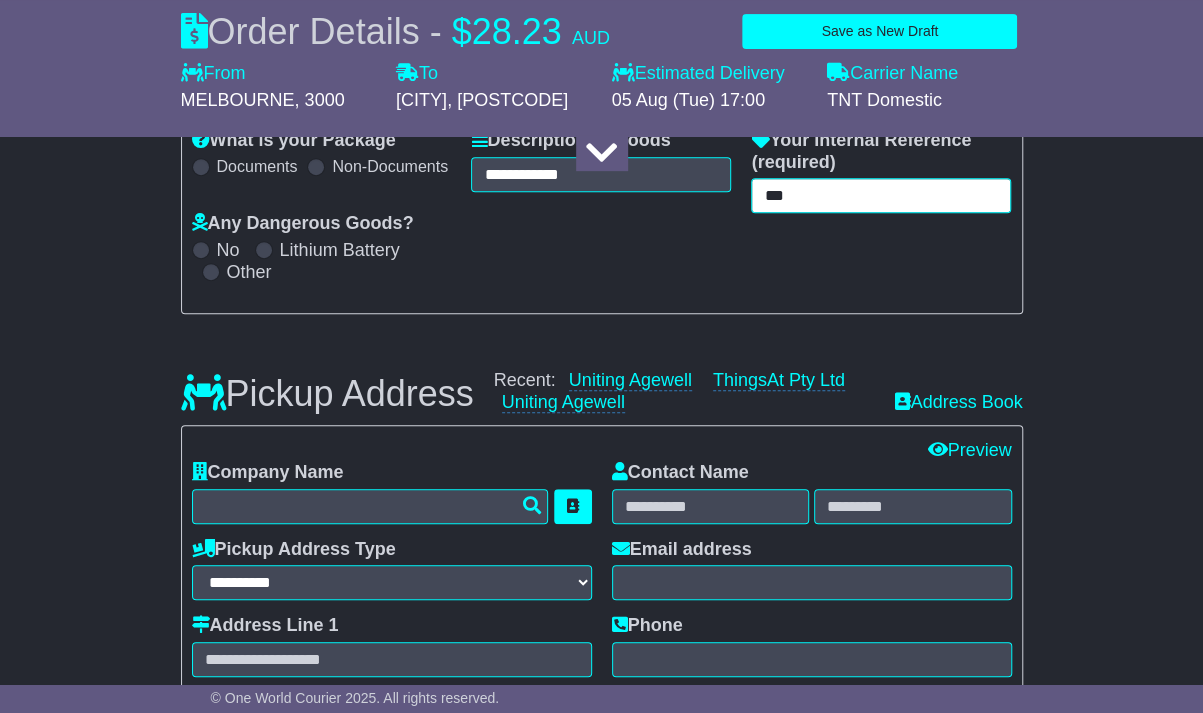 scroll, scrollTop: 357, scrollLeft: 0, axis: vertical 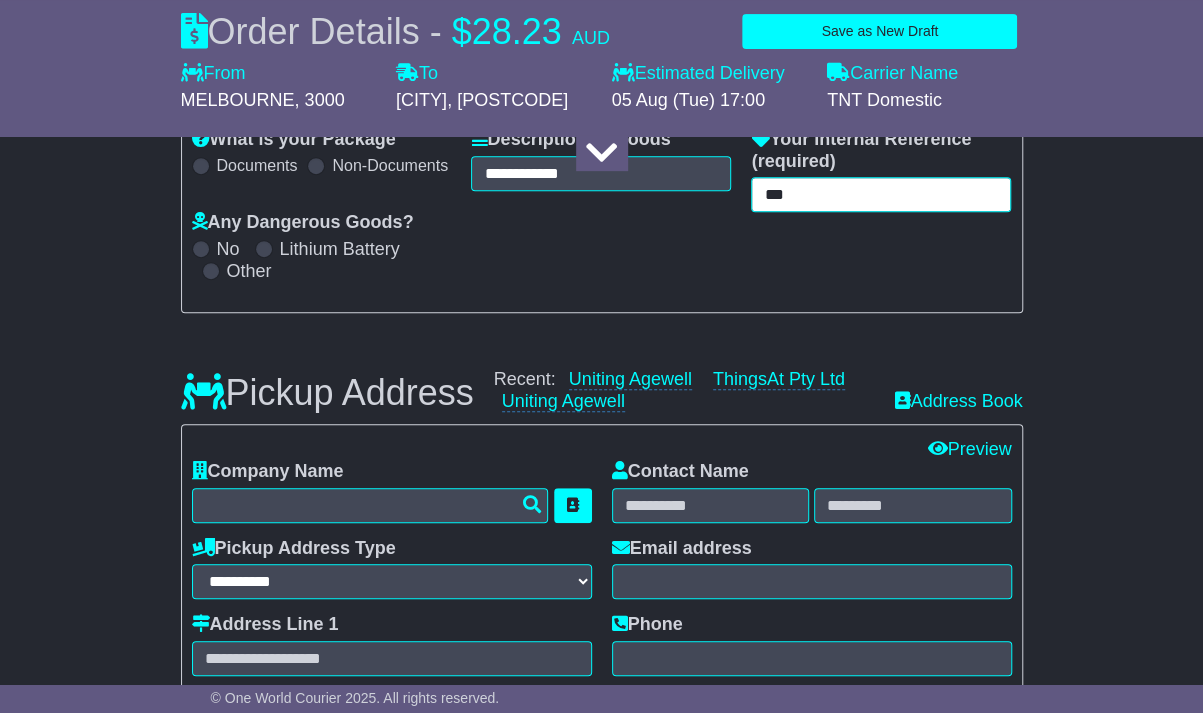 type on "***" 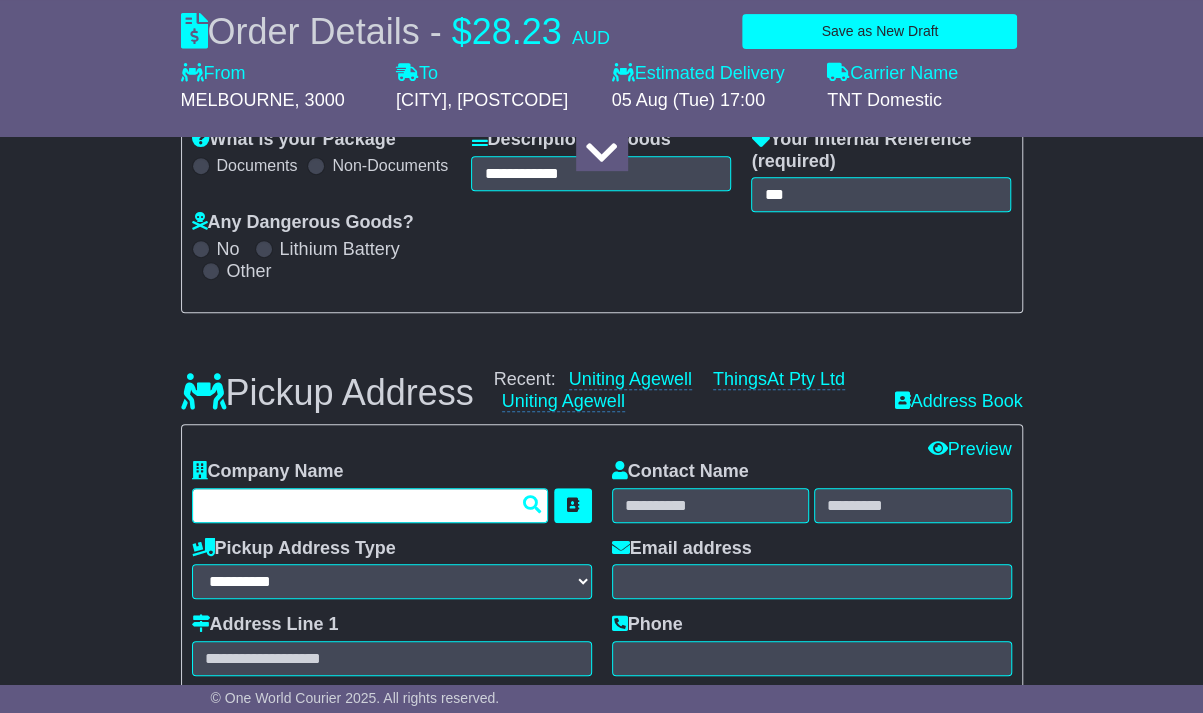 click at bounding box center [370, 505] 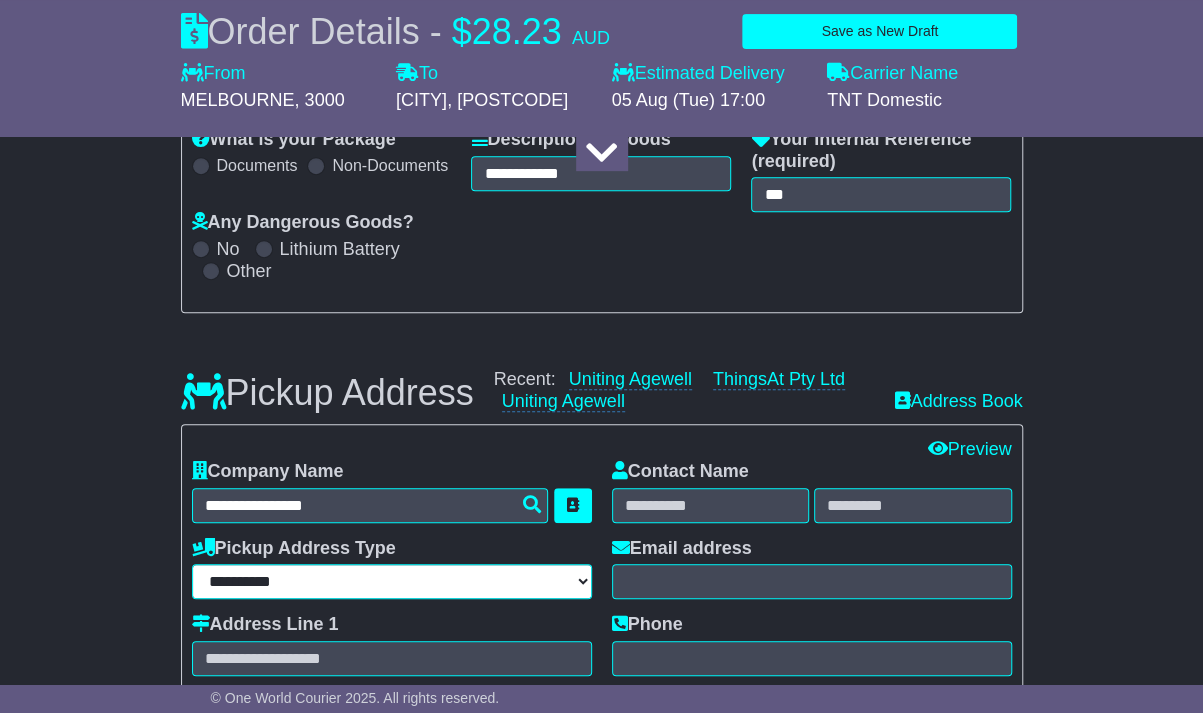 type on "**********" 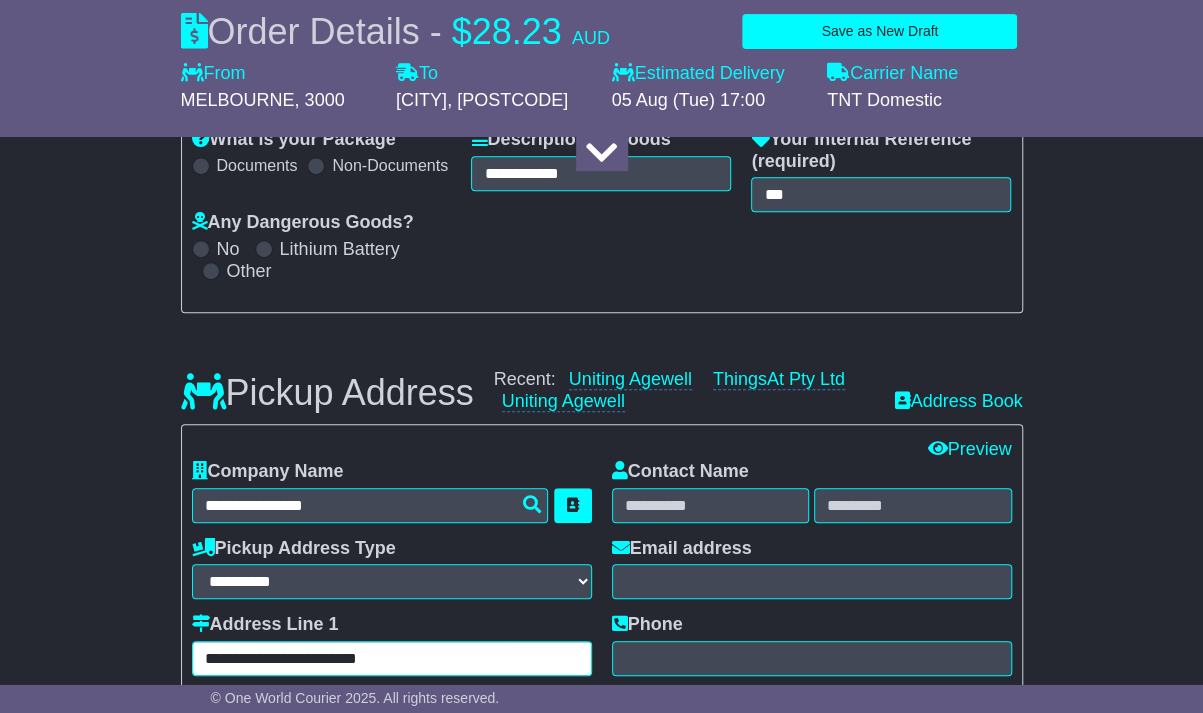 type on "***" 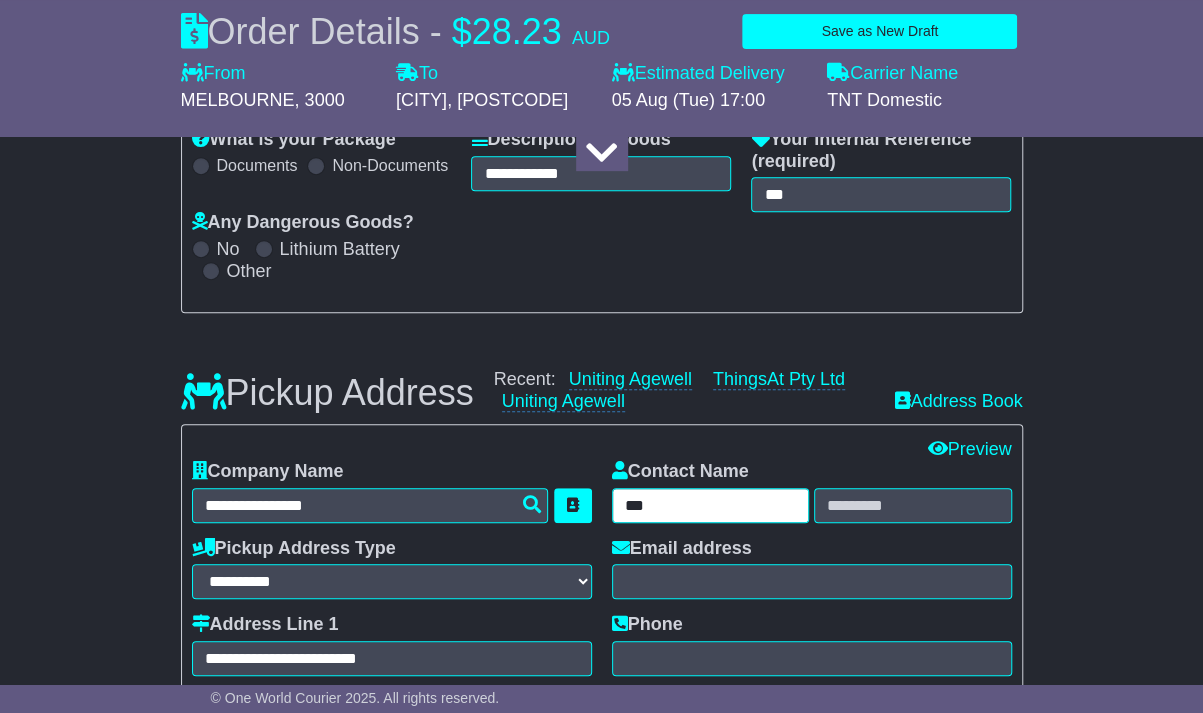 type on "**********" 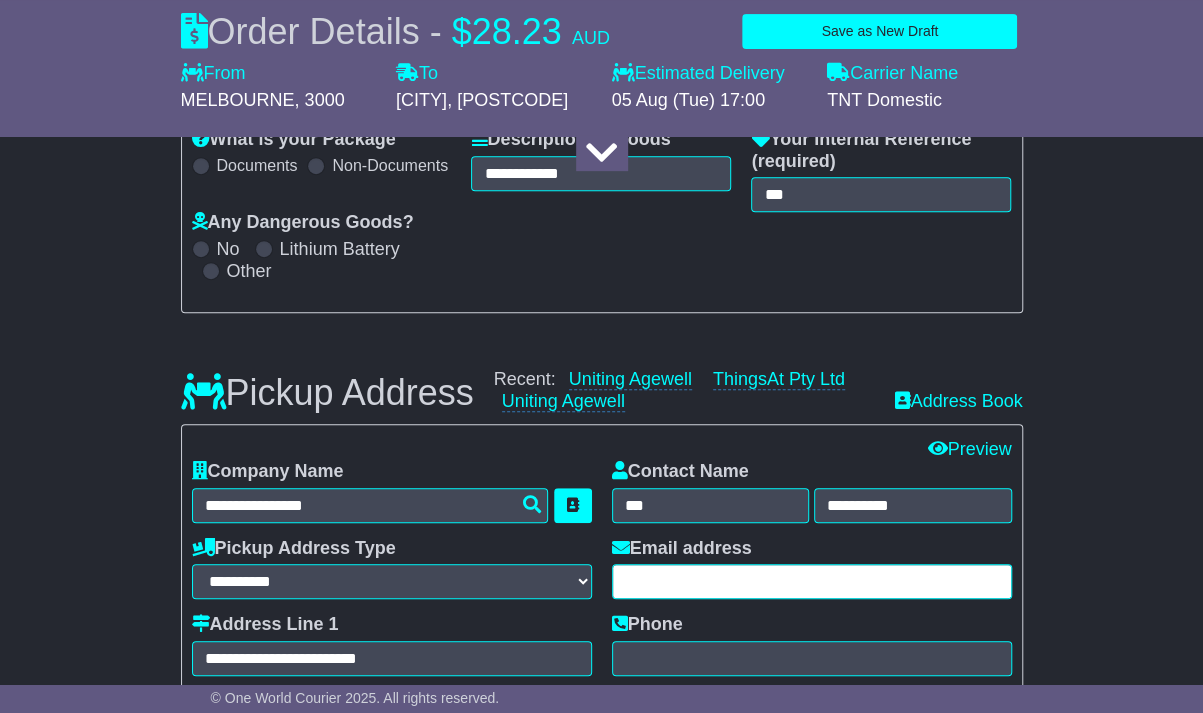 type on "**********" 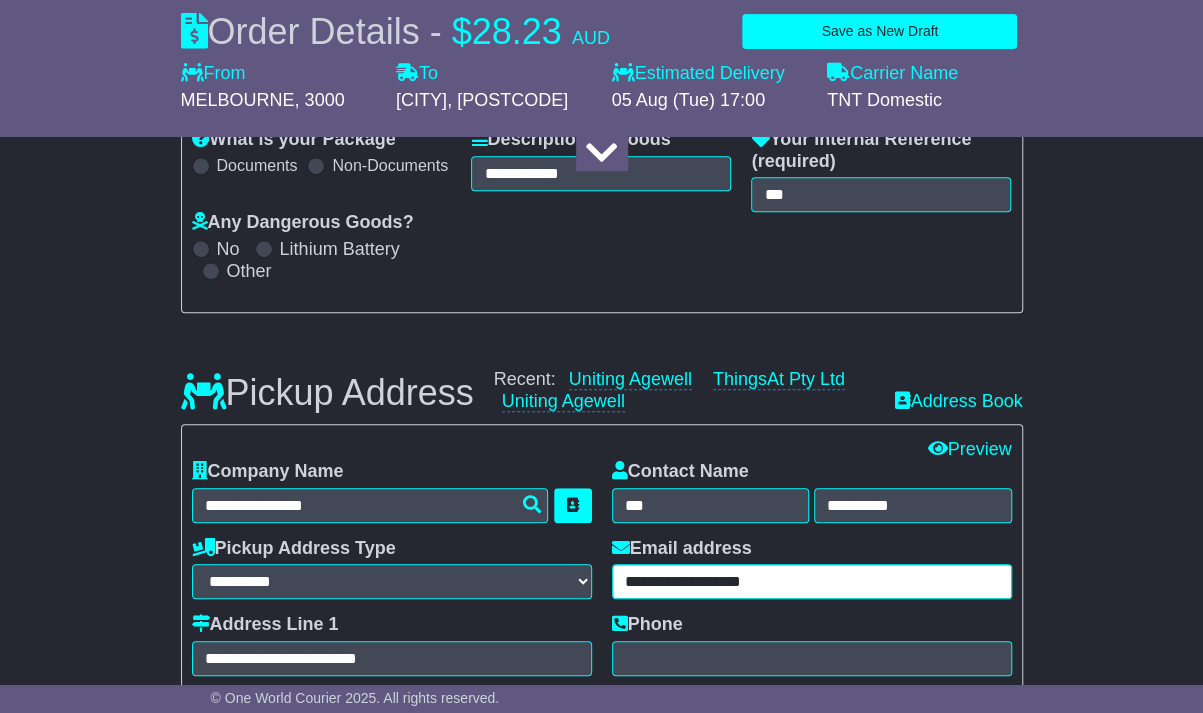 type on "**********" 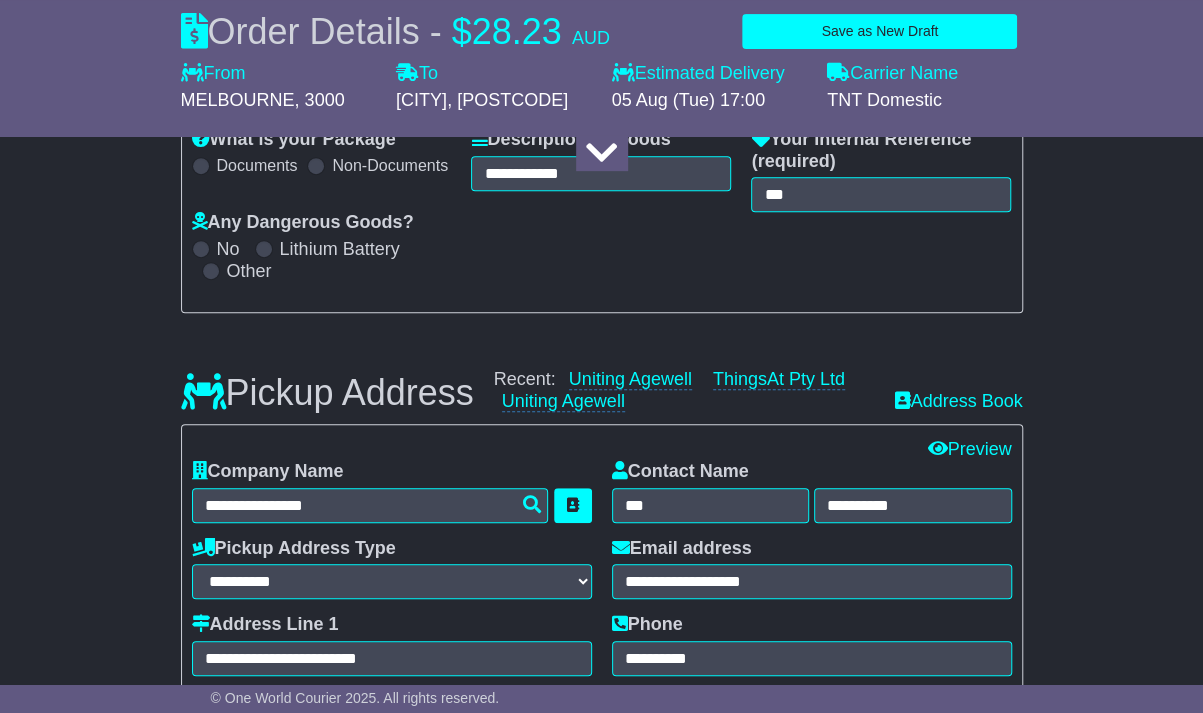 type on "**********" 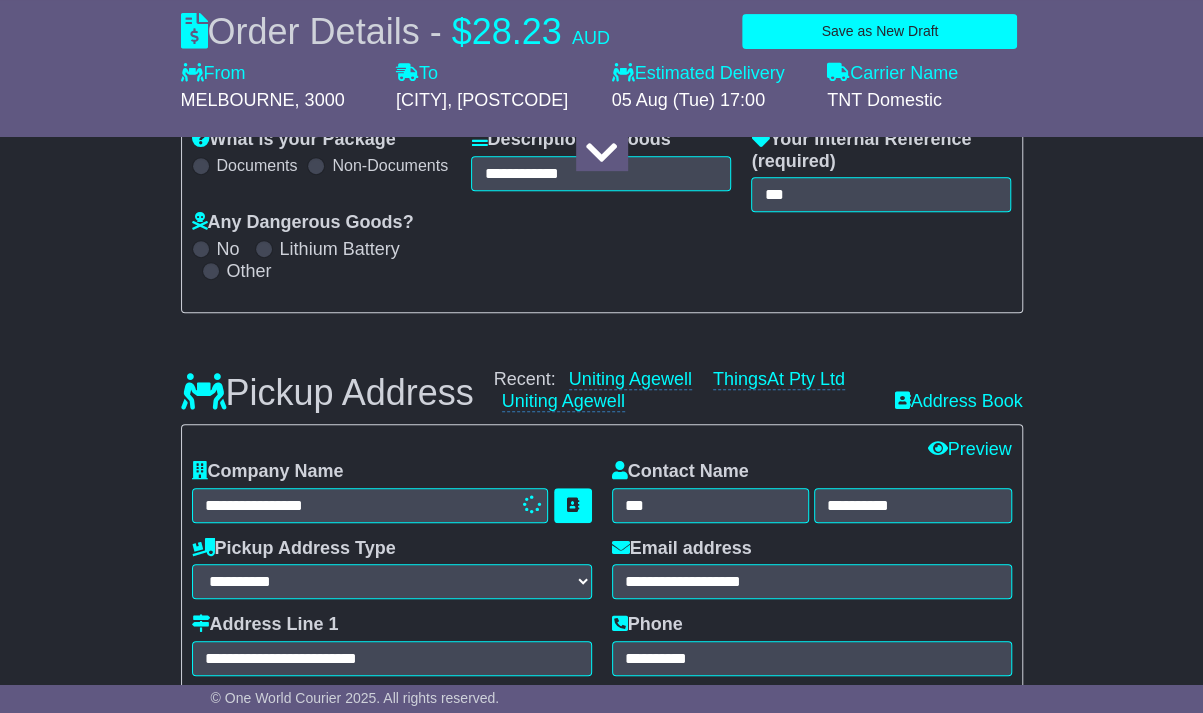 click on "**********" at bounding box center (601, 1380) 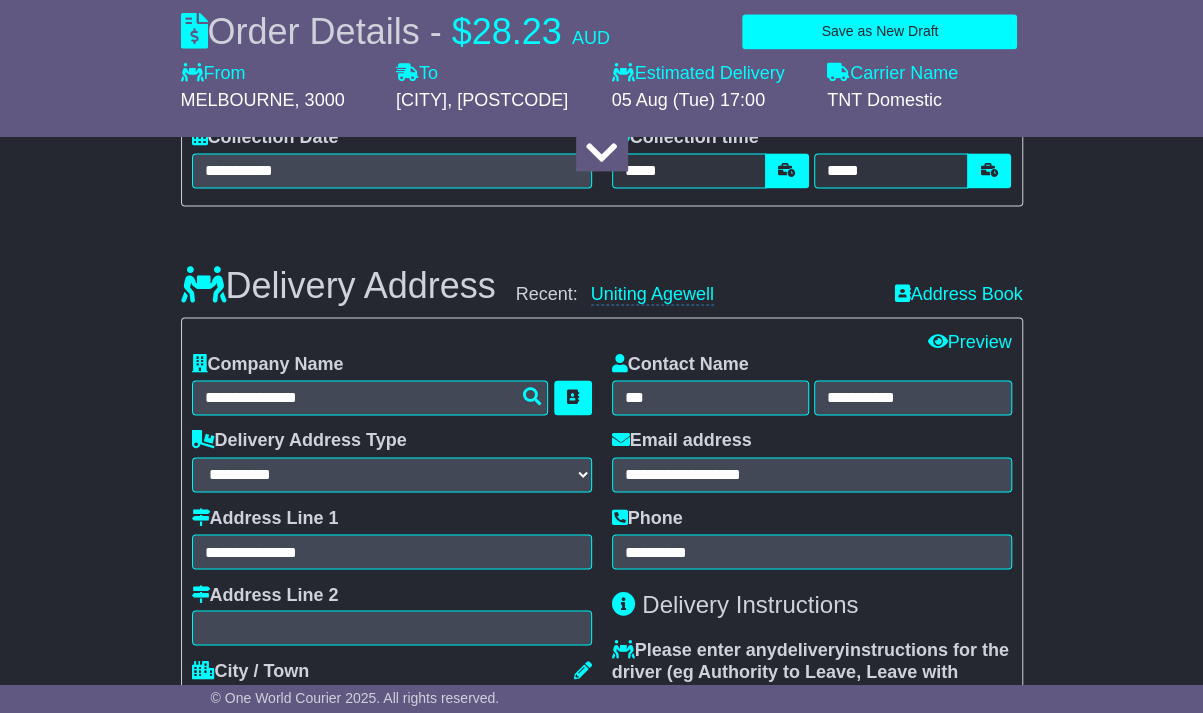 scroll, scrollTop: 1315, scrollLeft: 0, axis: vertical 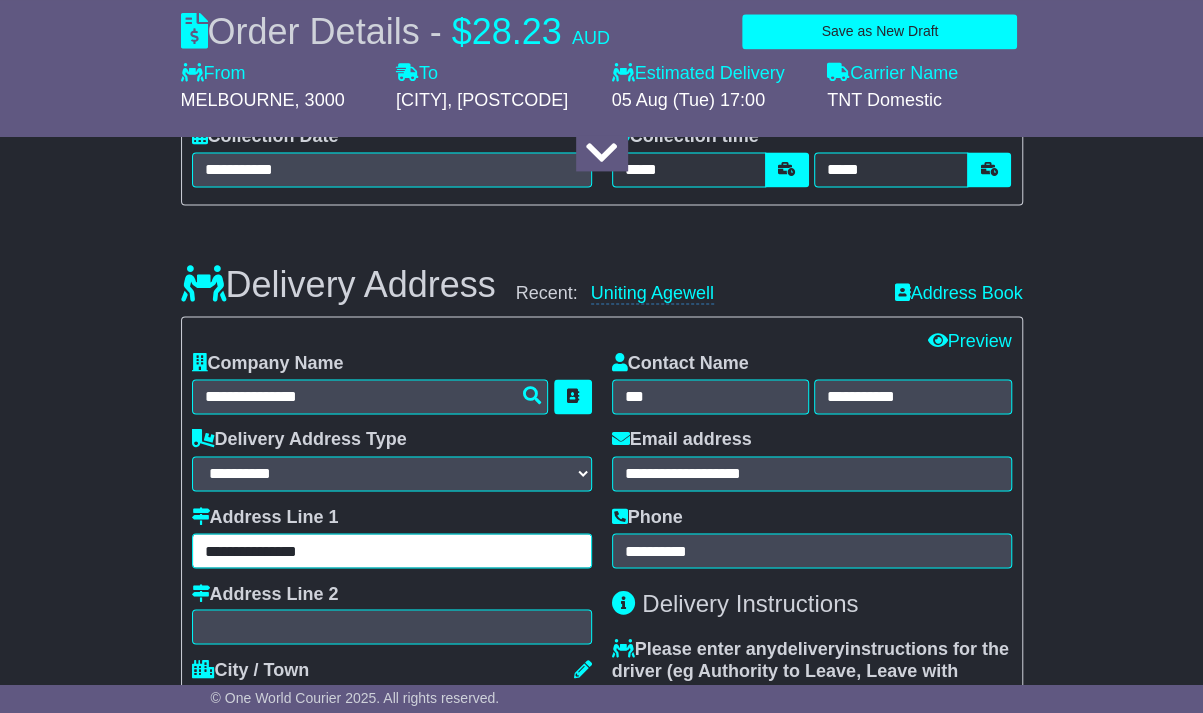 drag, startPoint x: 340, startPoint y: 547, endPoint x: 139, endPoint y: 558, distance: 201.30077 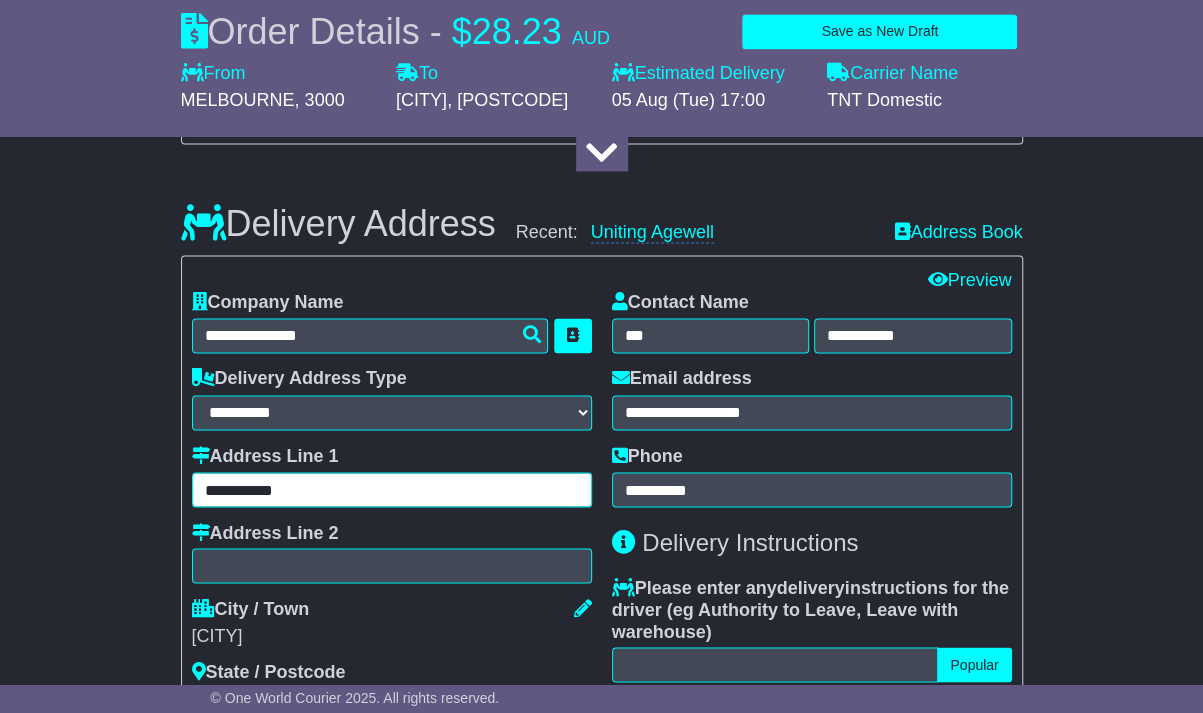 scroll, scrollTop: 1377, scrollLeft: 0, axis: vertical 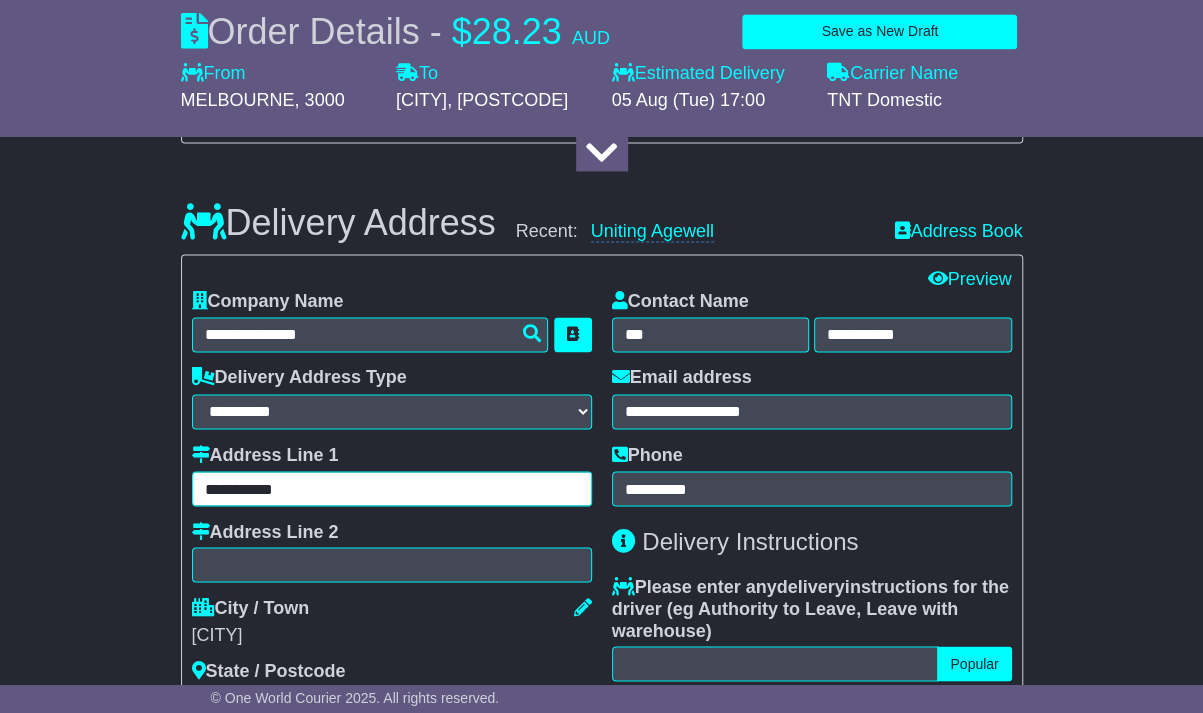 type on "**********" 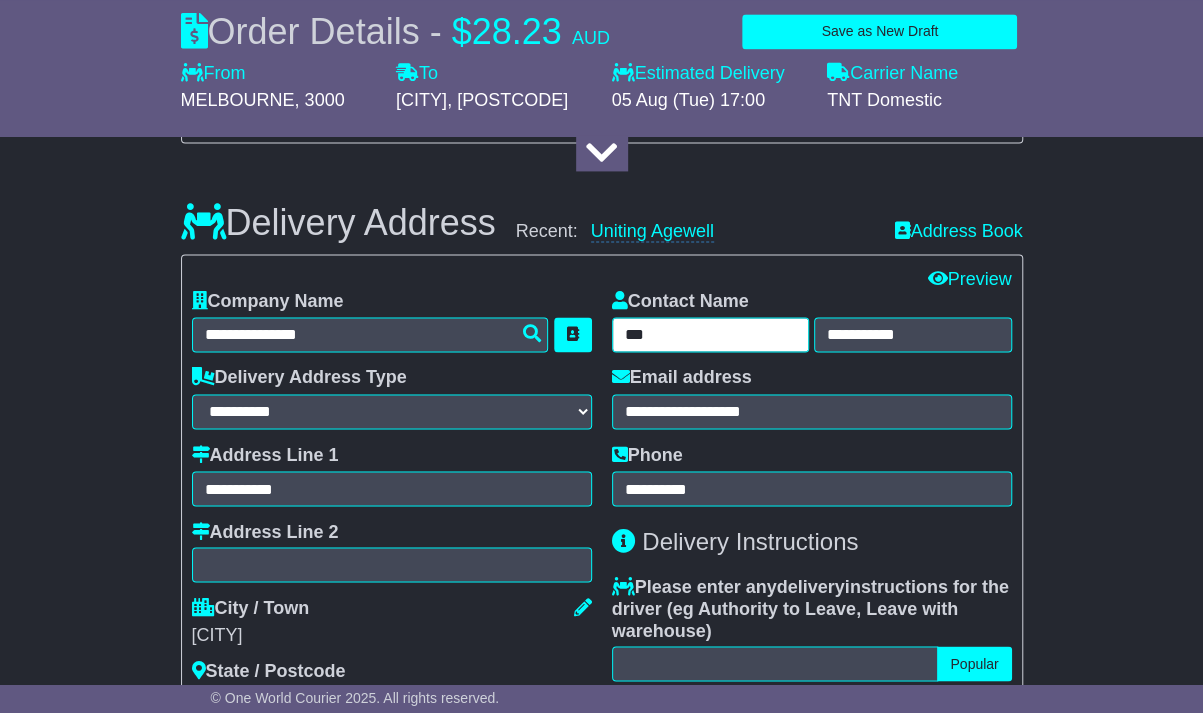 drag, startPoint x: 738, startPoint y: 325, endPoint x: 524, endPoint y: 341, distance: 214.59729 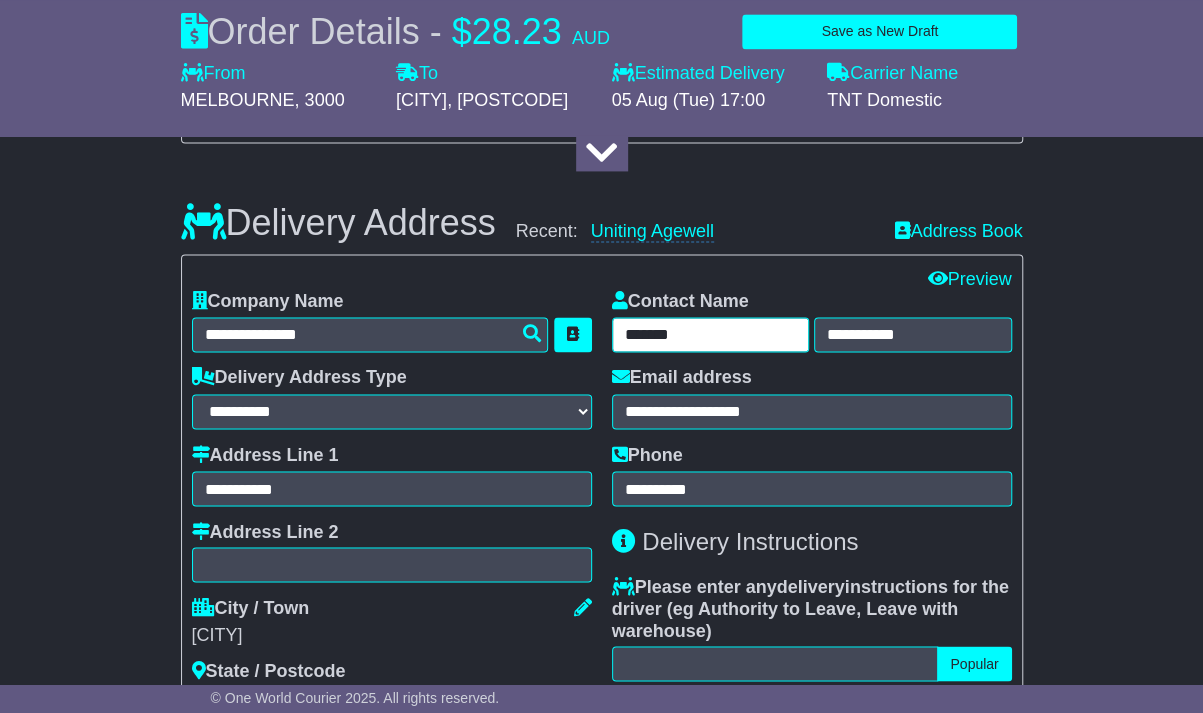 type on "*******" 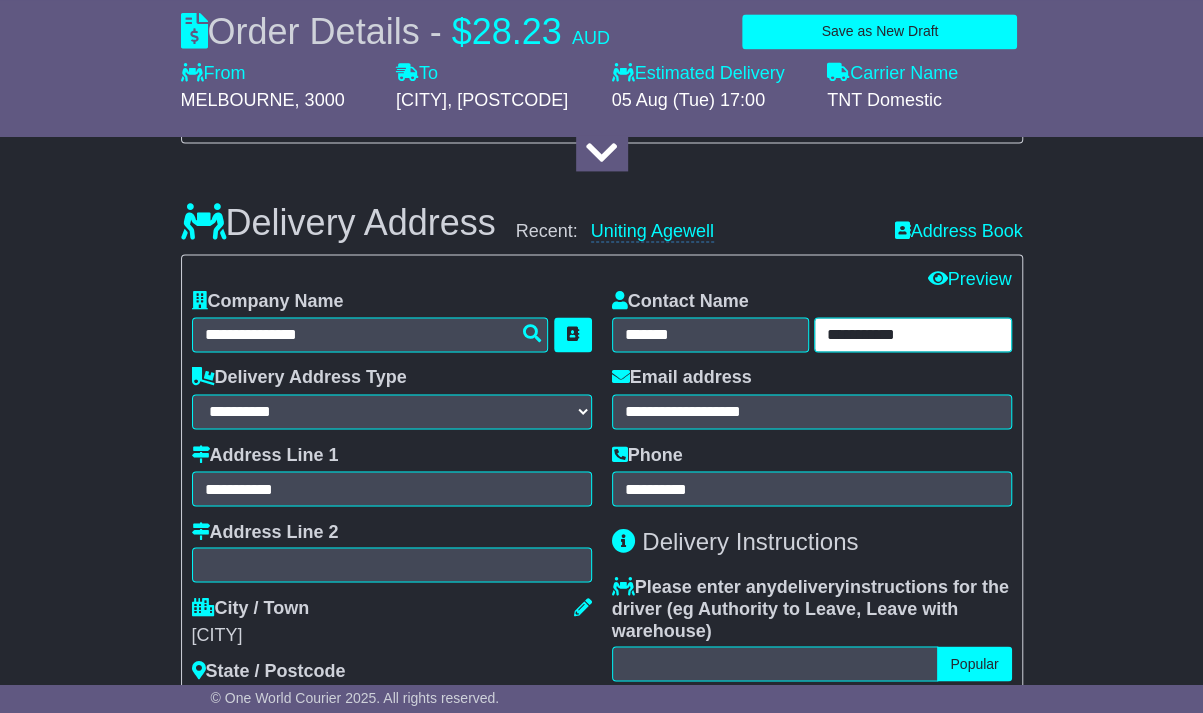drag, startPoint x: 906, startPoint y: 332, endPoint x: 646, endPoint y: 305, distance: 261.39816 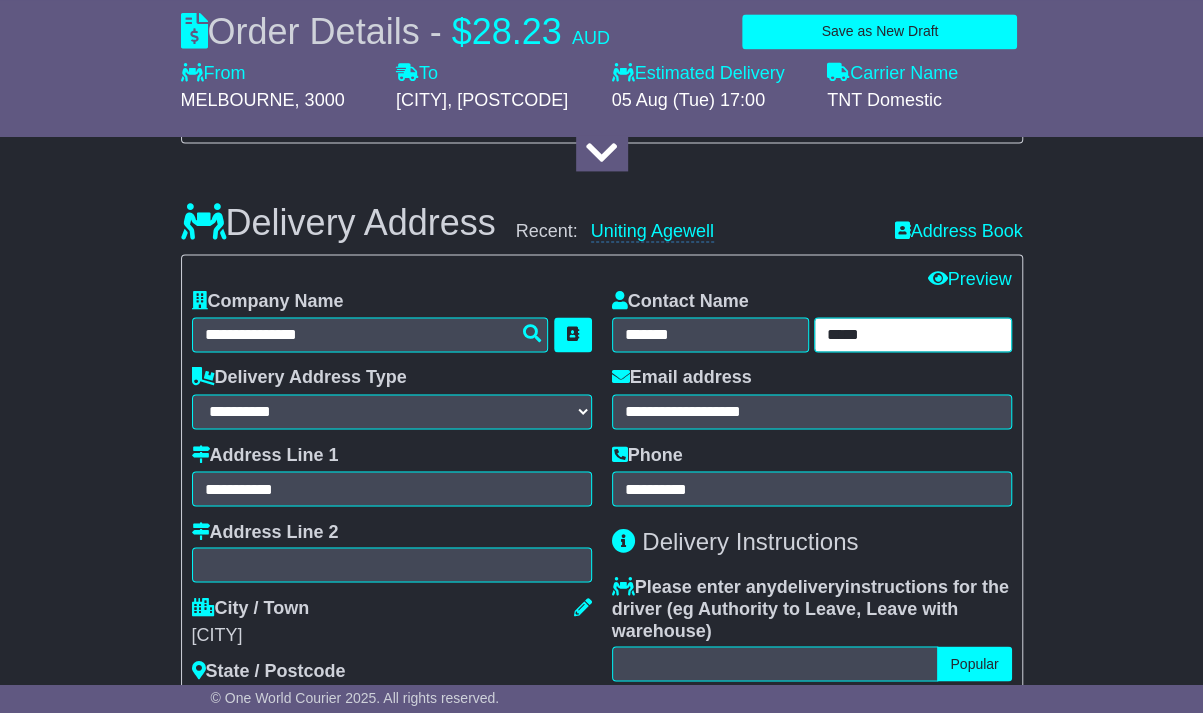 type on "*****" 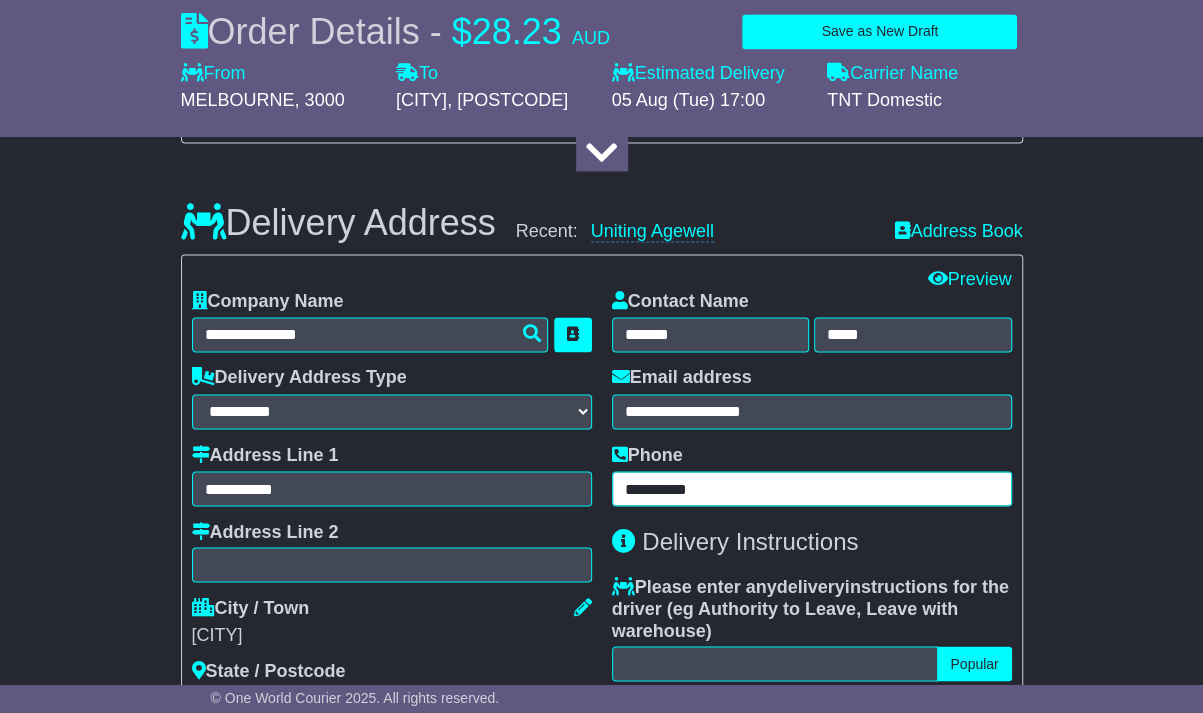 drag, startPoint x: 766, startPoint y: 493, endPoint x: 467, endPoint y: 498, distance: 299.0418 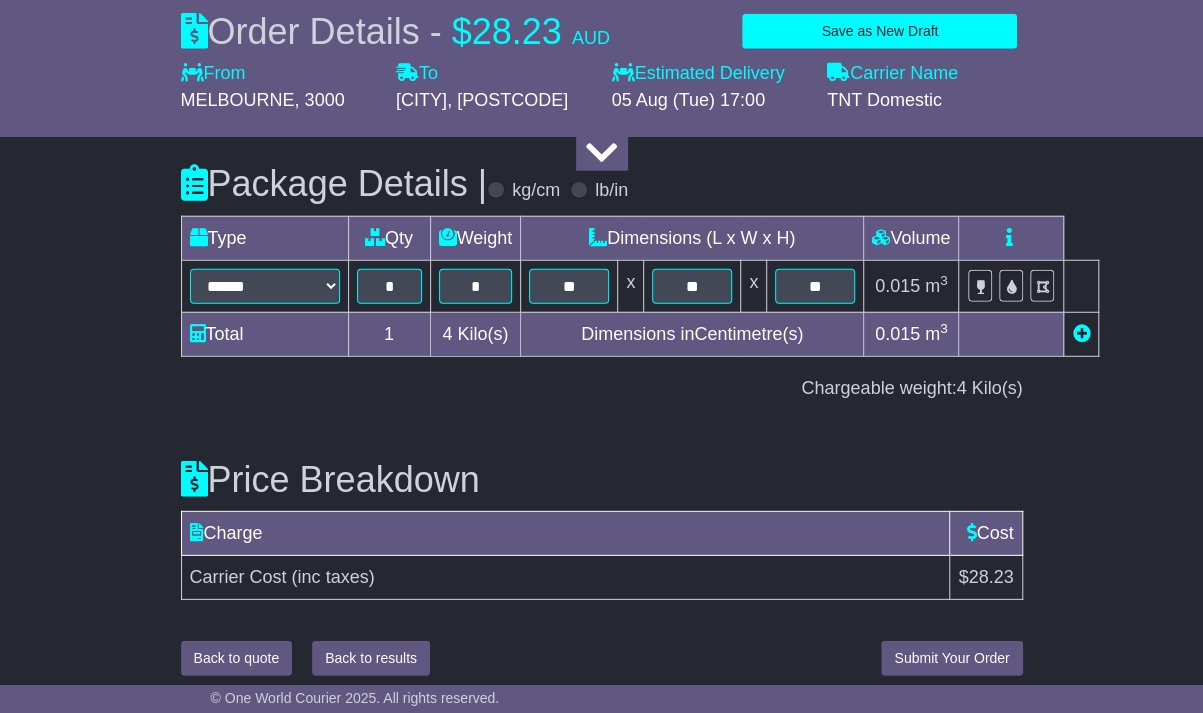 scroll, scrollTop: 2472, scrollLeft: 0, axis: vertical 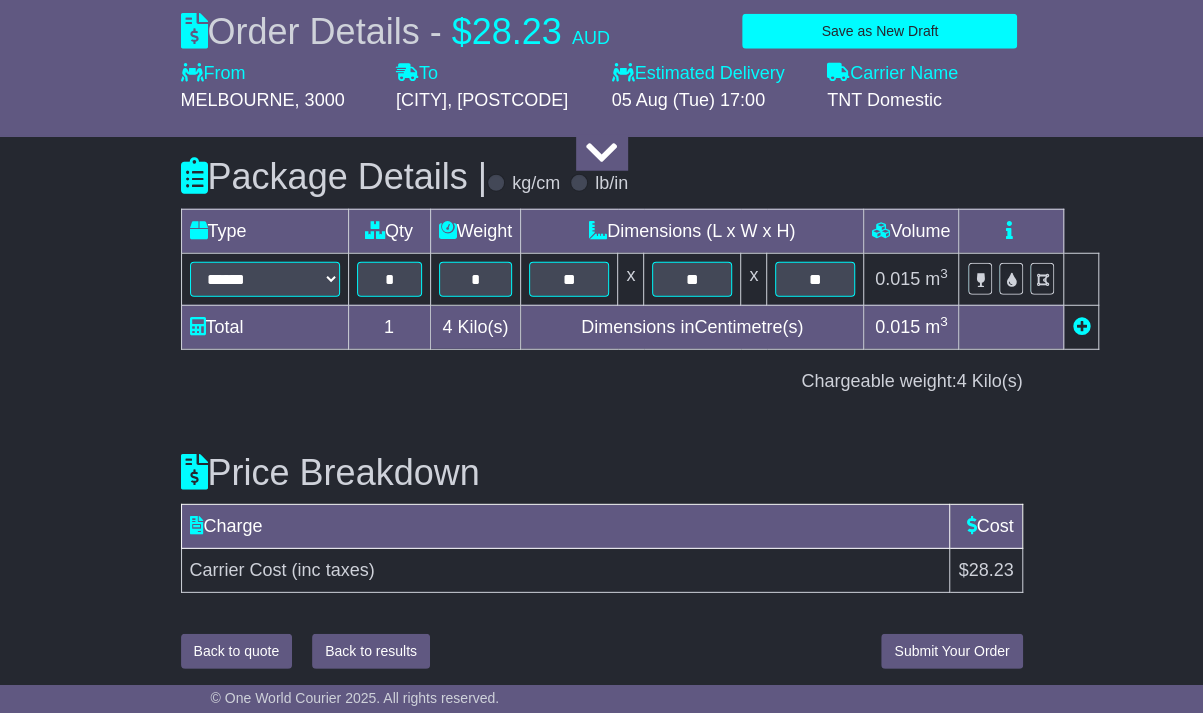type on "**********" 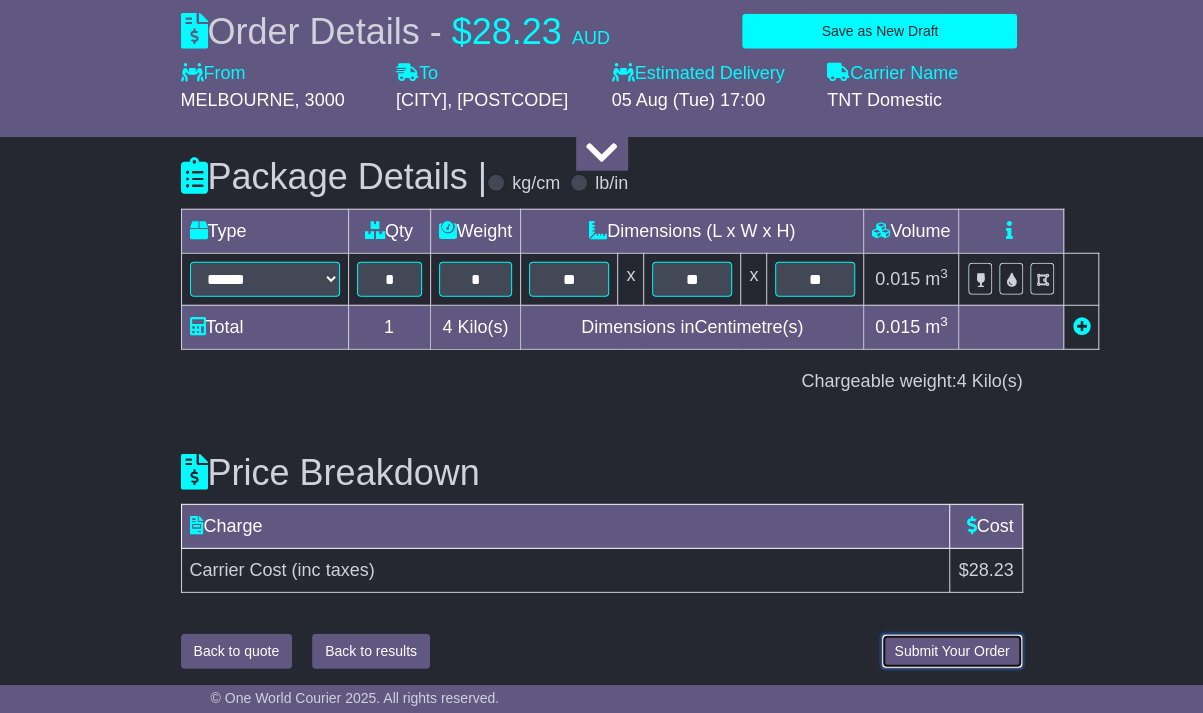 click on "Submit Your Order" at bounding box center (951, 651) 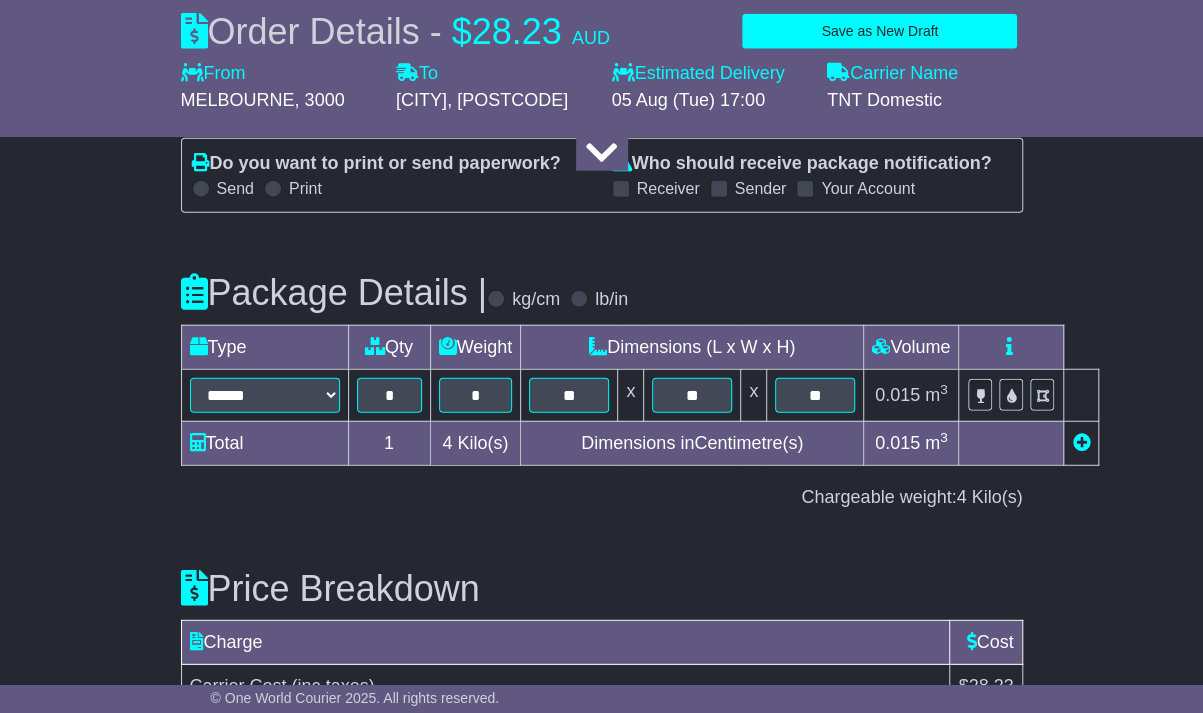 scroll, scrollTop: 2472, scrollLeft: 0, axis: vertical 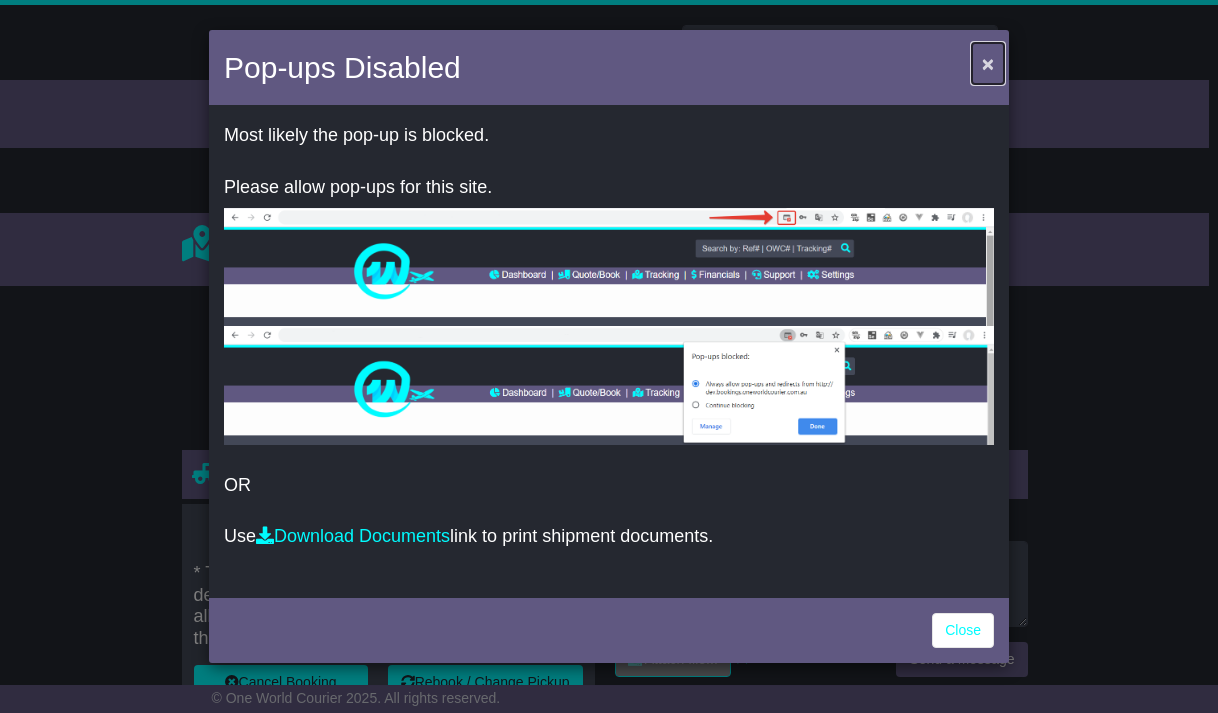 click on "×" at bounding box center (988, 63) 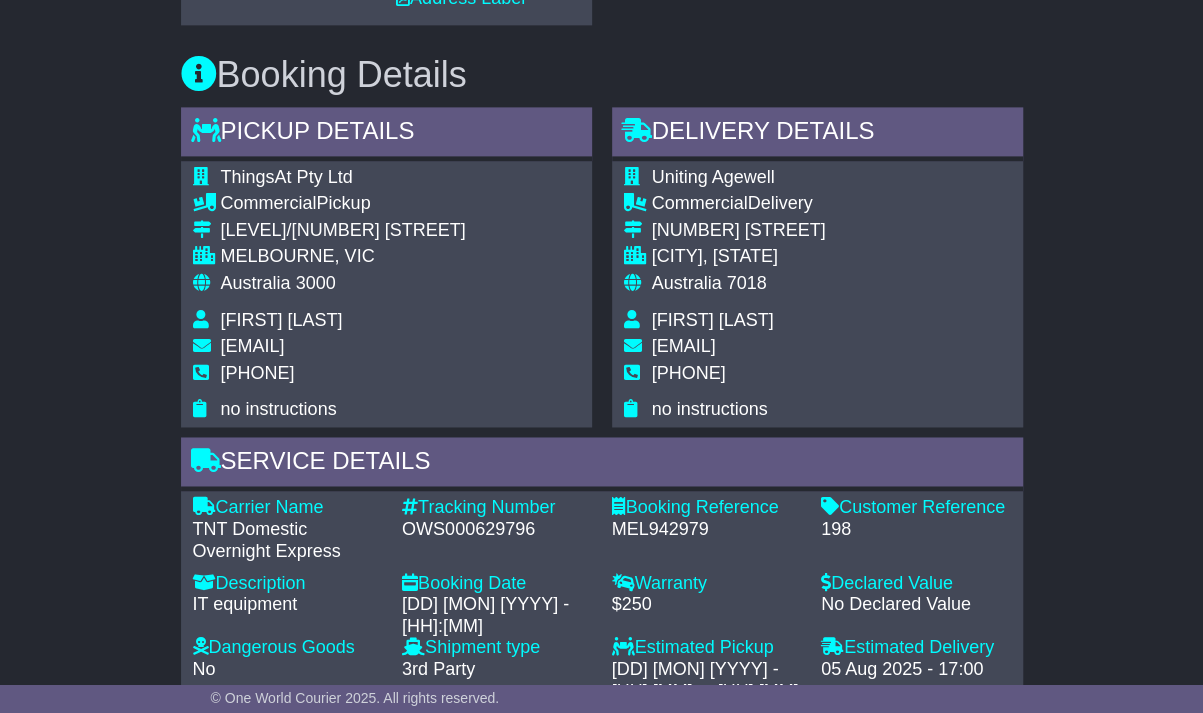 scroll, scrollTop: 1290, scrollLeft: 0, axis: vertical 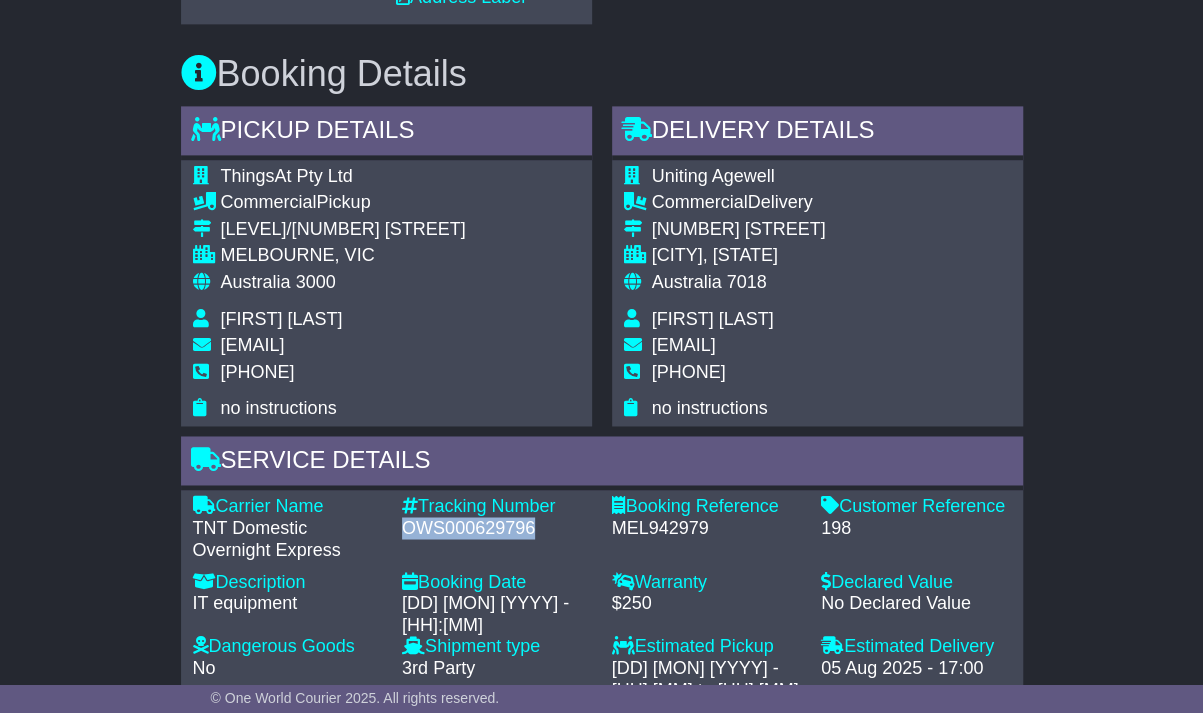 drag, startPoint x: 396, startPoint y: 529, endPoint x: 534, endPoint y: 537, distance: 138.23169 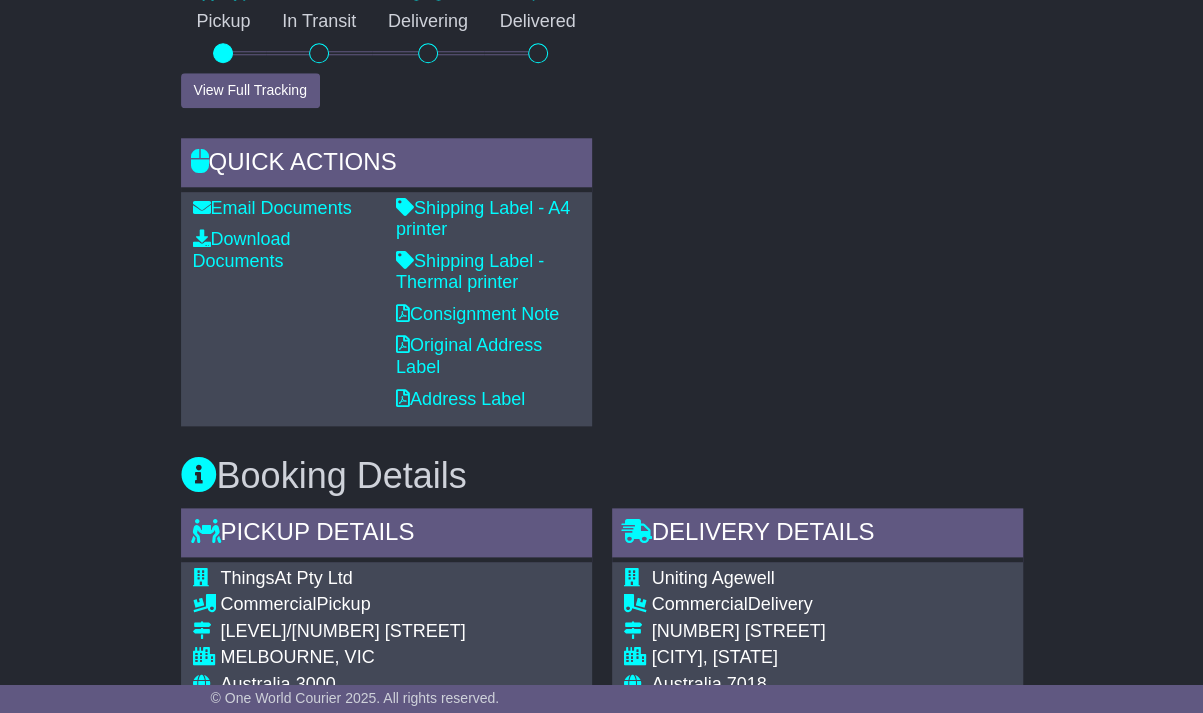 scroll, scrollTop: 887, scrollLeft: 0, axis: vertical 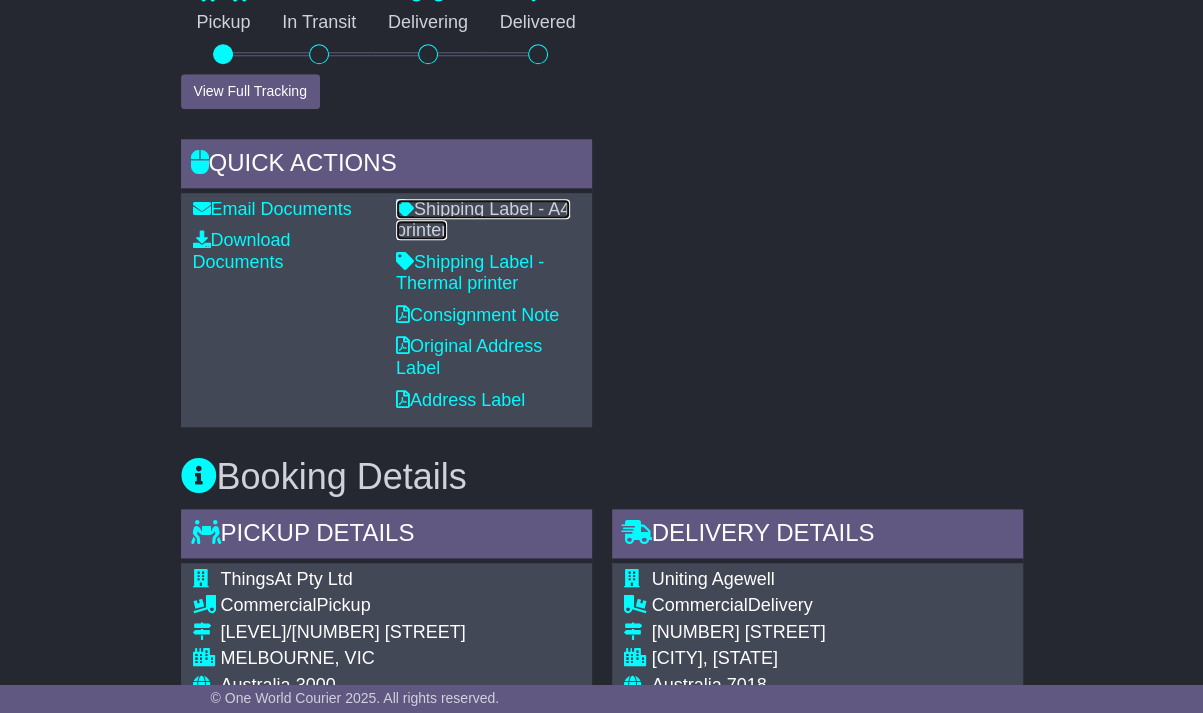 click on "Shipping Label - A4 printer" at bounding box center (483, 220) 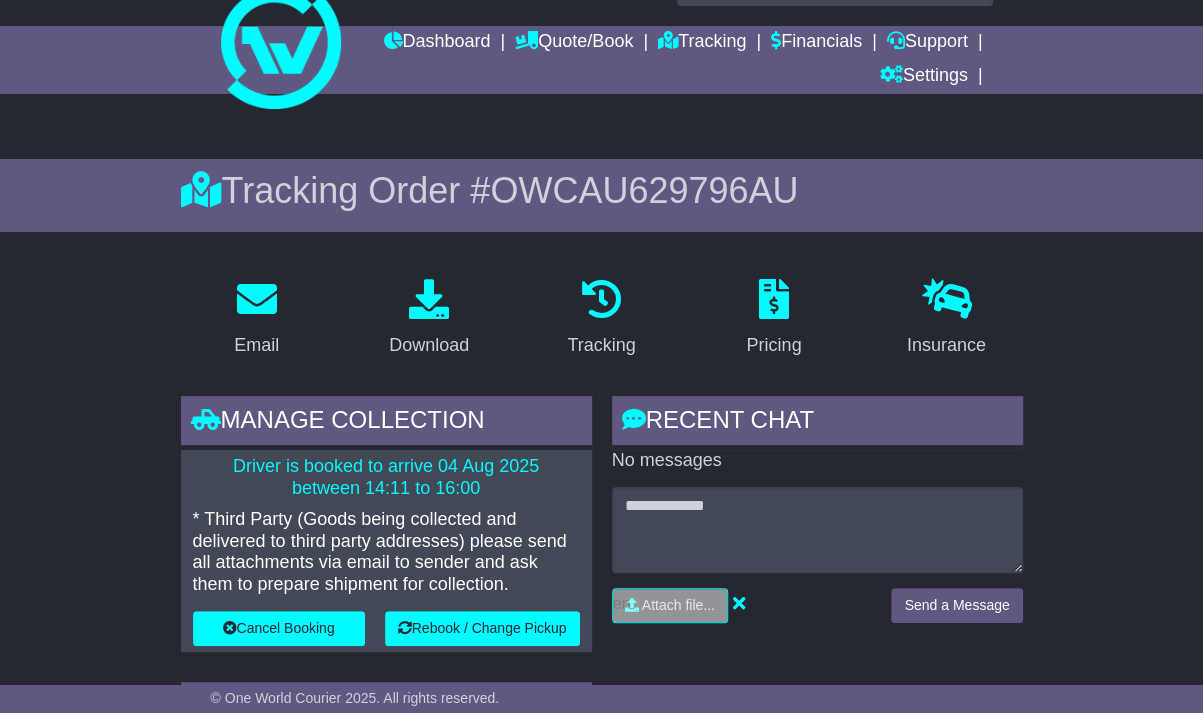 scroll, scrollTop: 53, scrollLeft: 0, axis: vertical 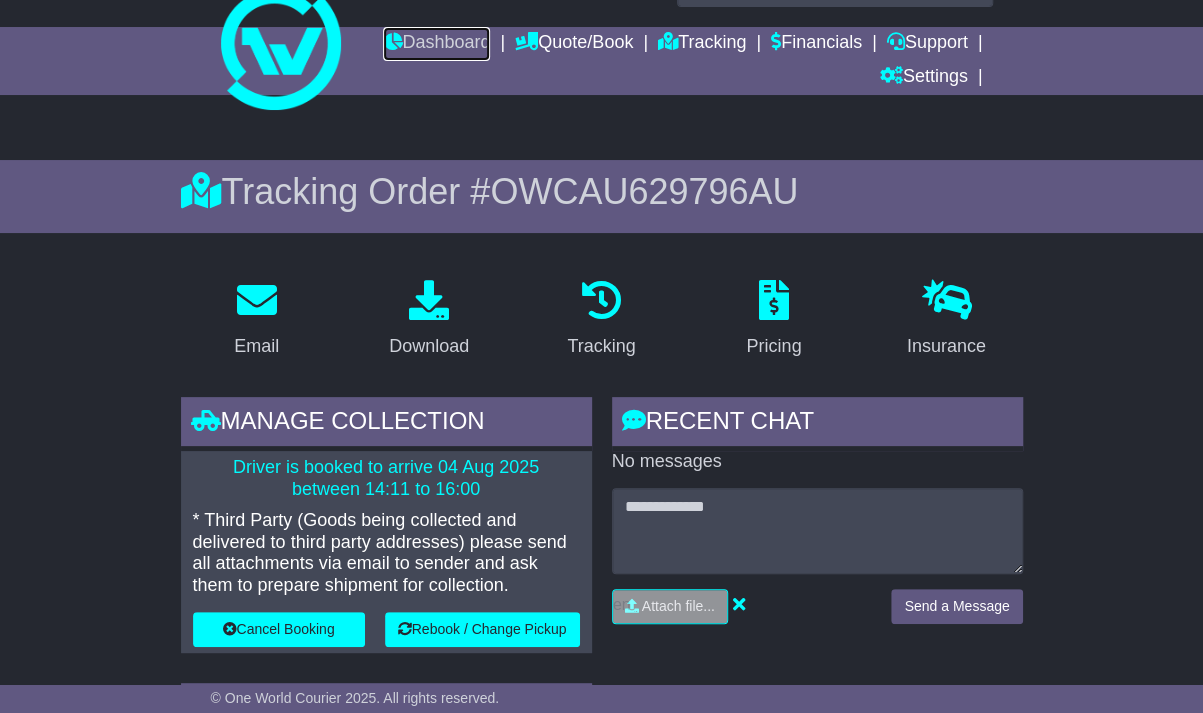 click on "Dashboard" at bounding box center (436, 44) 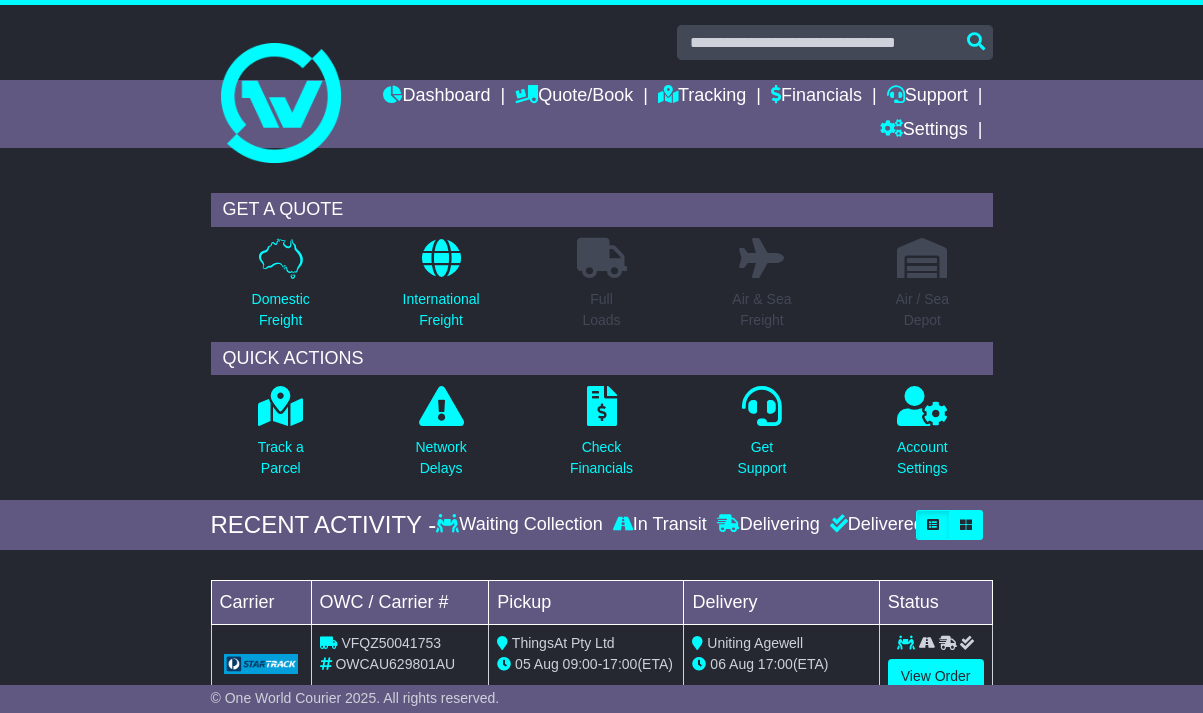 scroll, scrollTop: 0, scrollLeft: 0, axis: both 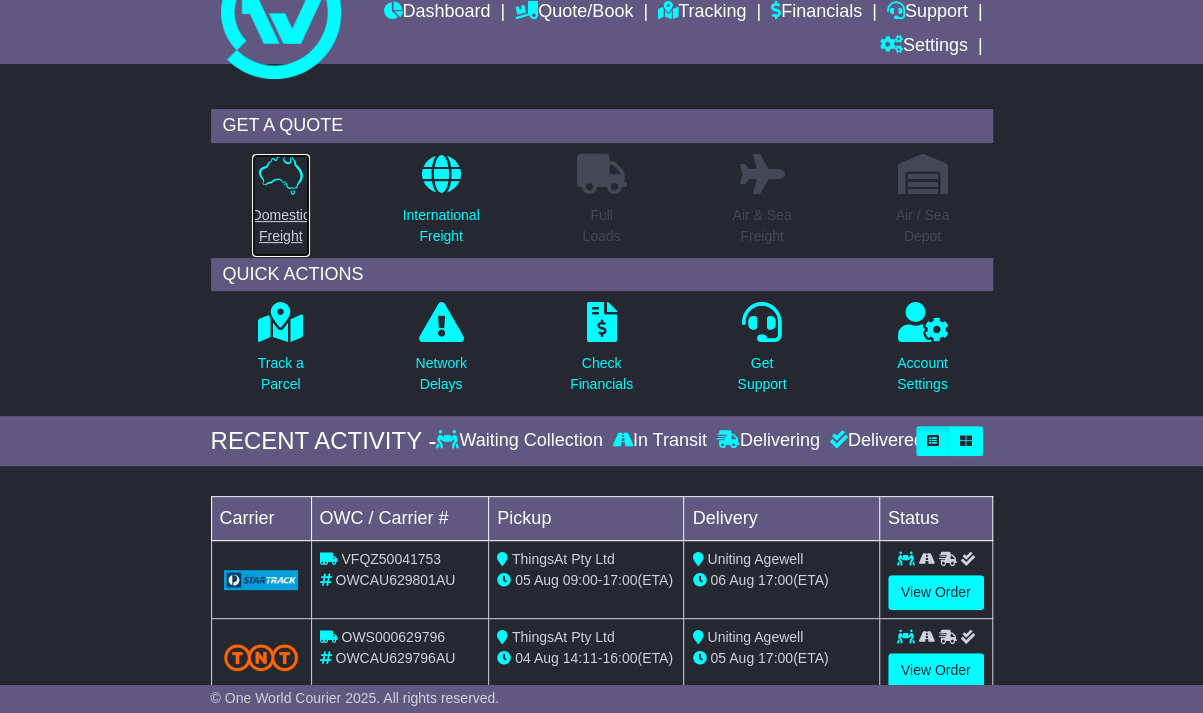 click on "Domestic Freight" at bounding box center (281, 226) 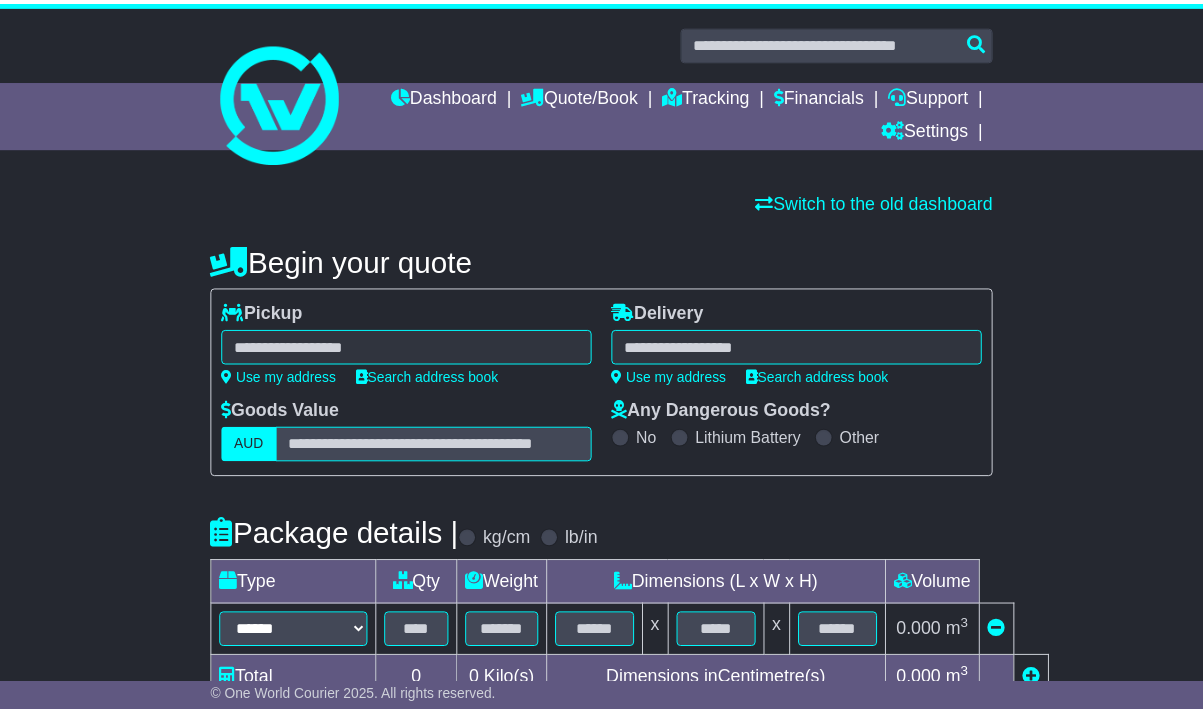 scroll, scrollTop: 0, scrollLeft: 0, axis: both 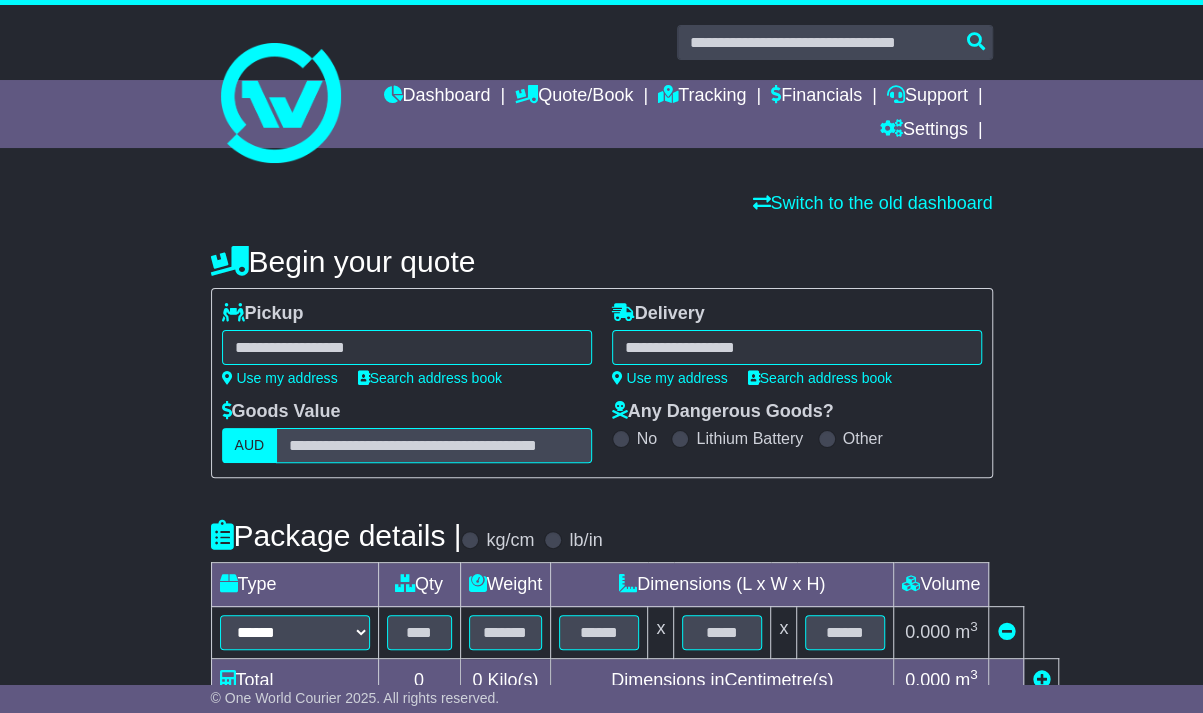 select 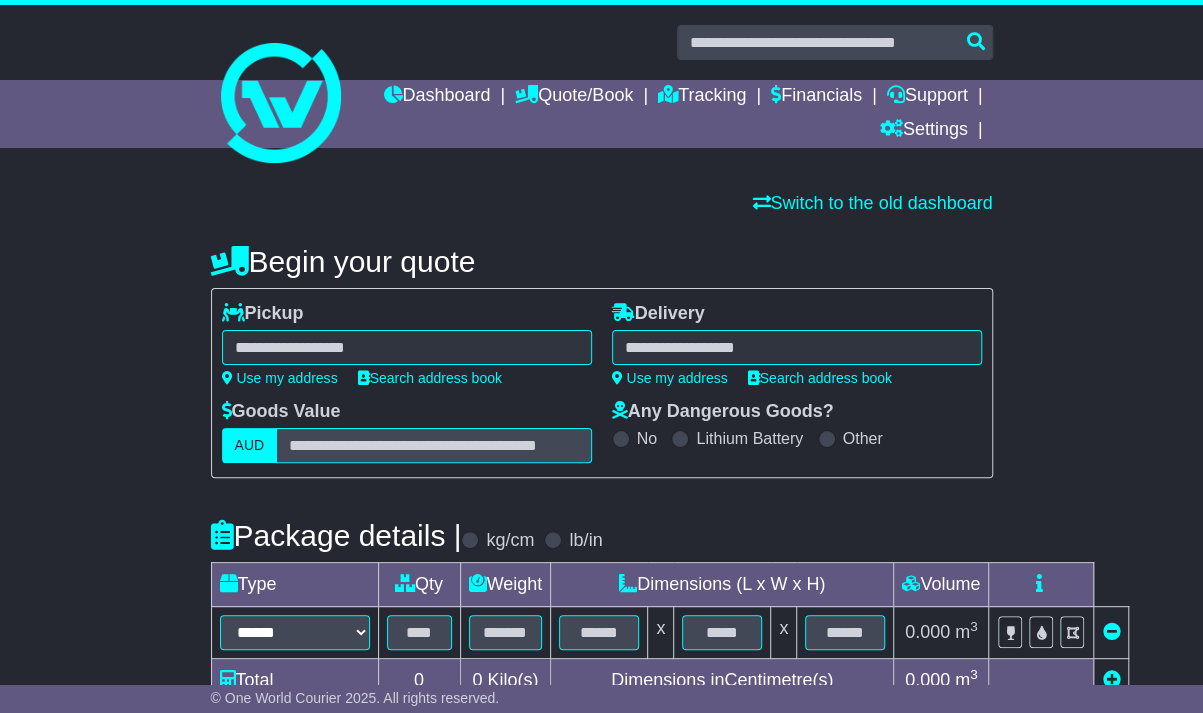 click at bounding box center [407, 347] 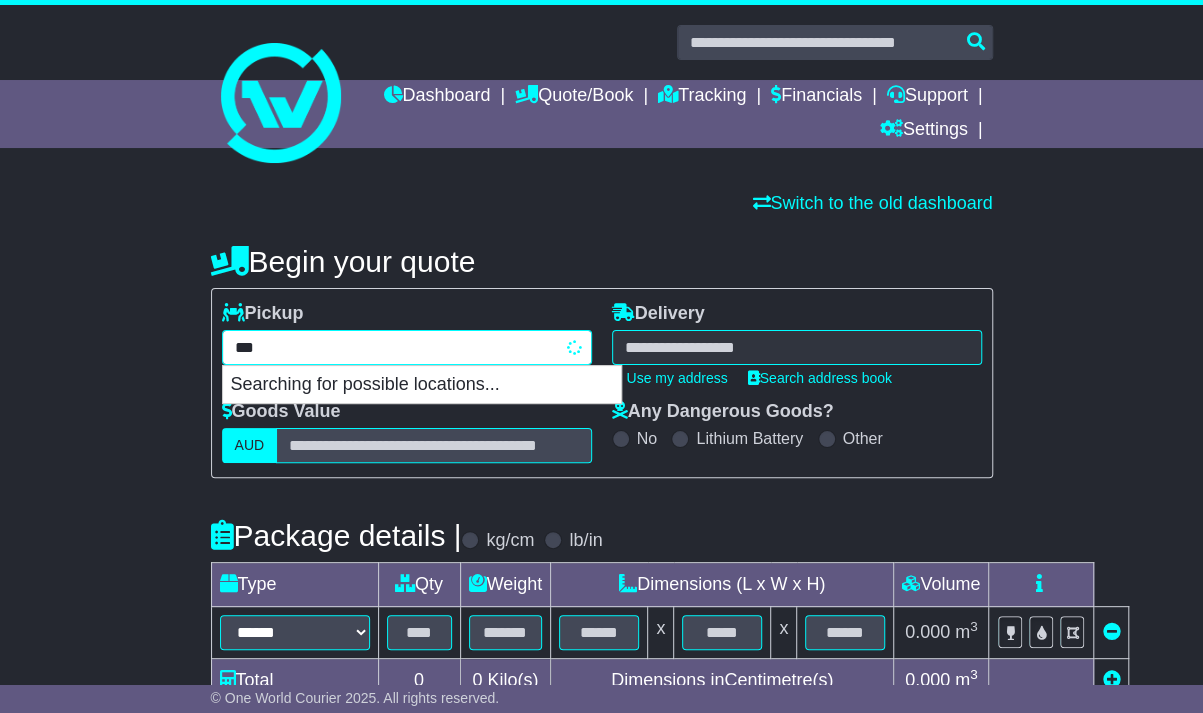 type on "****" 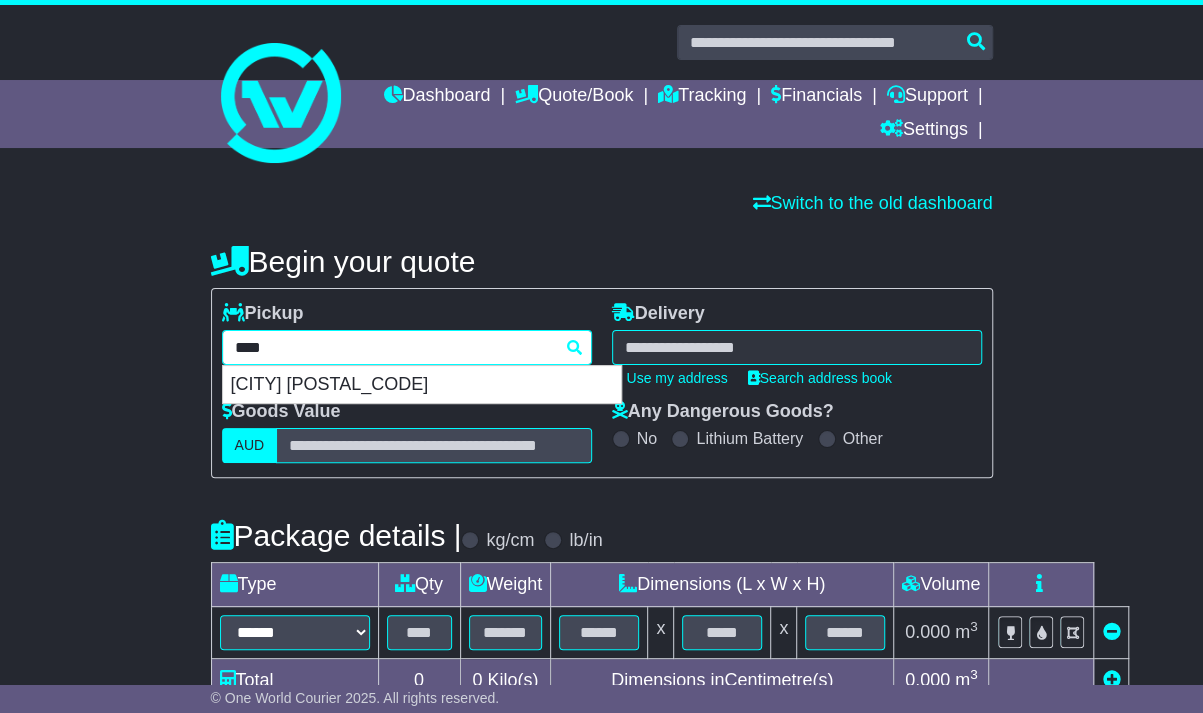 click on "MELBOURNE 3000" at bounding box center [422, 385] 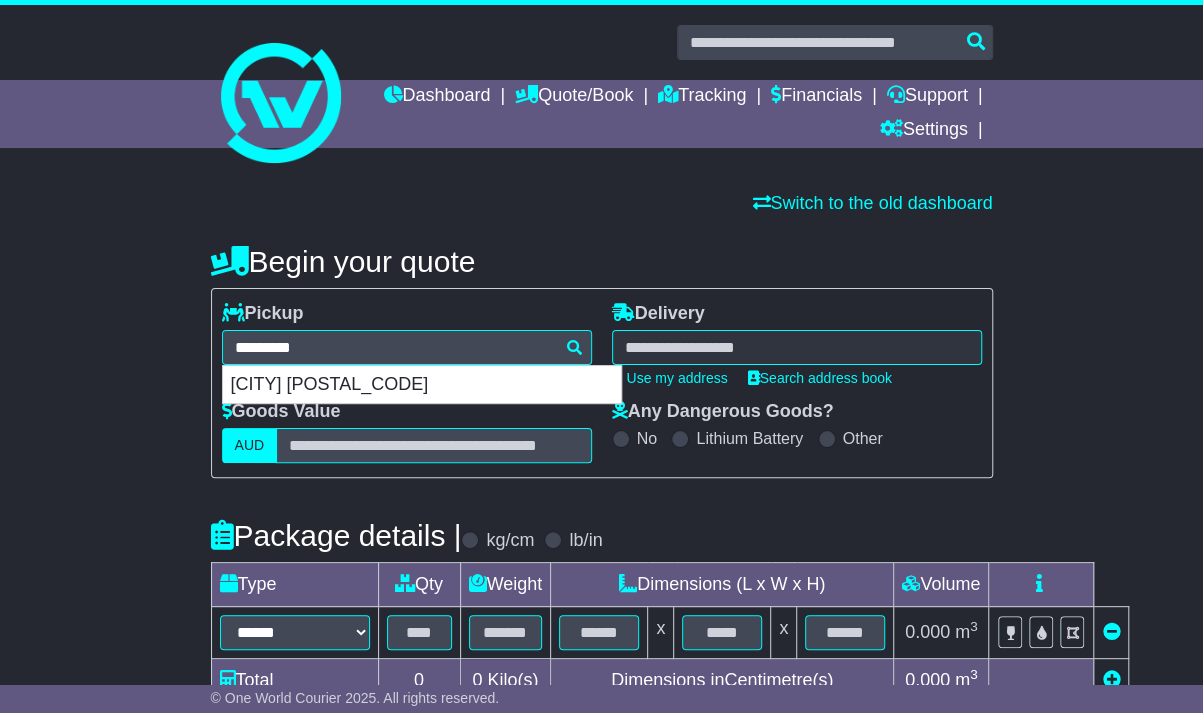 type on "**********" 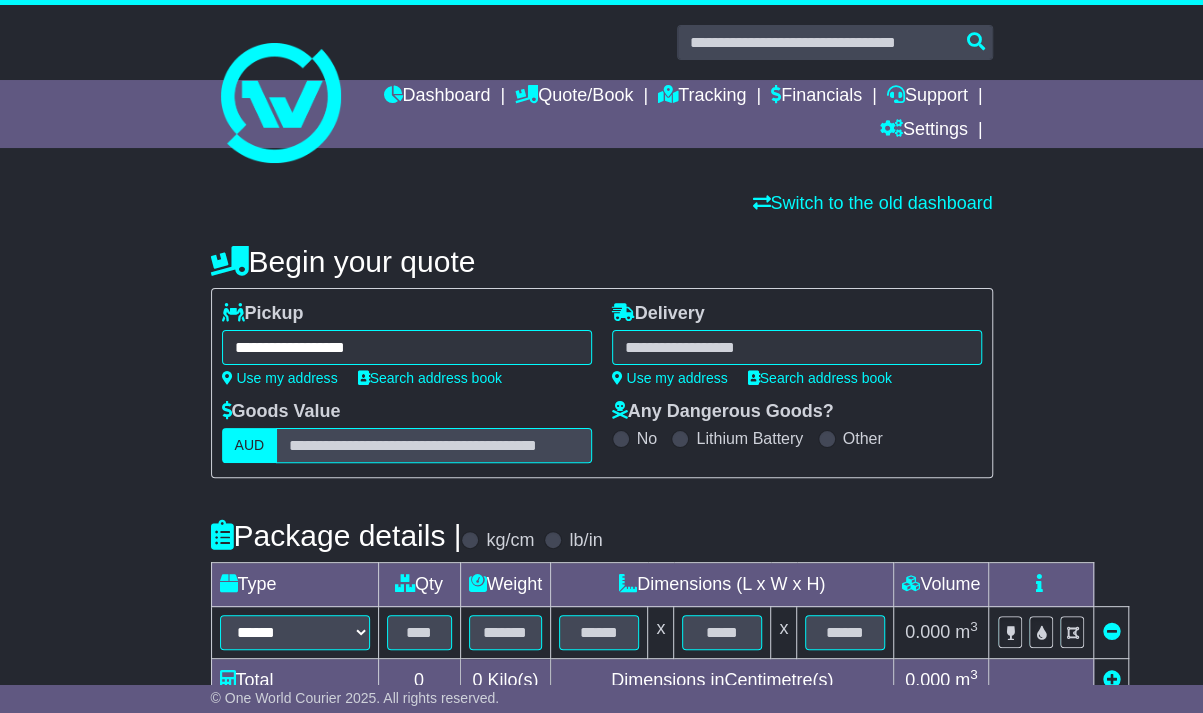 click at bounding box center (797, 347) 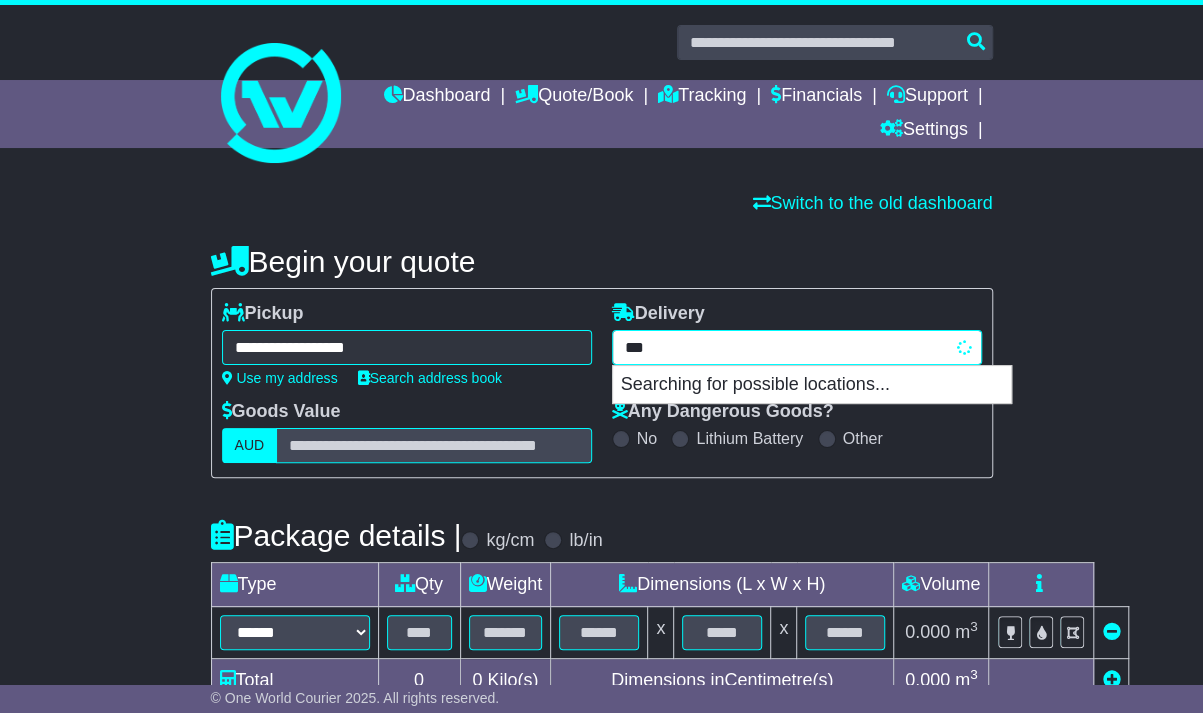 type on "****" 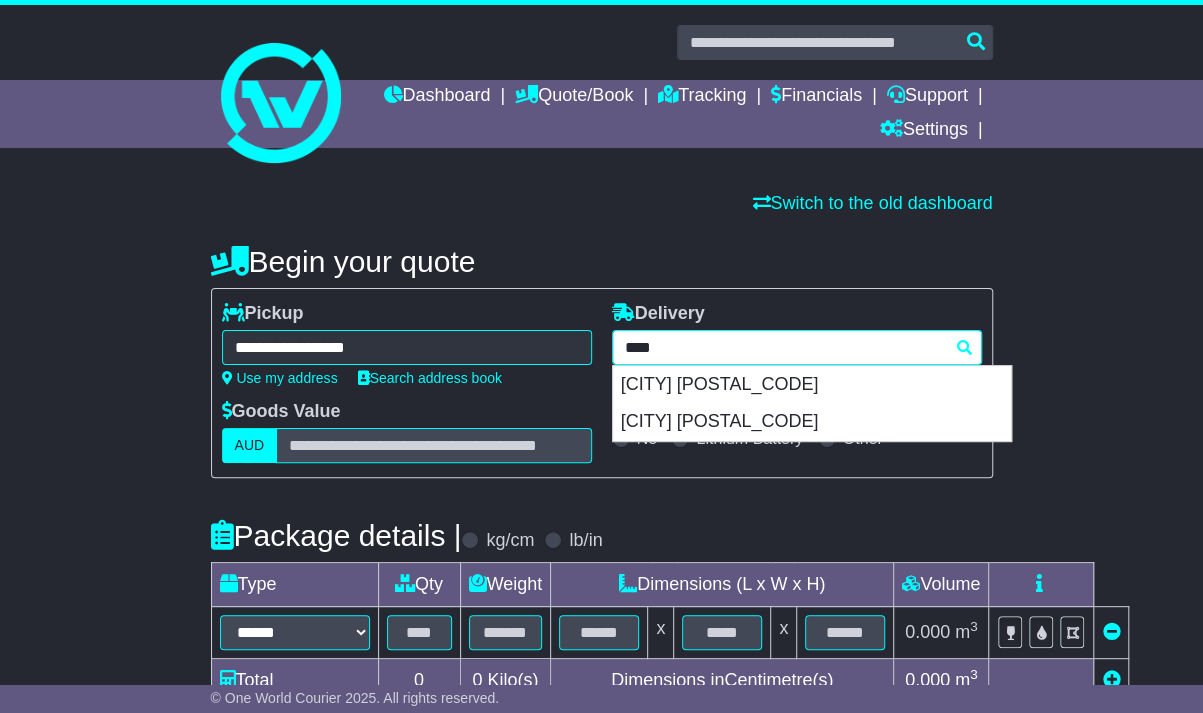 click on "BERWICK 3806" at bounding box center (812, 385) 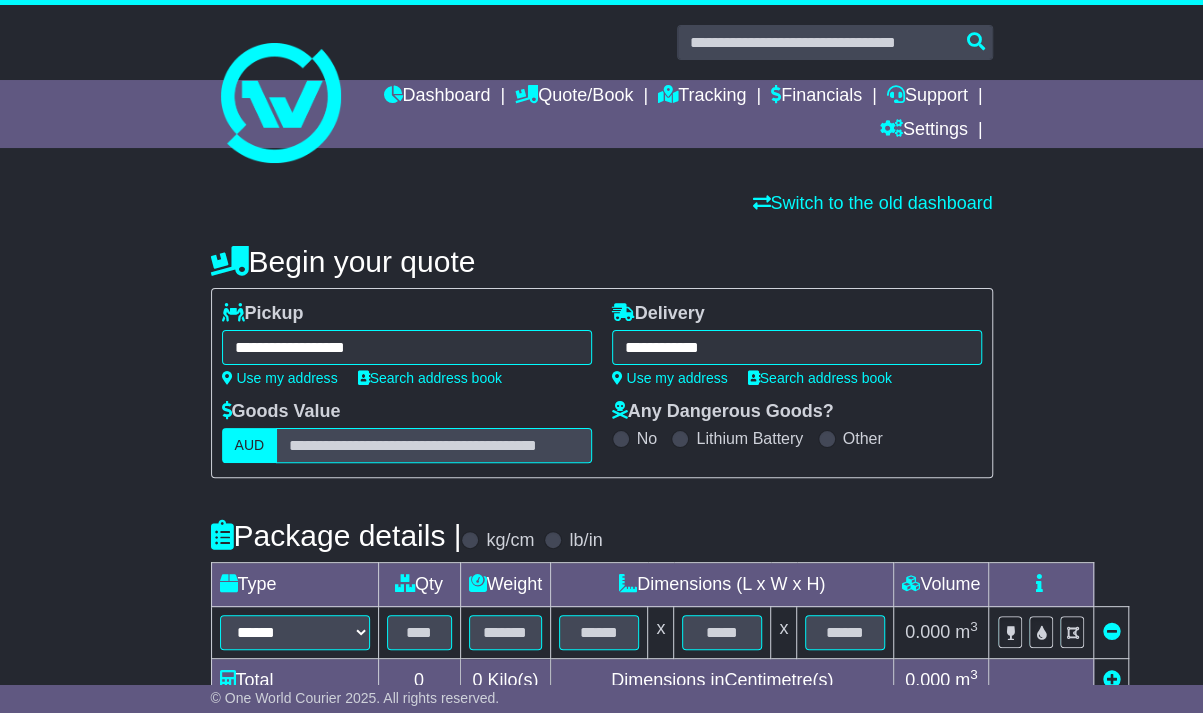 type on "**********" 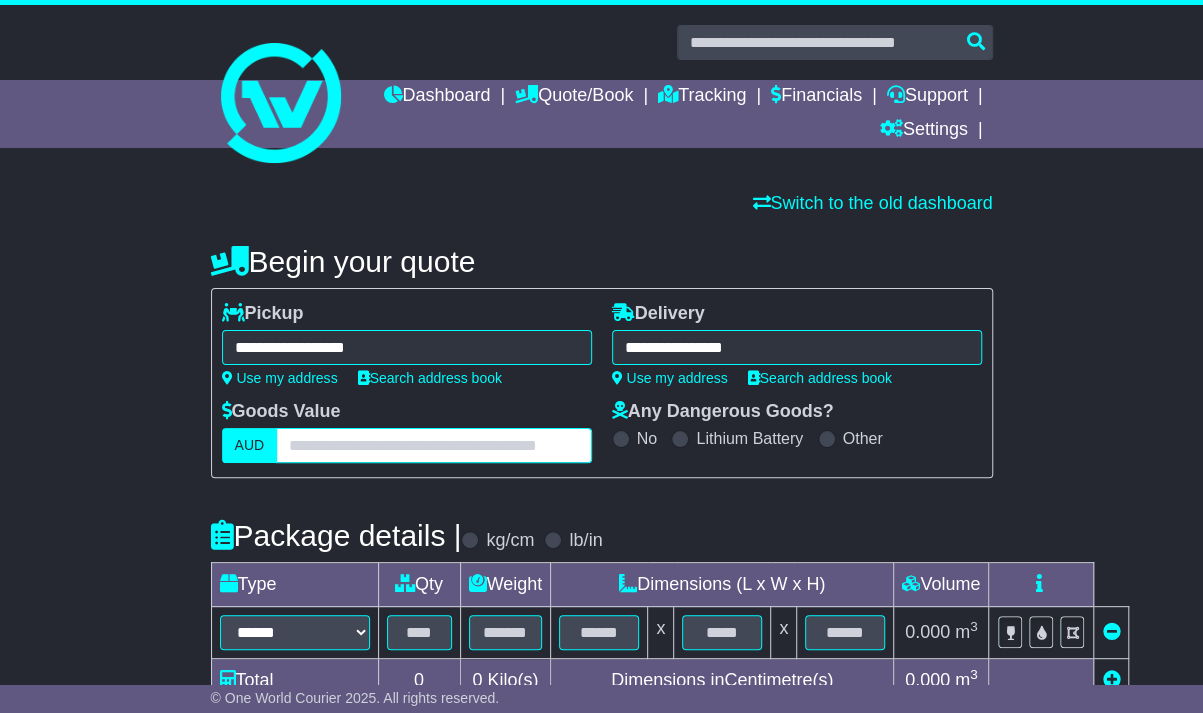 click at bounding box center (433, 445) 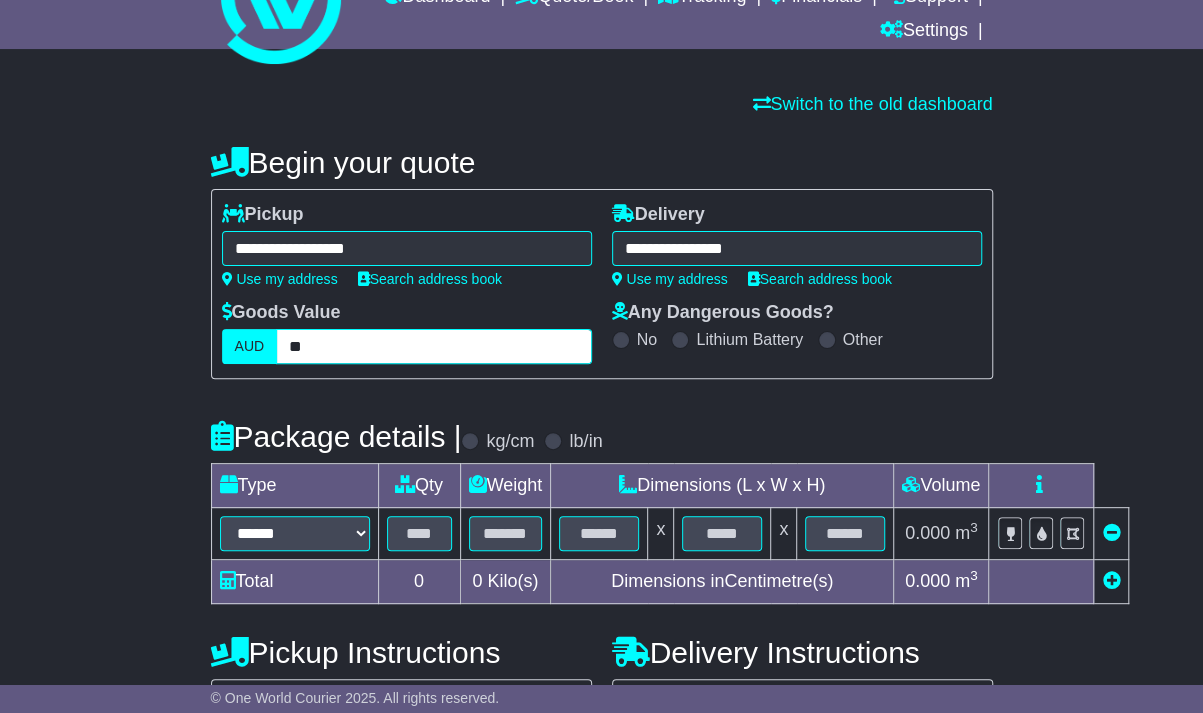 scroll, scrollTop: 100, scrollLeft: 0, axis: vertical 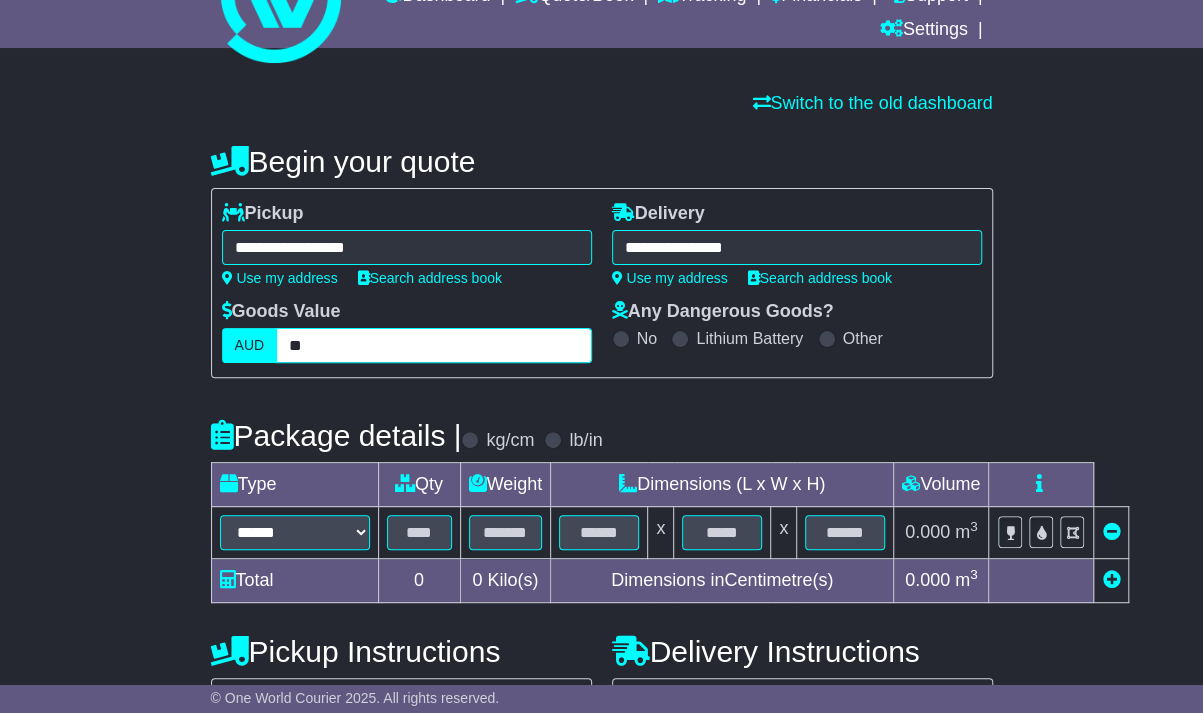 type on "**" 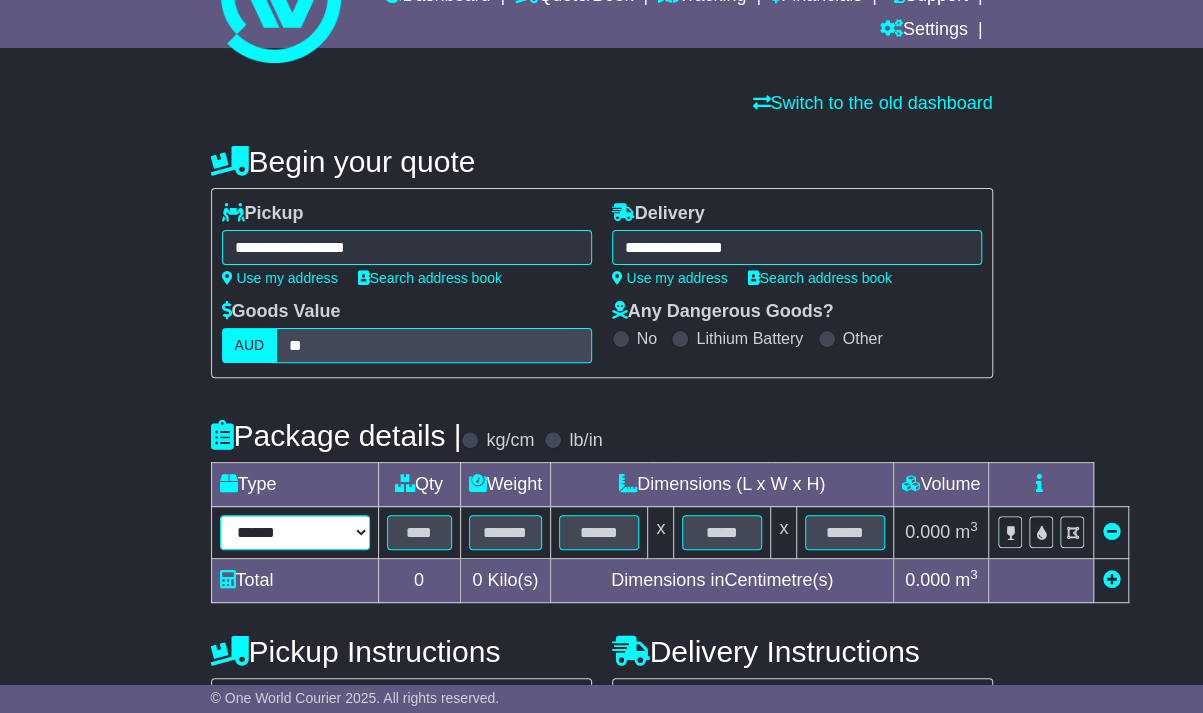 click on "****** ****** *** ******** ***** **** **** ****** *** *******" at bounding box center [295, 532] 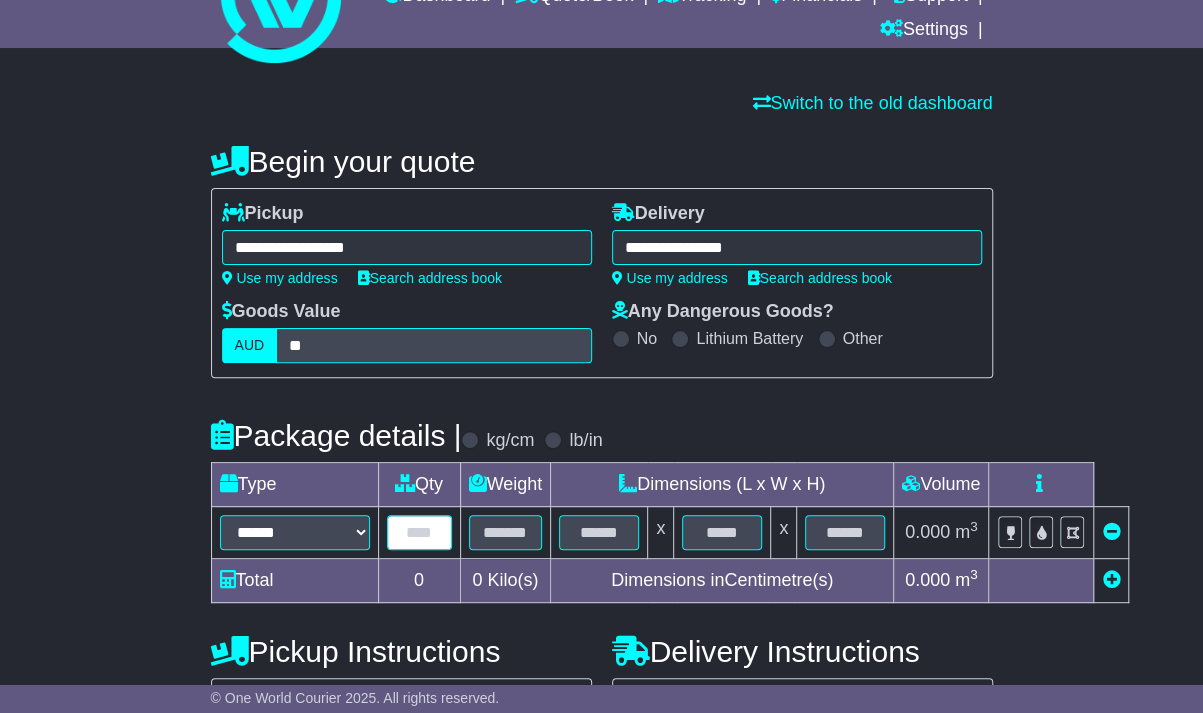 click at bounding box center (419, 532) 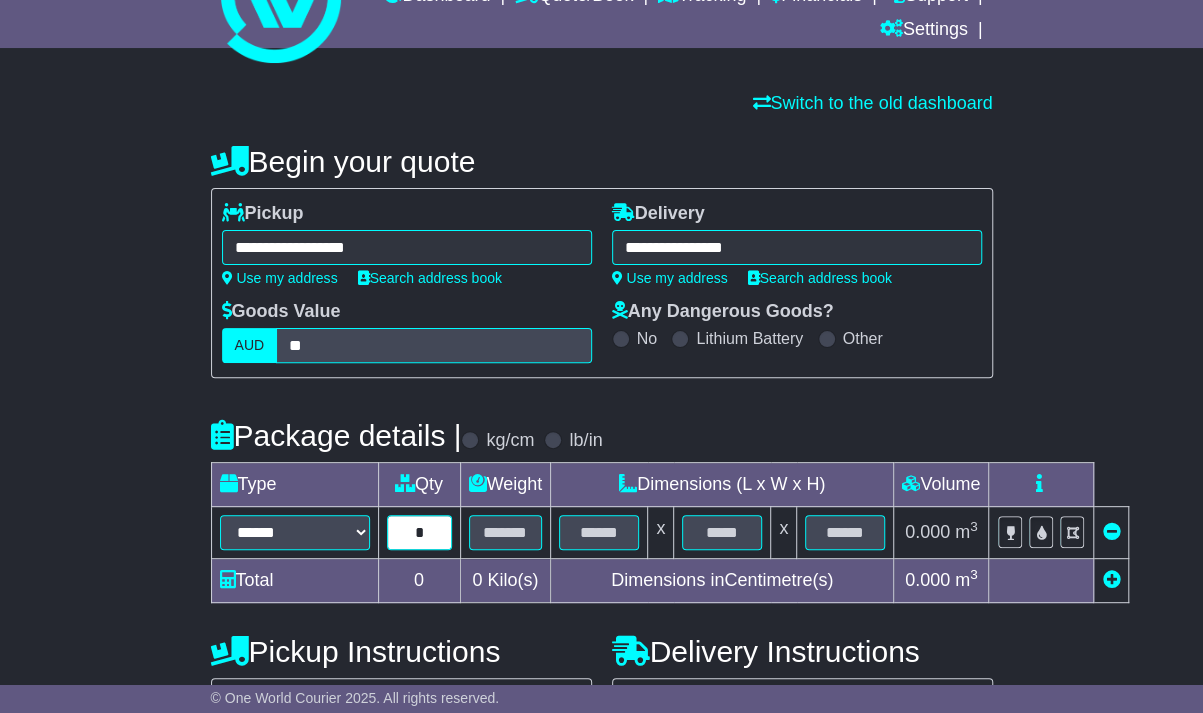 type on "*" 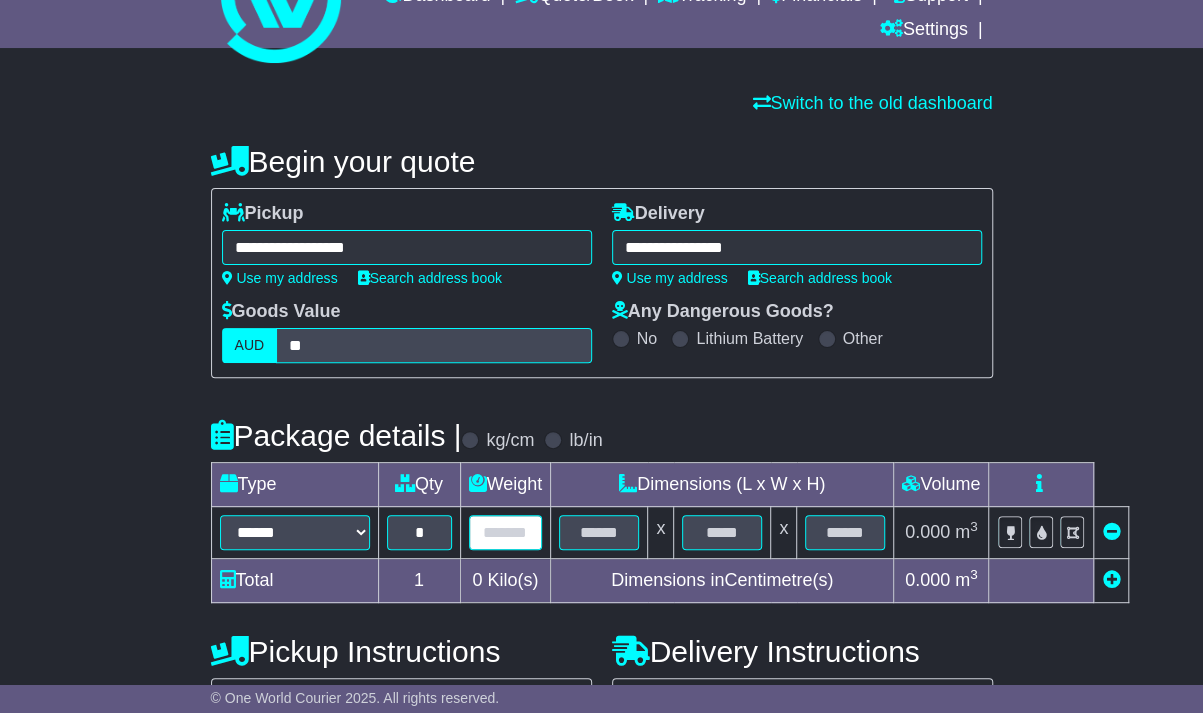 click at bounding box center (506, 532) 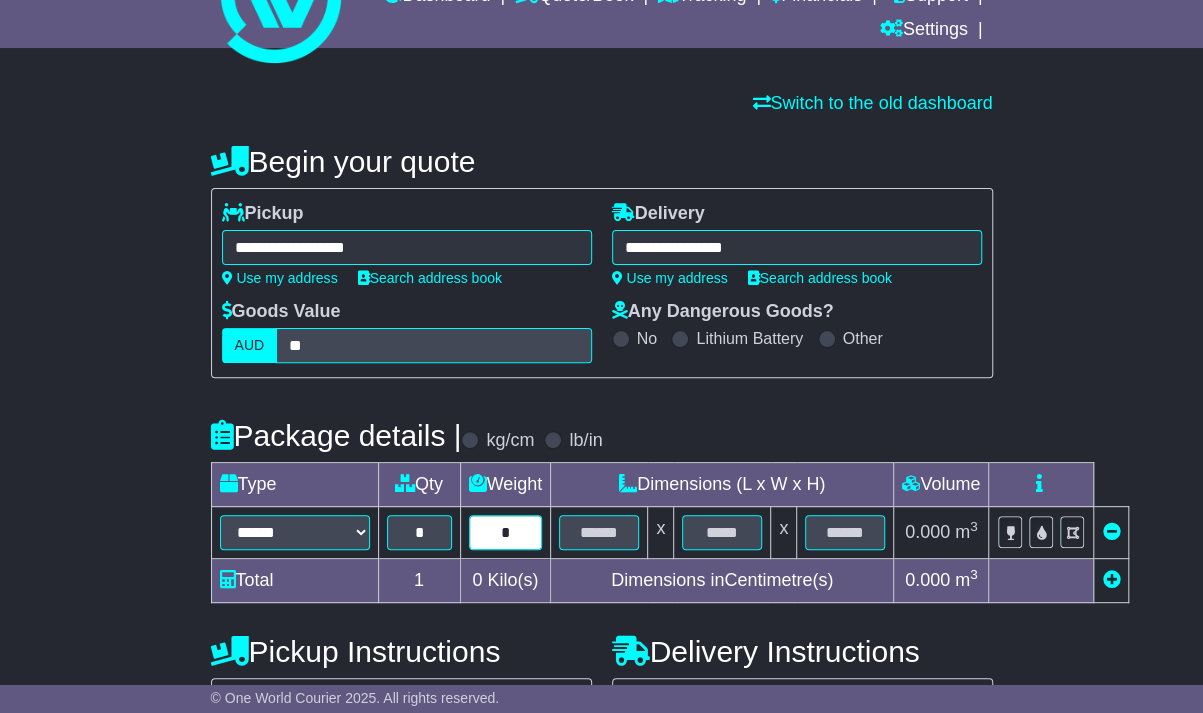 type on "*" 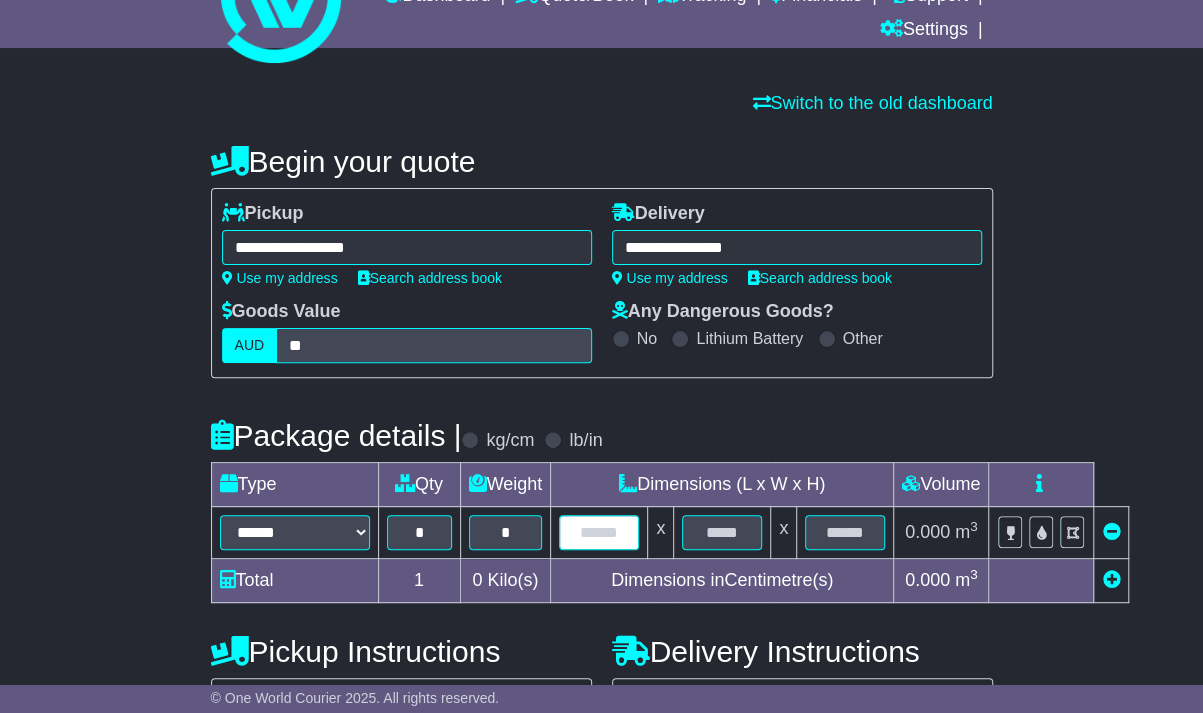 click at bounding box center (599, 532) 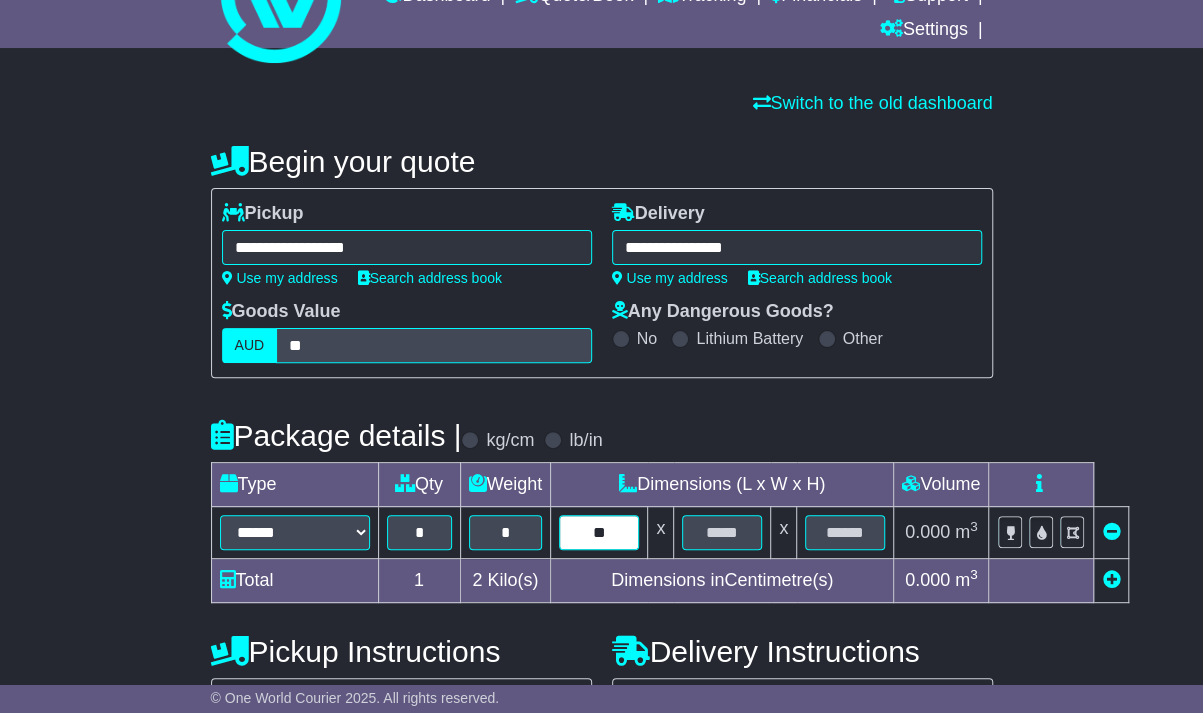 type on "**" 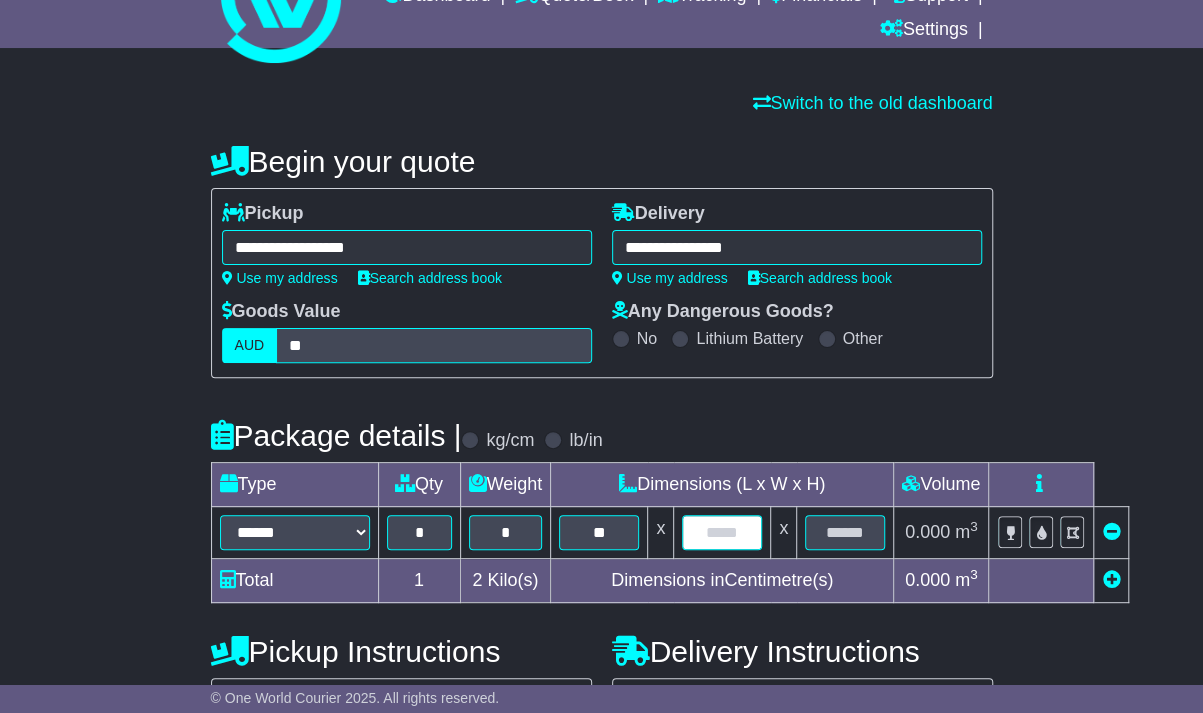 click at bounding box center [722, 532] 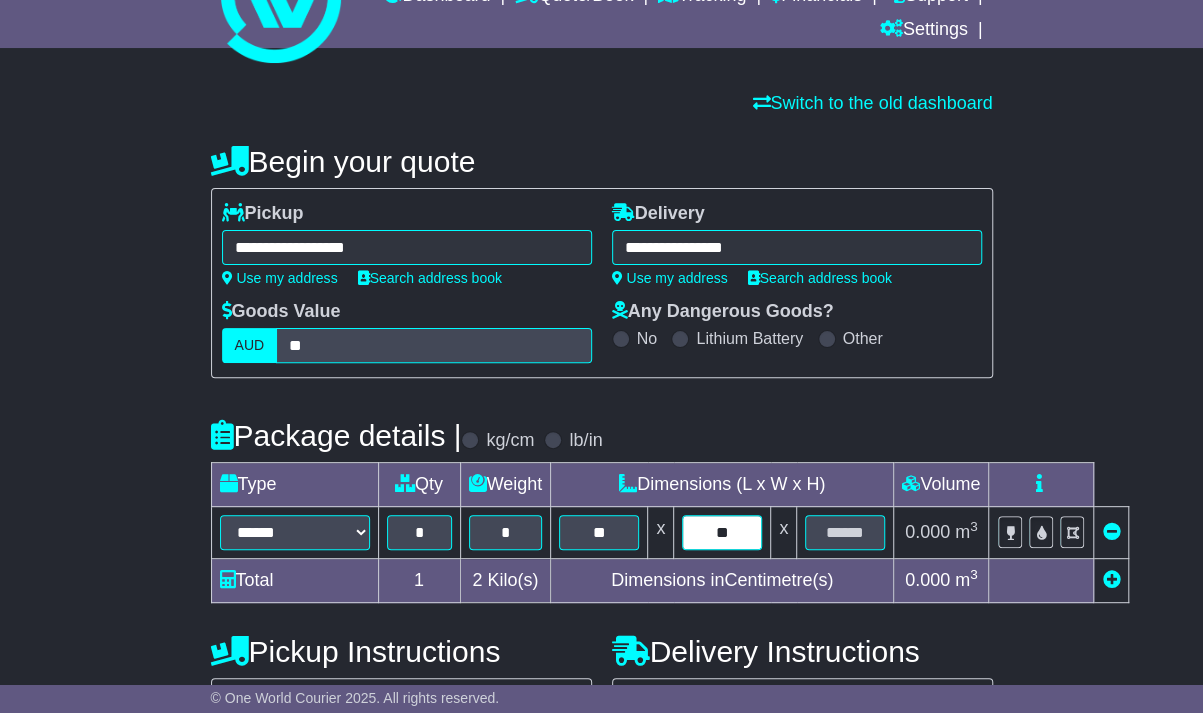 type on "**" 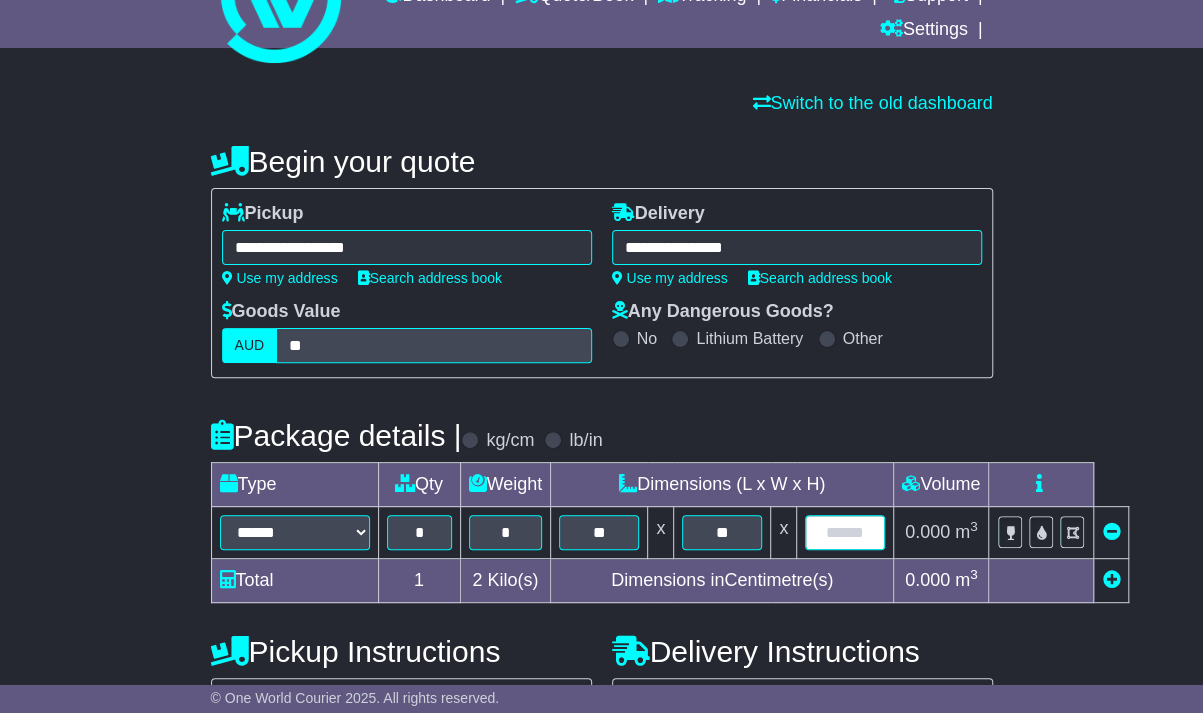 click at bounding box center (845, 532) 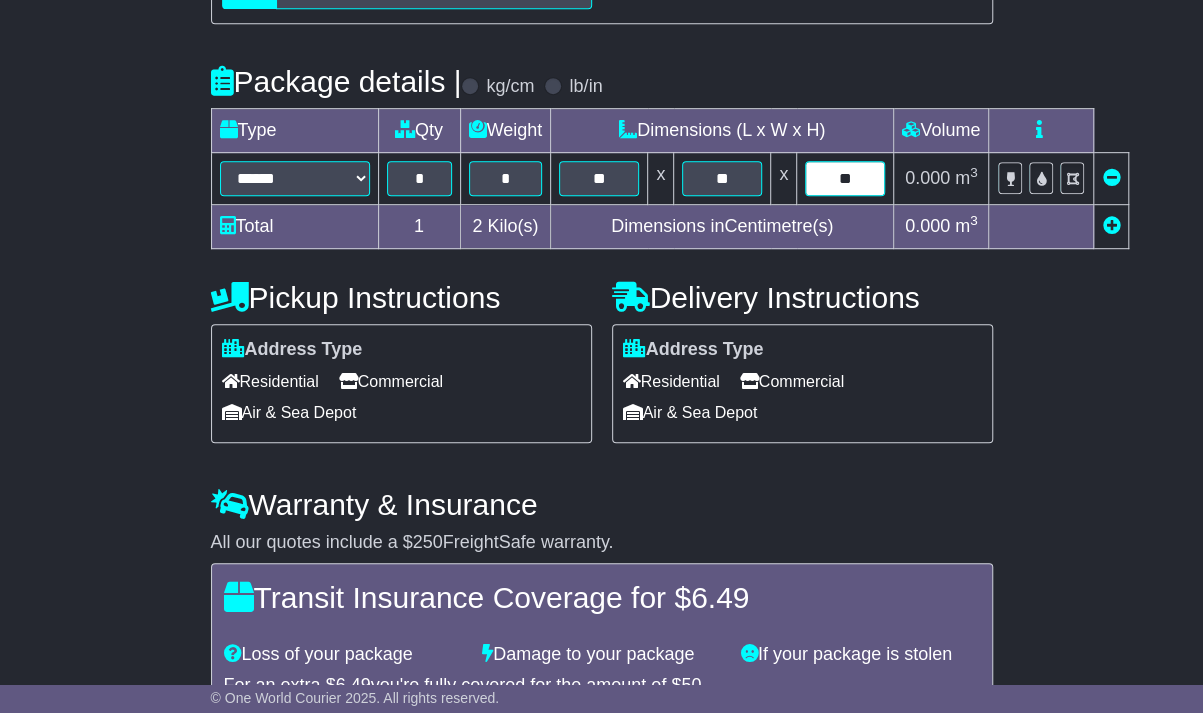scroll, scrollTop: 461, scrollLeft: 0, axis: vertical 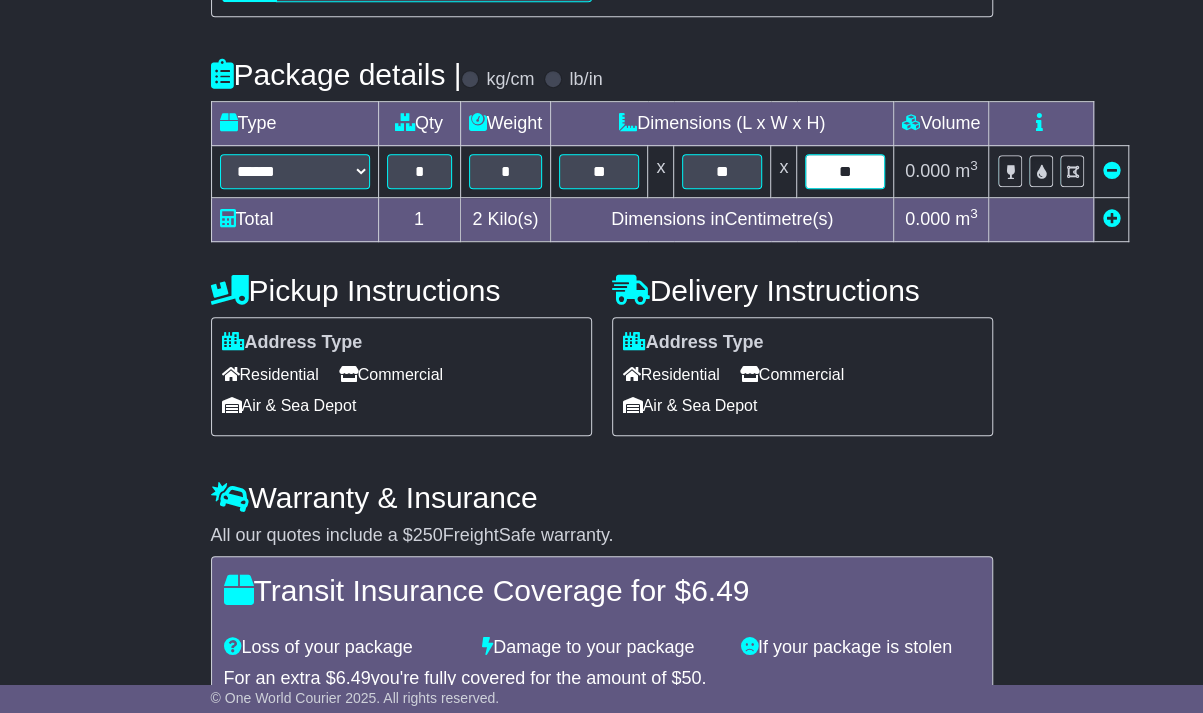type on "**" 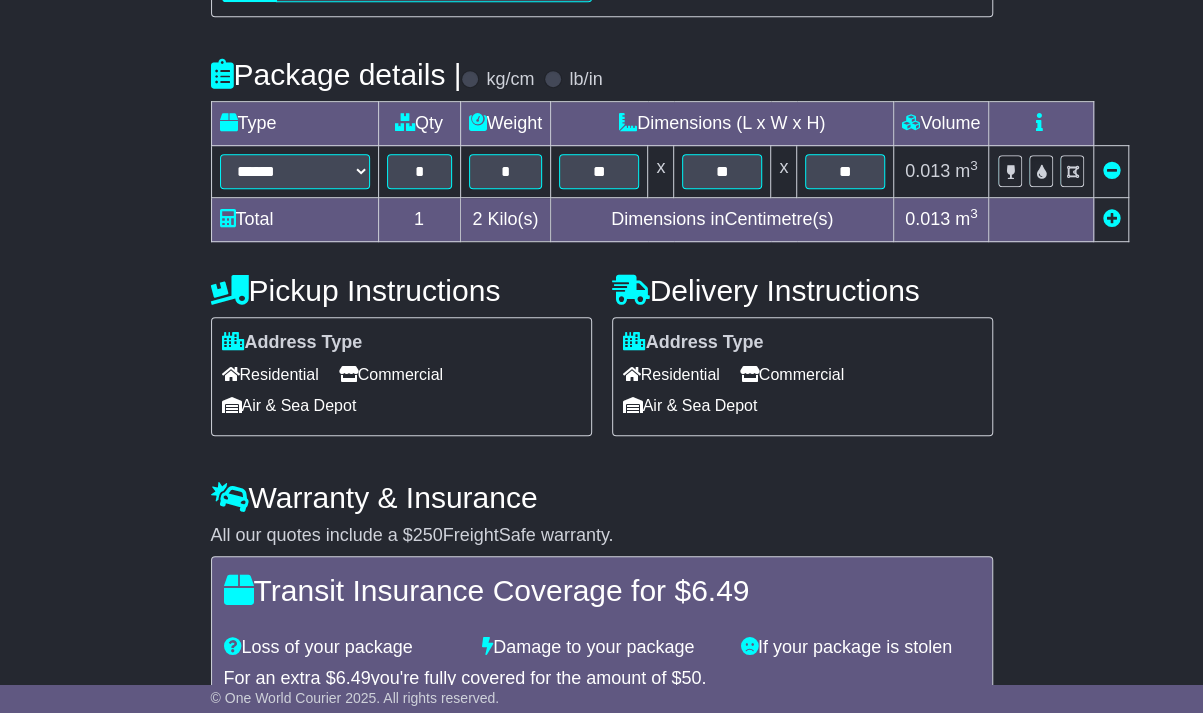 click on "Commercial" at bounding box center [391, 374] 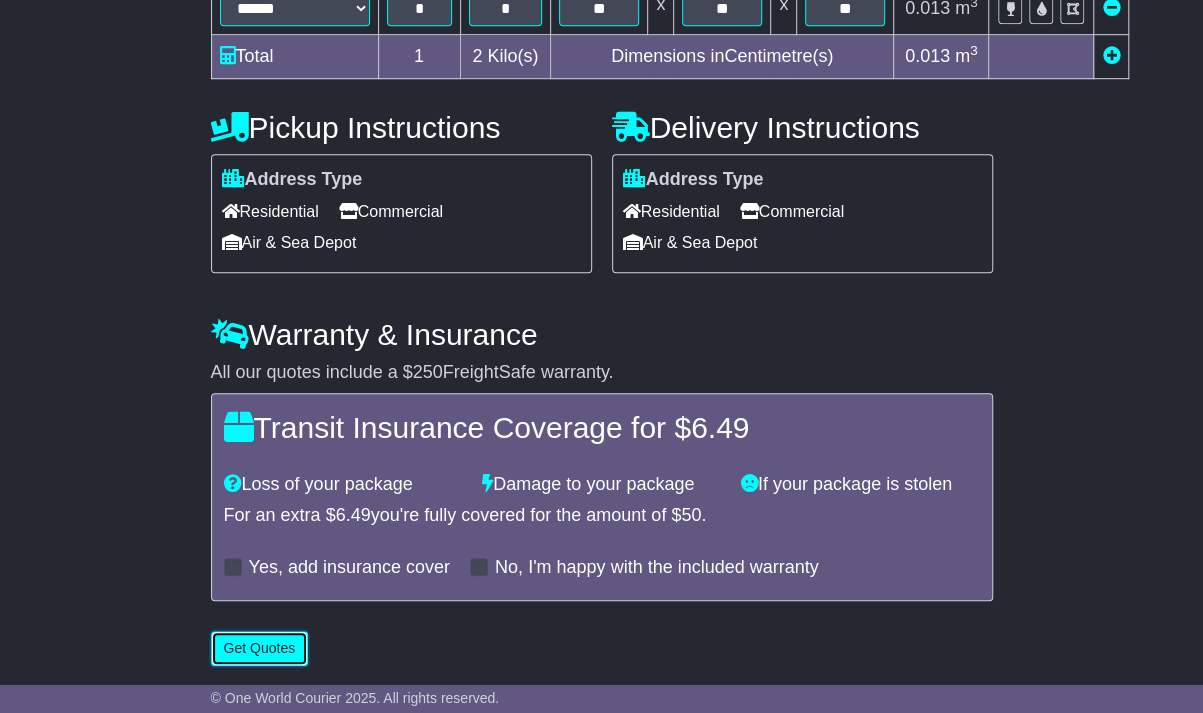 click on "Get Quotes" at bounding box center [260, 648] 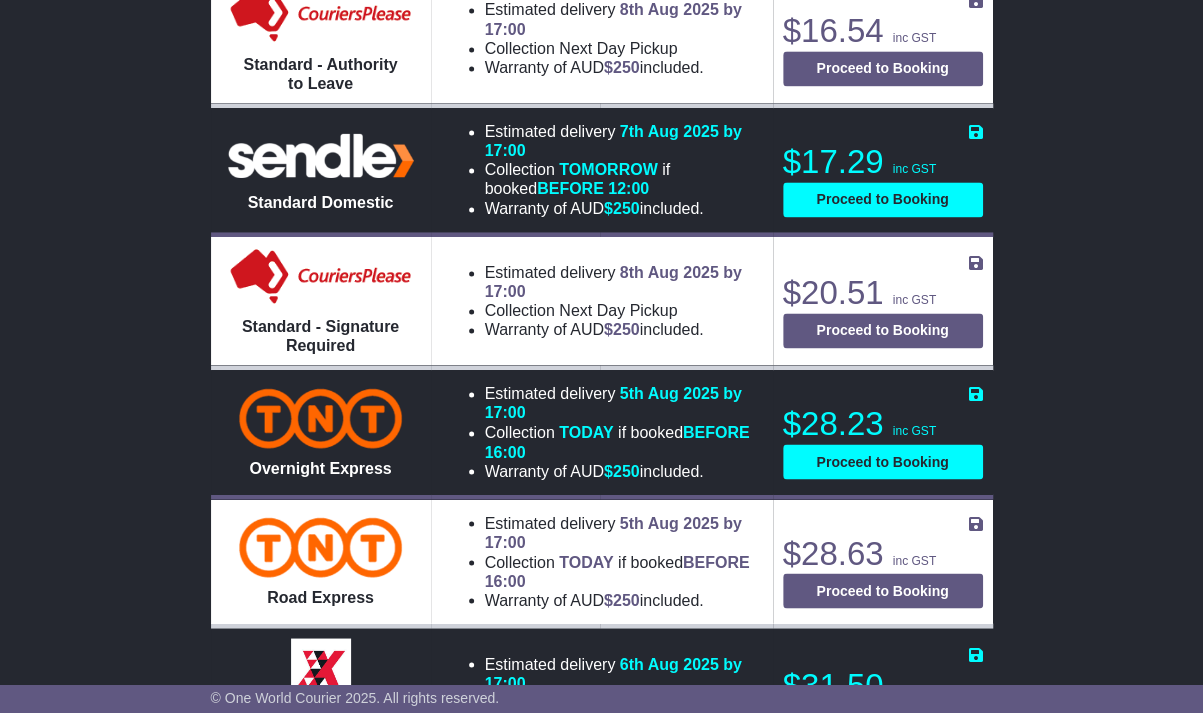 scroll, scrollTop: 1316, scrollLeft: 0, axis: vertical 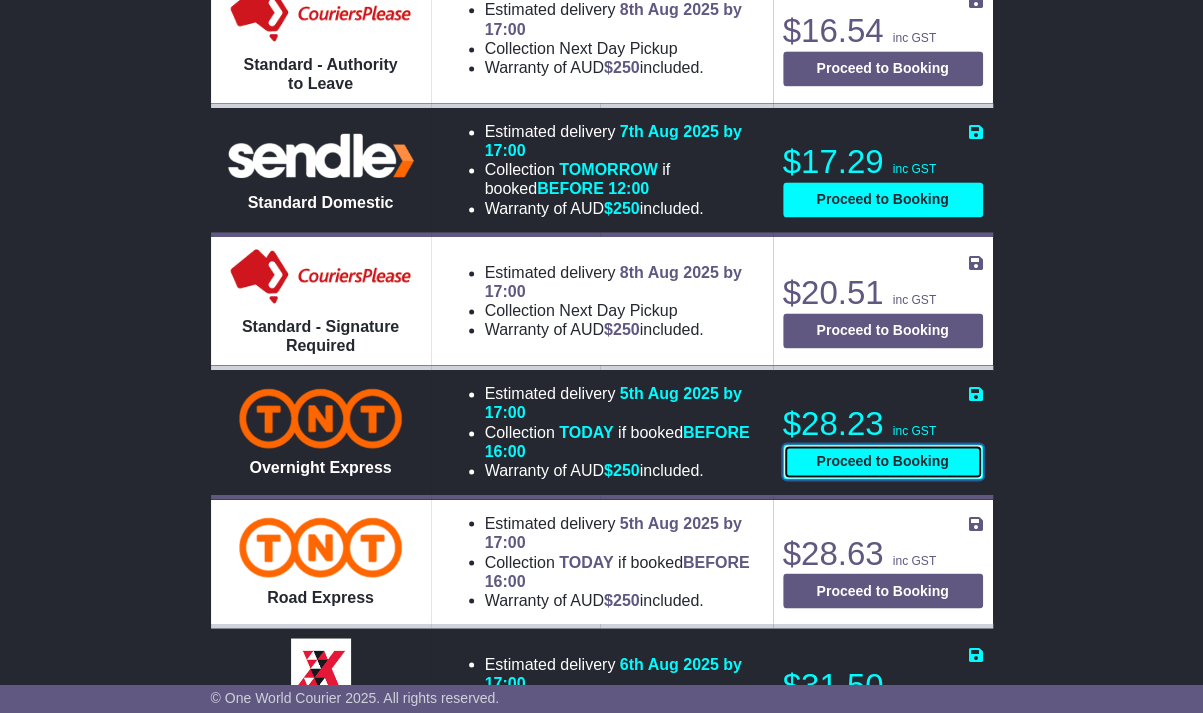 click on "Proceed to Booking" at bounding box center [883, 461] 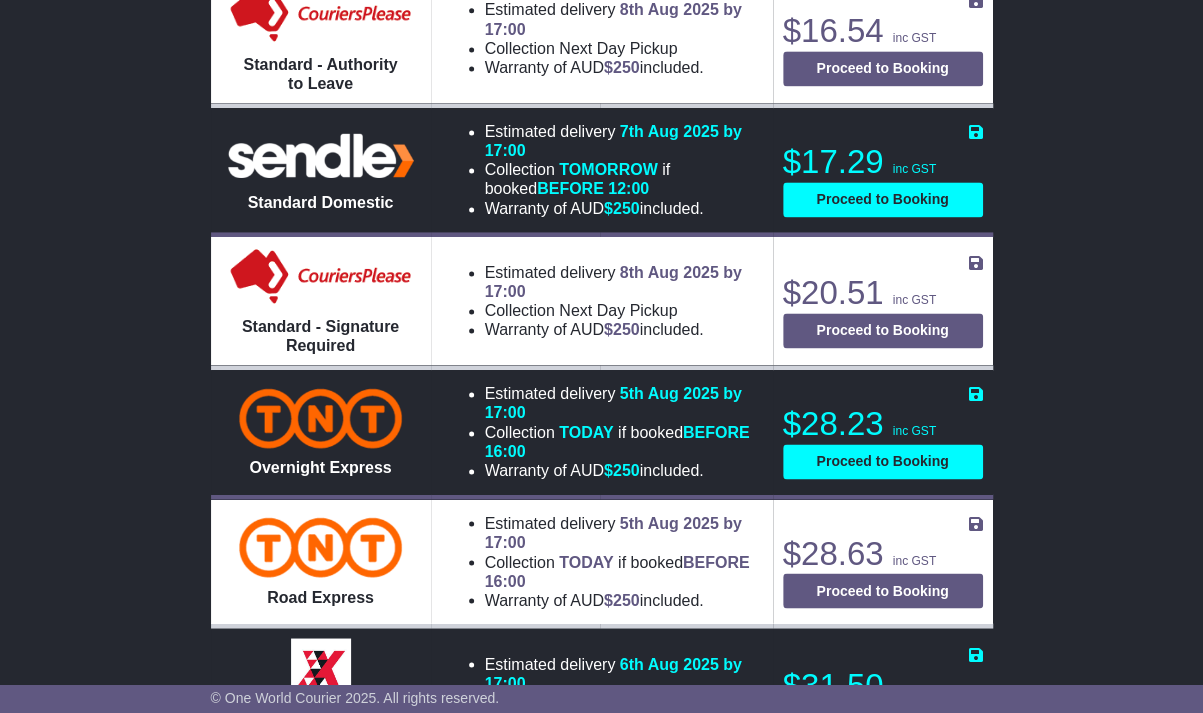 select on "*****" 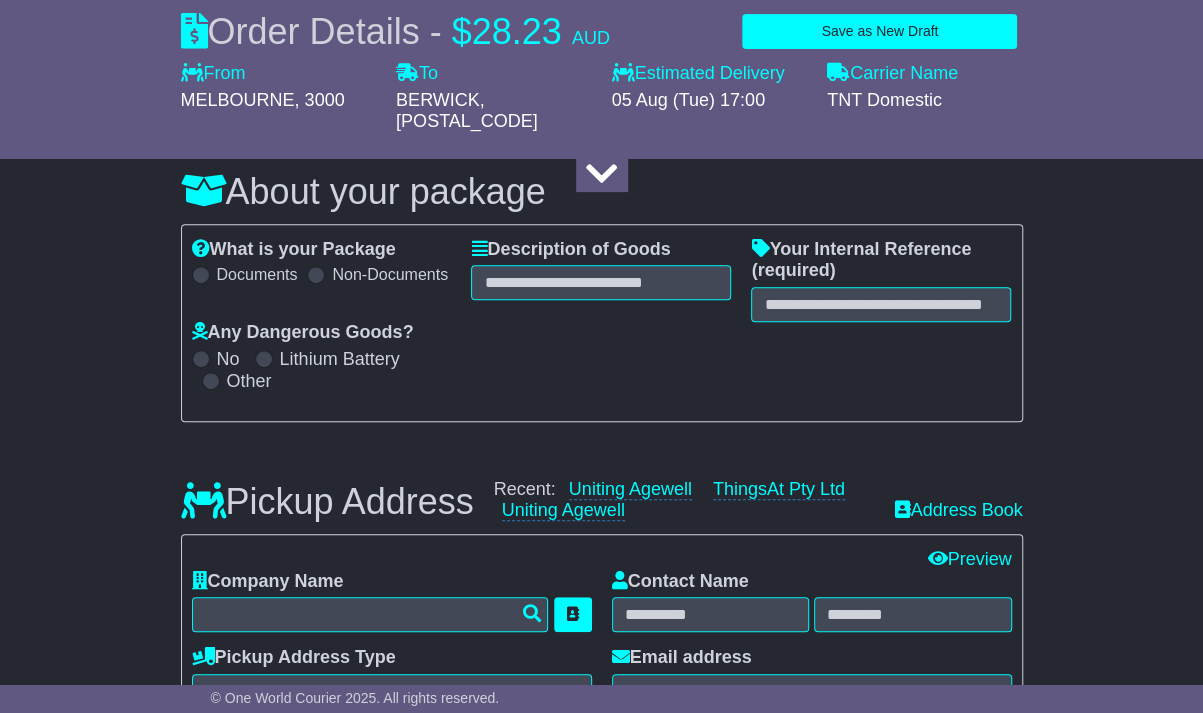 scroll, scrollTop: 0, scrollLeft: 0, axis: both 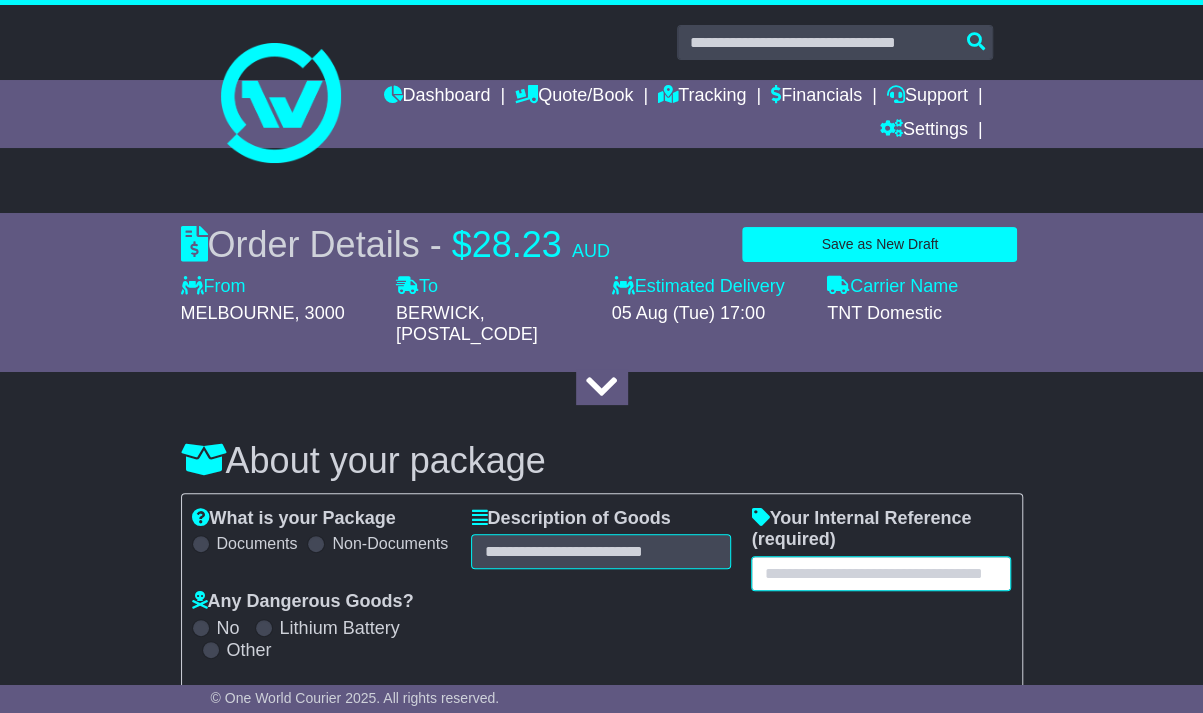 click at bounding box center (881, 573) 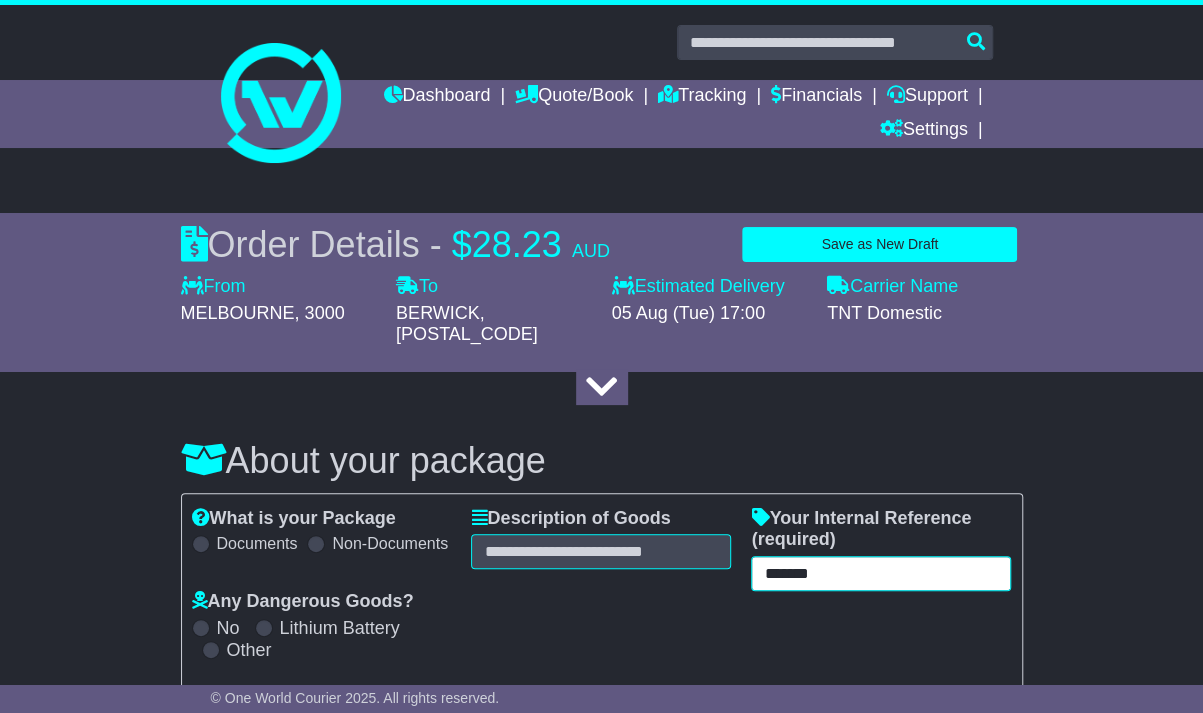 type on "*******" 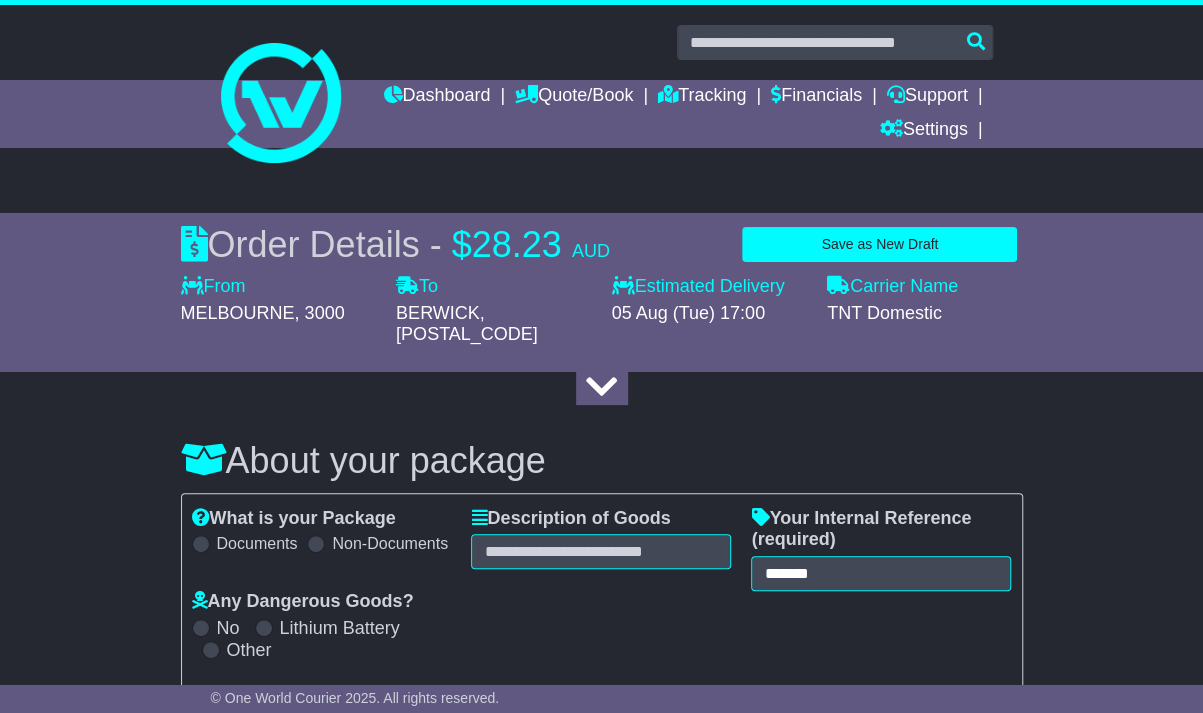 click on "About your package
What is your Package
Documents
Non-Documents
What are the Incoterms?
***
***
***
***
***
***
Description of Goods
Attention: dangerous goods are not allowed by service.
Your Internal Reference (required)
*******
Any Dangerous Goods?
No  Other
*" at bounding box center [601, 1759] 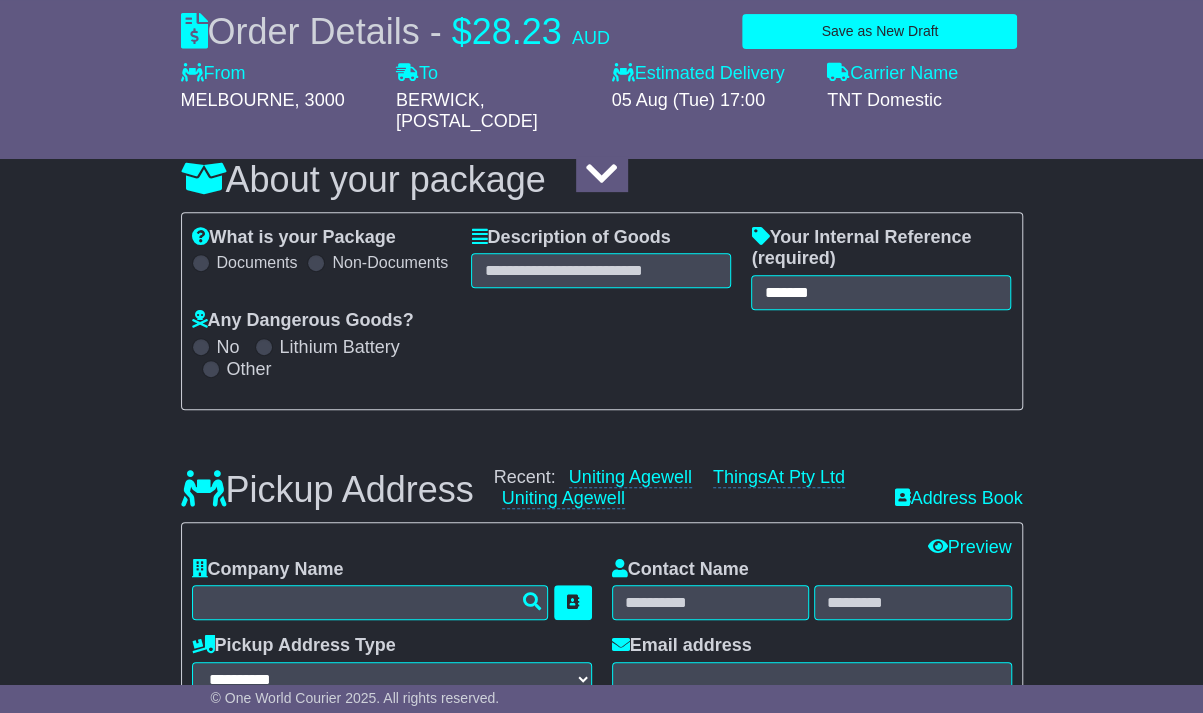 scroll, scrollTop: 282, scrollLeft: 0, axis: vertical 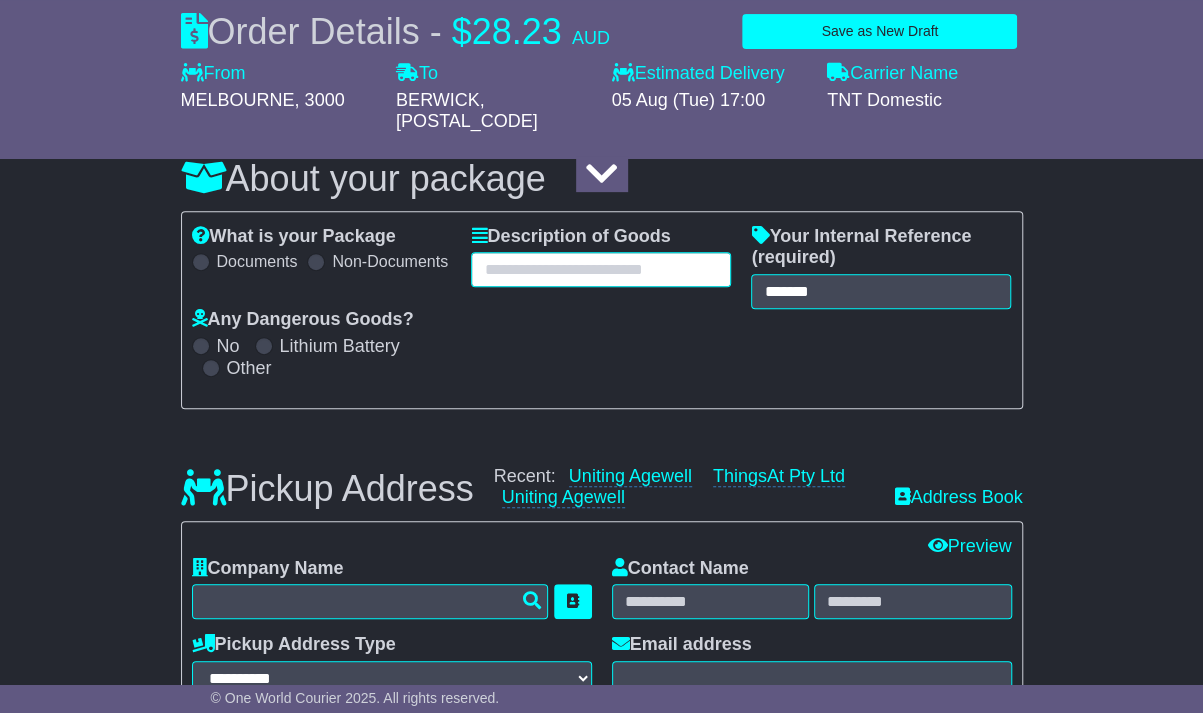 click at bounding box center (601, 269) 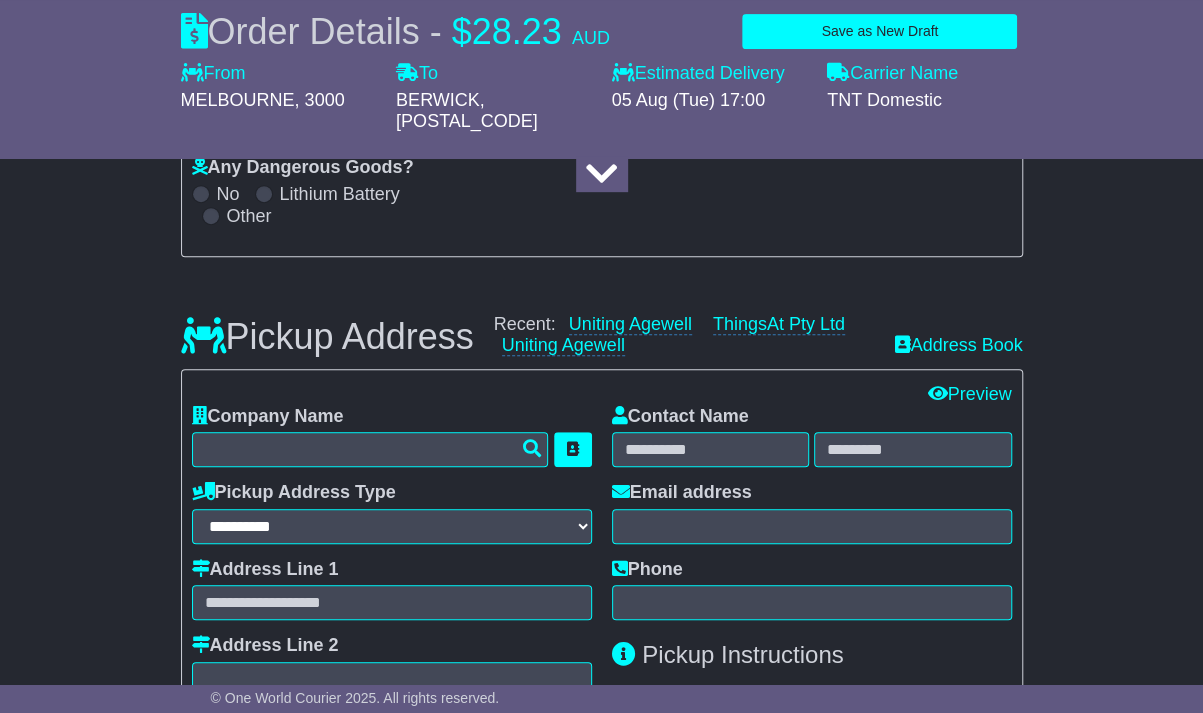 scroll, scrollTop: 435, scrollLeft: 0, axis: vertical 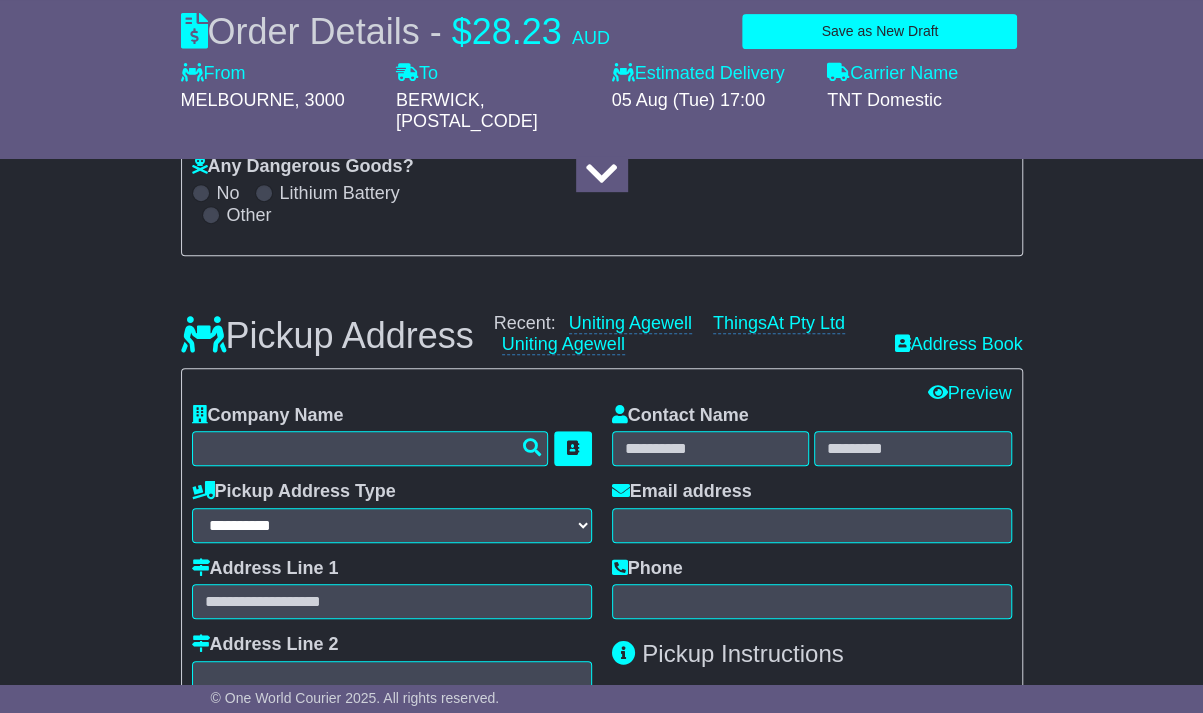 type on "**********" 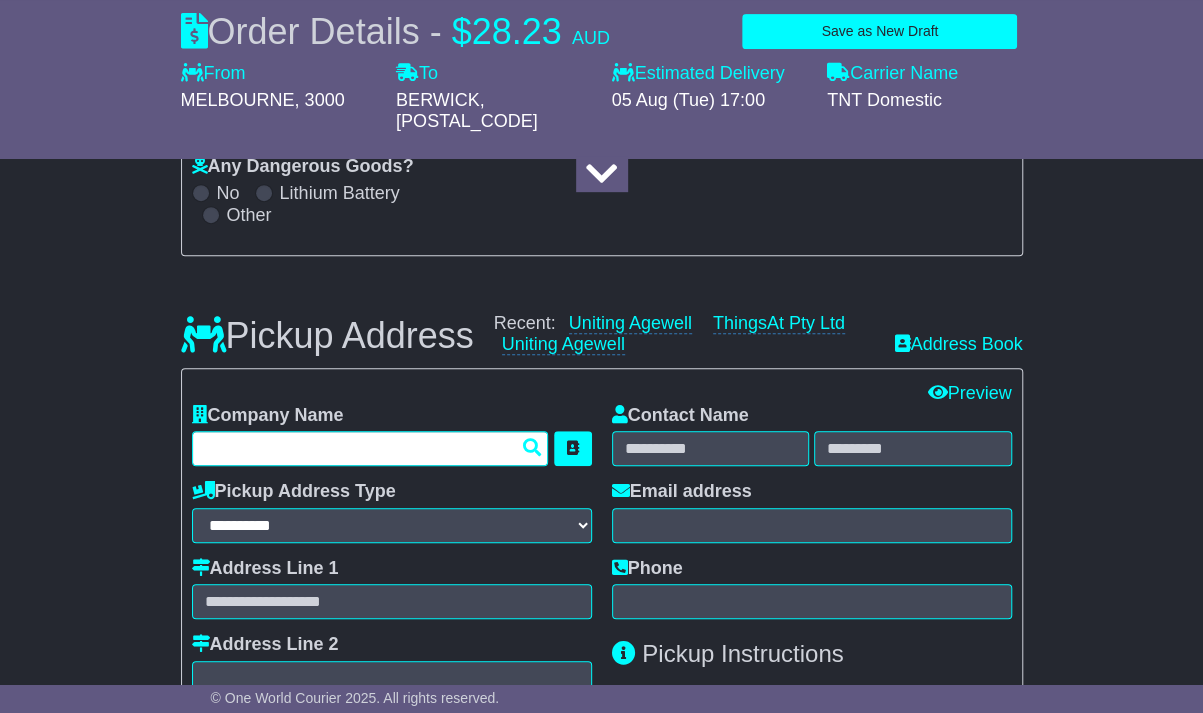 click at bounding box center (370, 448) 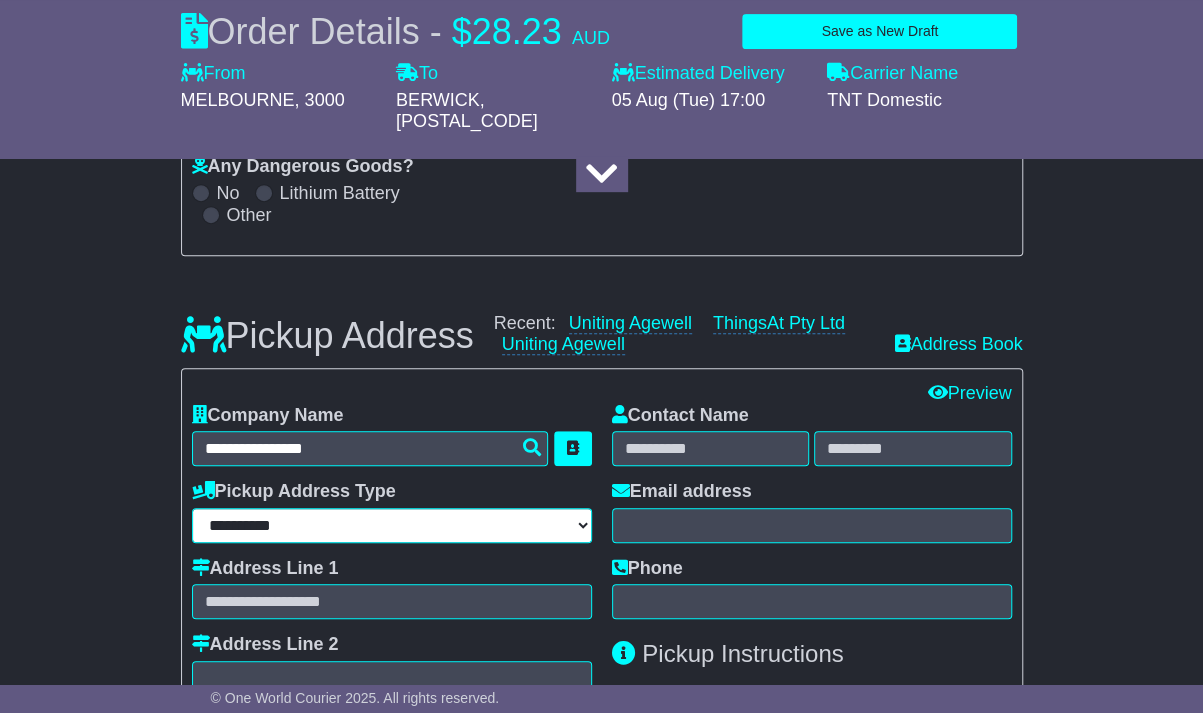 type on "**********" 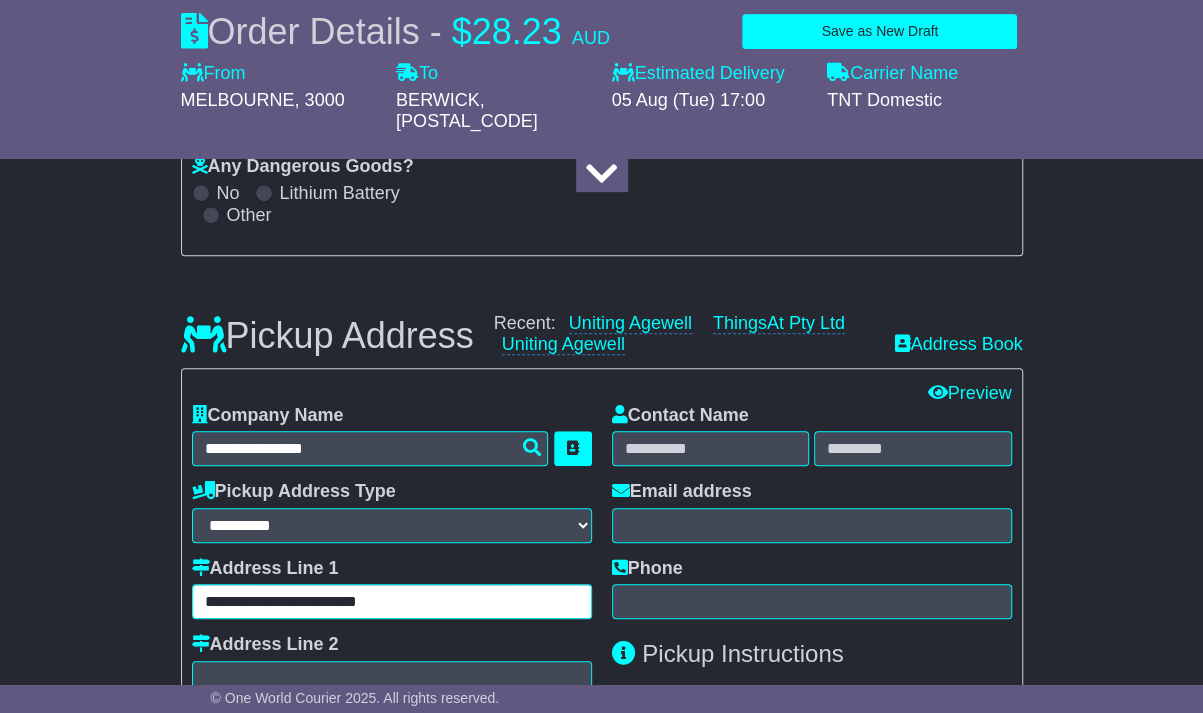 type on "***" 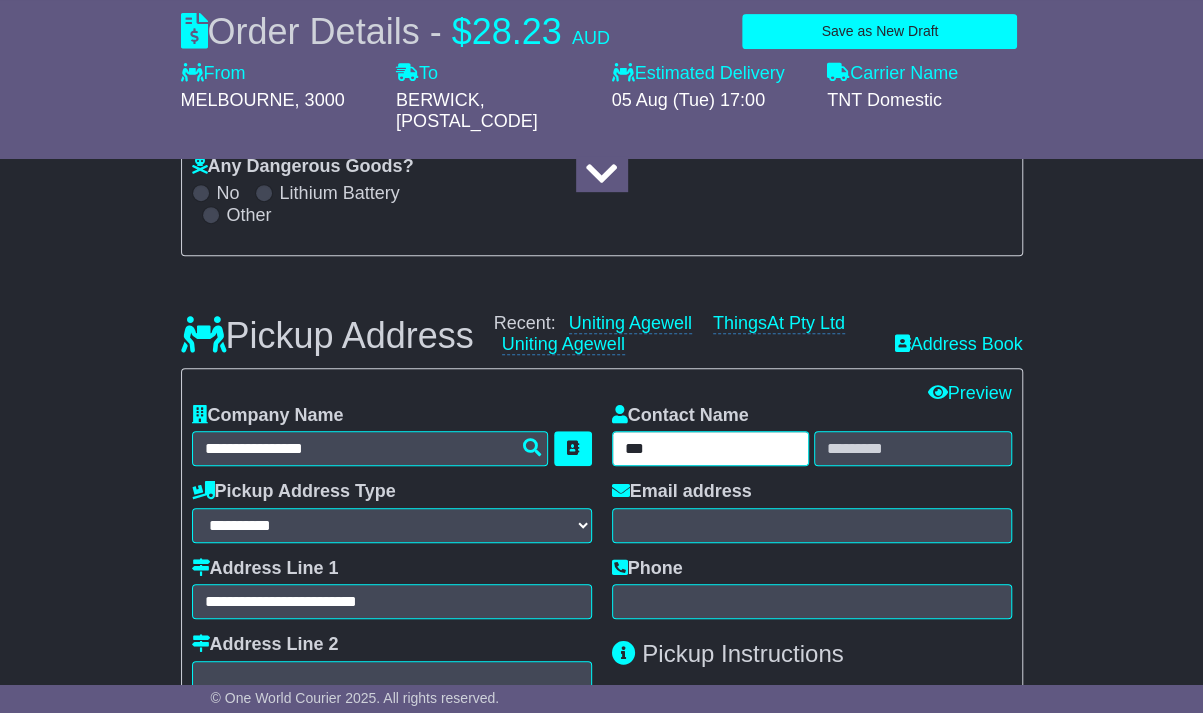 type on "**********" 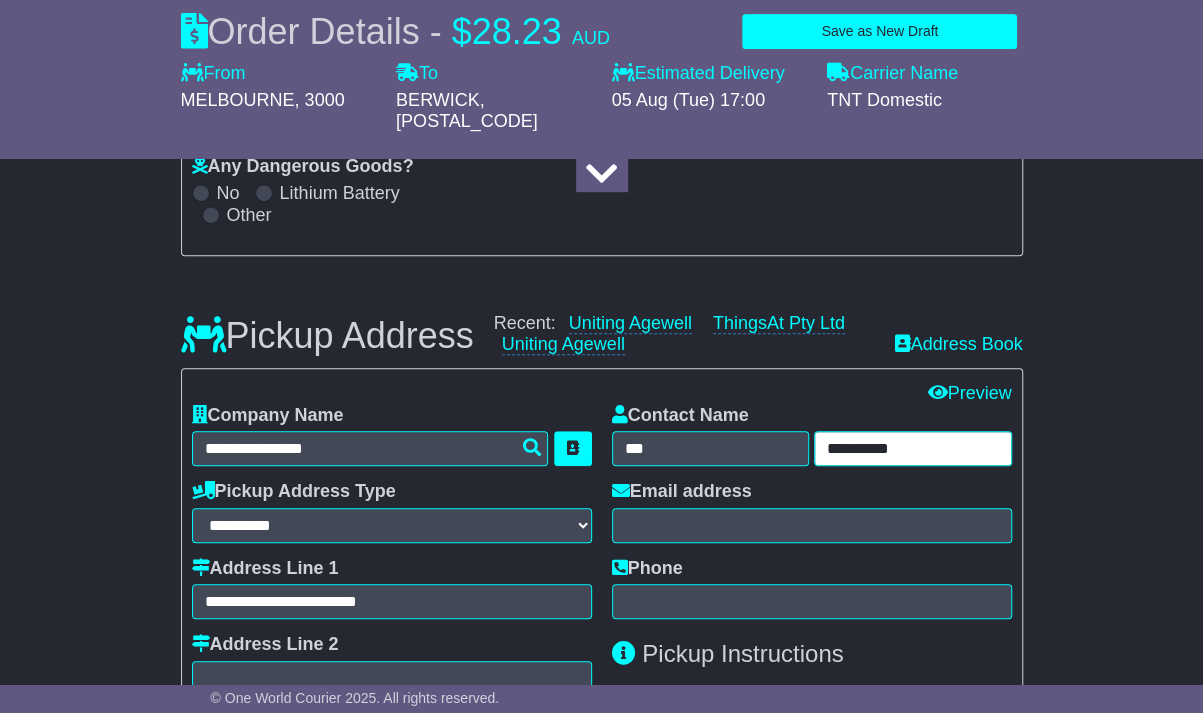 type on "**********" 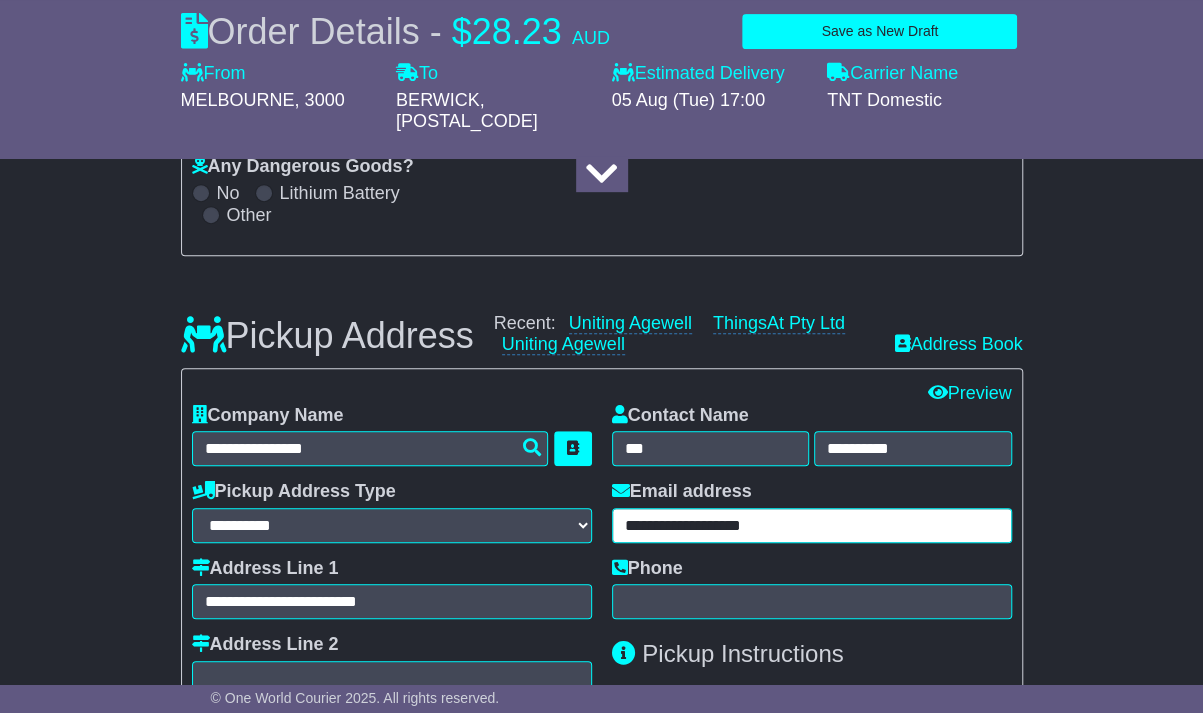 type on "**********" 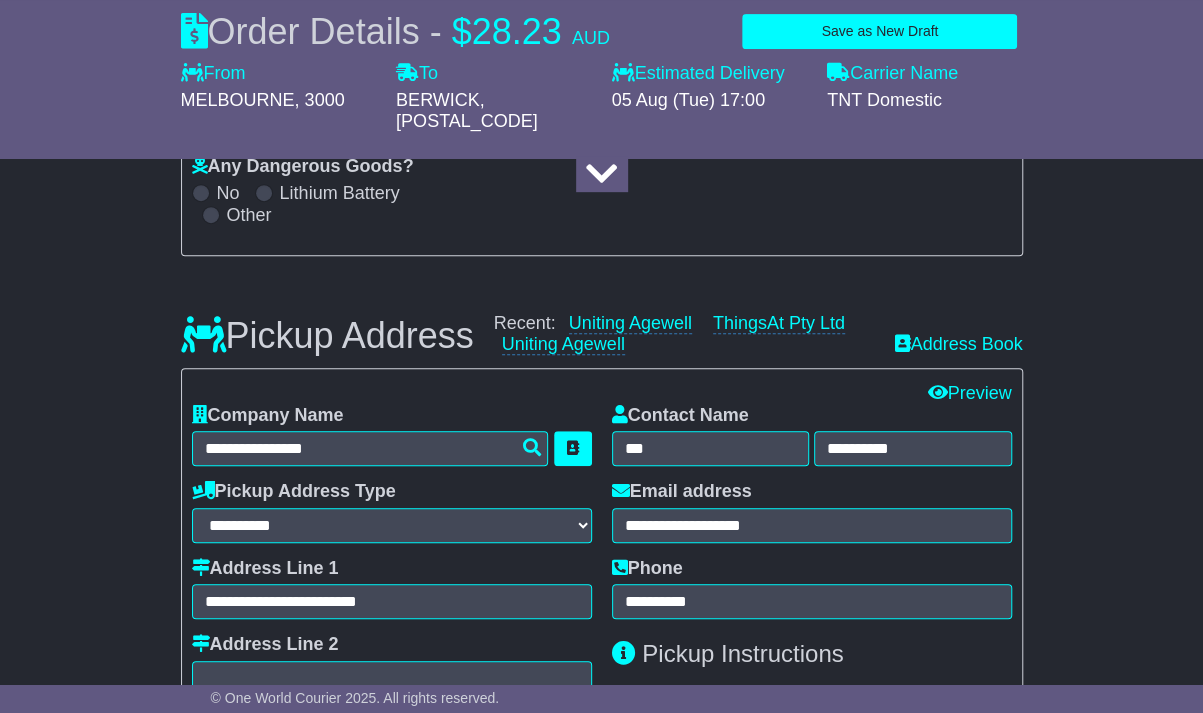 type on "**********" 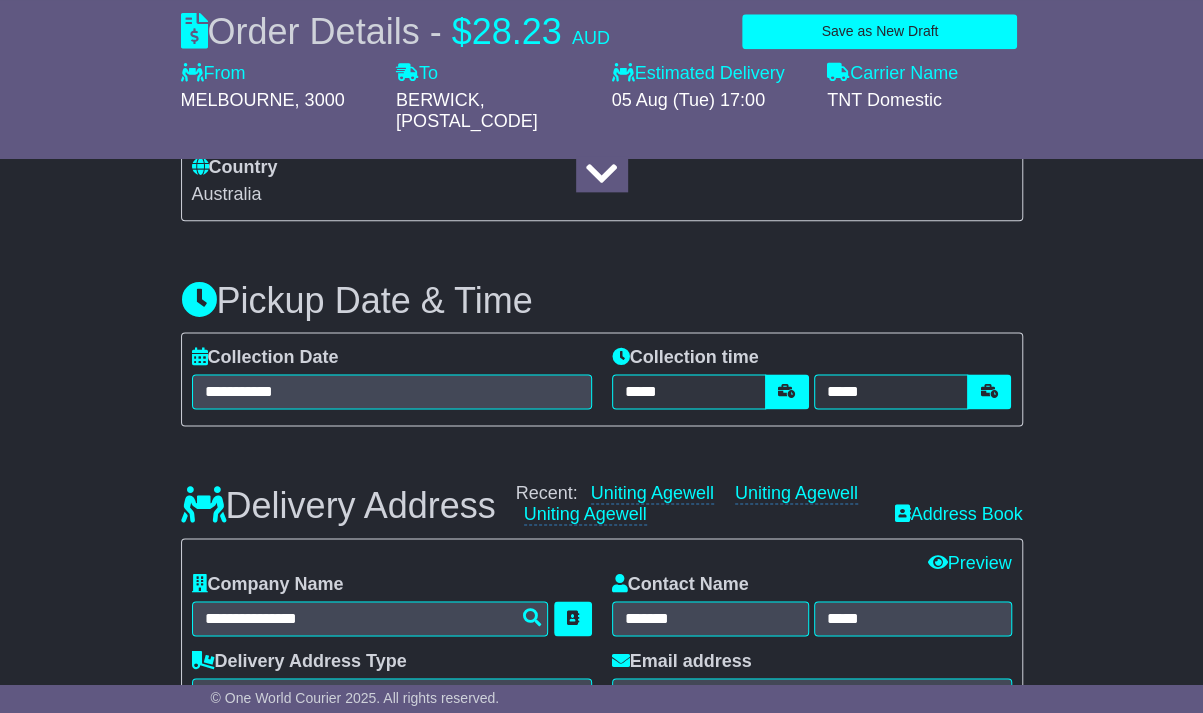 scroll, scrollTop: 1125, scrollLeft: 0, axis: vertical 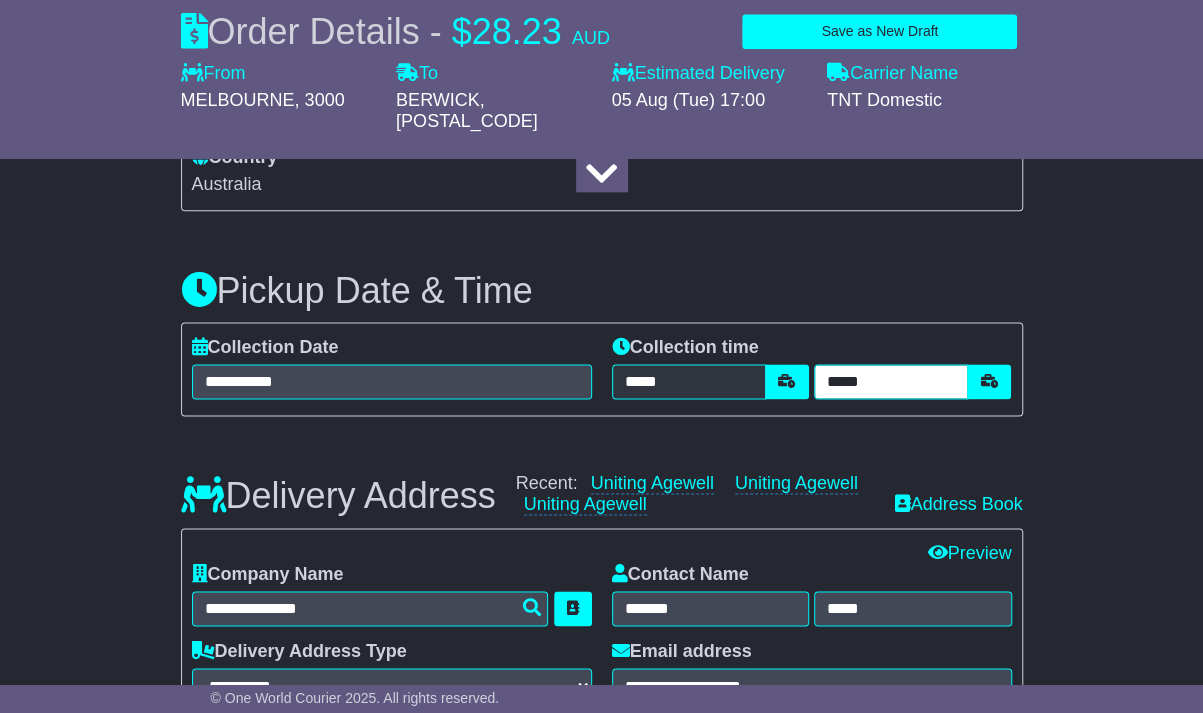 click on "*****" at bounding box center [891, 381] 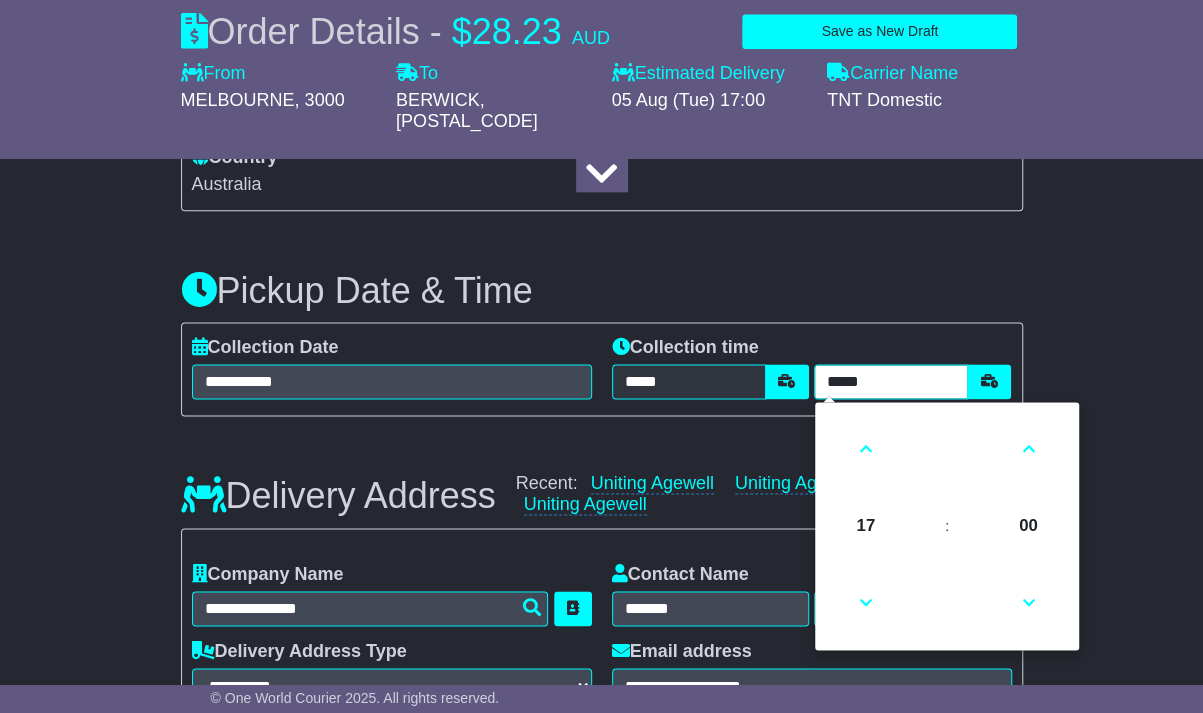 click at bounding box center (866, 603) 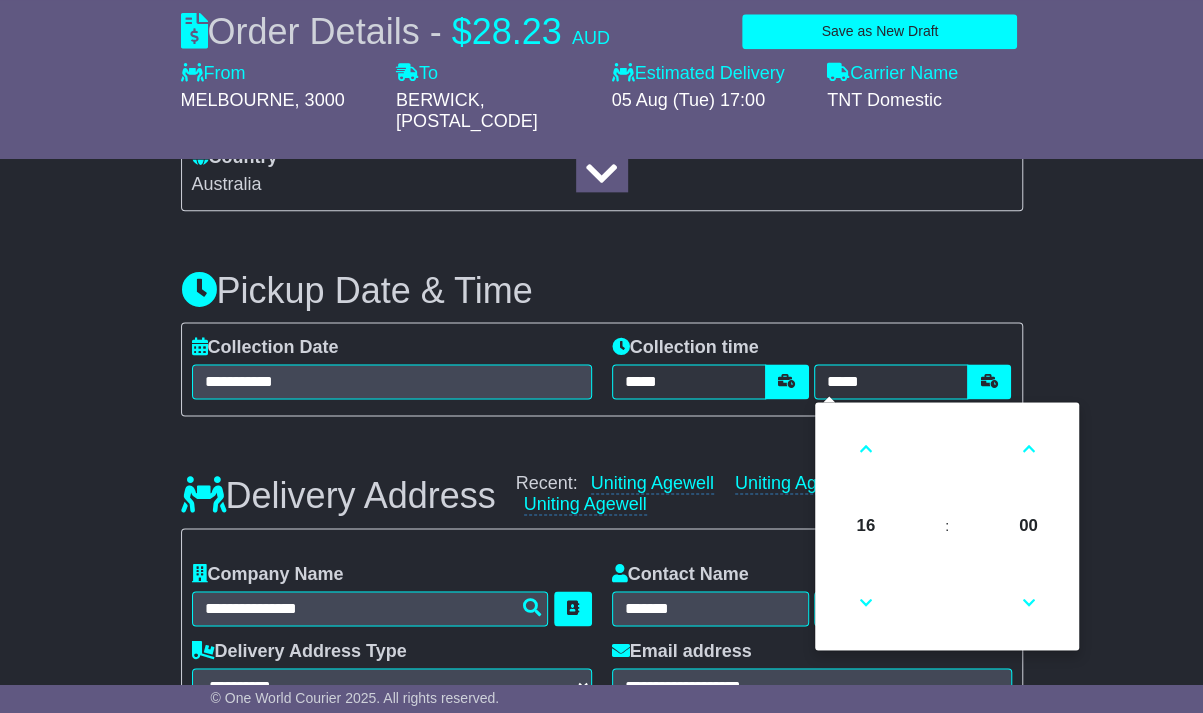 click on "**********" at bounding box center (601, 634) 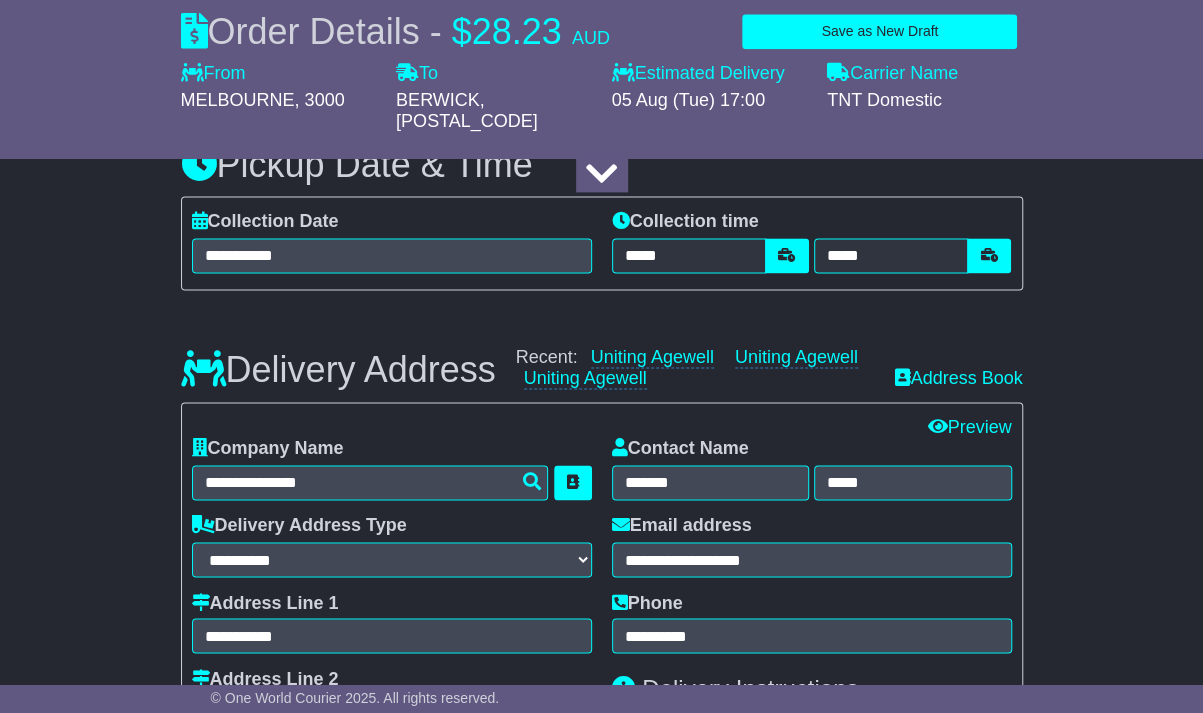 scroll, scrollTop: 1383, scrollLeft: 0, axis: vertical 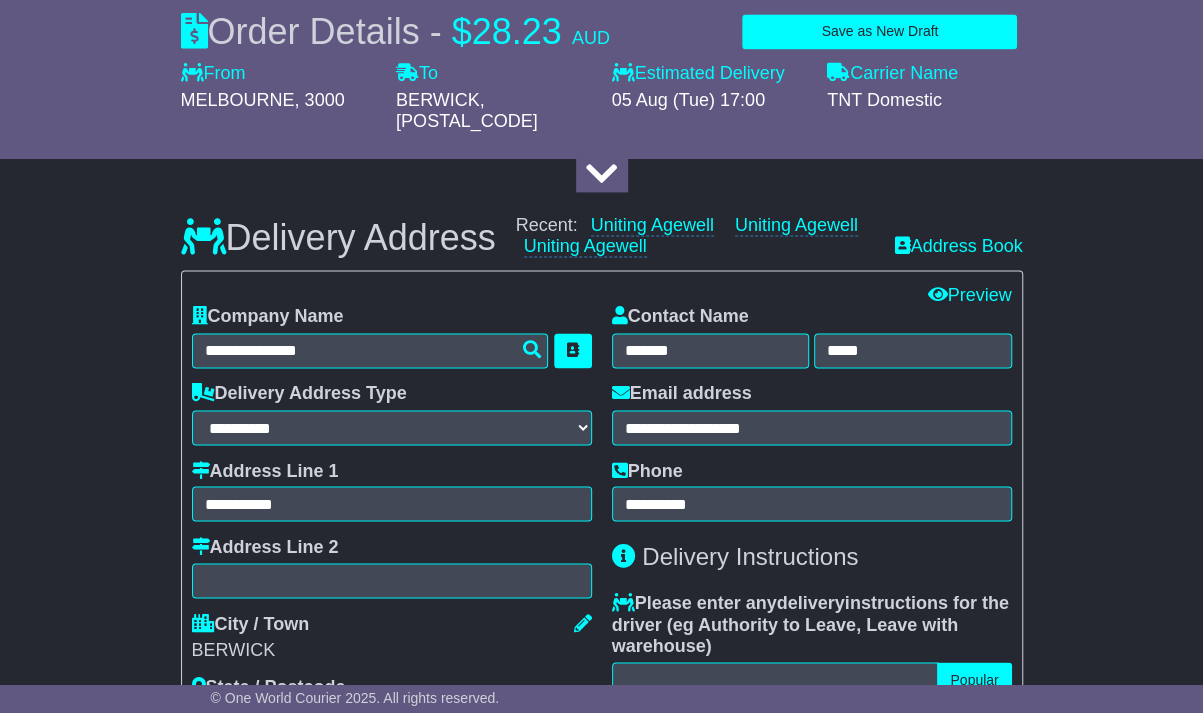 click on "**********" at bounding box center (392, 491) 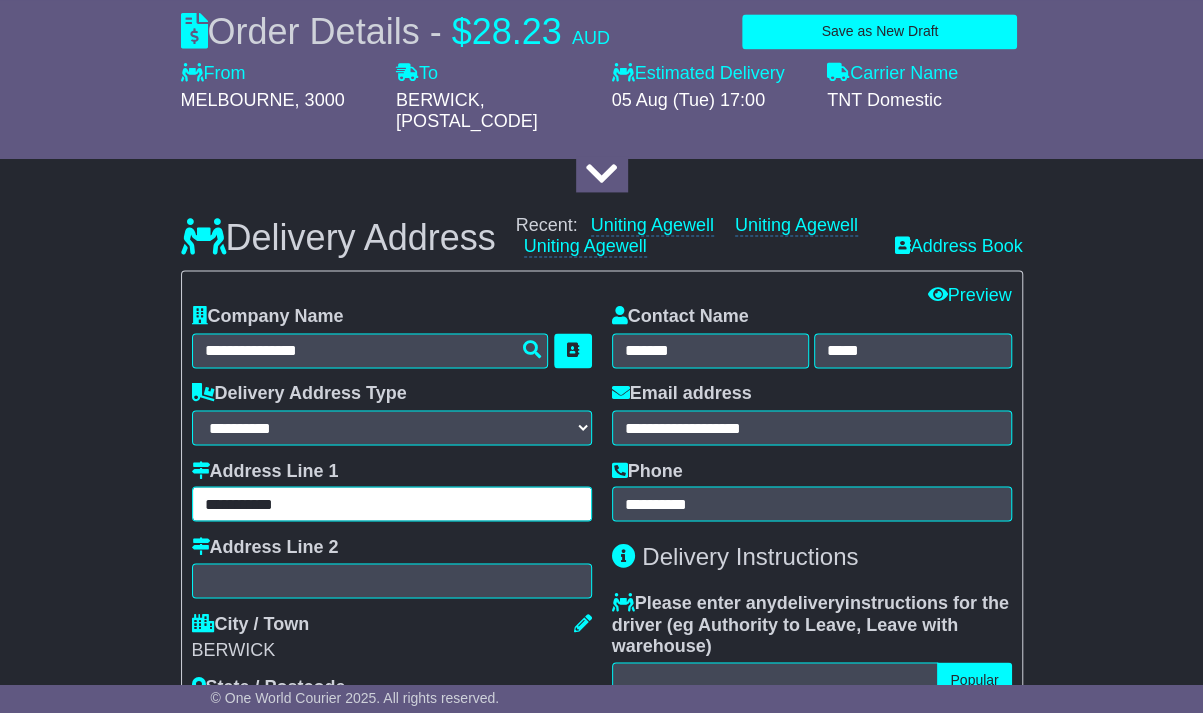 drag, startPoint x: 320, startPoint y: 484, endPoint x: -12, endPoint y: 491, distance: 332.0738 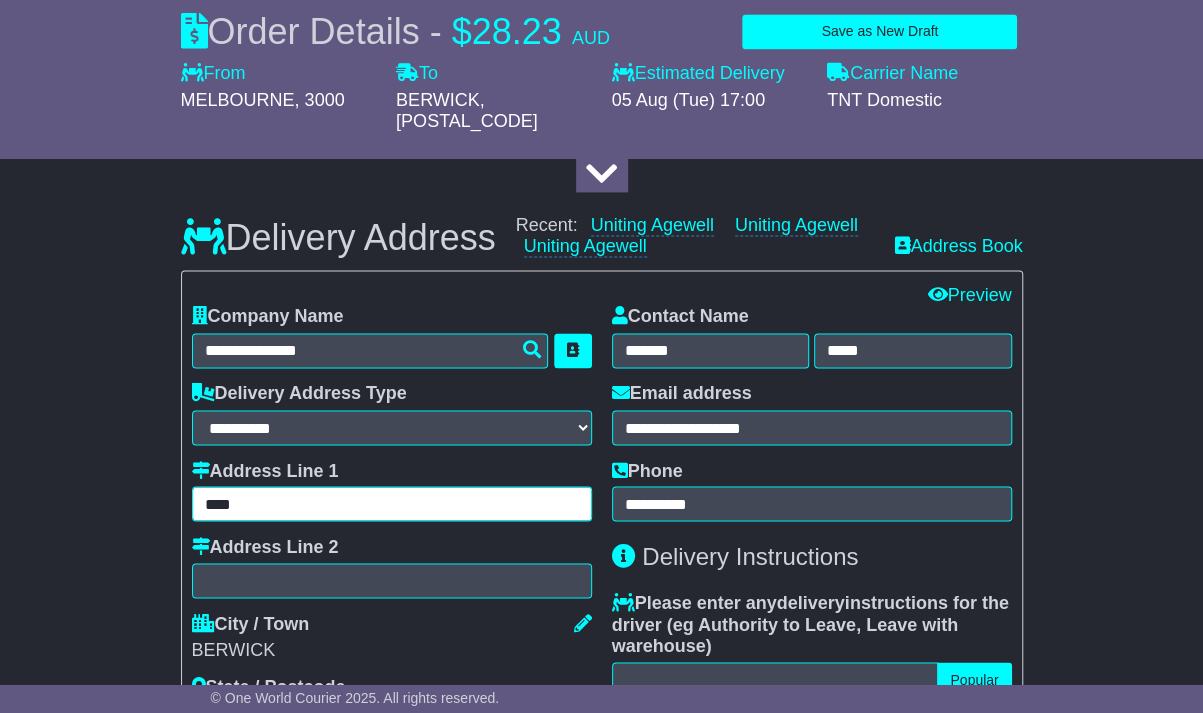 type on "**********" 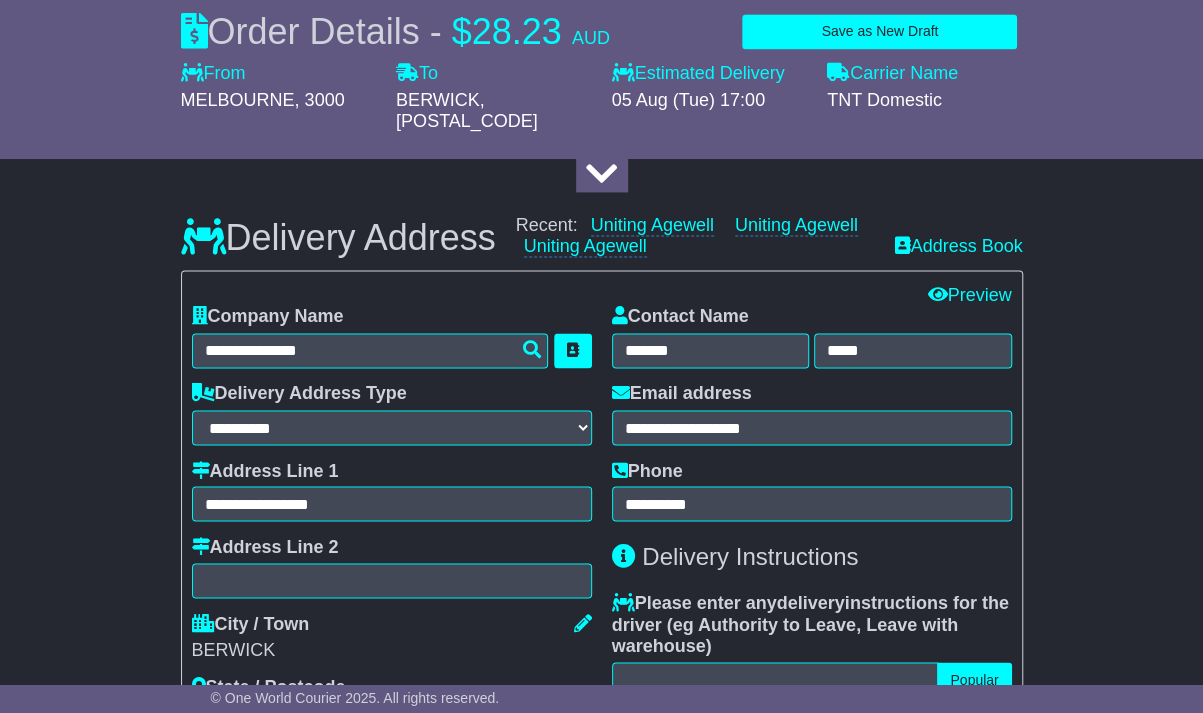 click on "**********" at bounding box center [601, 376] 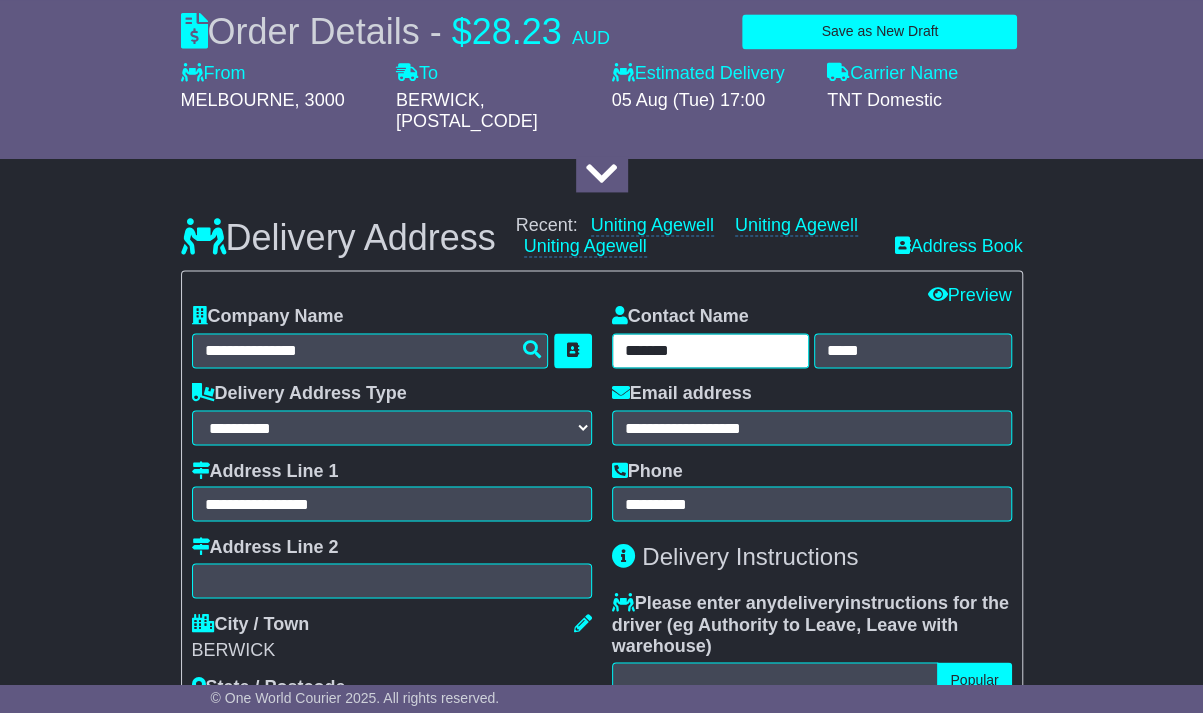 drag, startPoint x: 711, startPoint y: 334, endPoint x: 375, endPoint y: 387, distance: 340.1544 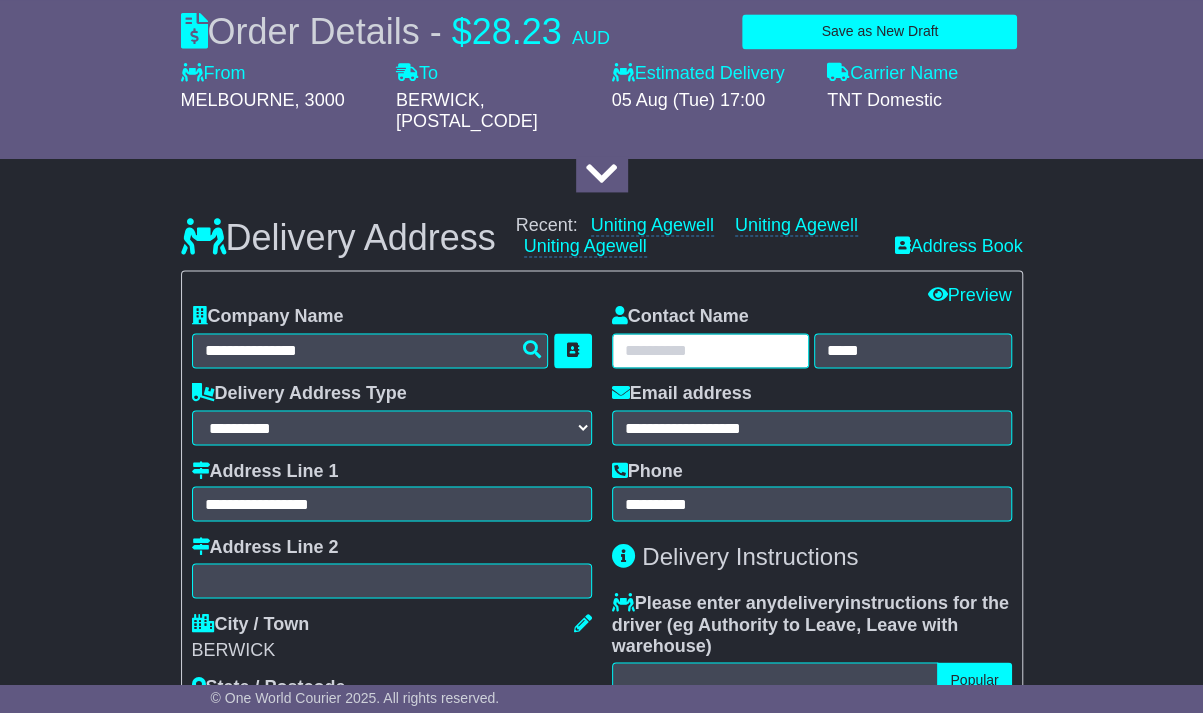 type 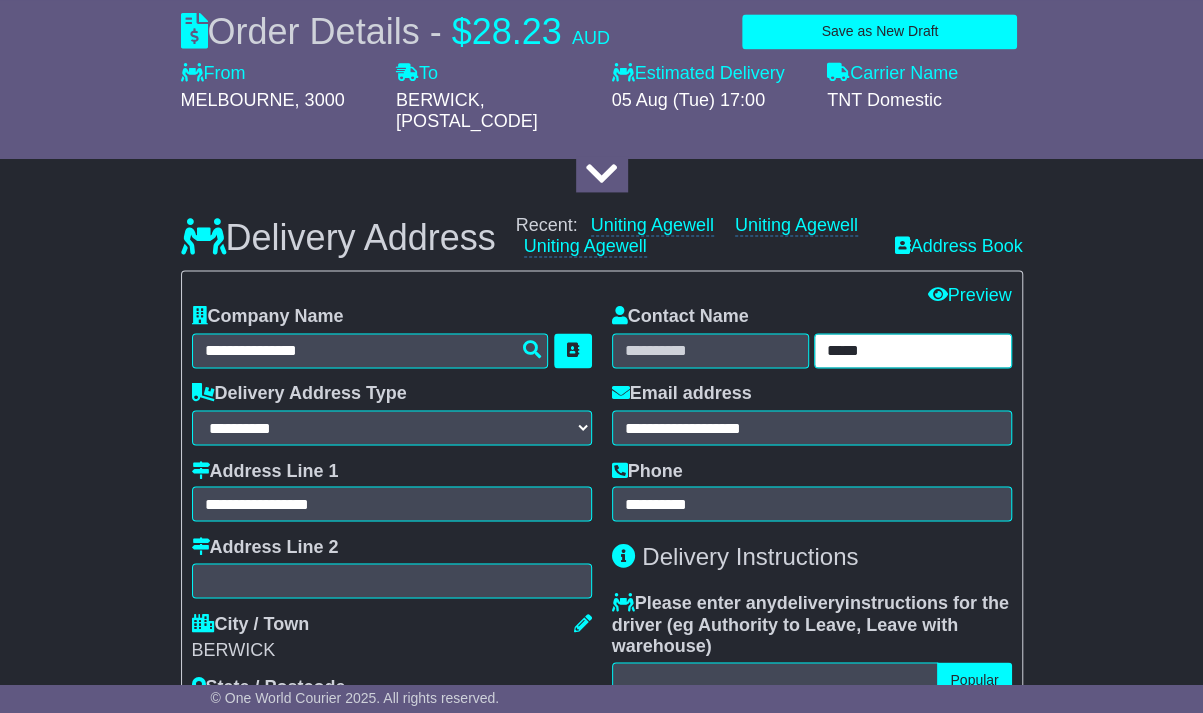 drag, startPoint x: 942, startPoint y: 327, endPoint x: 785, endPoint y: 357, distance: 159.84055 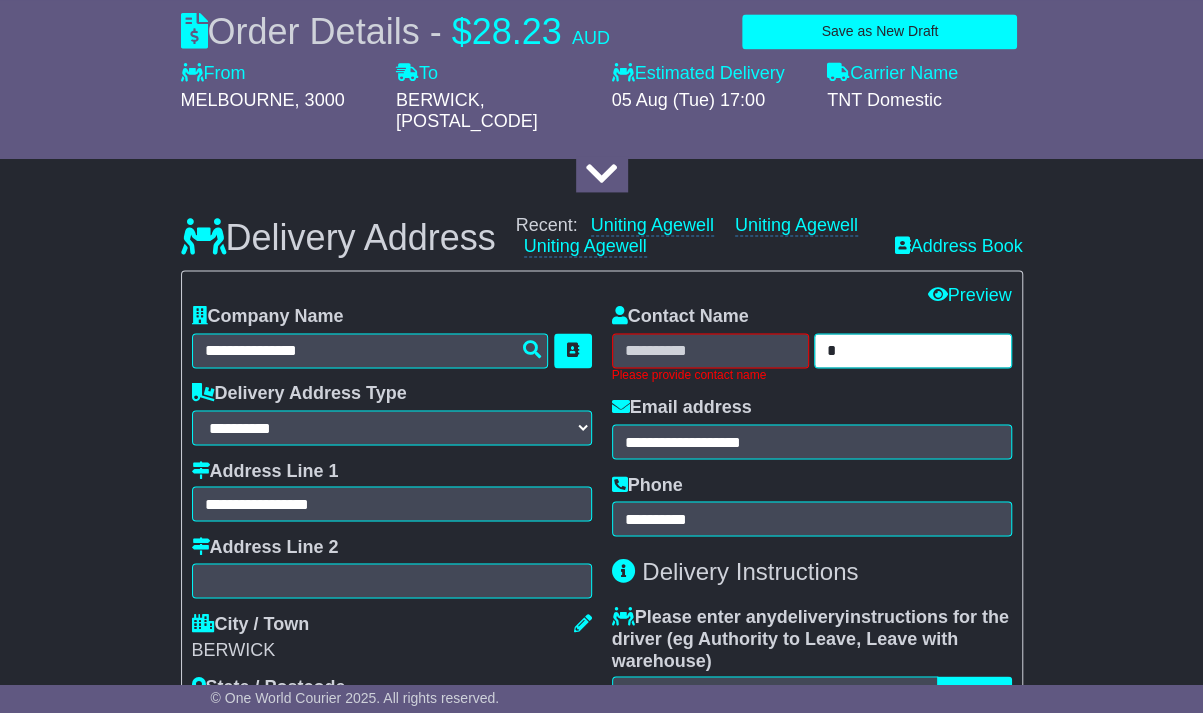 type on "*" 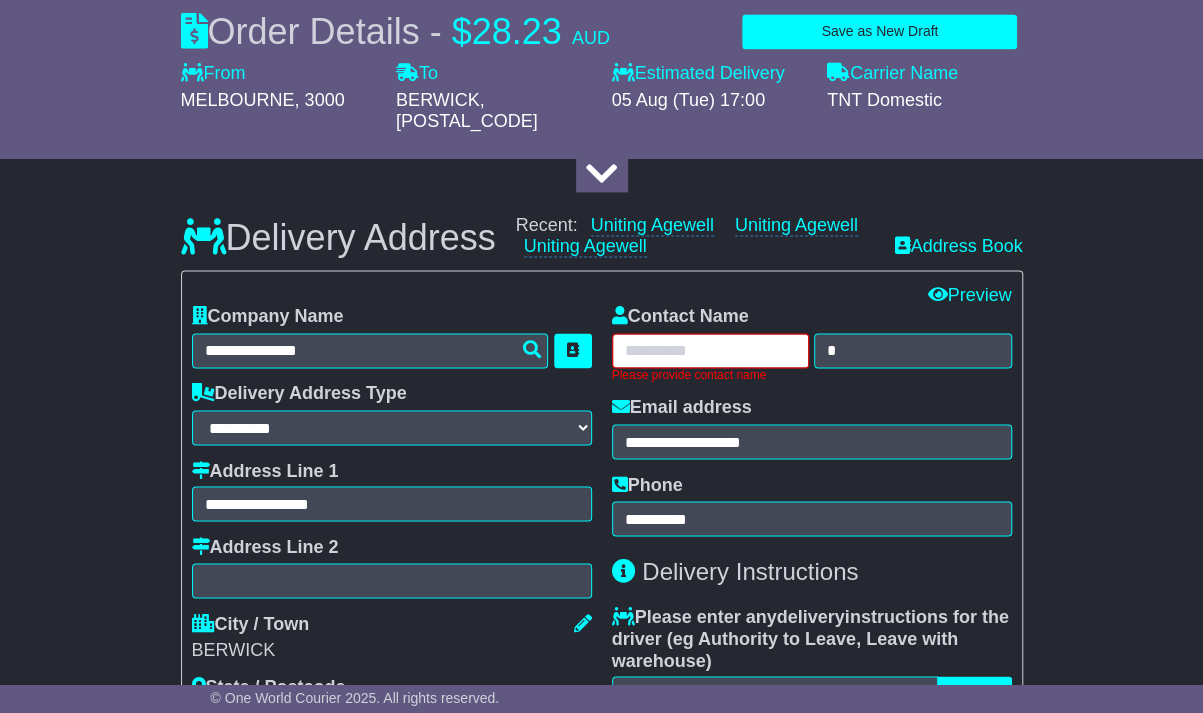 click at bounding box center [711, 350] 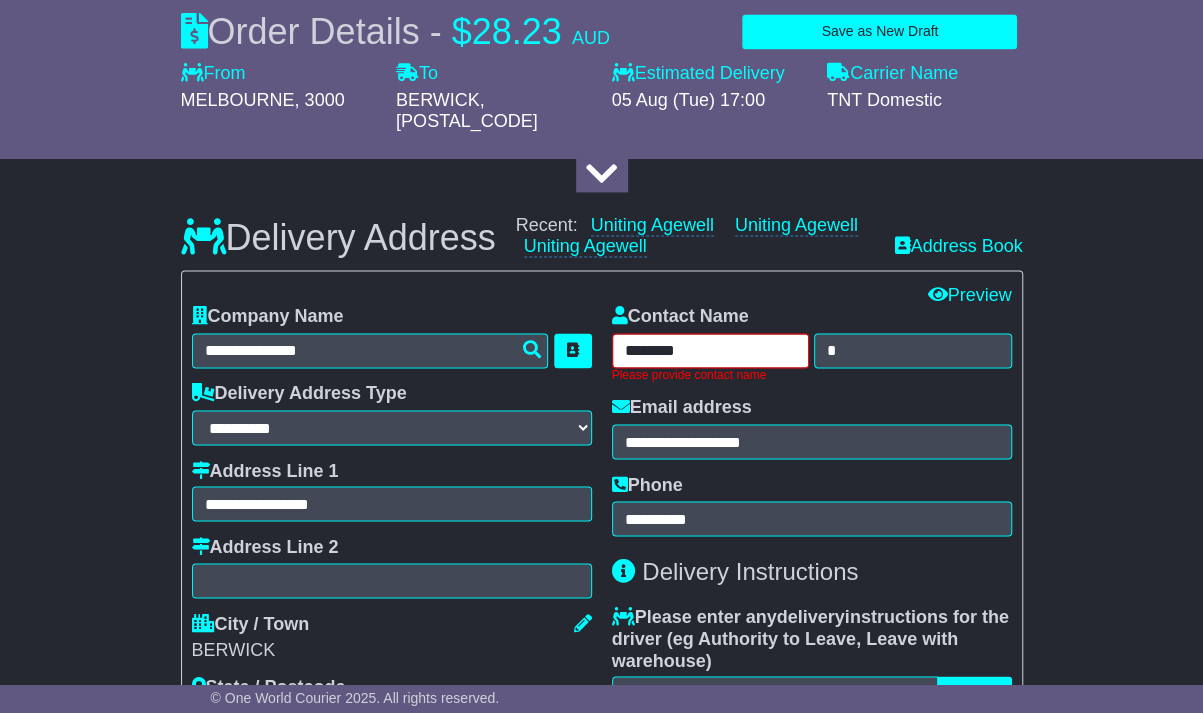 type on "*******" 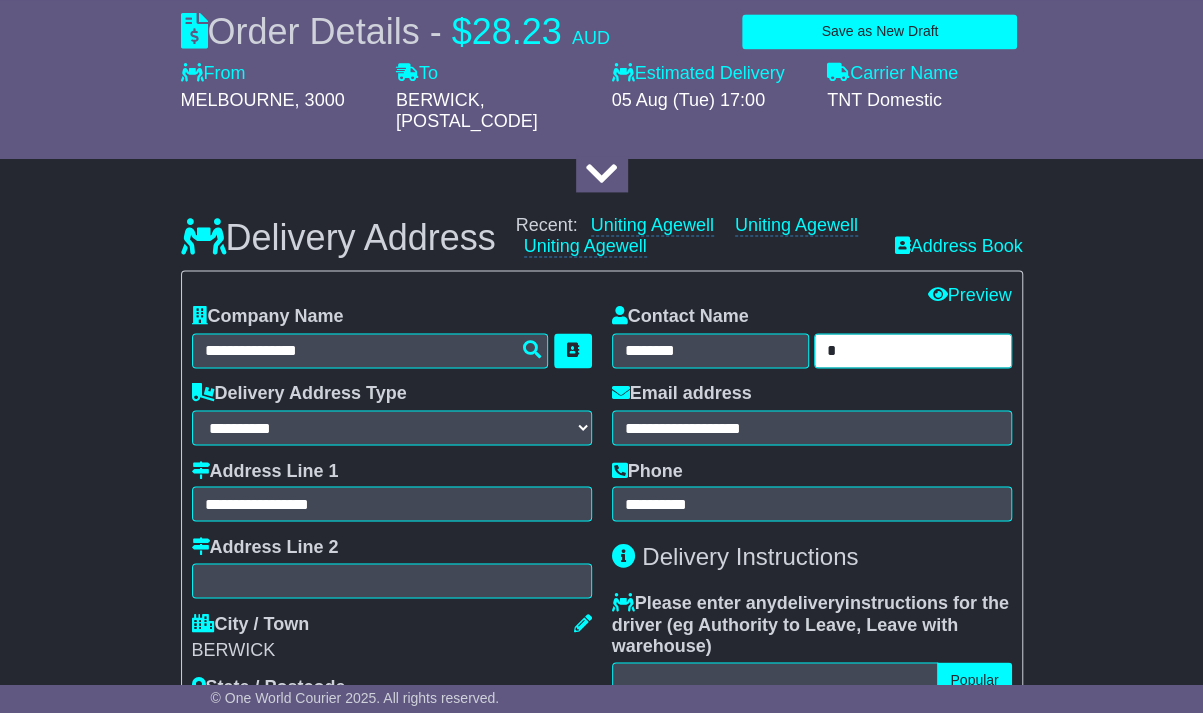 click on "*" at bounding box center [913, 350] 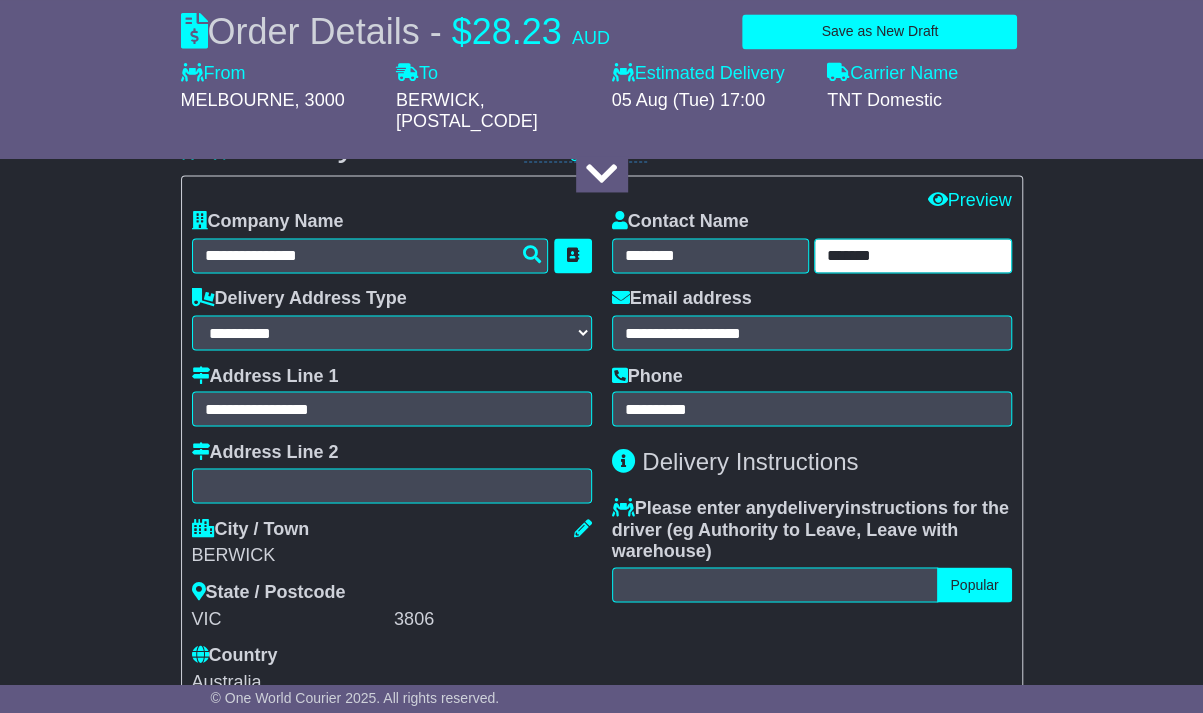 scroll, scrollTop: 1480, scrollLeft: 0, axis: vertical 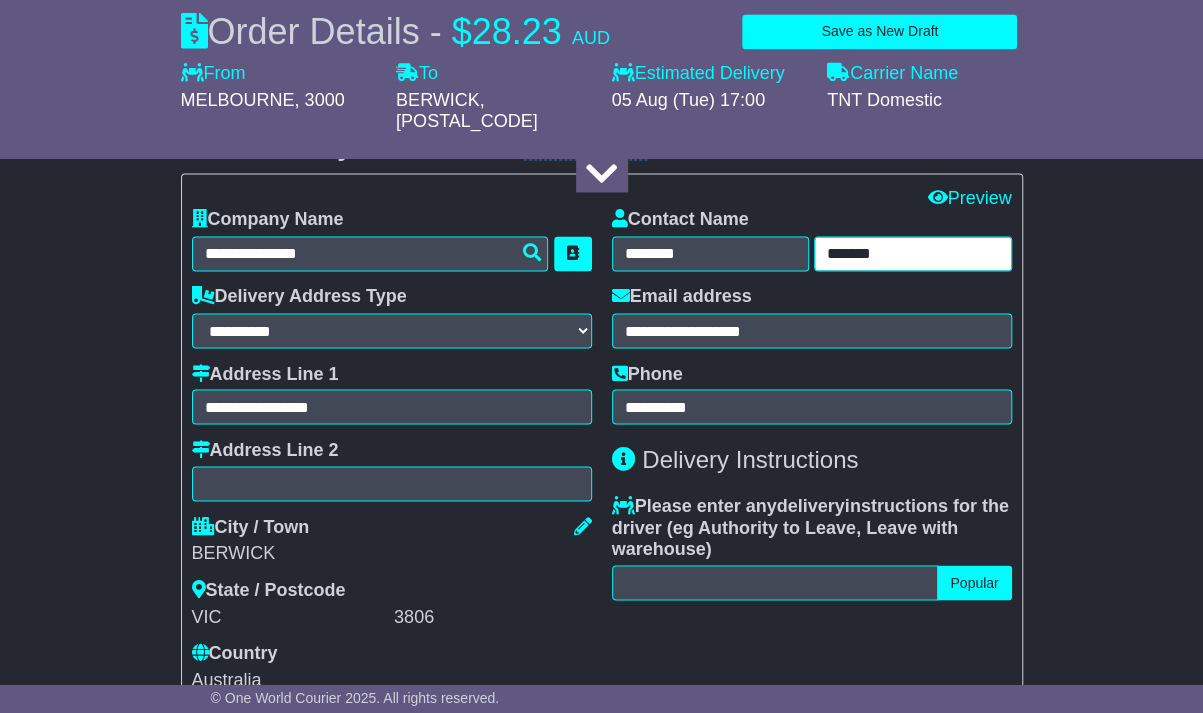type on "*******" 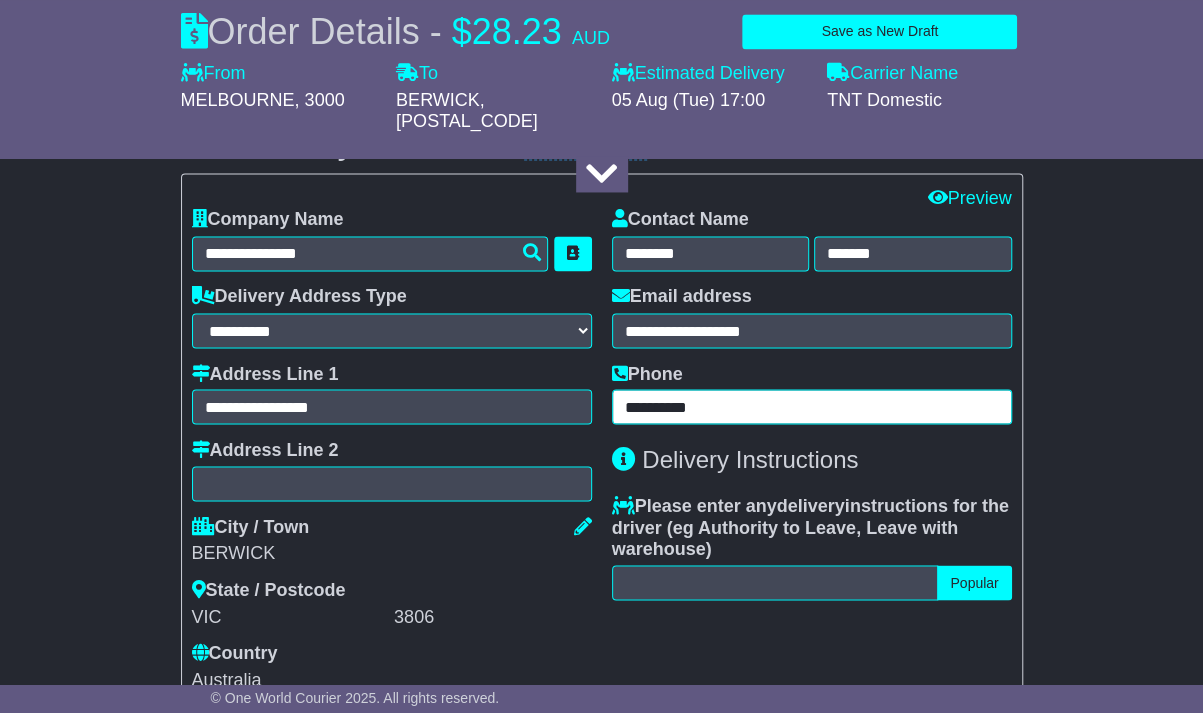 drag, startPoint x: 804, startPoint y: 392, endPoint x: 540, endPoint y: 392, distance: 264 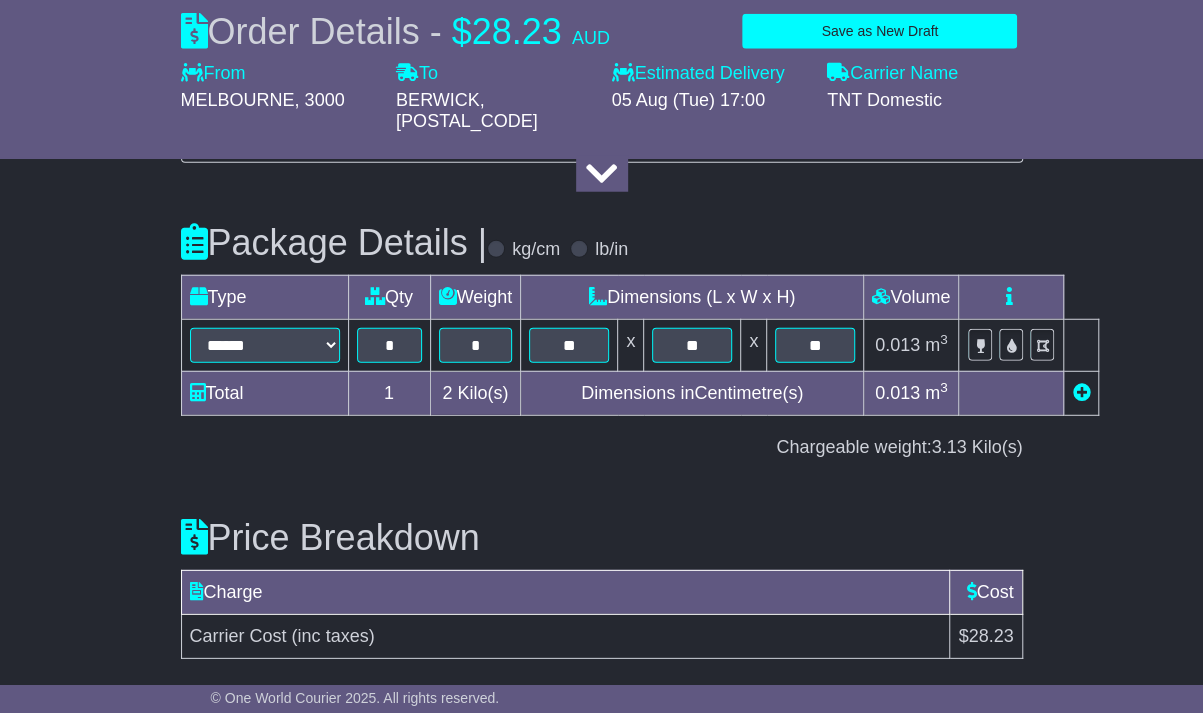 scroll, scrollTop: 2472, scrollLeft: 0, axis: vertical 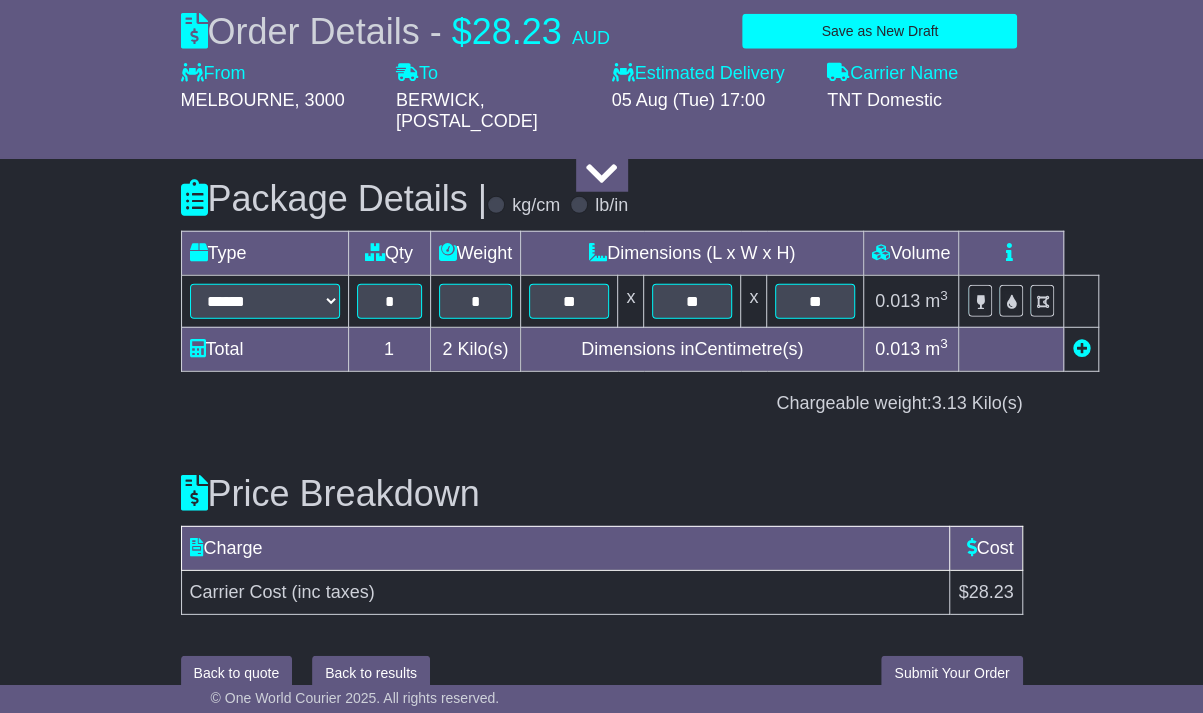 type on "*********" 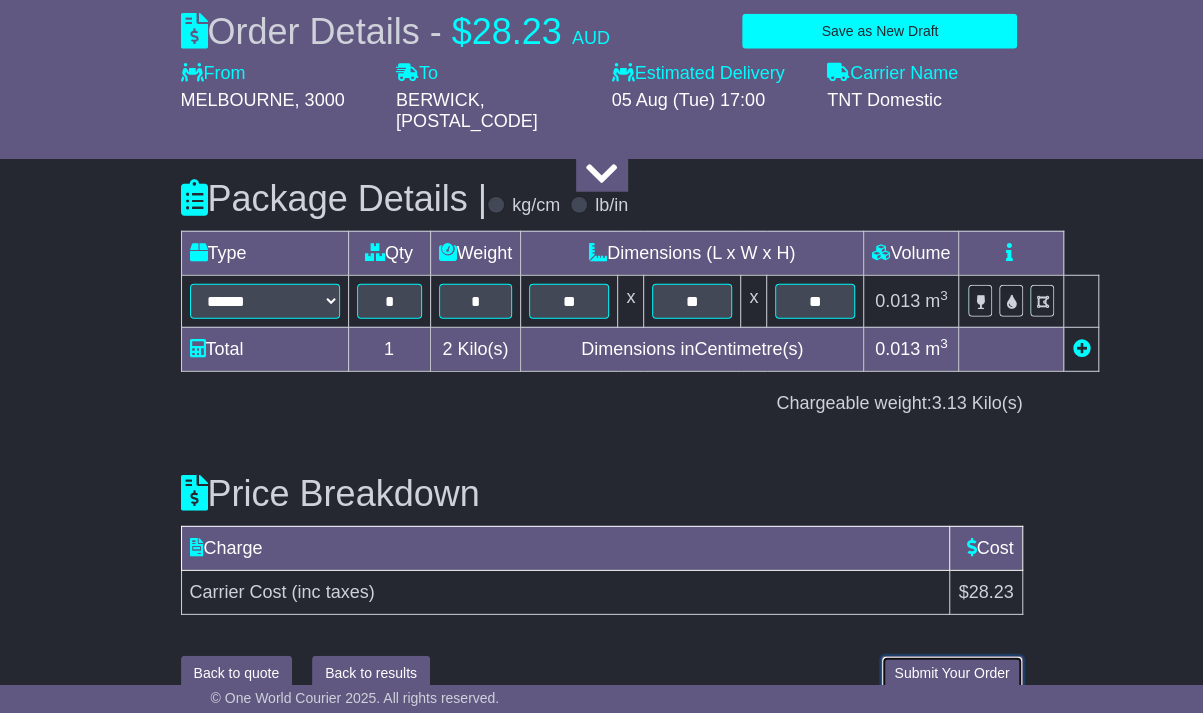 click on "Submit Your Order" at bounding box center [951, 673] 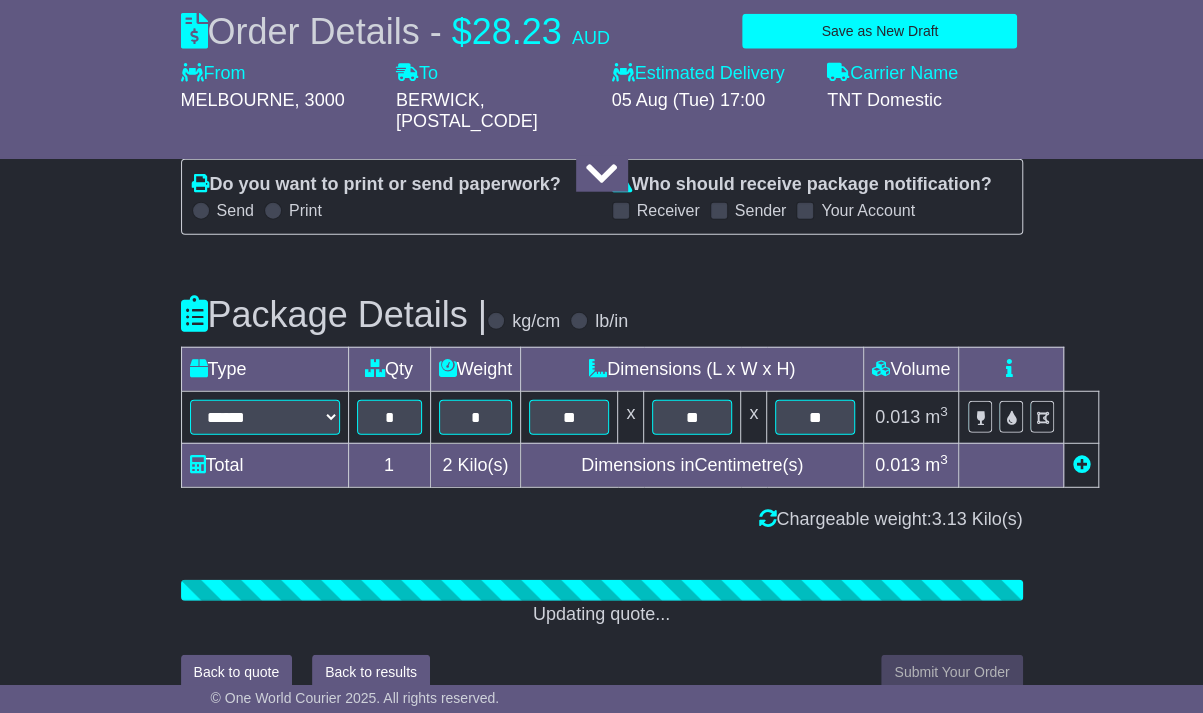 scroll, scrollTop: 2472, scrollLeft: 0, axis: vertical 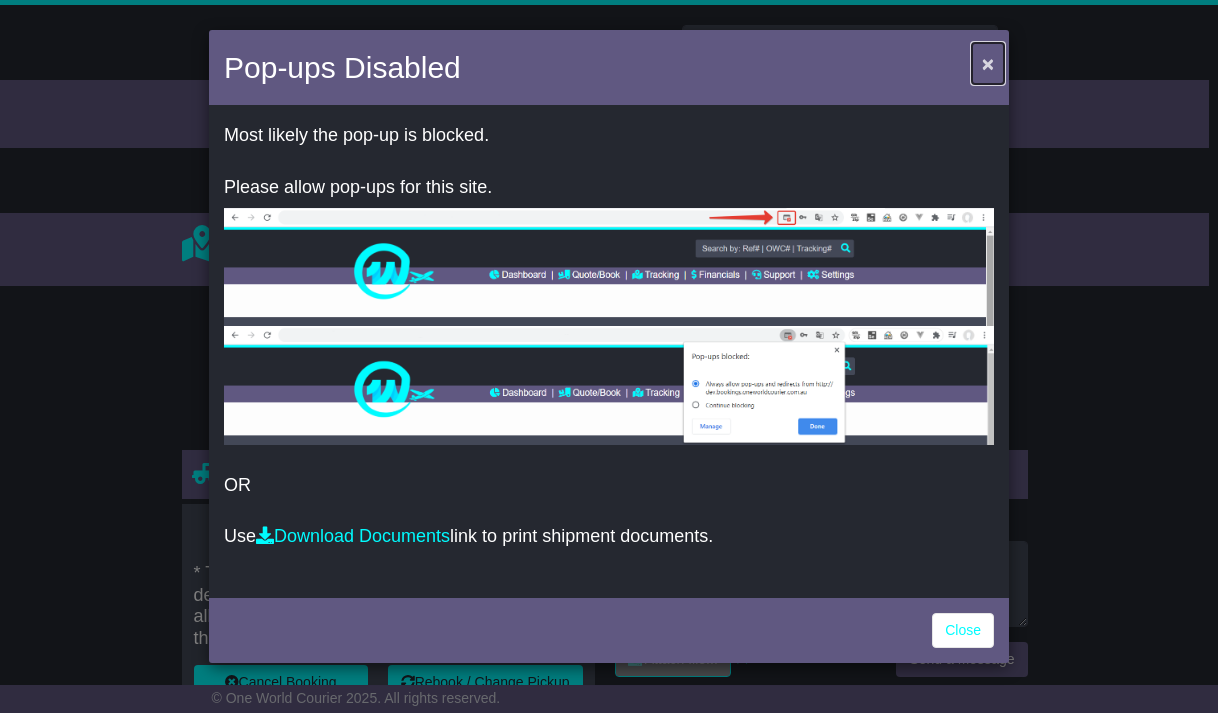 click on "×" at bounding box center [988, 63] 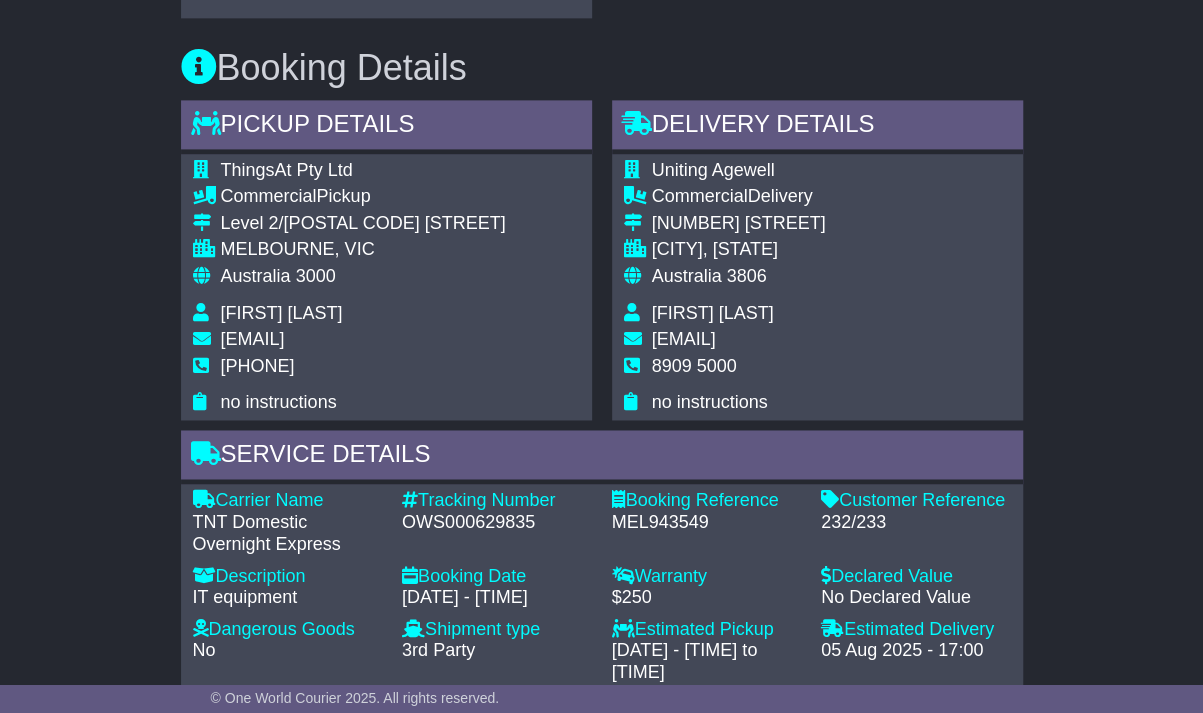 scroll, scrollTop: 1300, scrollLeft: 0, axis: vertical 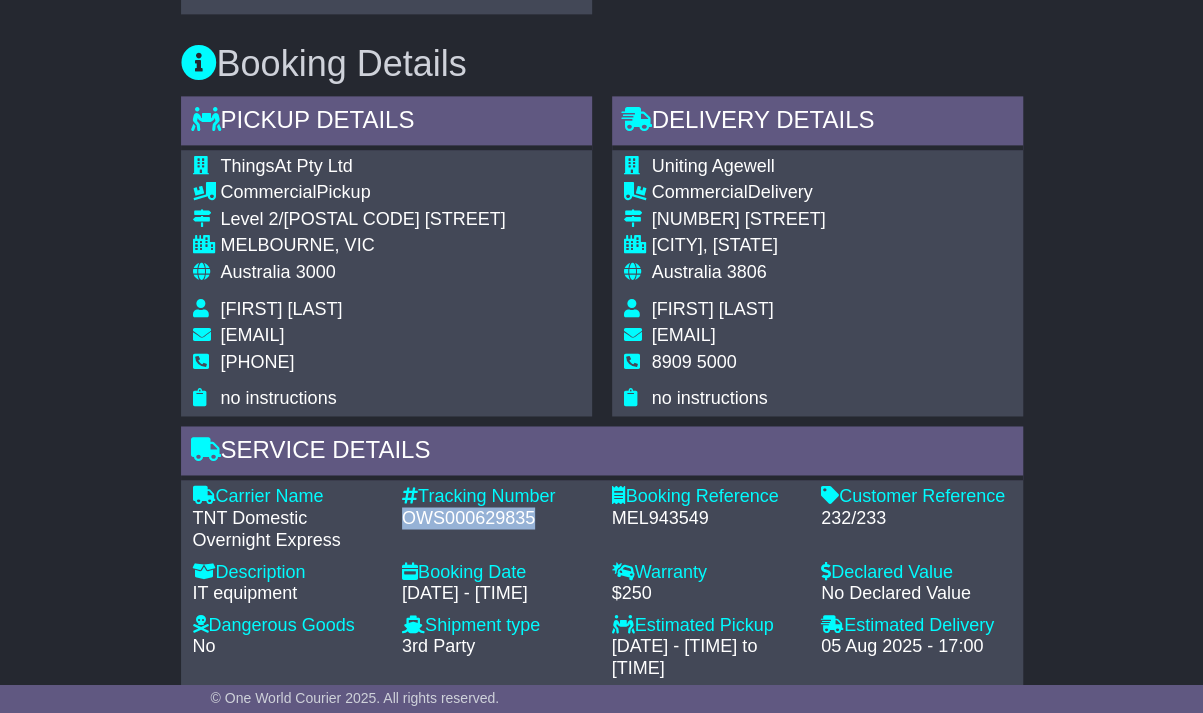 drag, startPoint x: 404, startPoint y: 513, endPoint x: 537, endPoint y: 513, distance: 133 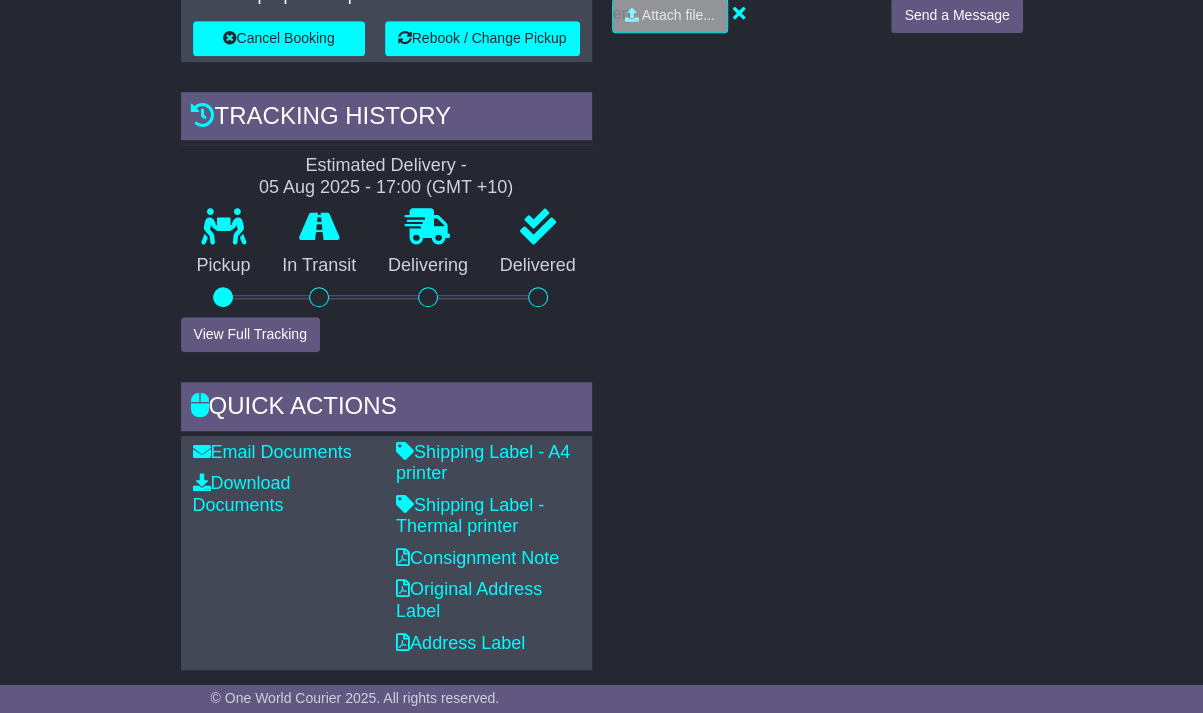 scroll, scrollTop: 654, scrollLeft: 0, axis: vertical 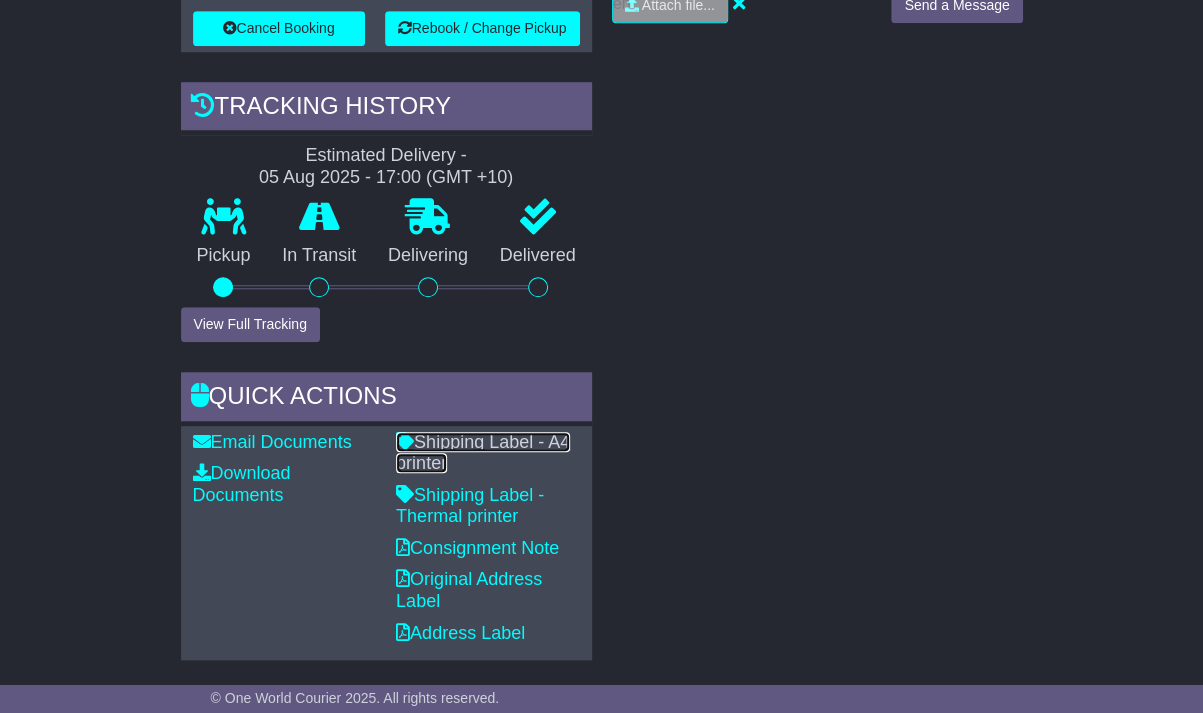 click on "Shipping Label - A4 printer" at bounding box center [483, 453] 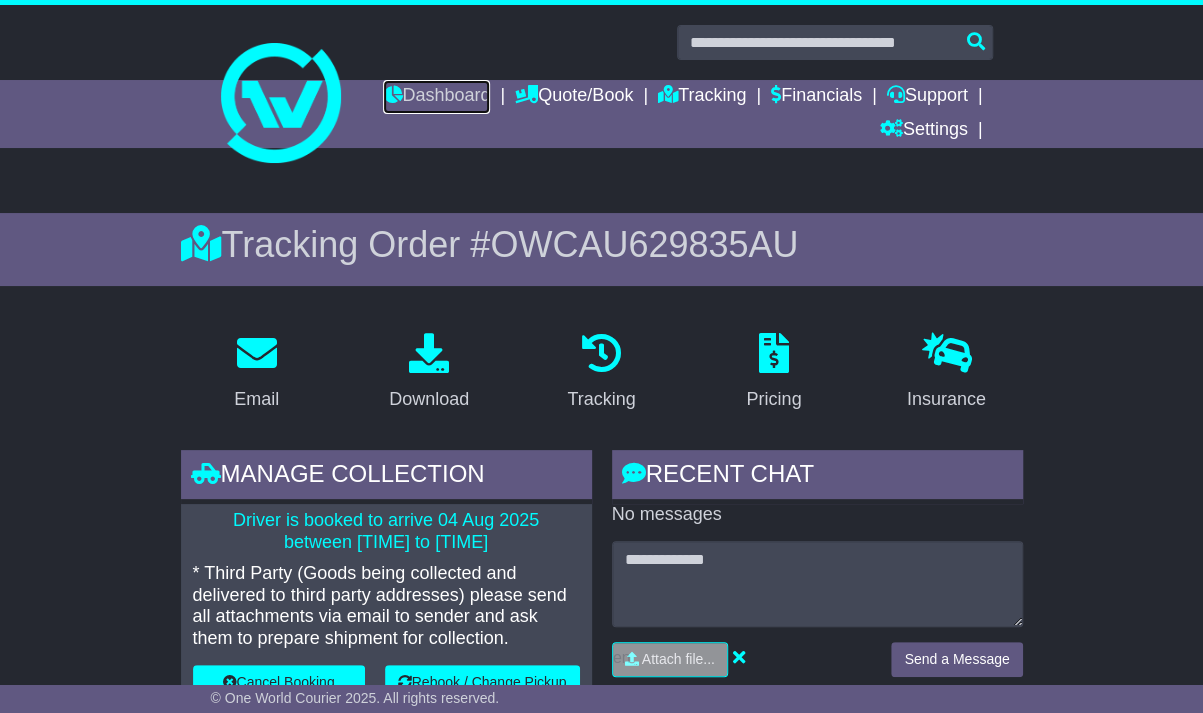 click on "Dashboard" at bounding box center [436, 97] 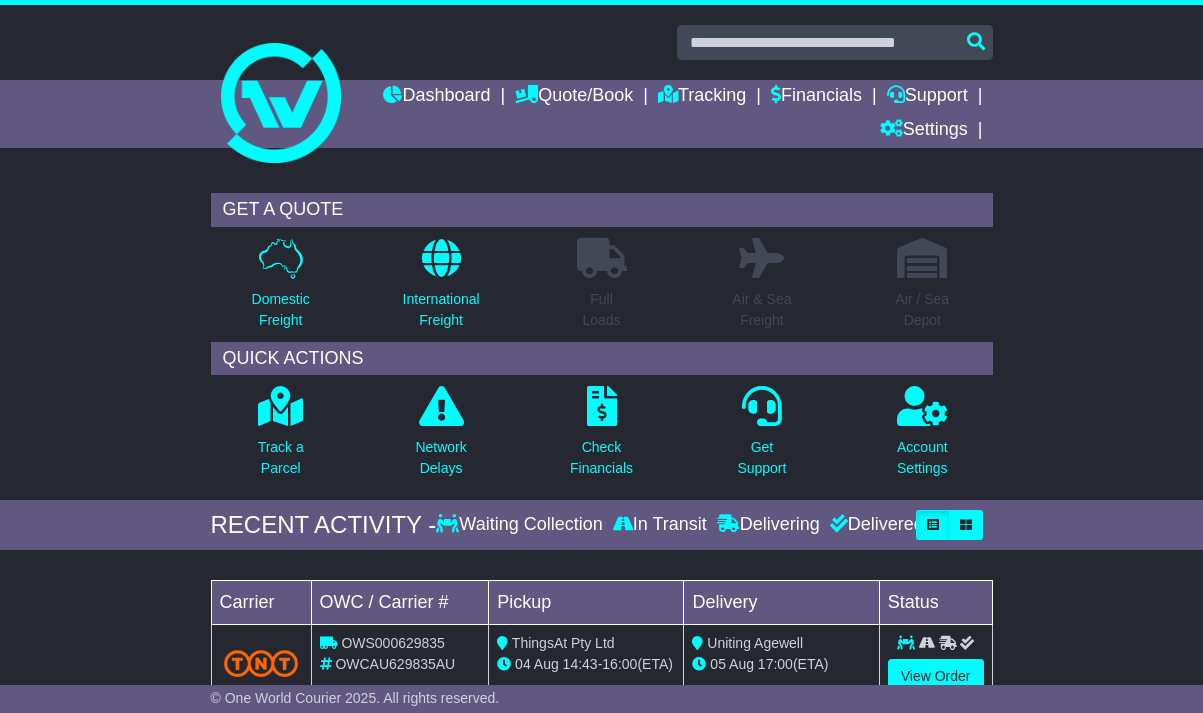 scroll, scrollTop: 0, scrollLeft: 0, axis: both 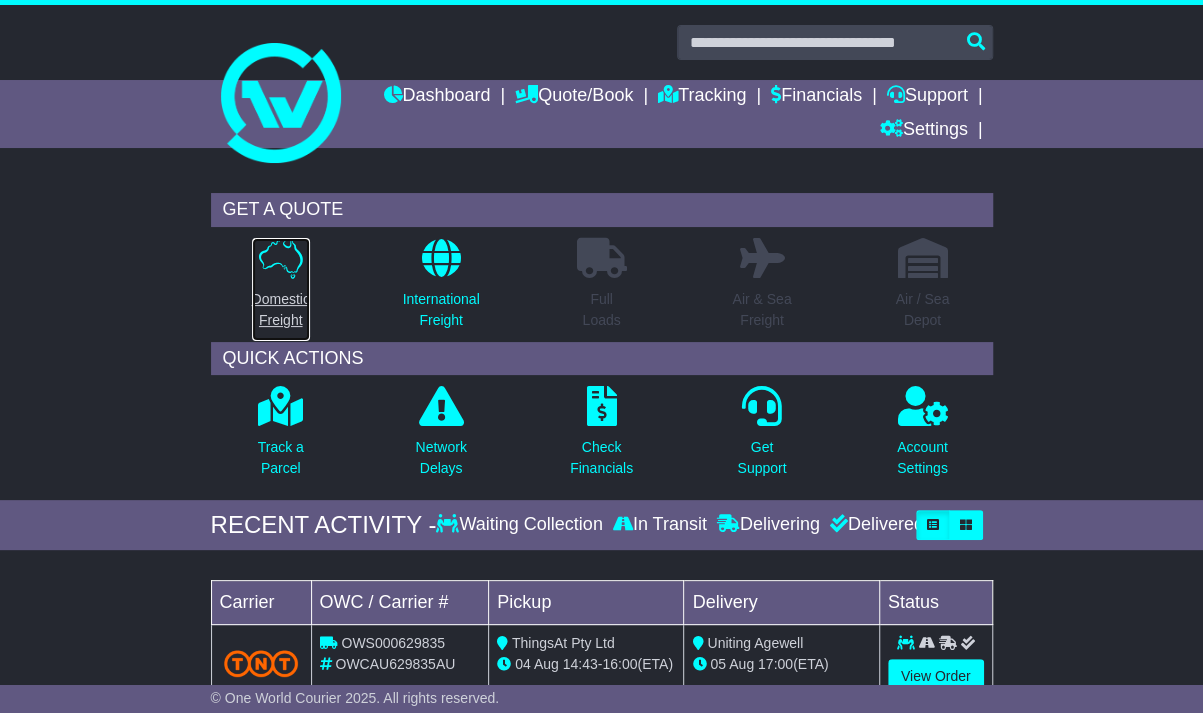 click on "Domestic Freight" at bounding box center [281, 310] 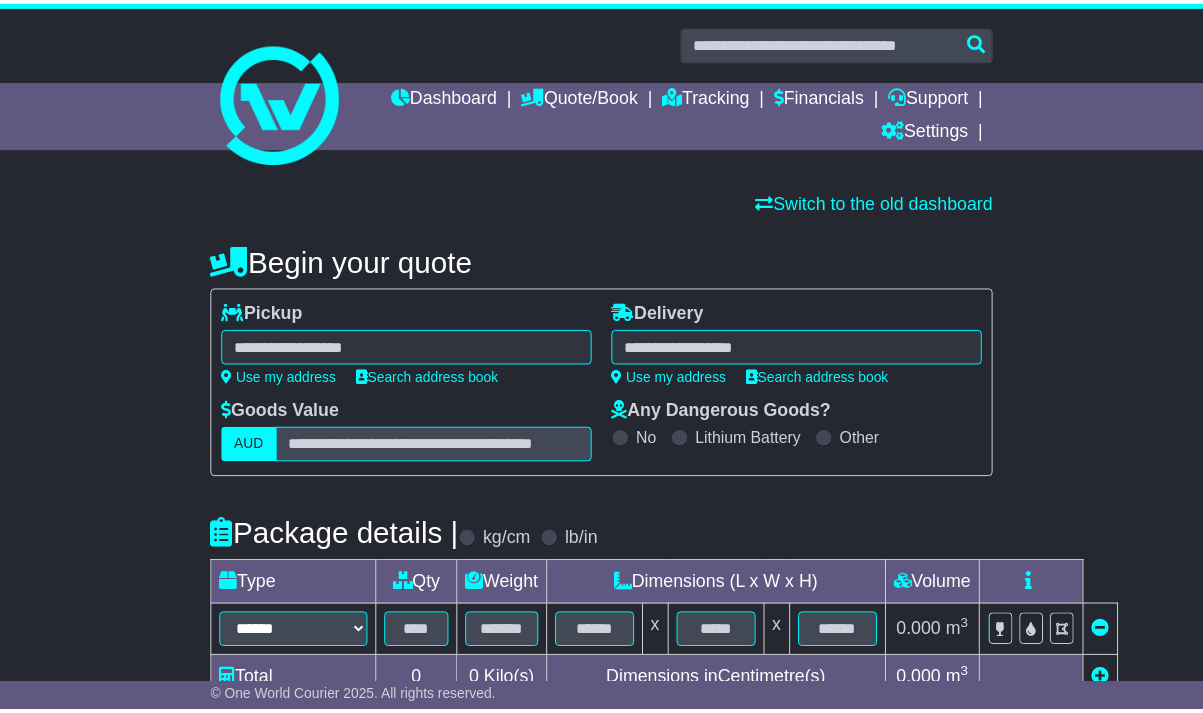 scroll, scrollTop: 0, scrollLeft: 0, axis: both 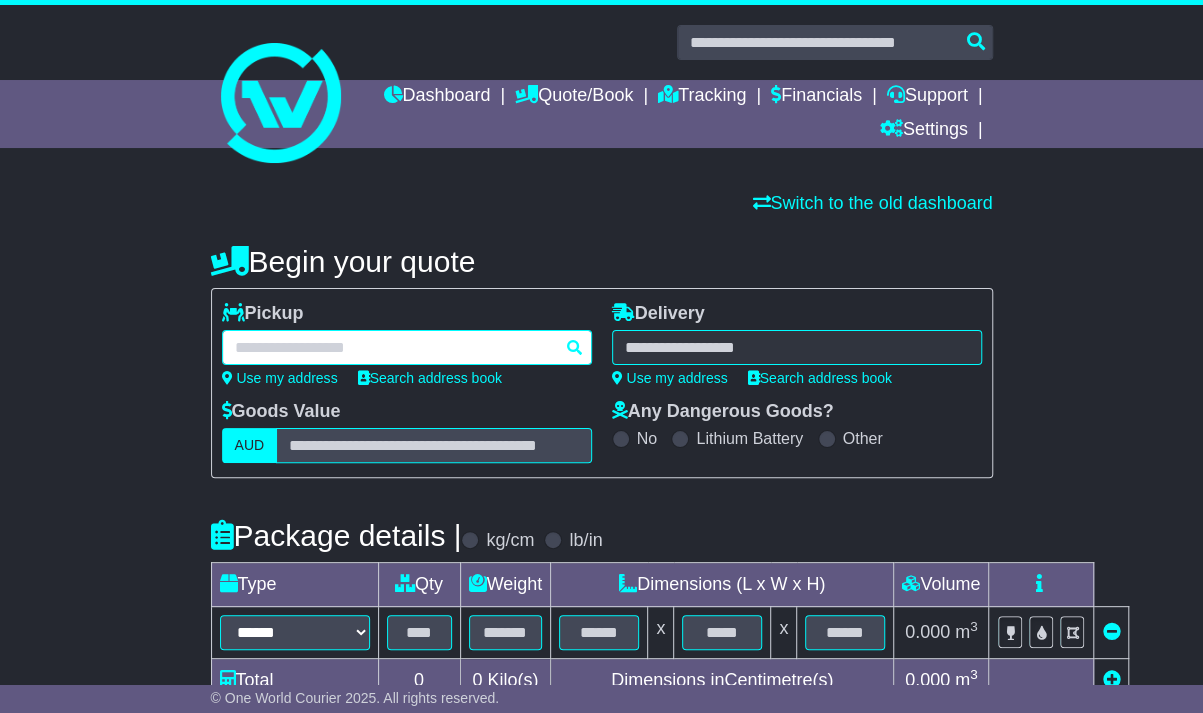 click at bounding box center (407, 347) 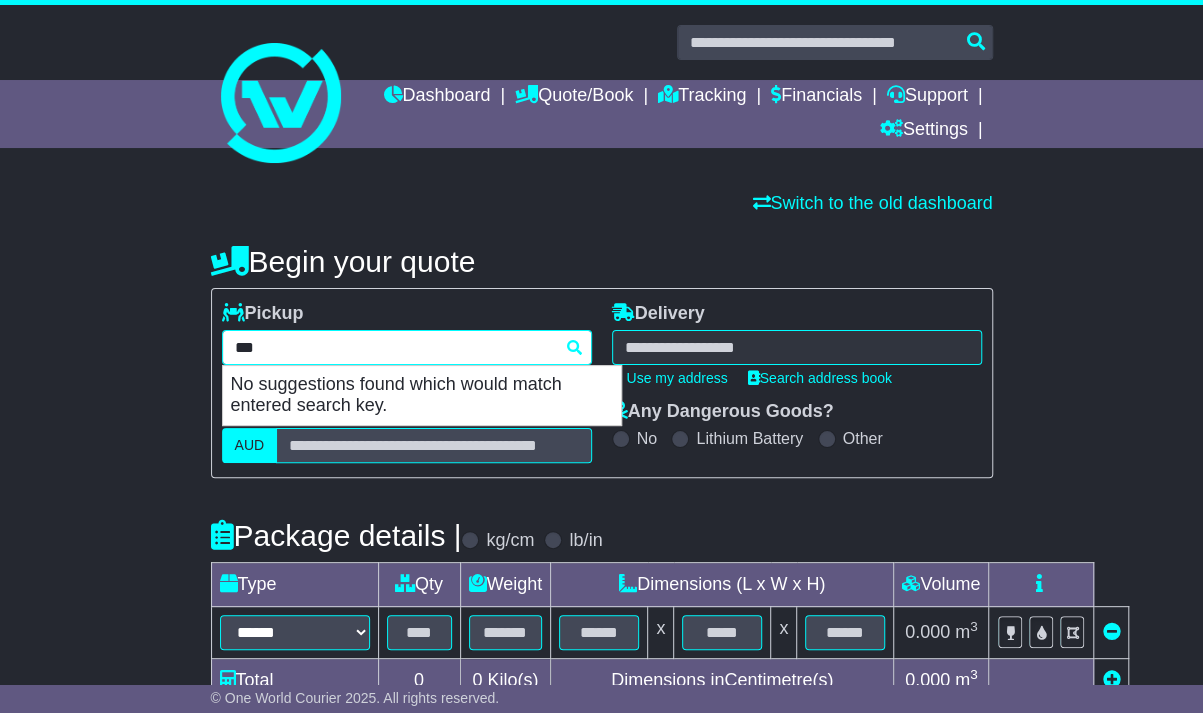type on "****" 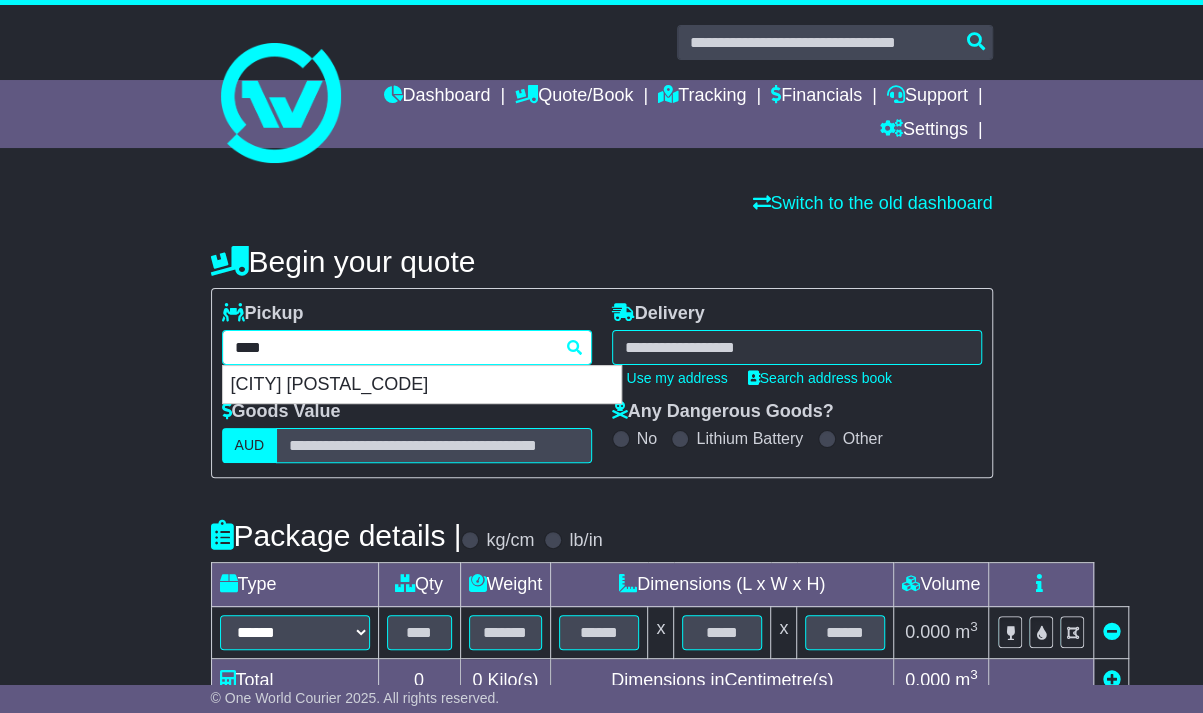 click on "[CITY] [POSTAL_CODE]" at bounding box center (422, 385) 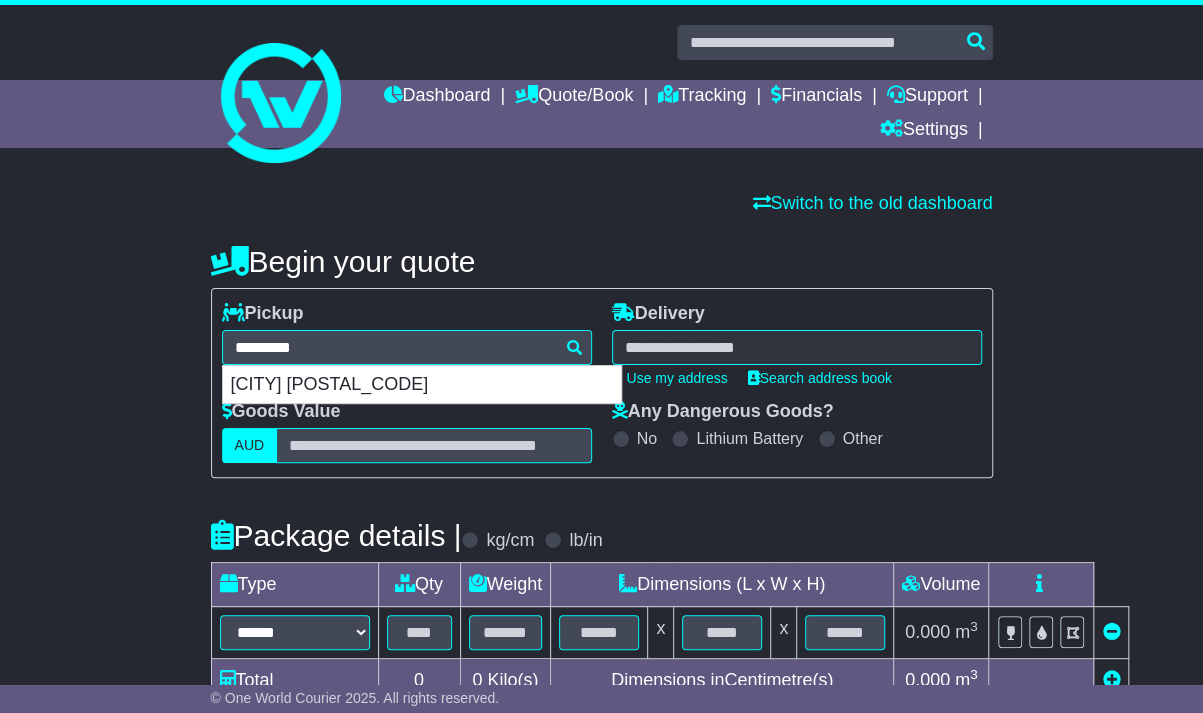 type on "**********" 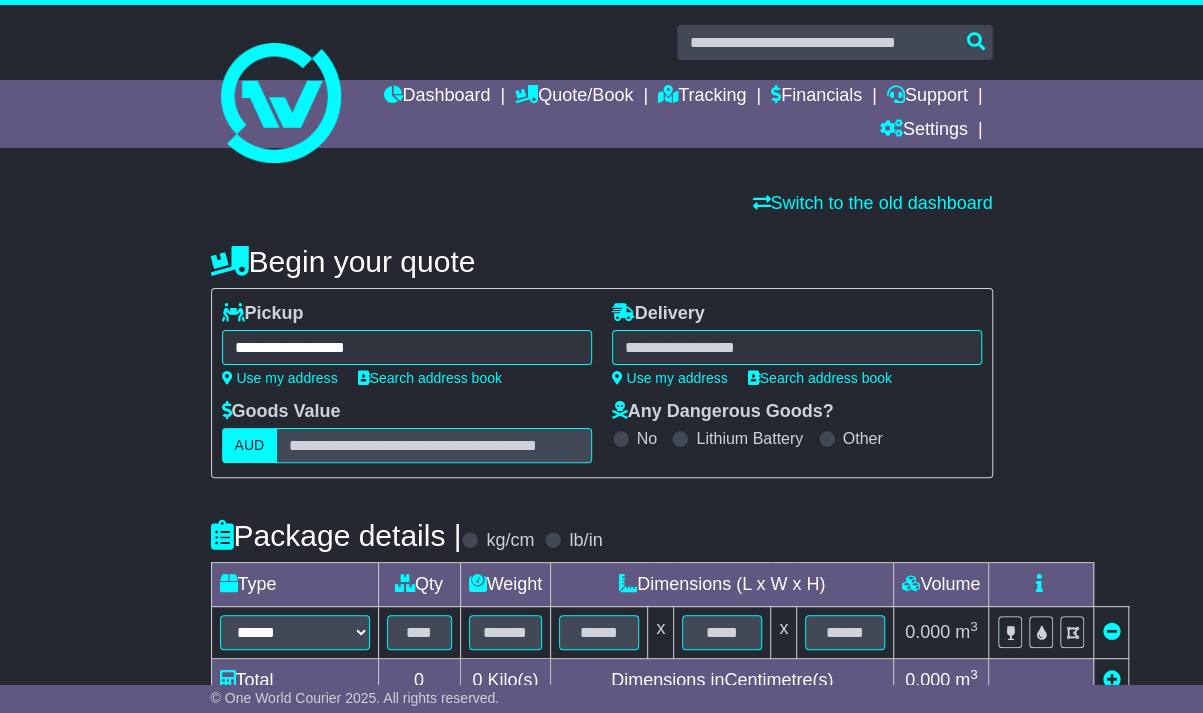 click at bounding box center [797, 347] 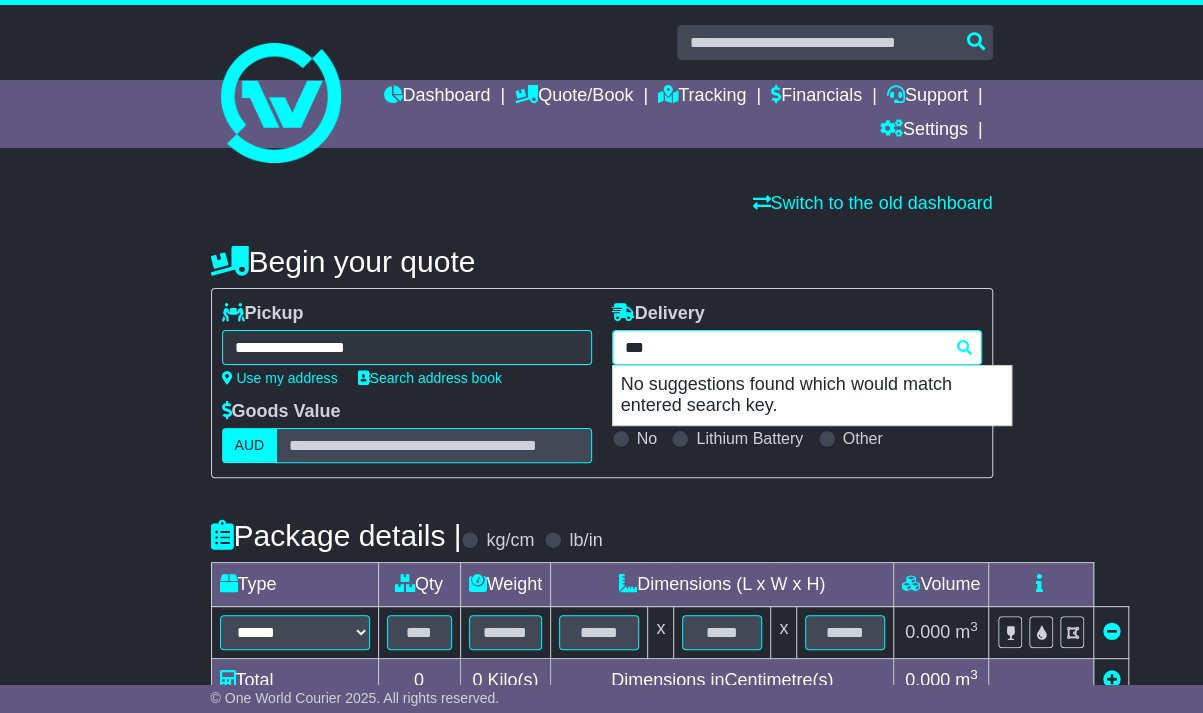type on "****" 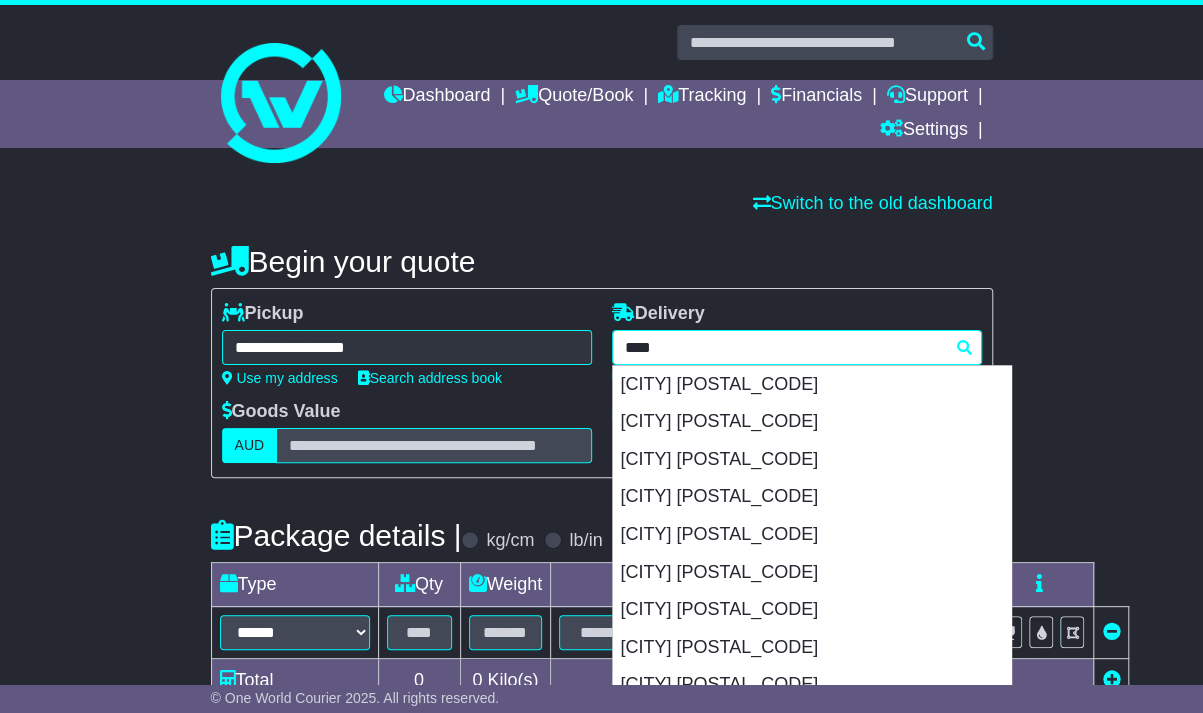 click on "BENDIGO 3550" at bounding box center (812, 385) 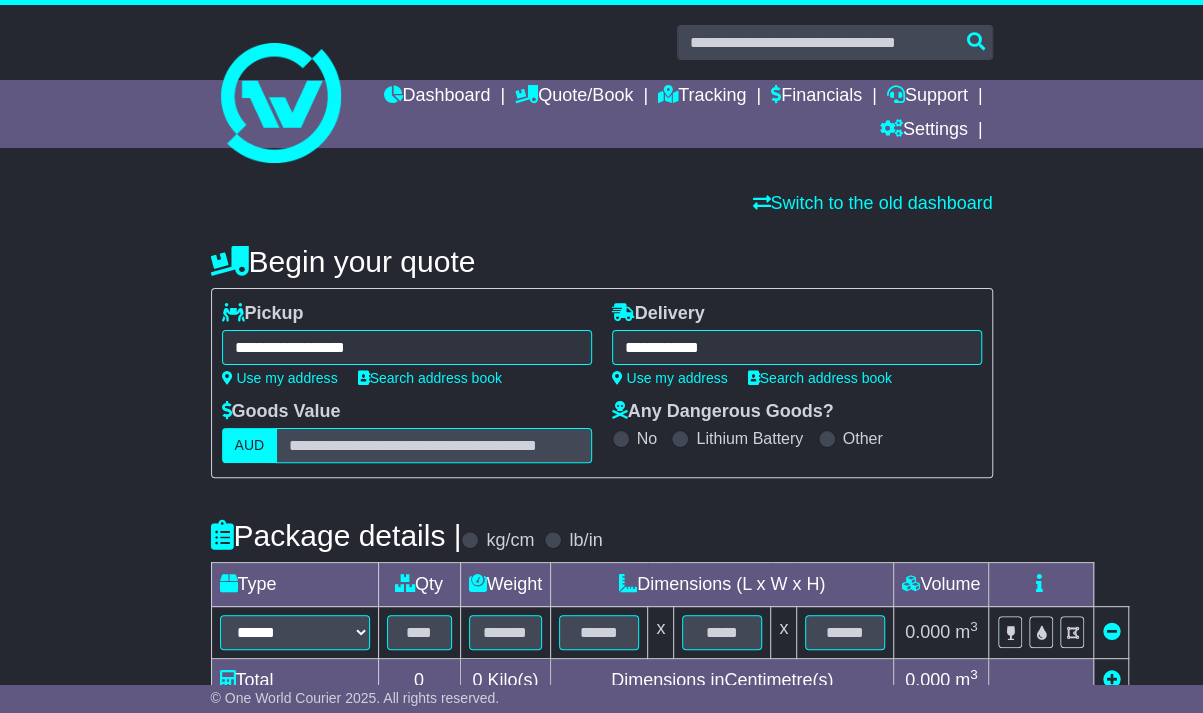 type on "**********" 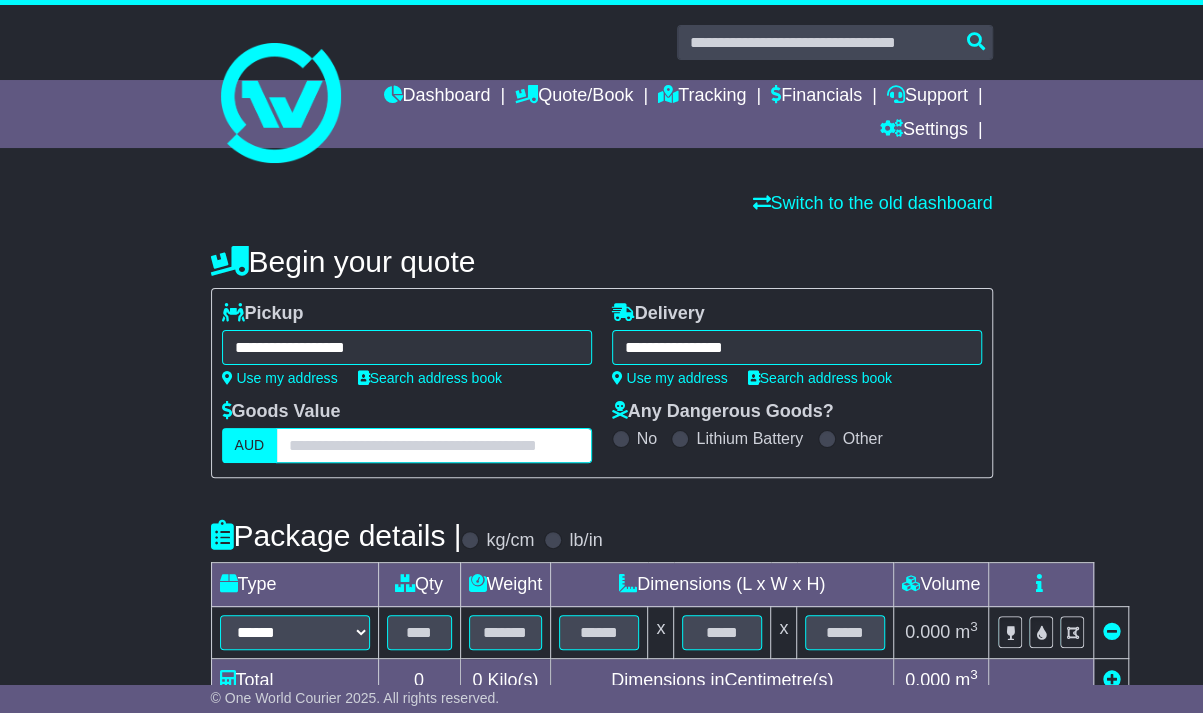click at bounding box center (433, 445) 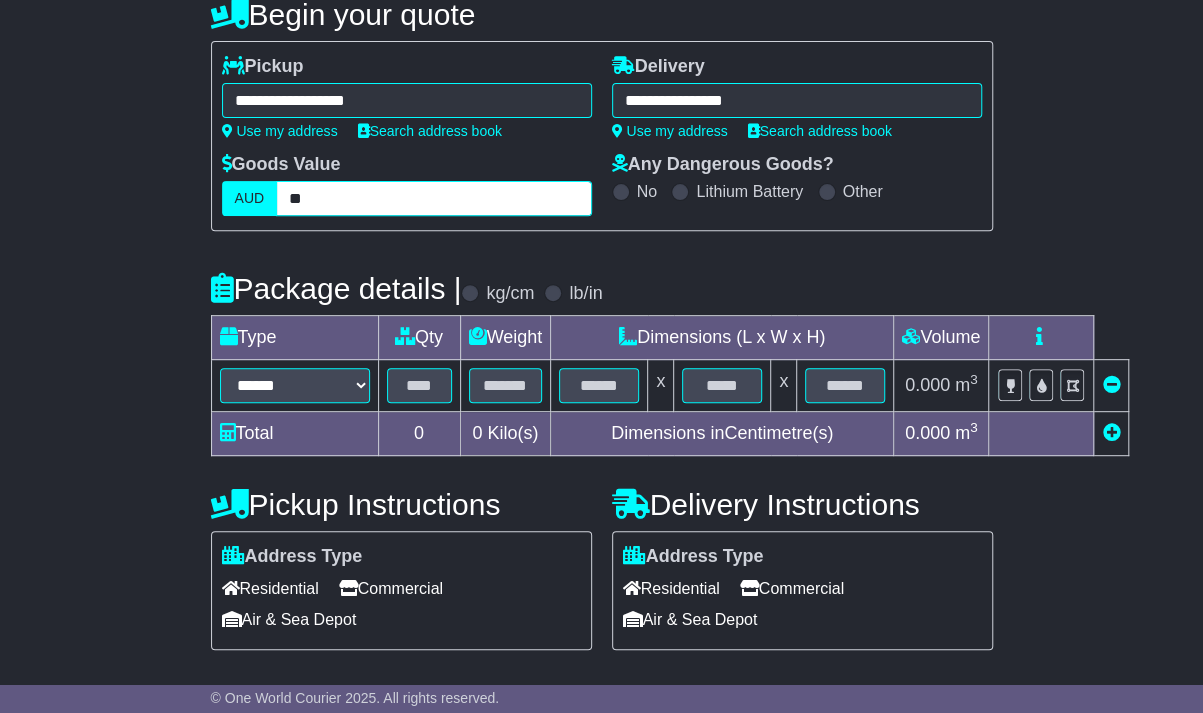 scroll, scrollTop: 248, scrollLeft: 0, axis: vertical 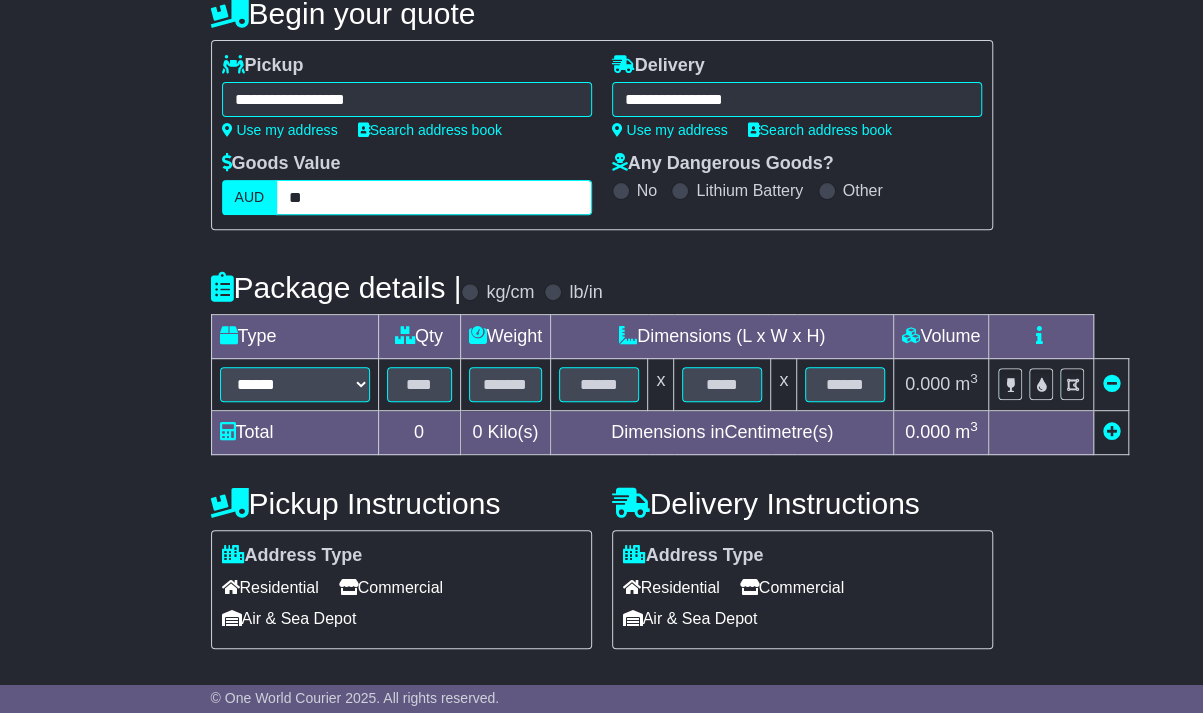 type on "**" 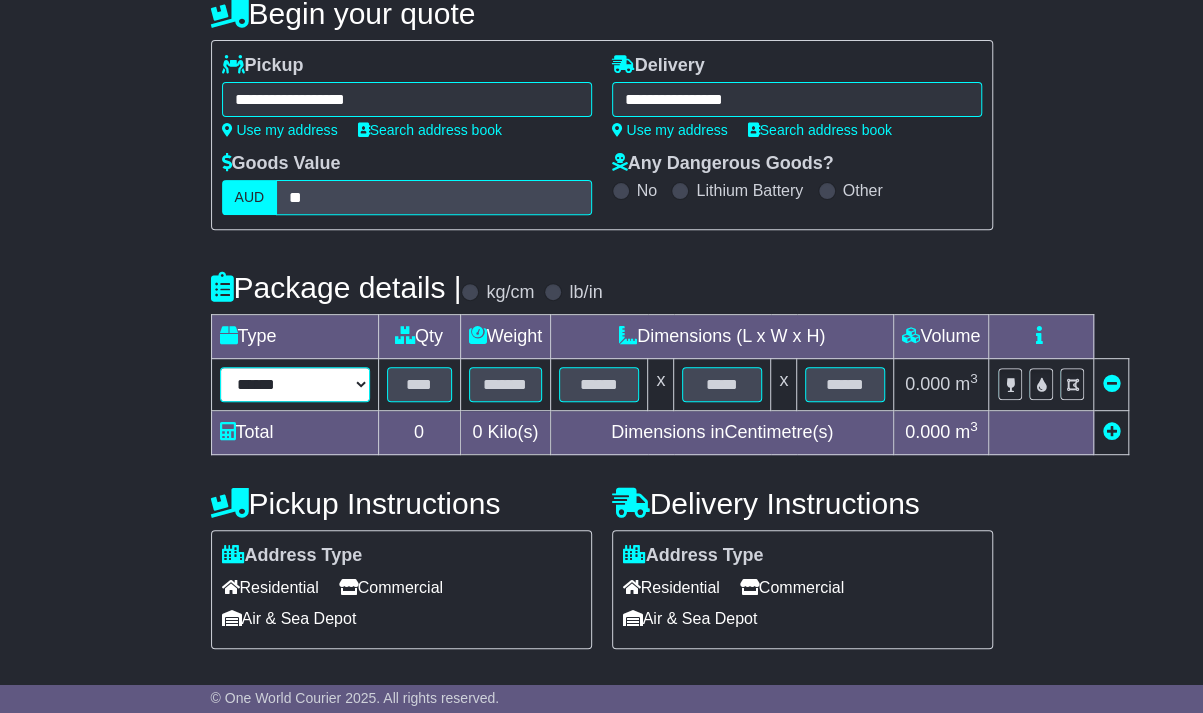 click on "****** ****** *** ******** ***** **** **** ****** *** *******" at bounding box center [295, 384] 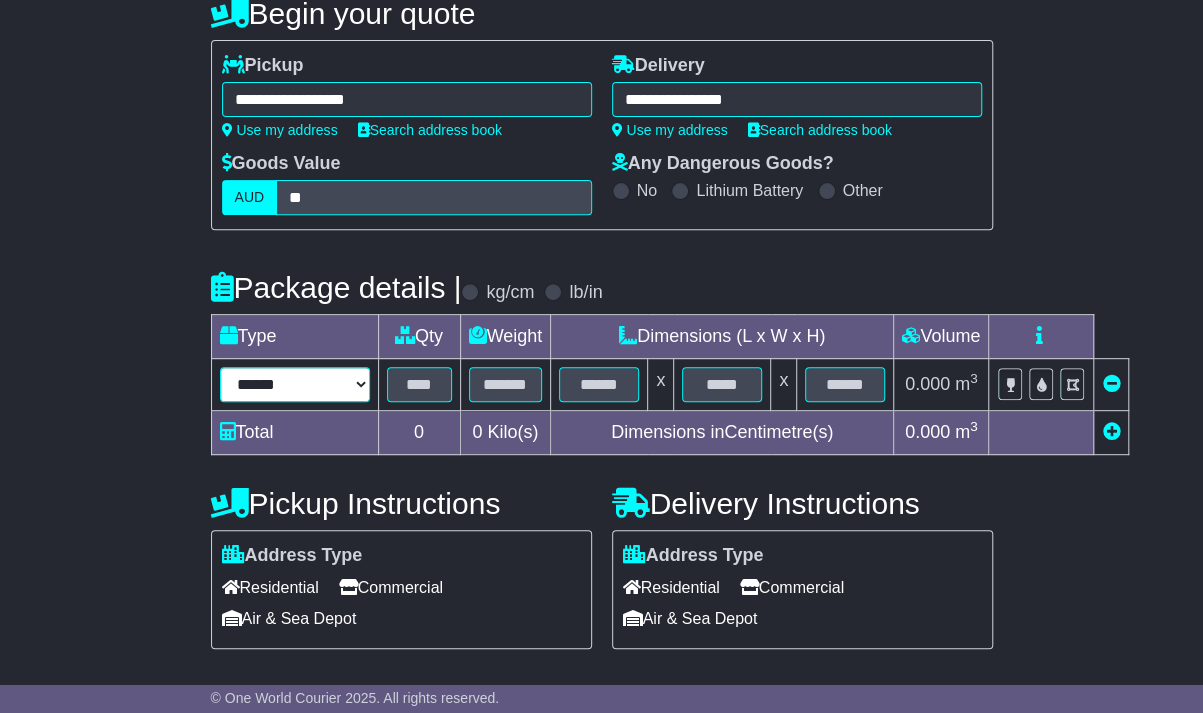 select on "*****" 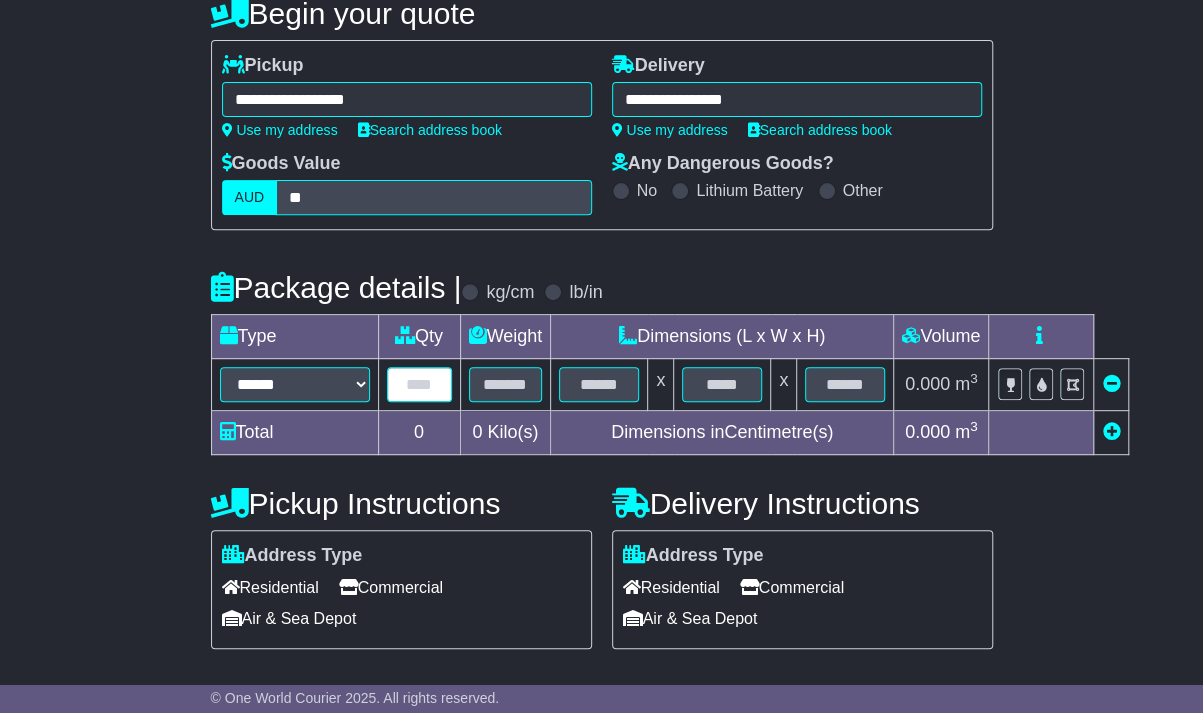 click at bounding box center [419, 384] 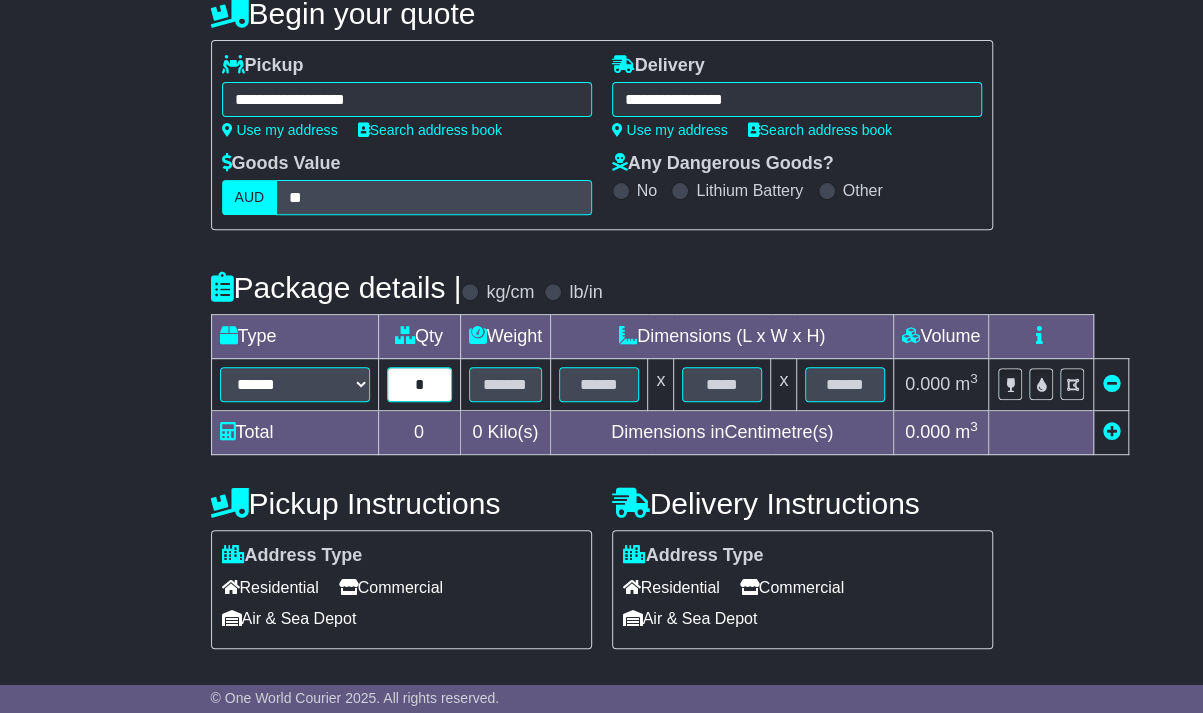 type on "*" 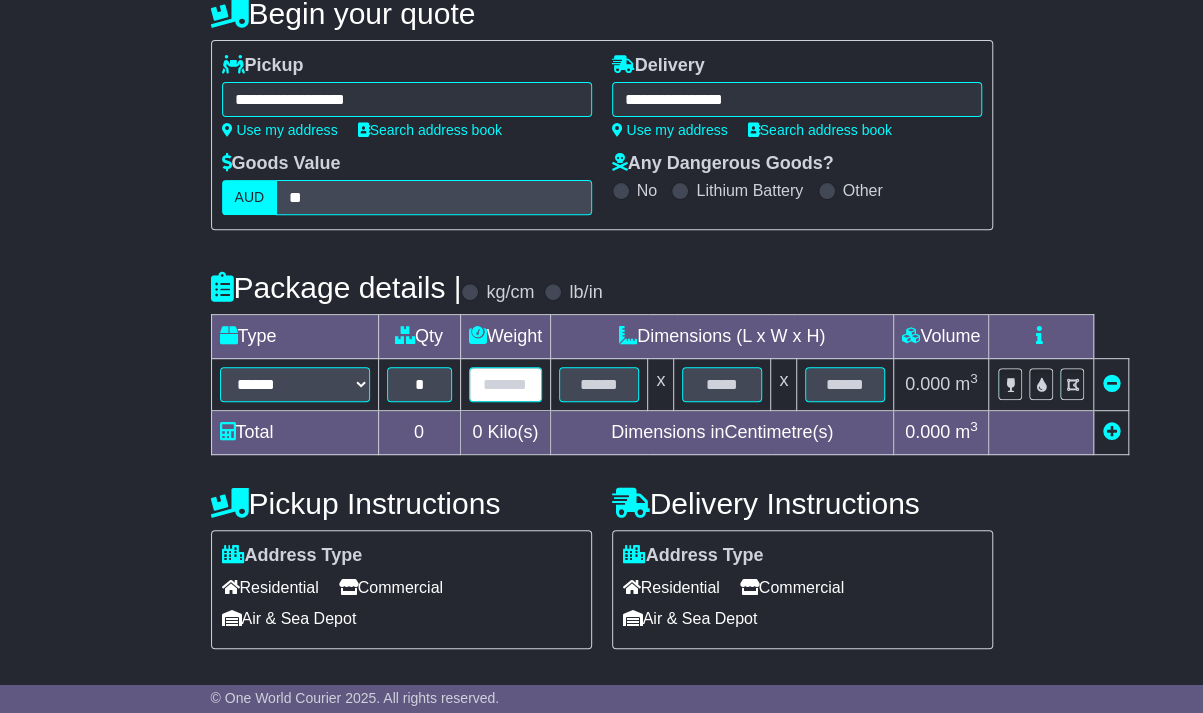 click at bounding box center [506, 384] 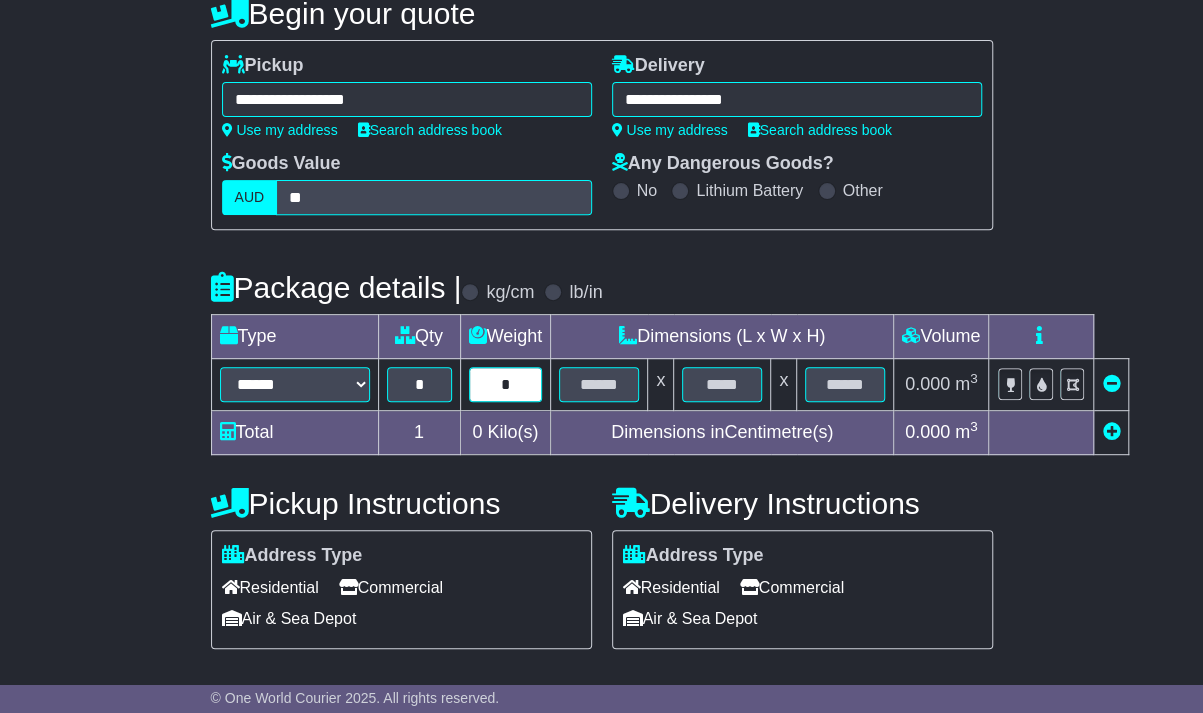 type on "*" 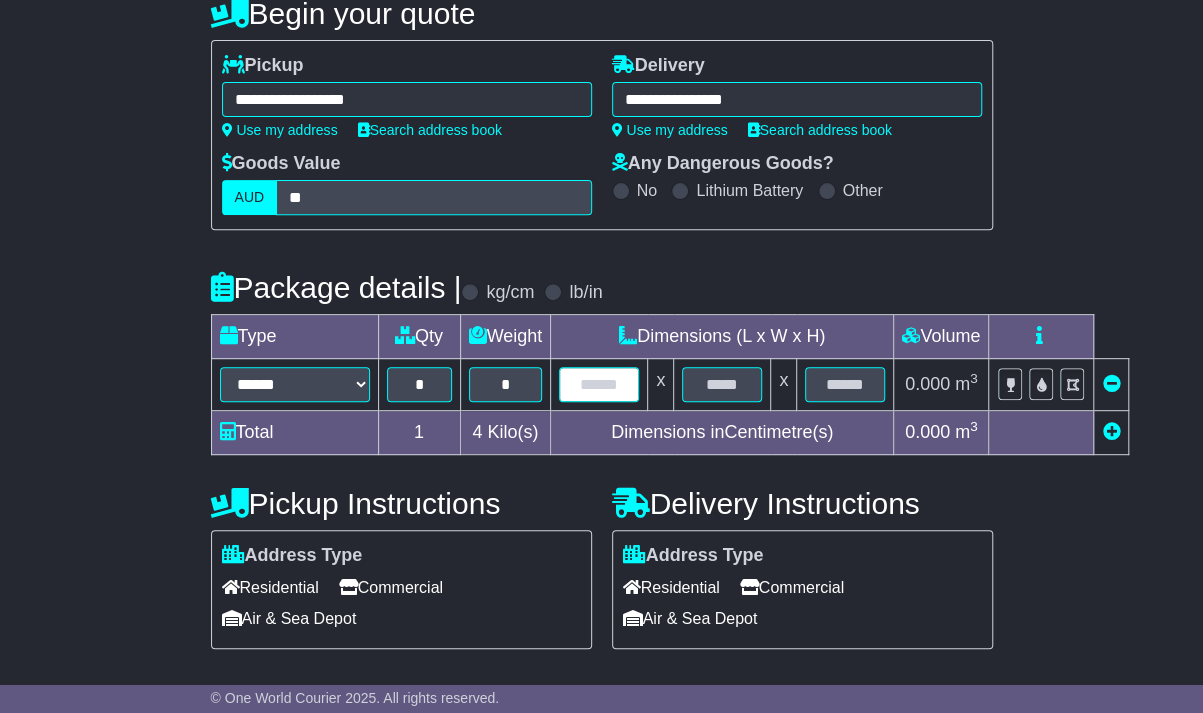 click at bounding box center [599, 384] 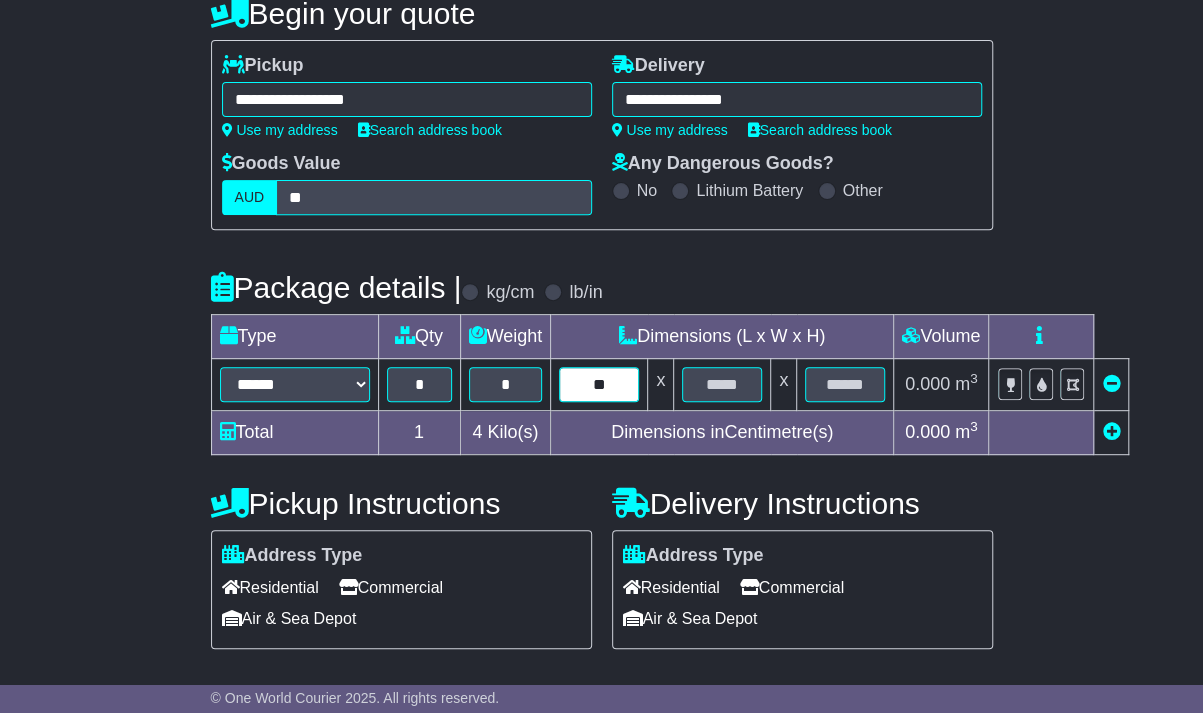type on "**" 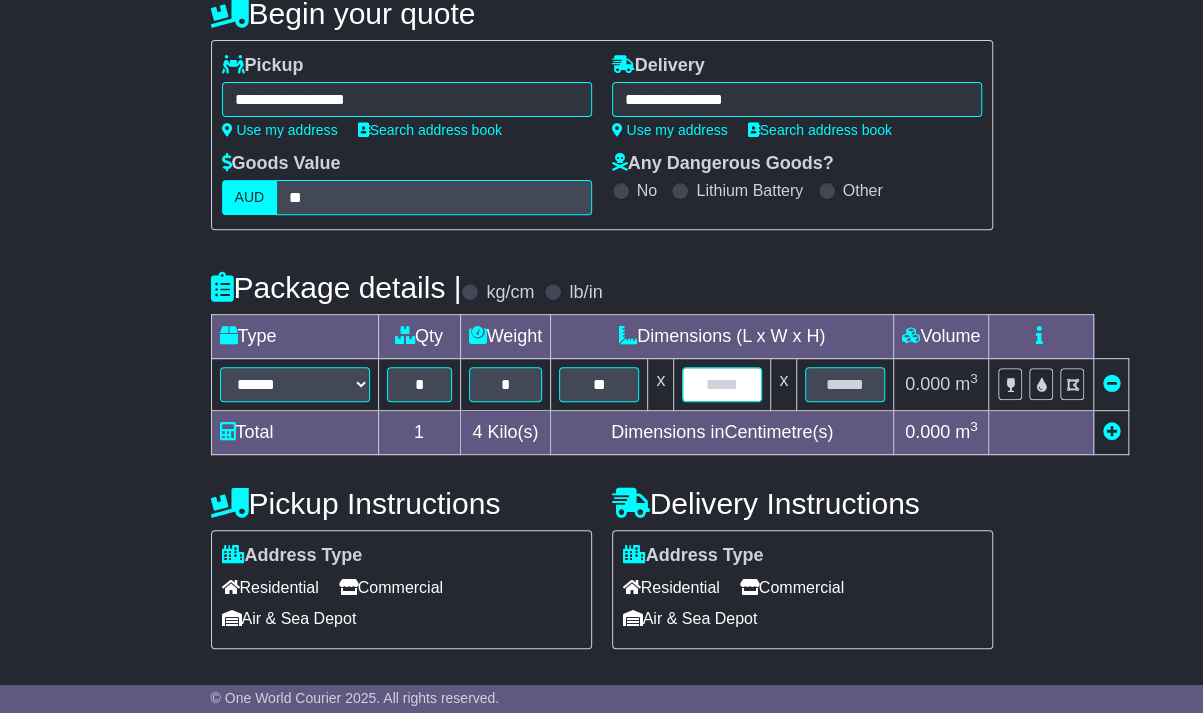 click at bounding box center [722, 384] 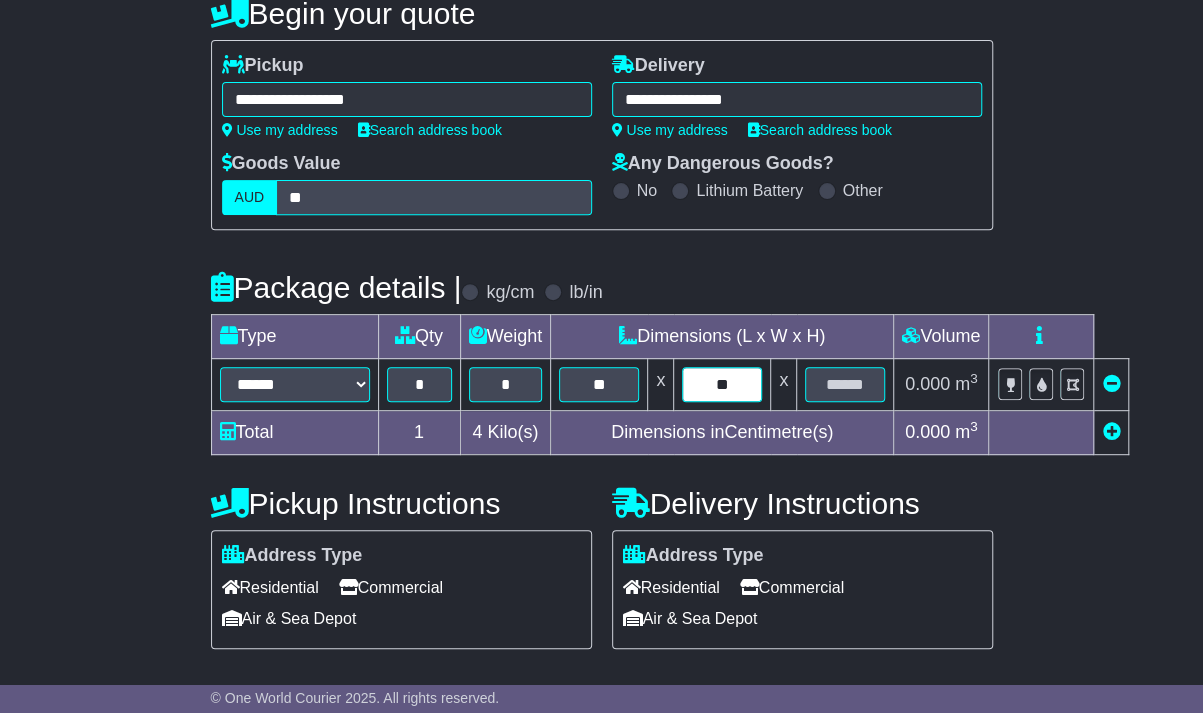 type on "**" 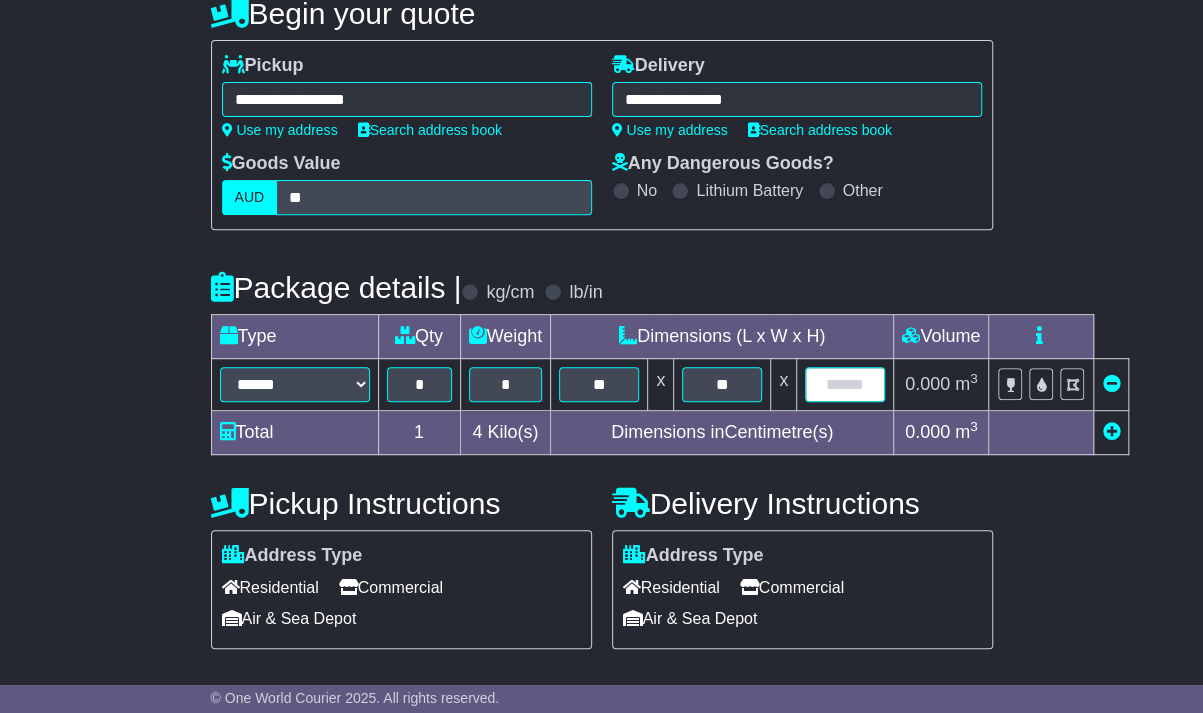 click at bounding box center [845, 384] 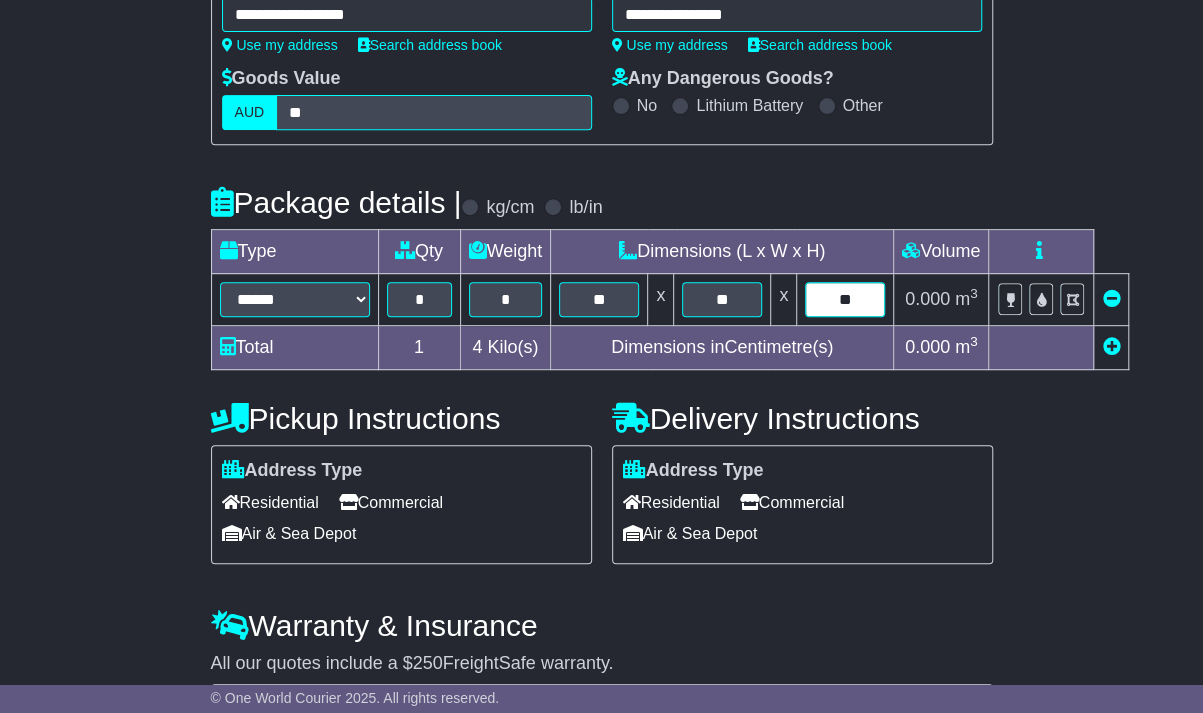 scroll, scrollTop: 336, scrollLeft: 0, axis: vertical 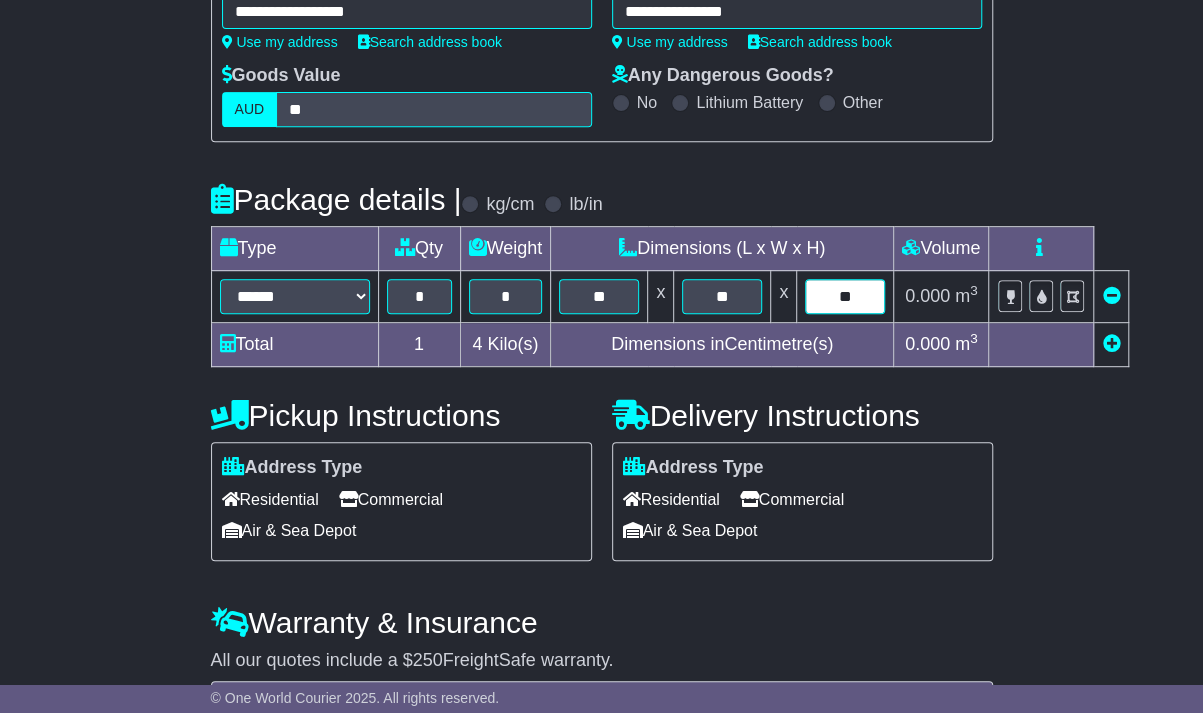 type on "**" 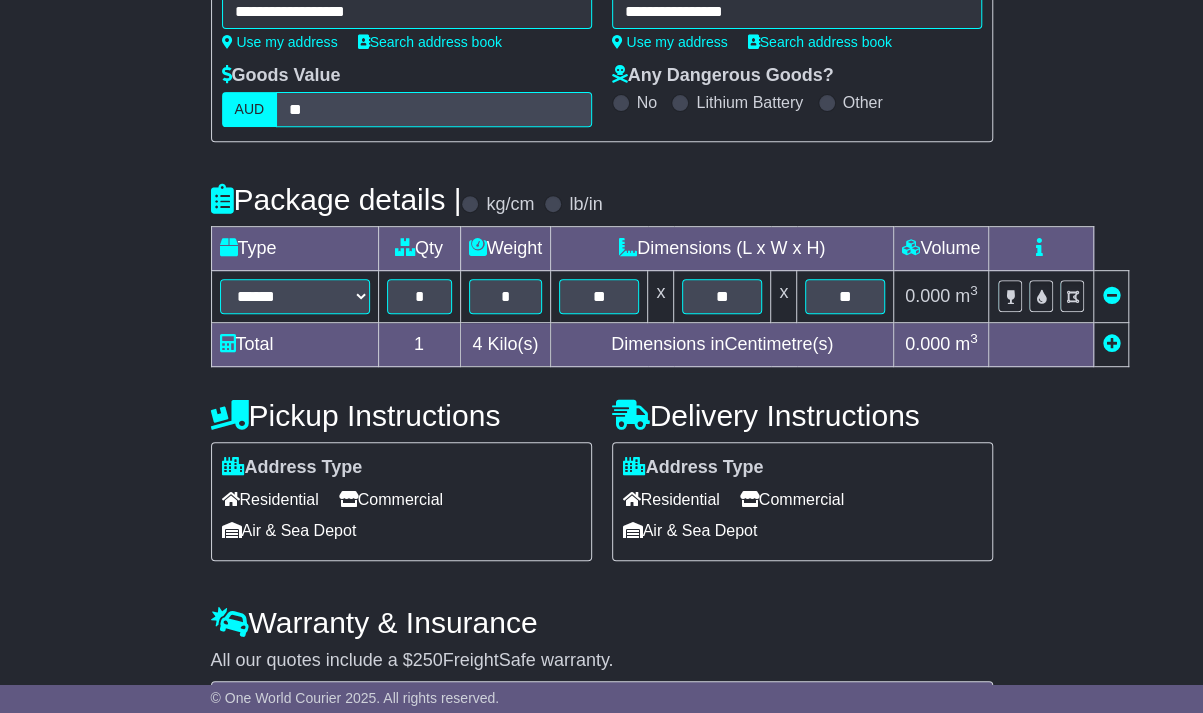 click on "Commercial" at bounding box center (391, 499) 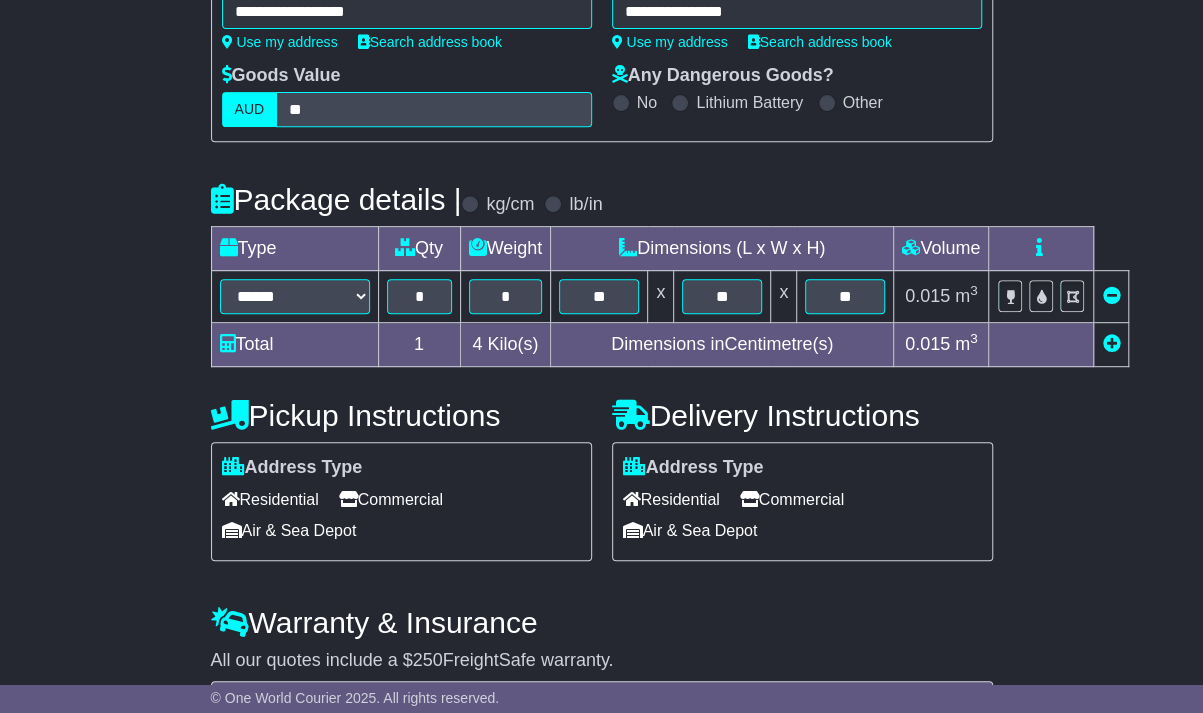click on "Commercial" at bounding box center (792, 499) 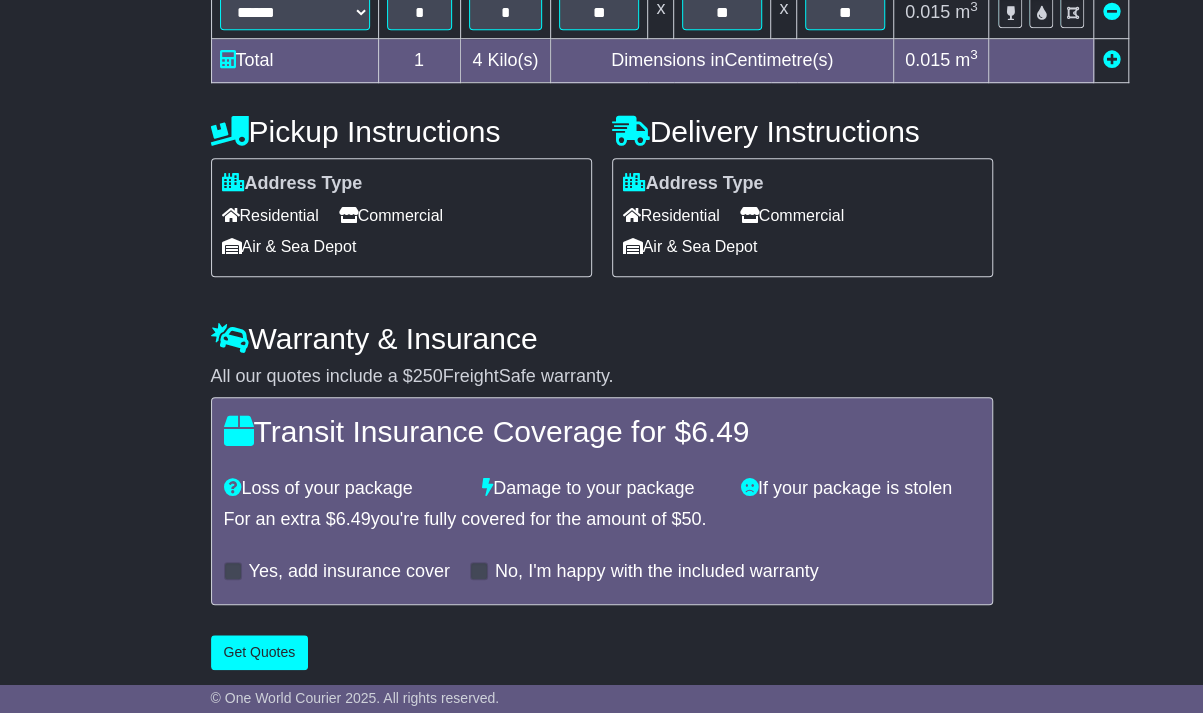 scroll, scrollTop: 624, scrollLeft: 0, axis: vertical 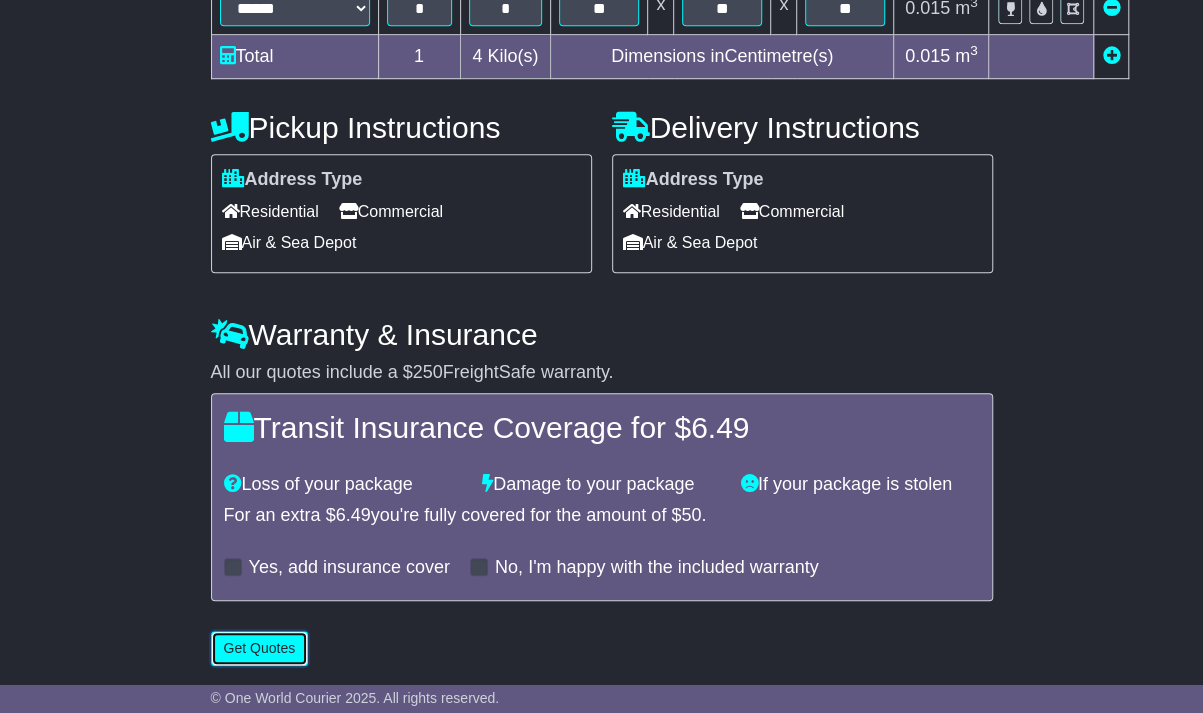 click on "Get Quotes" at bounding box center (260, 648) 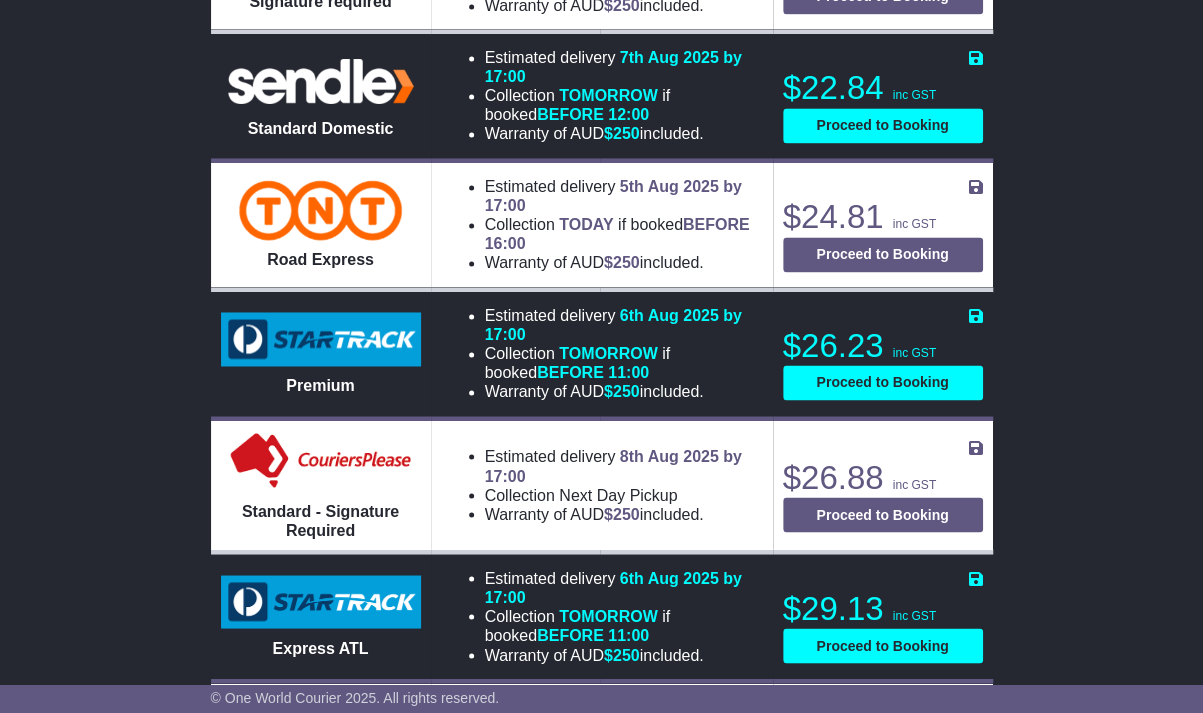 scroll, scrollTop: 1379, scrollLeft: 0, axis: vertical 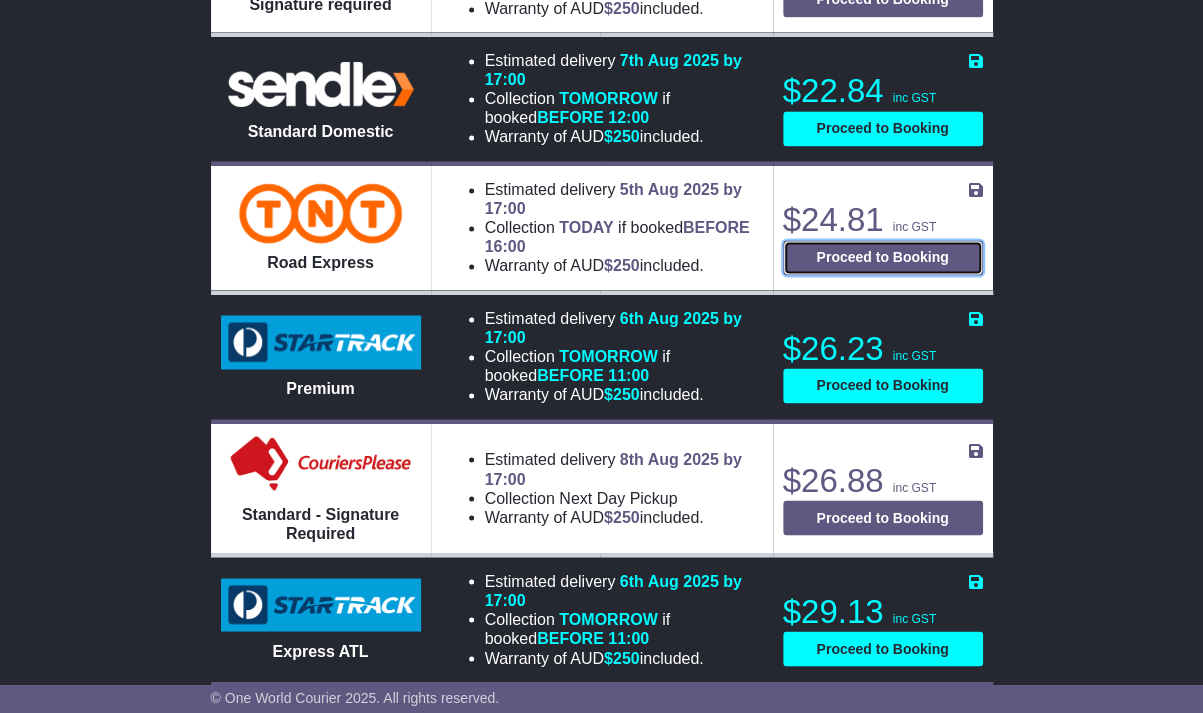 click on "Proceed to Booking" at bounding box center [883, 257] 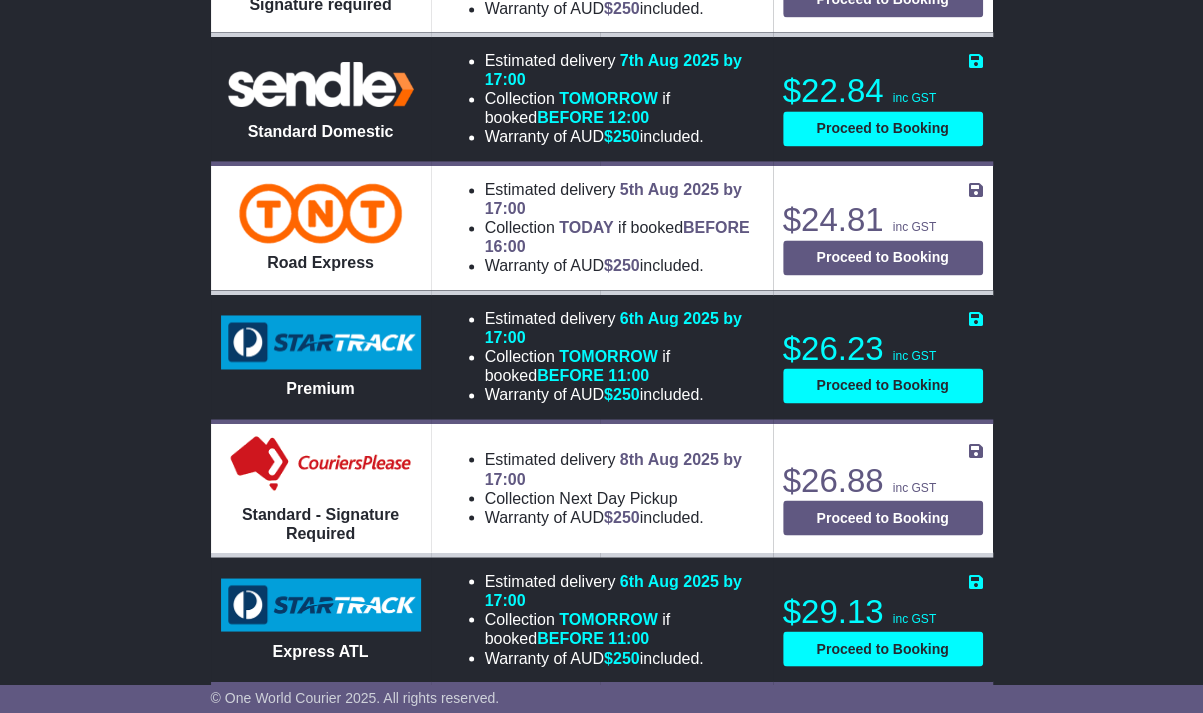 select on "*****" 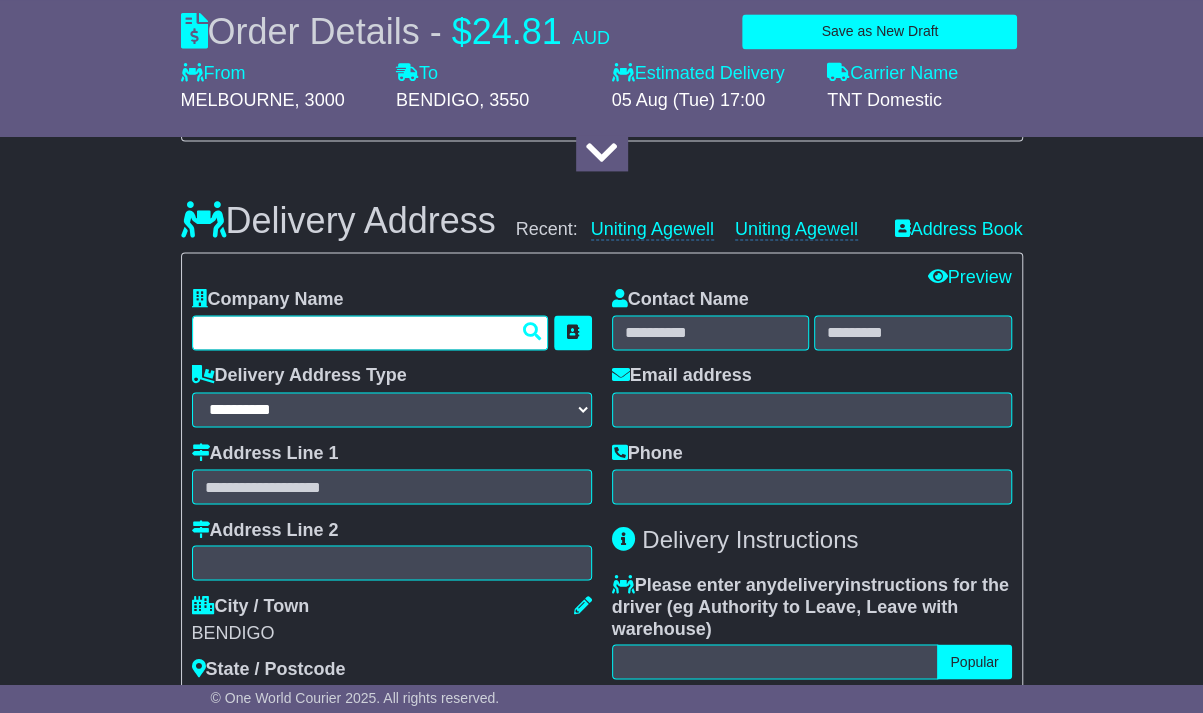 click at bounding box center (370, 332) 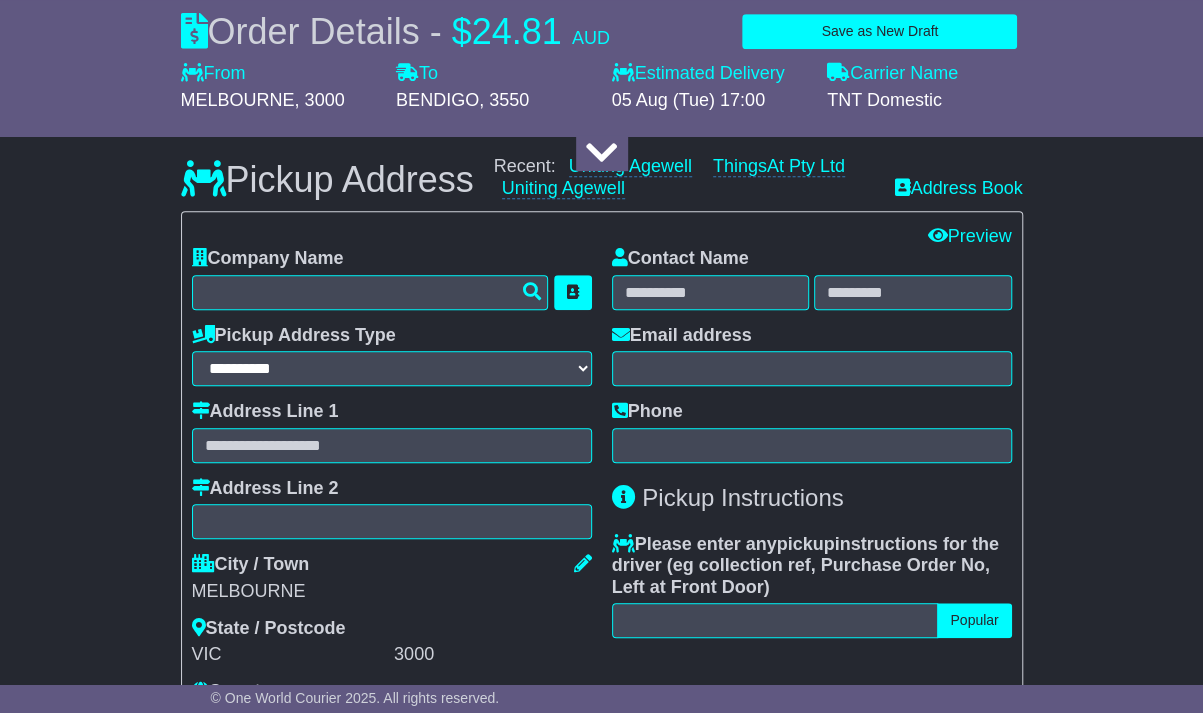 scroll, scrollTop: 569, scrollLeft: 0, axis: vertical 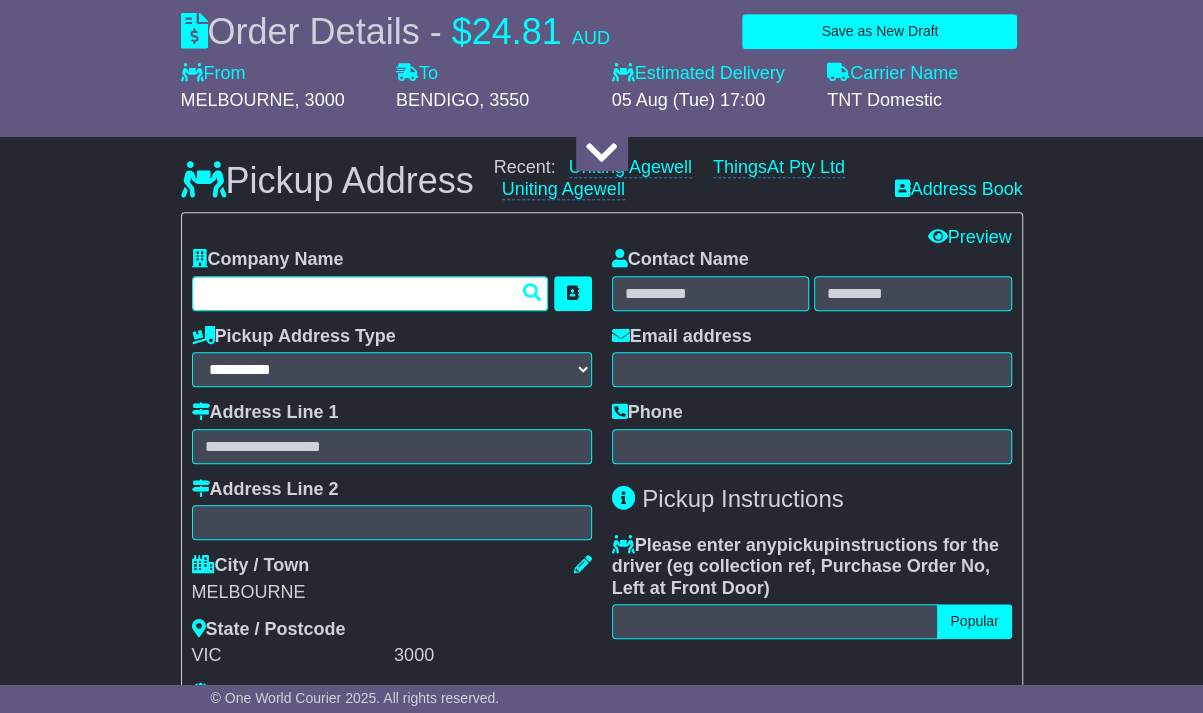 click at bounding box center (370, 293) 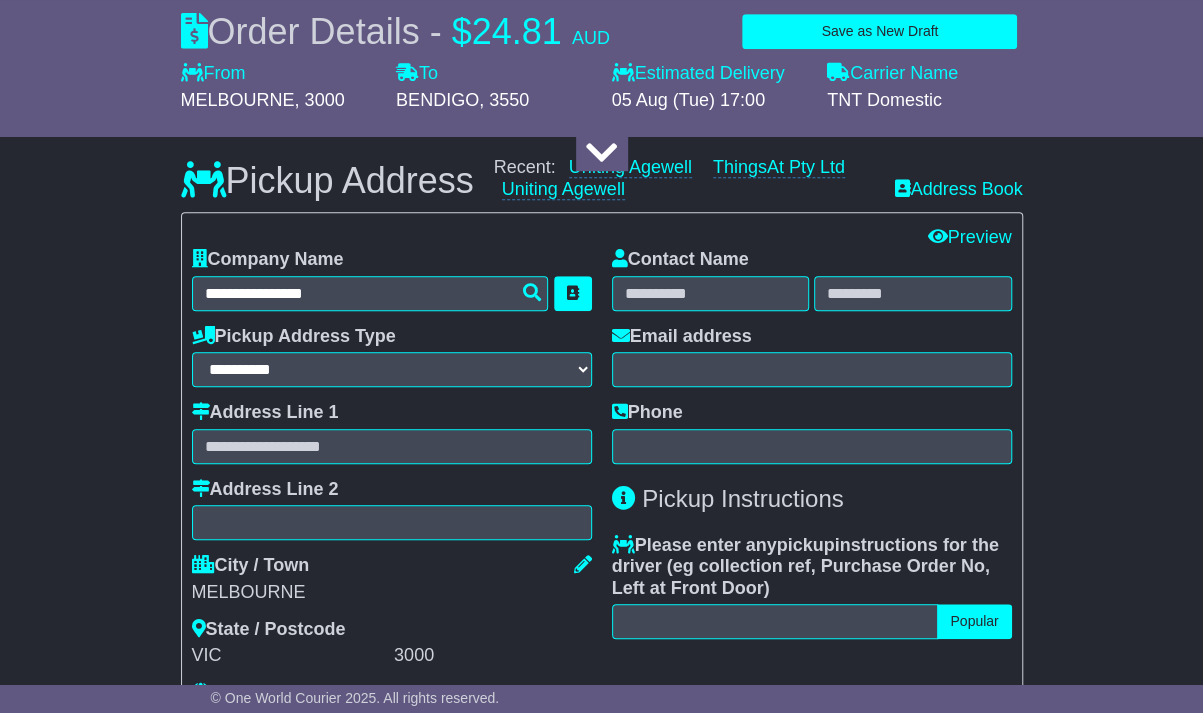 type on "**********" 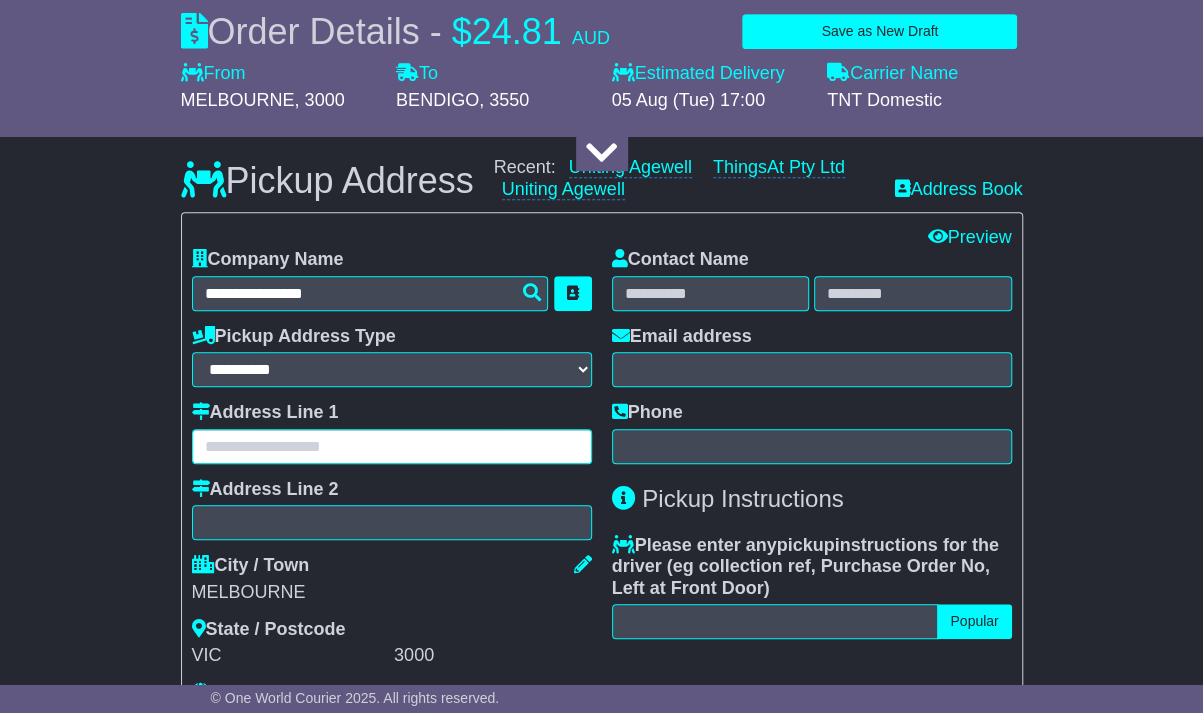 type on "**********" 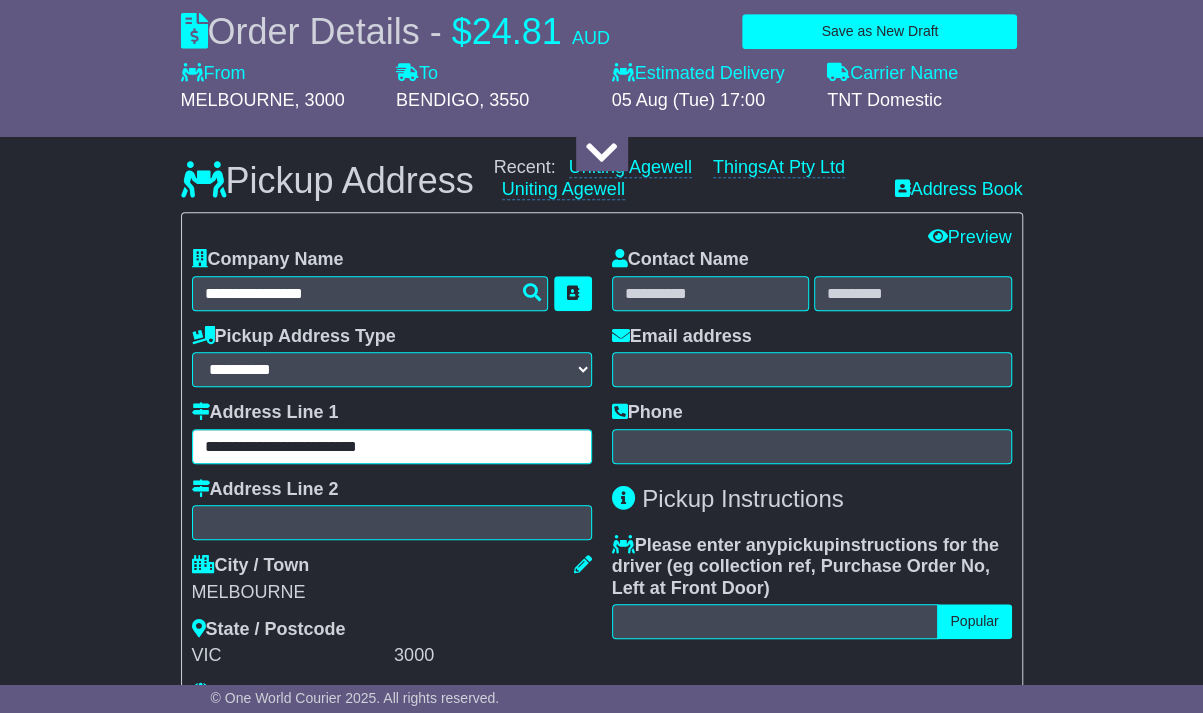 type on "***" 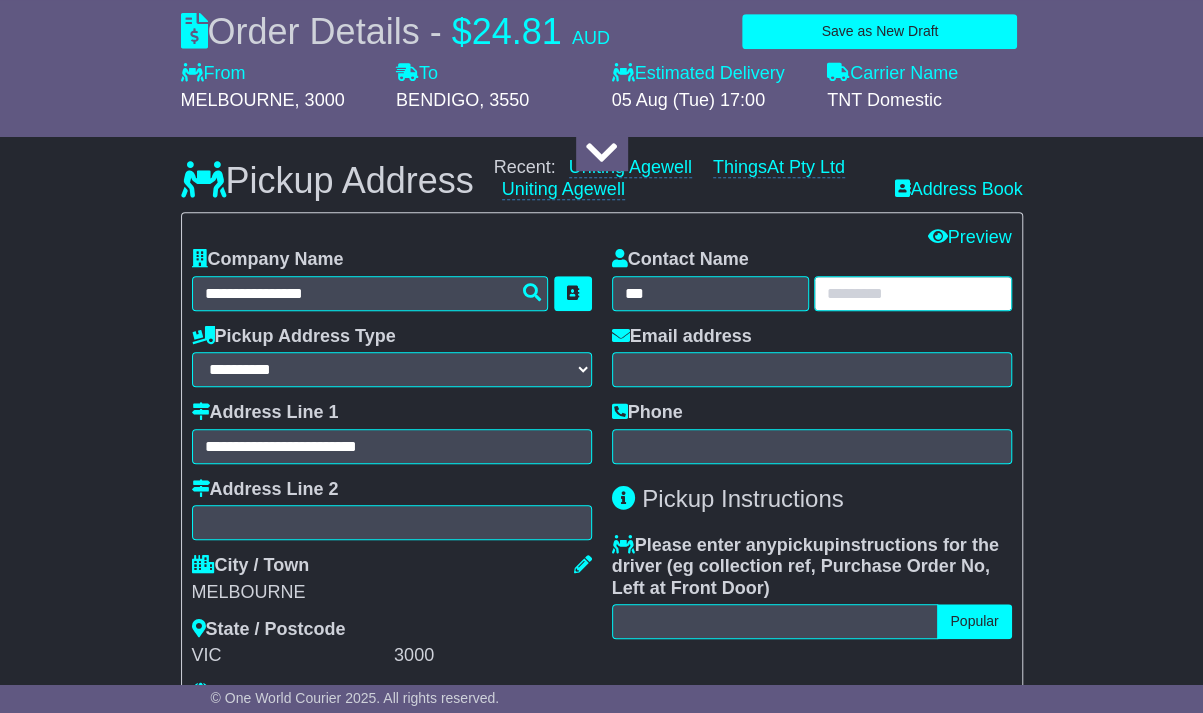 type on "**********" 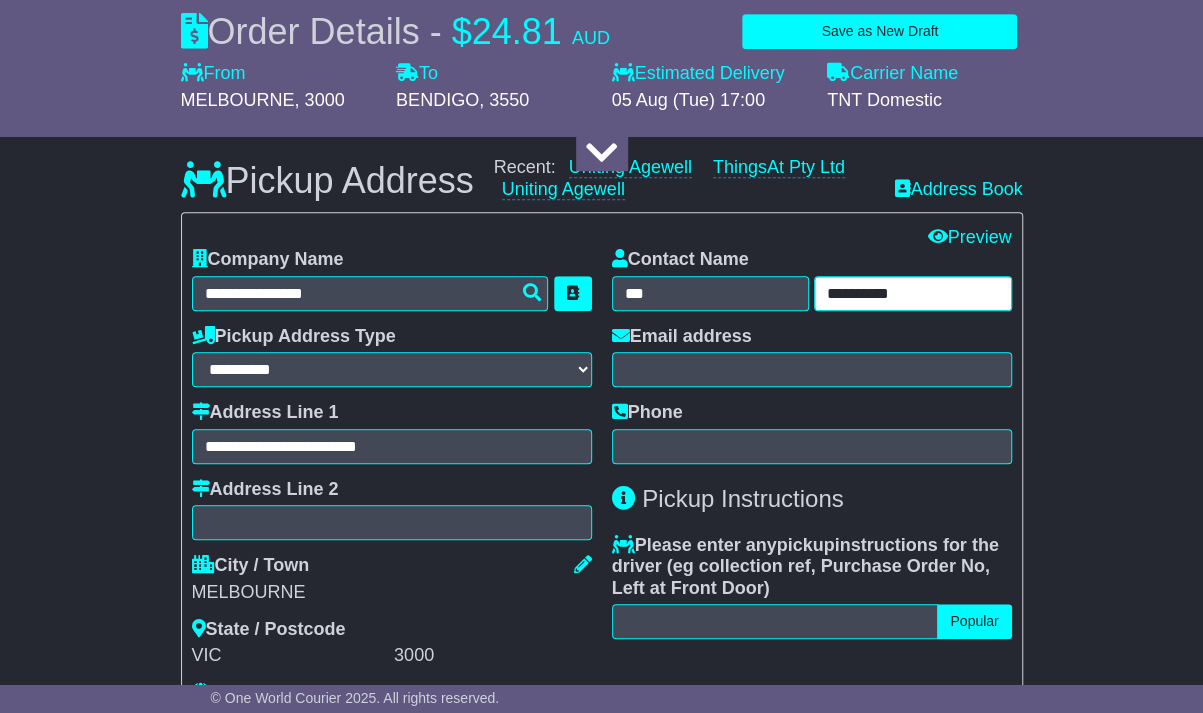 type on "**********" 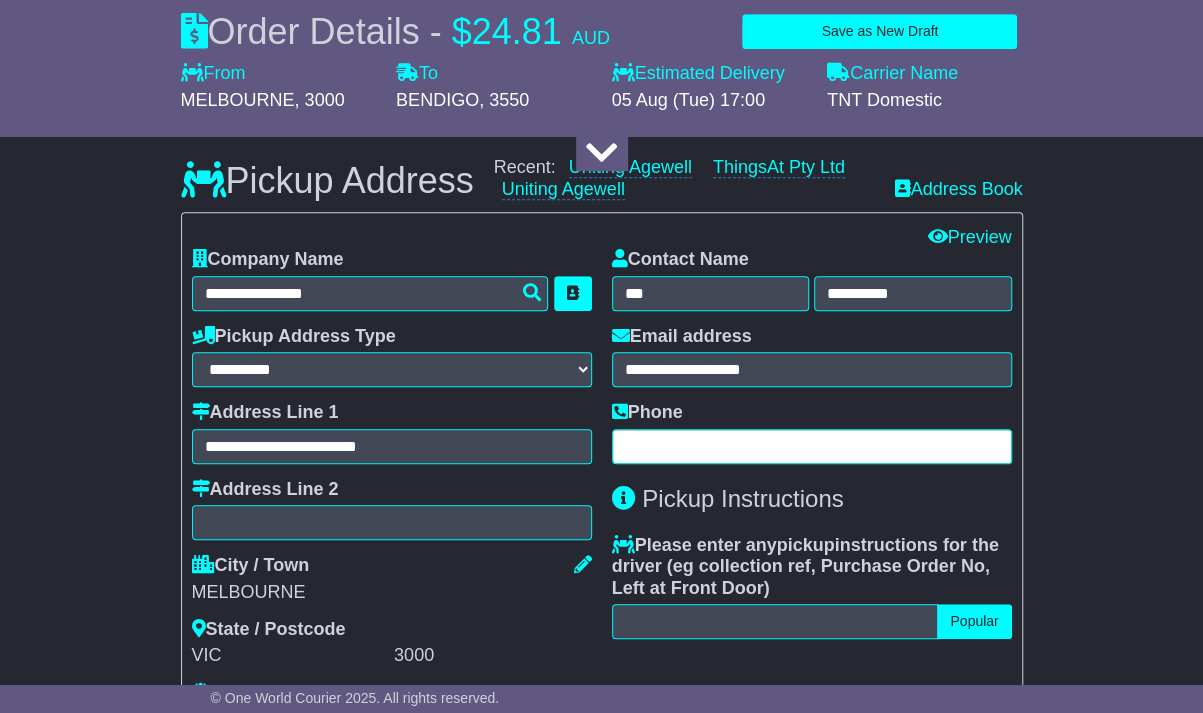 type on "**********" 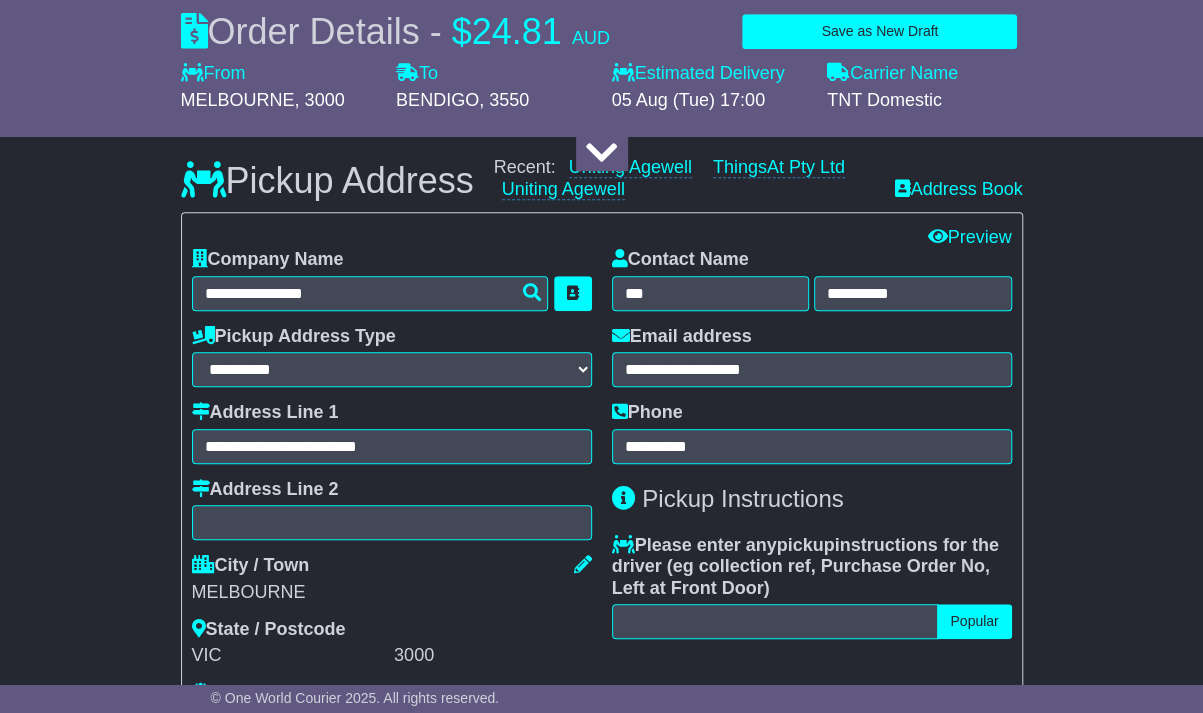 type on "**********" 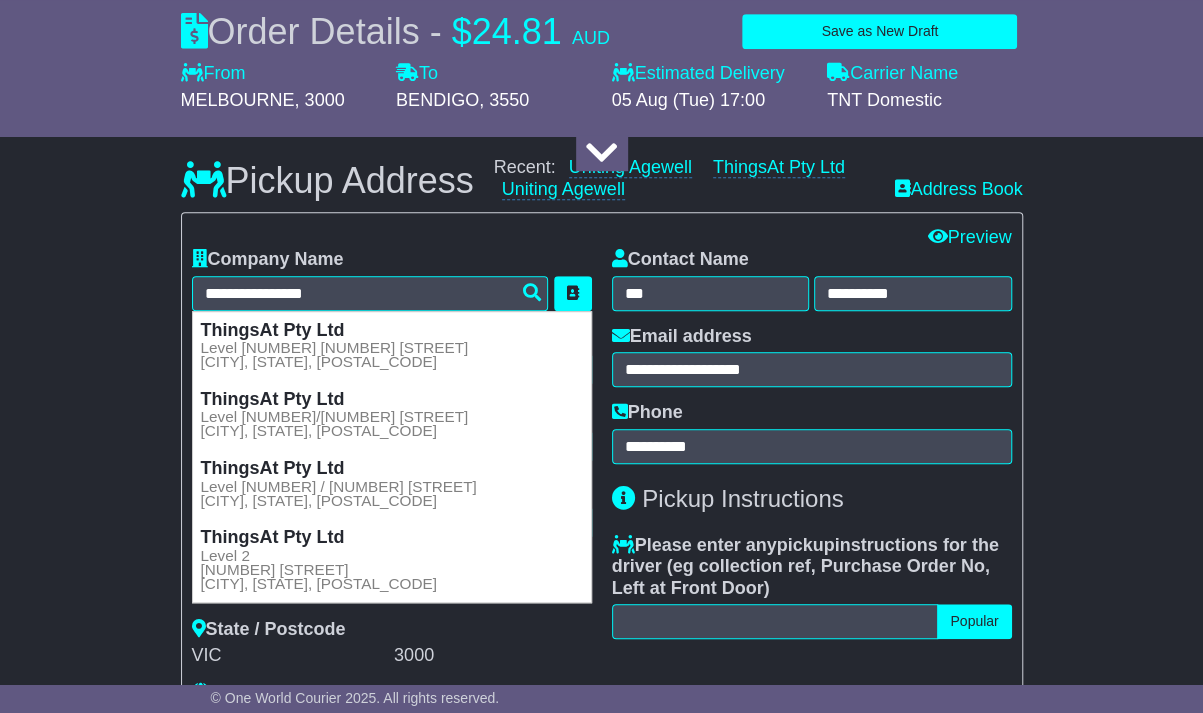 click on "**********" at bounding box center [601, 1168] 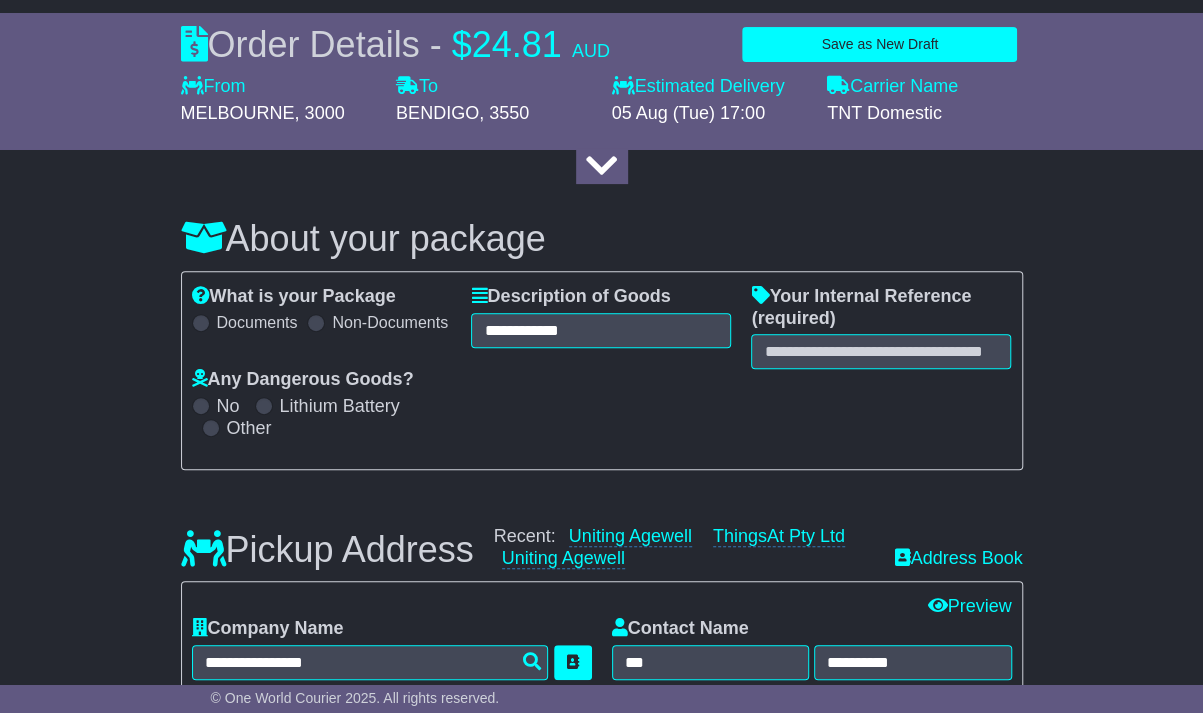 scroll, scrollTop: 199, scrollLeft: 0, axis: vertical 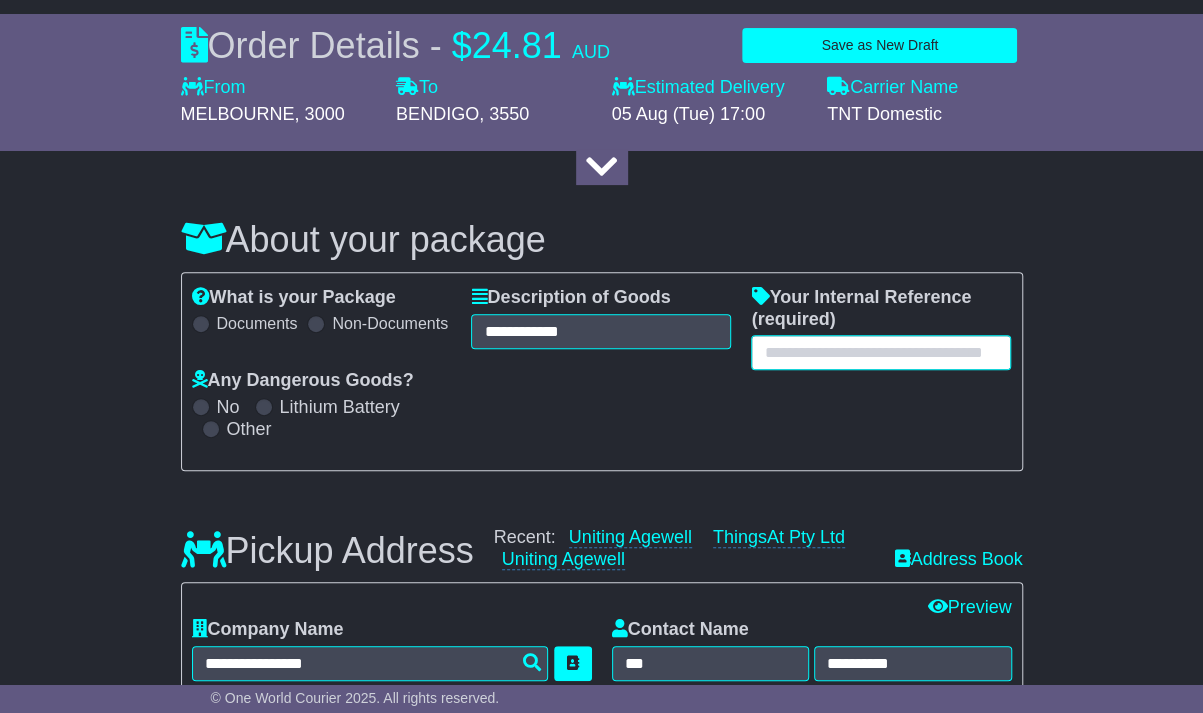 click at bounding box center [881, 352] 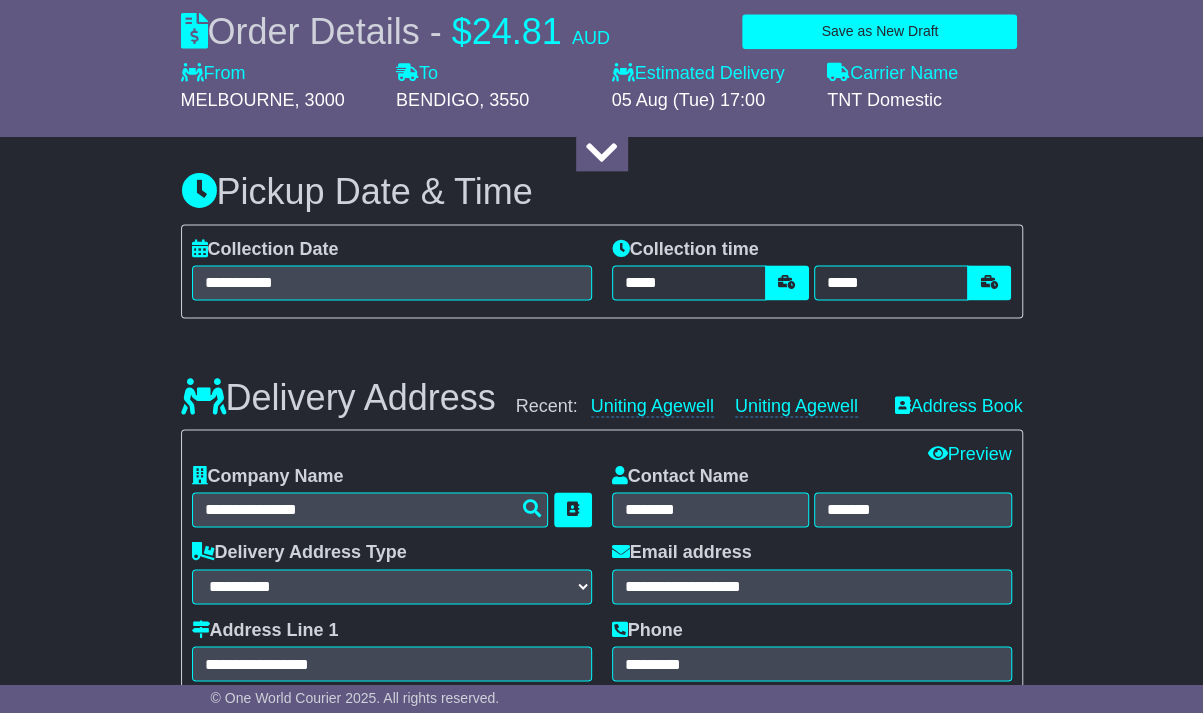 scroll, scrollTop: 1208, scrollLeft: 0, axis: vertical 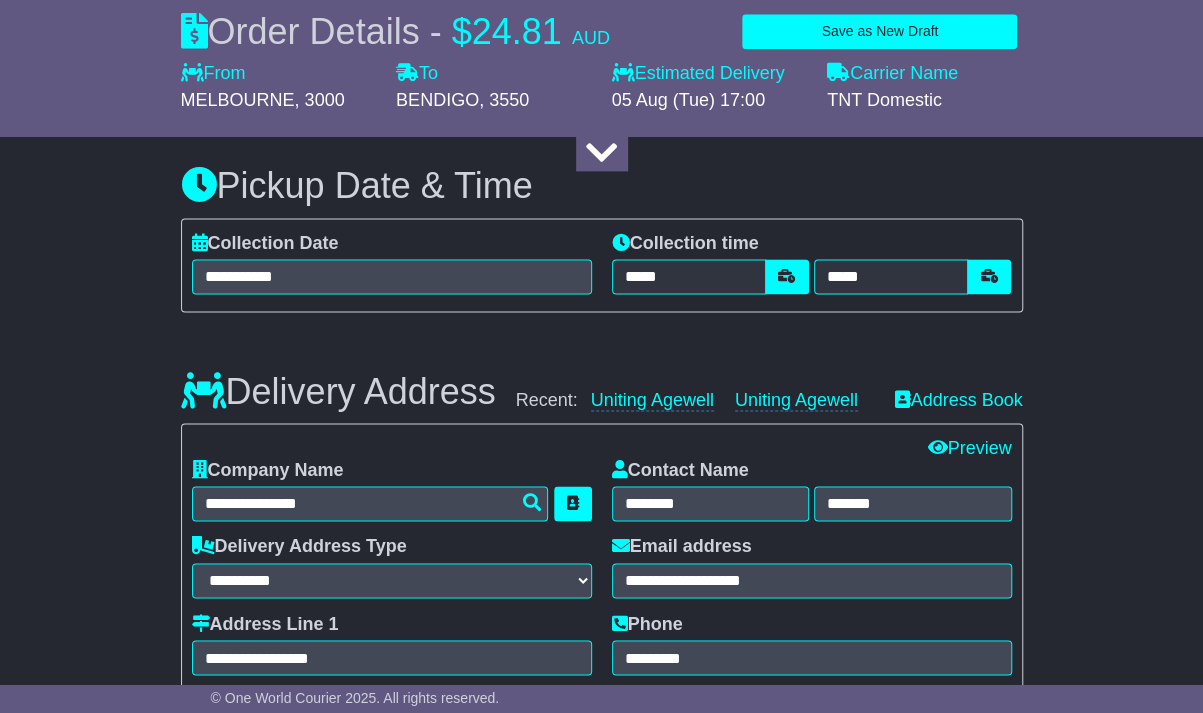type on "***" 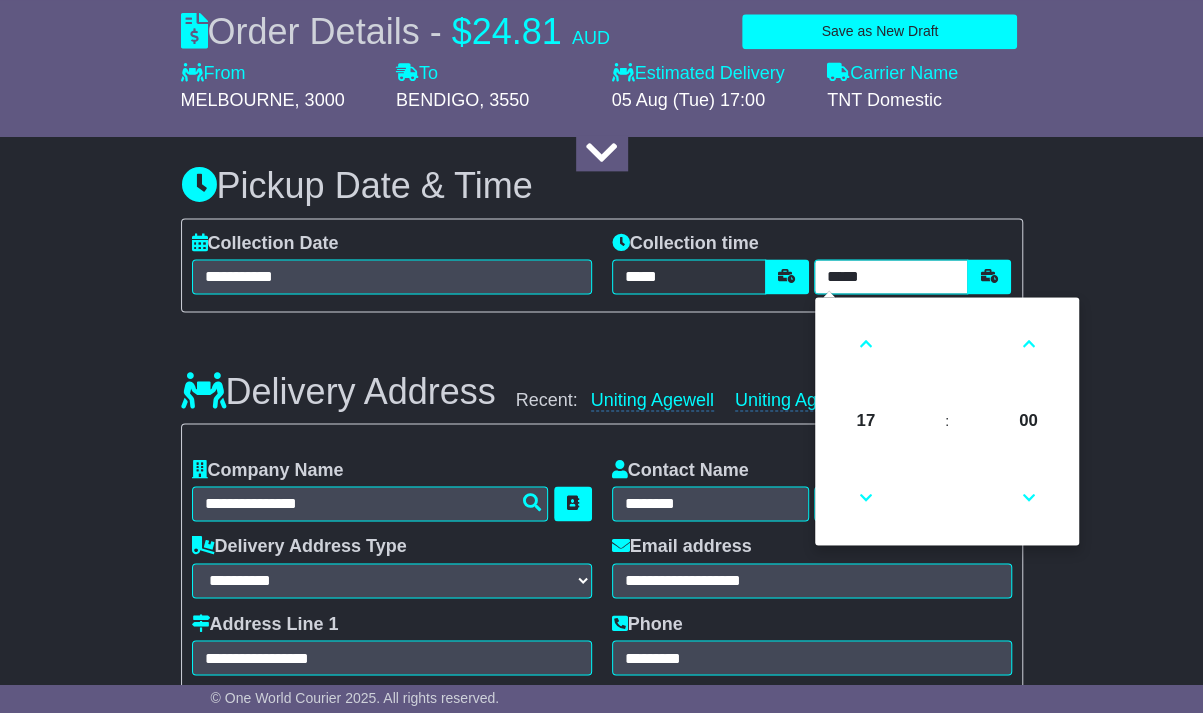 click on "*****" at bounding box center [891, 276] 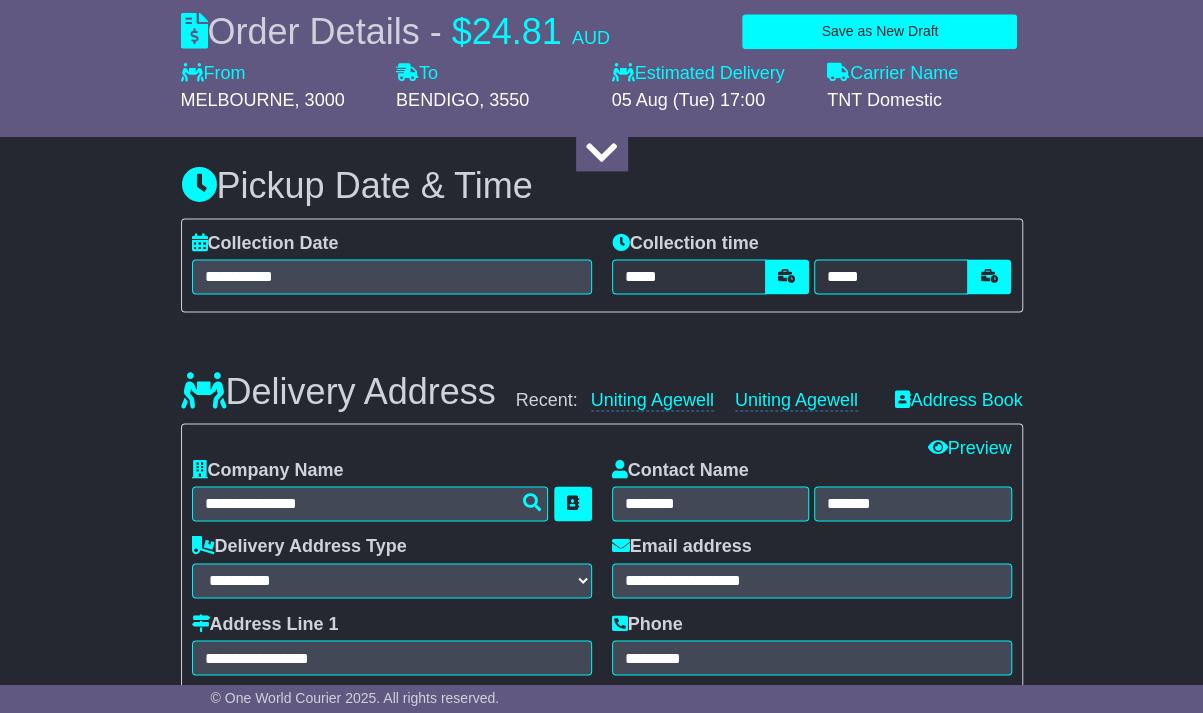 click on "Delivery Address
Recent:
Uniting Agewell
Uniting Agewell
Address Book" at bounding box center (602, 377) 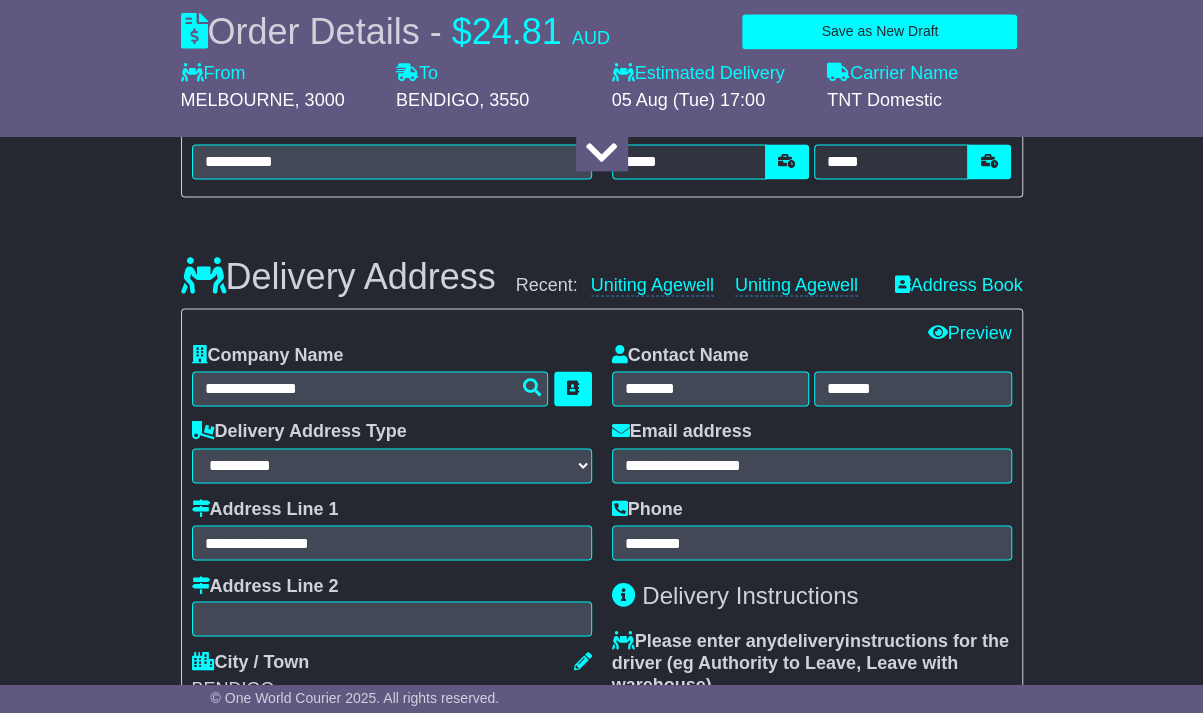 scroll, scrollTop: 1338, scrollLeft: 0, axis: vertical 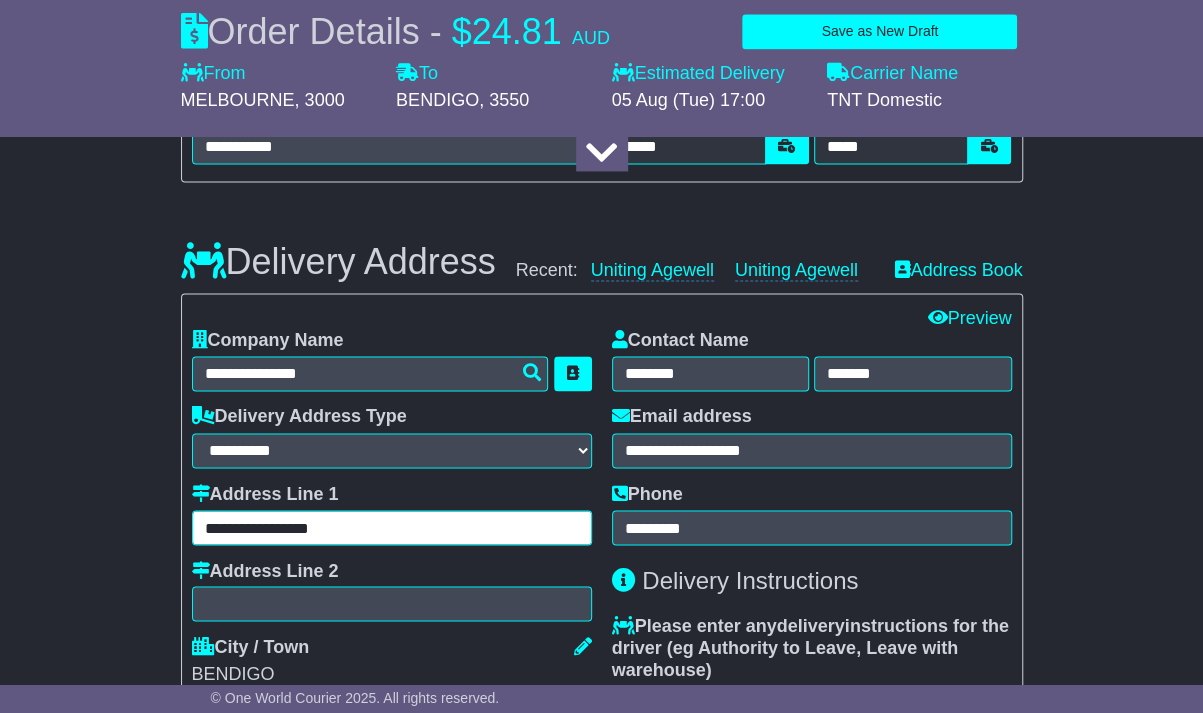 drag, startPoint x: 386, startPoint y: 524, endPoint x: 58, endPoint y: 571, distance: 331.35028 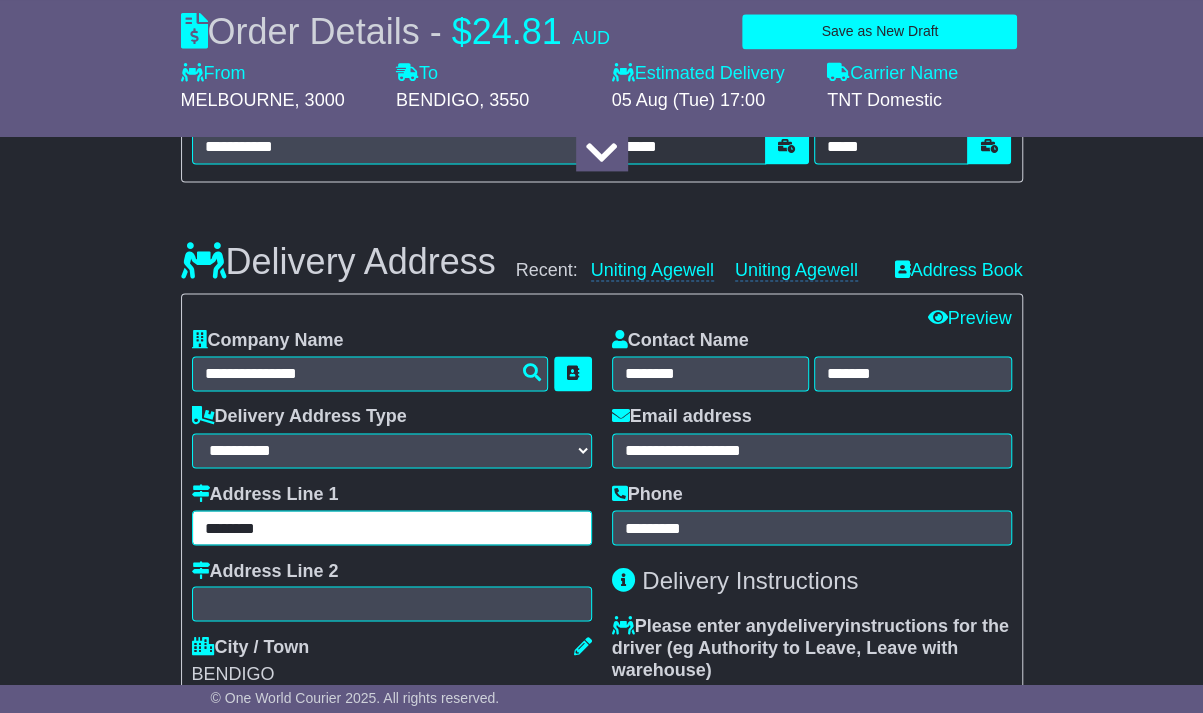 type on "**********" 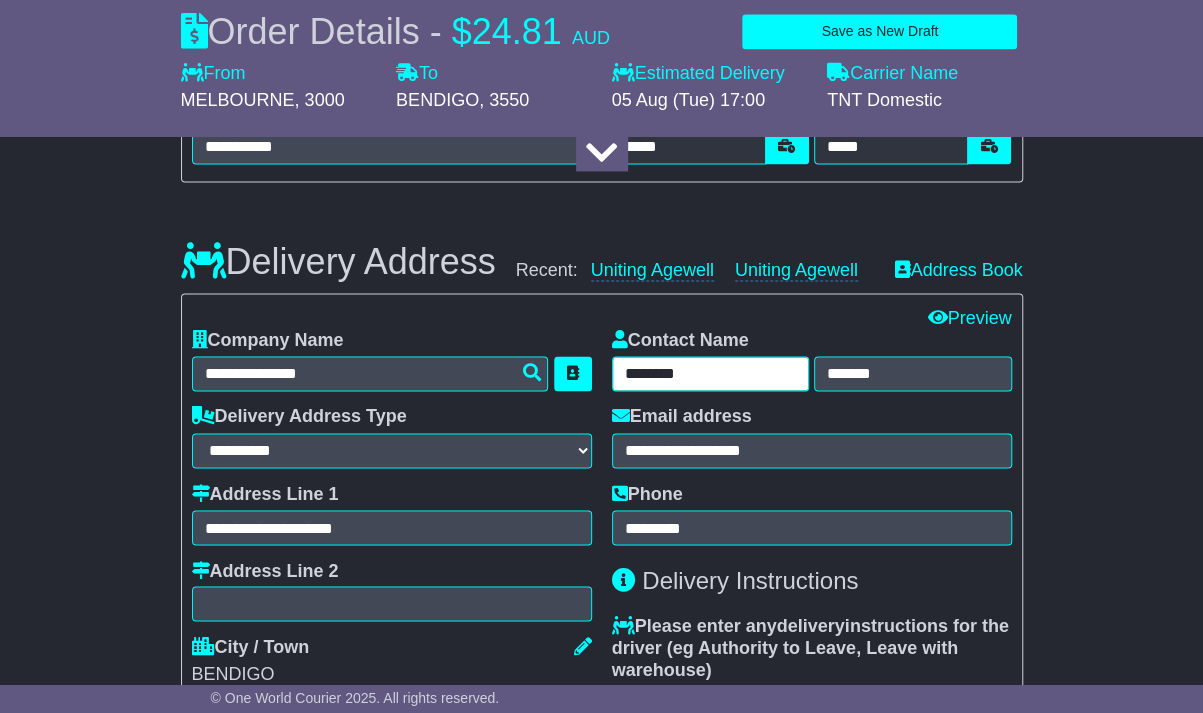 drag, startPoint x: 738, startPoint y: 370, endPoint x: 537, endPoint y: 377, distance: 201.12186 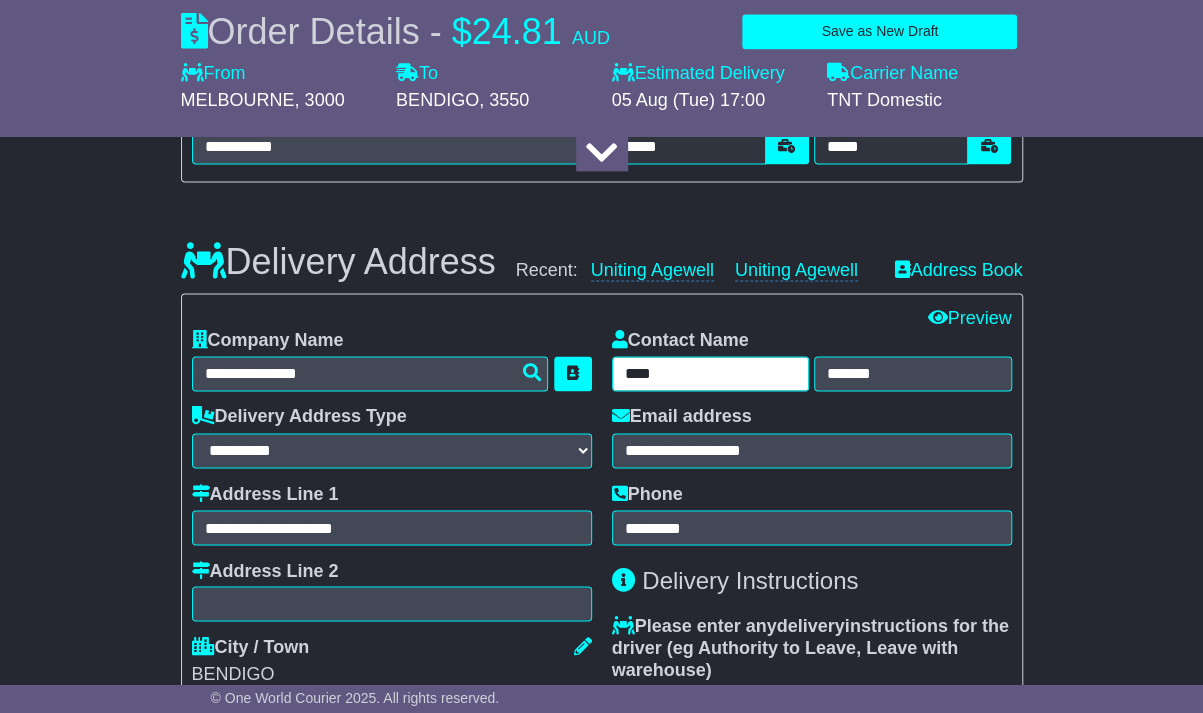 type on "****" 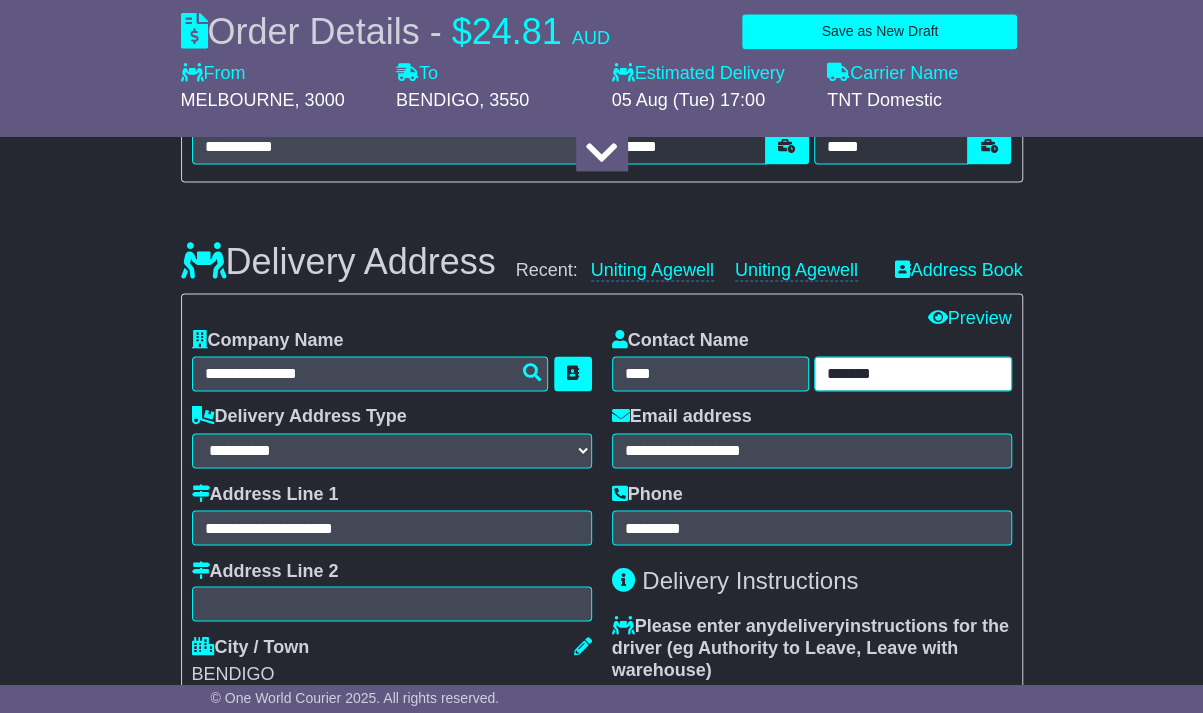 click on "*******" at bounding box center (913, 373) 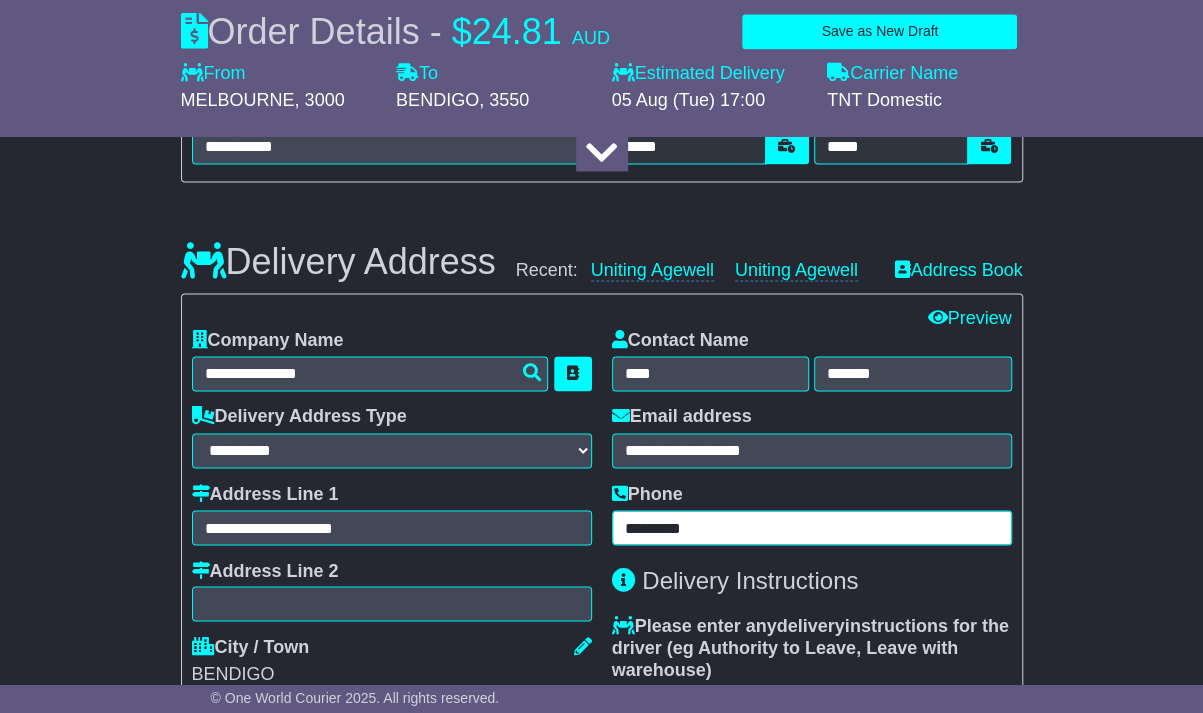 drag, startPoint x: 805, startPoint y: 513, endPoint x: 622, endPoint y: 517, distance: 183.04372 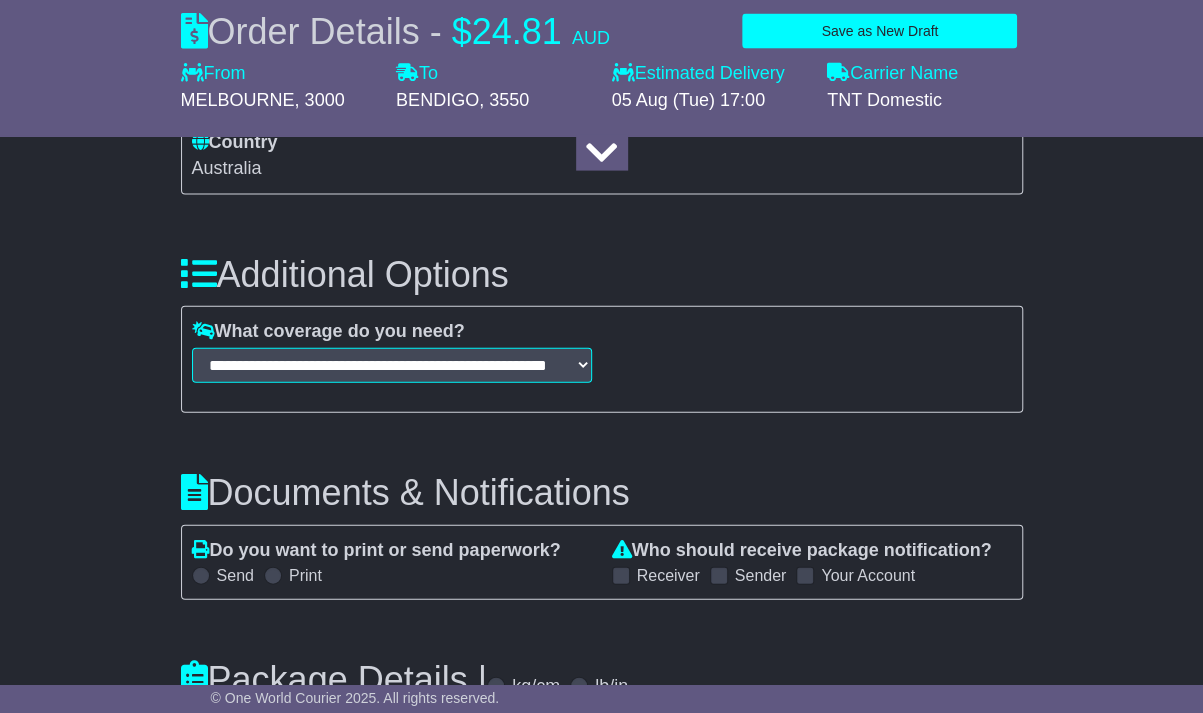 scroll, scrollTop: 2472, scrollLeft: 0, axis: vertical 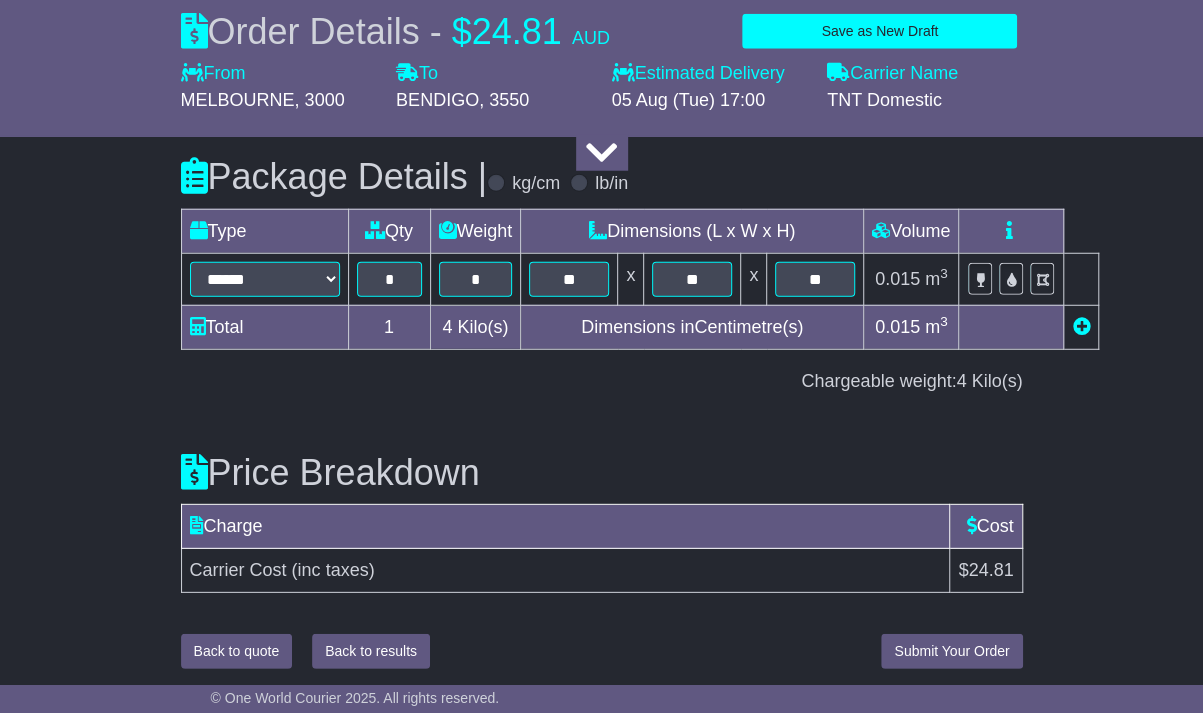 type on "**********" 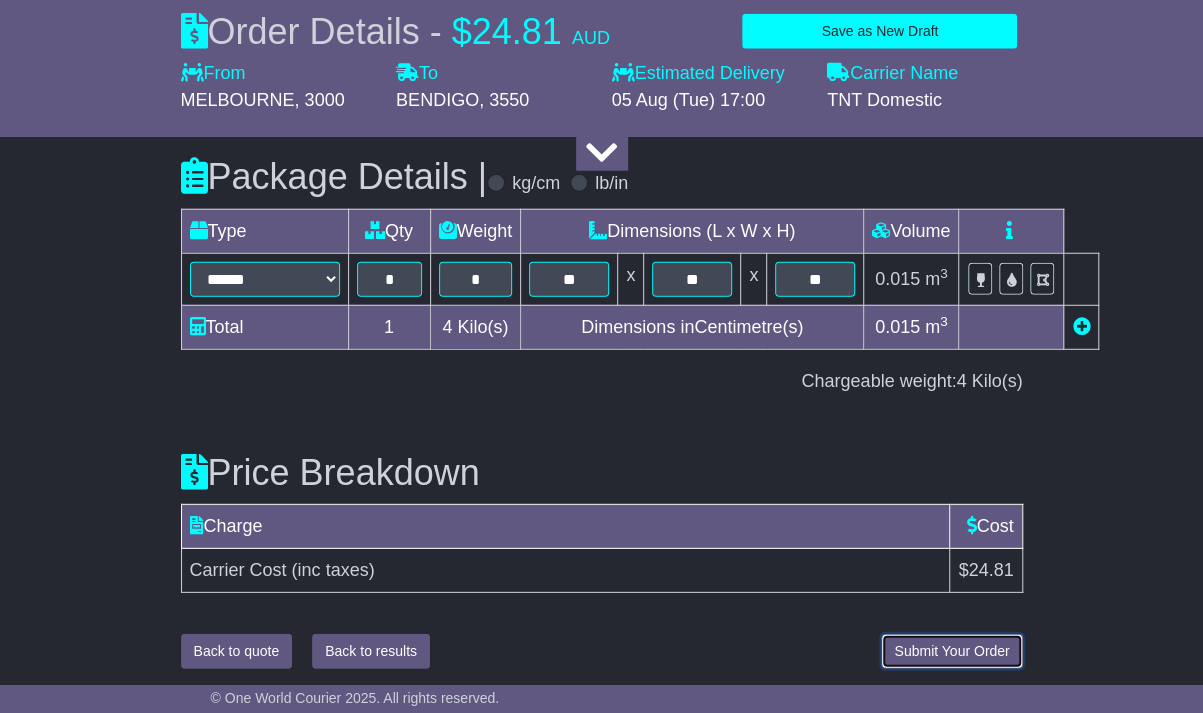click on "Submit Your Order" at bounding box center [951, 651] 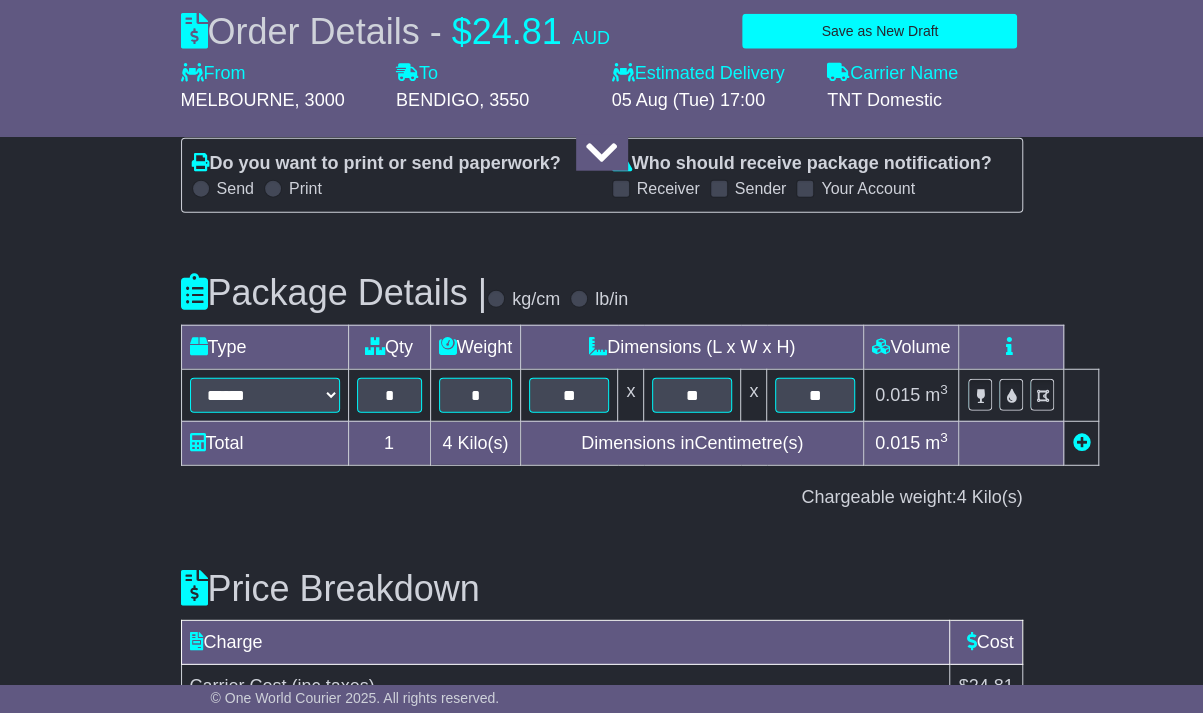 scroll, scrollTop: 2472, scrollLeft: 0, axis: vertical 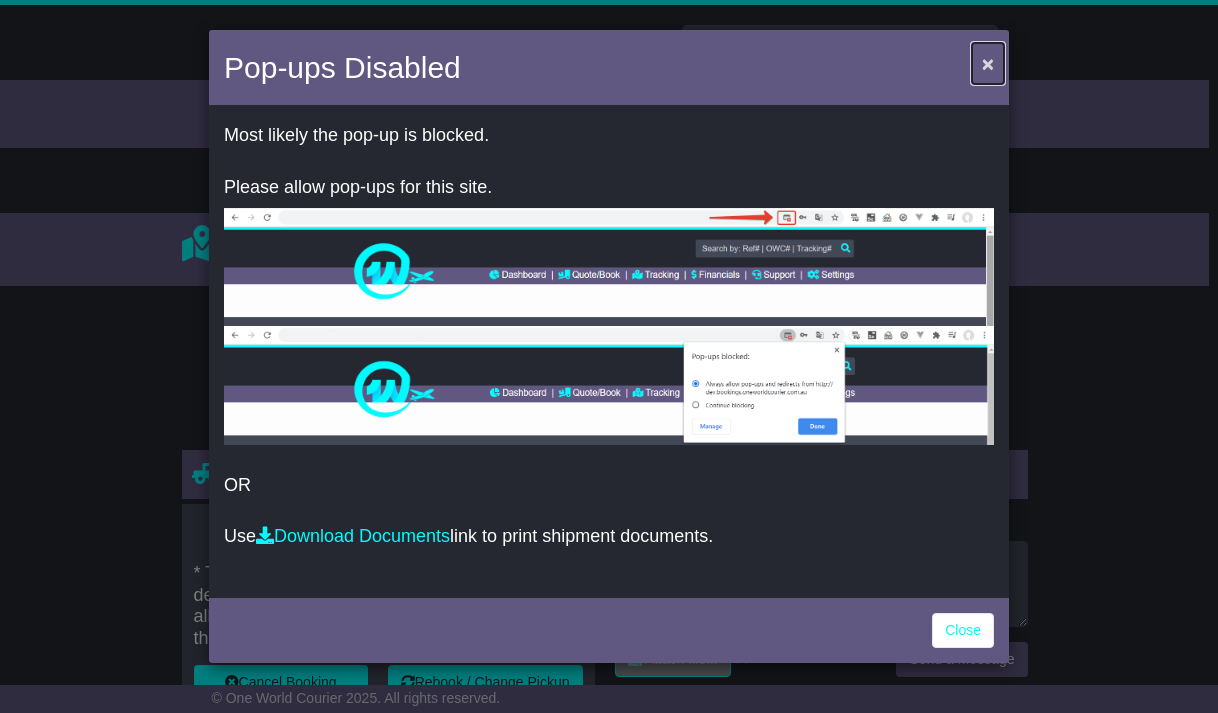 click on "×" at bounding box center (988, 63) 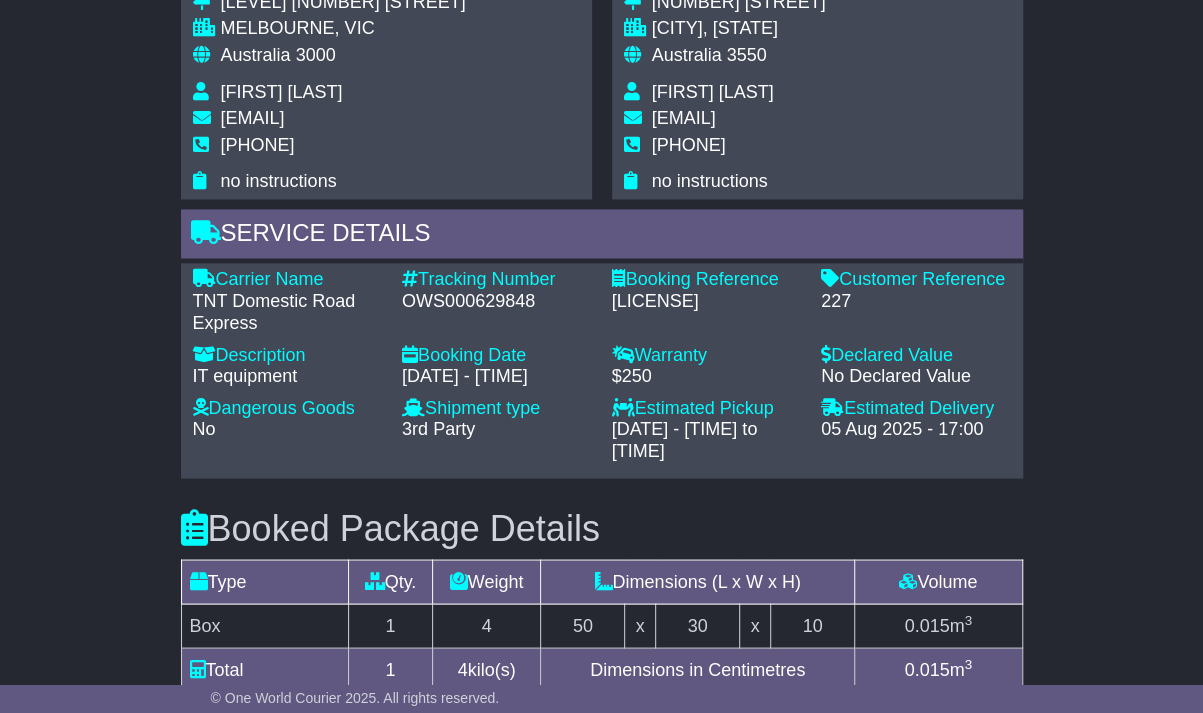 scroll, scrollTop: 1519, scrollLeft: 0, axis: vertical 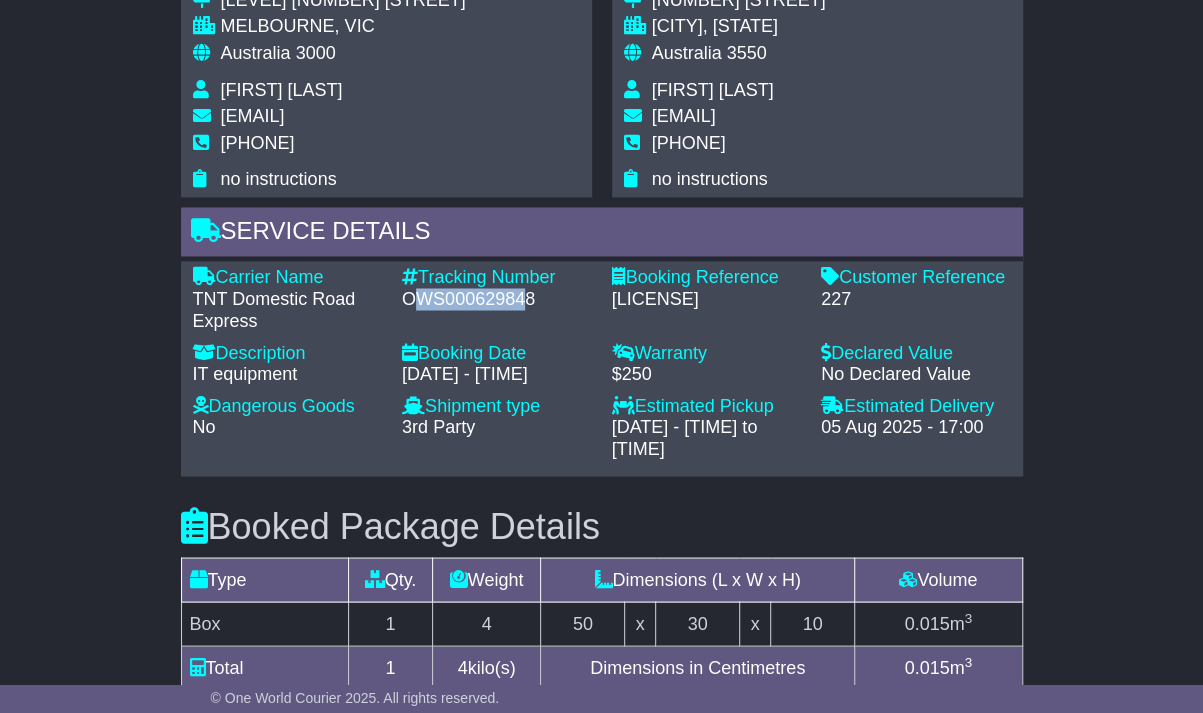 drag, startPoint x: 410, startPoint y: 297, endPoint x: 522, endPoint y: 308, distance: 112.53888 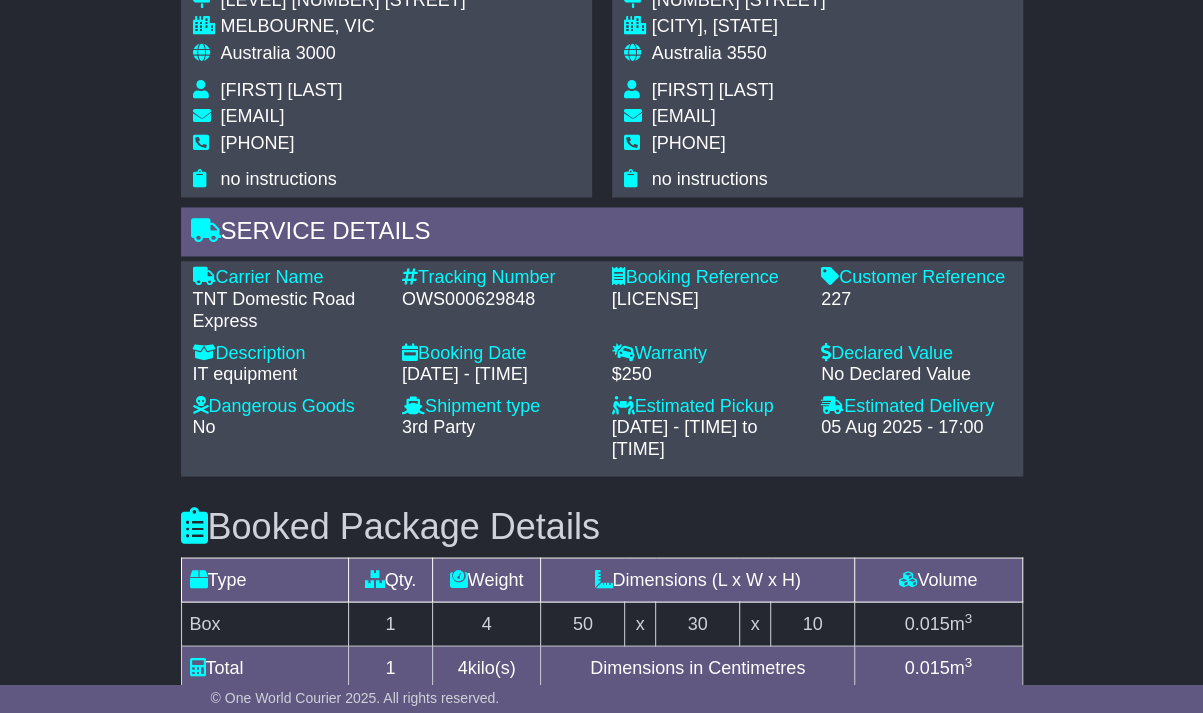 click on "OWS000629848" at bounding box center (497, 299) 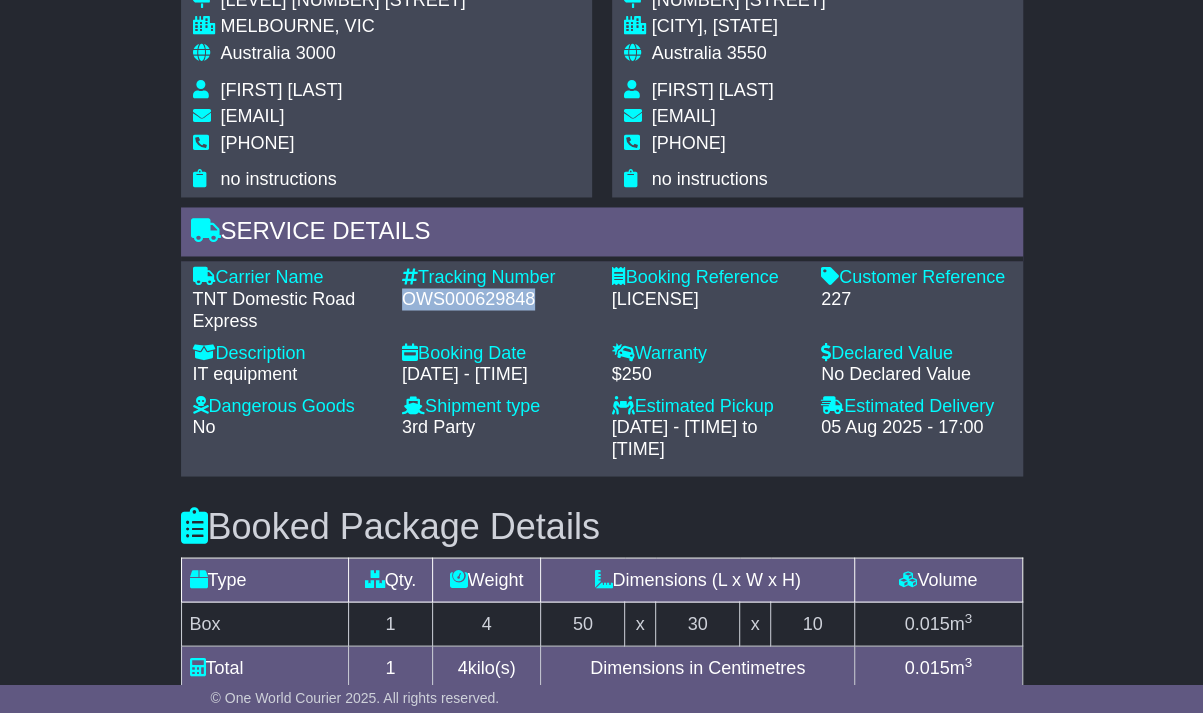 drag, startPoint x: 404, startPoint y: 295, endPoint x: 433, endPoint y: 297, distance: 29.068884 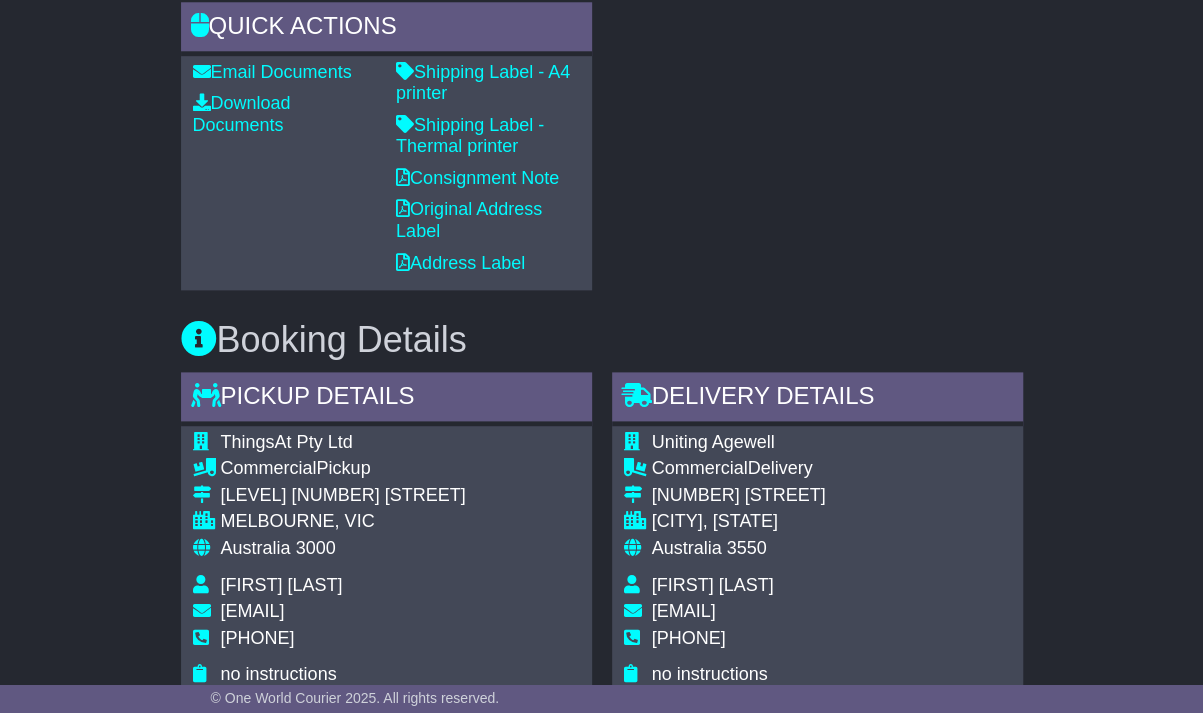 scroll, scrollTop: 1021, scrollLeft: 0, axis: vertical 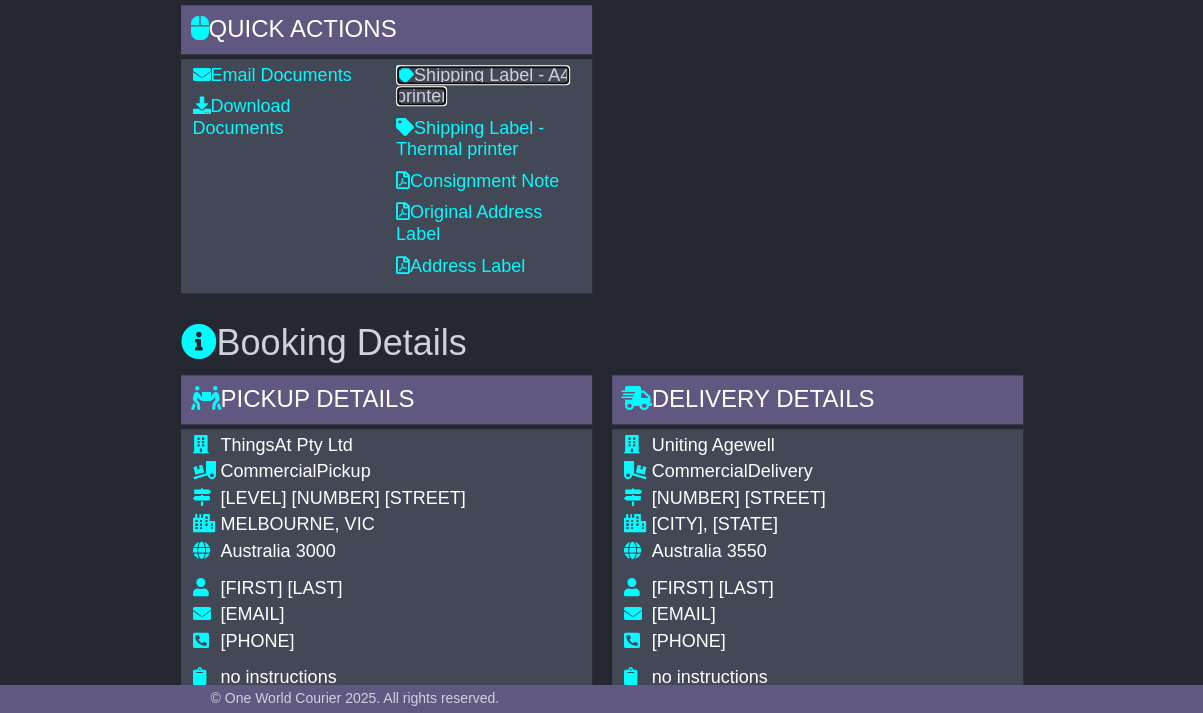 click on "Shipping Label - A4 printer" at bounding box center [483, 86] 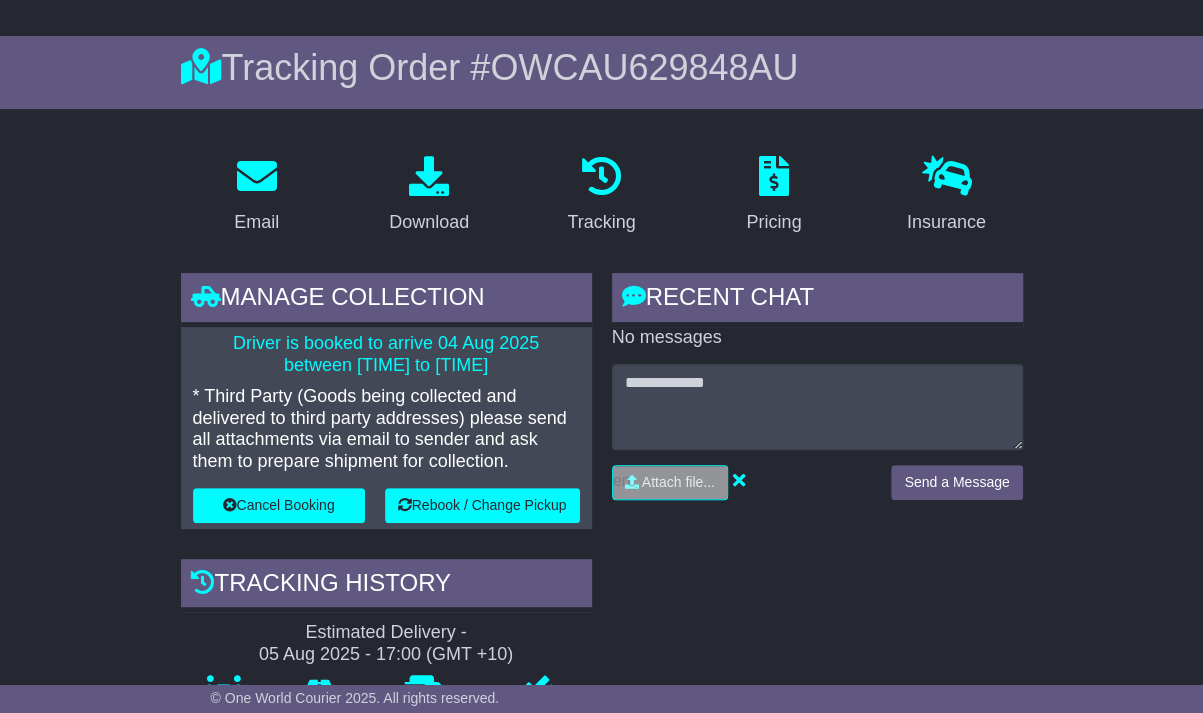 scroll, scrollTop: 0, scrollLeft: 0, axis: both 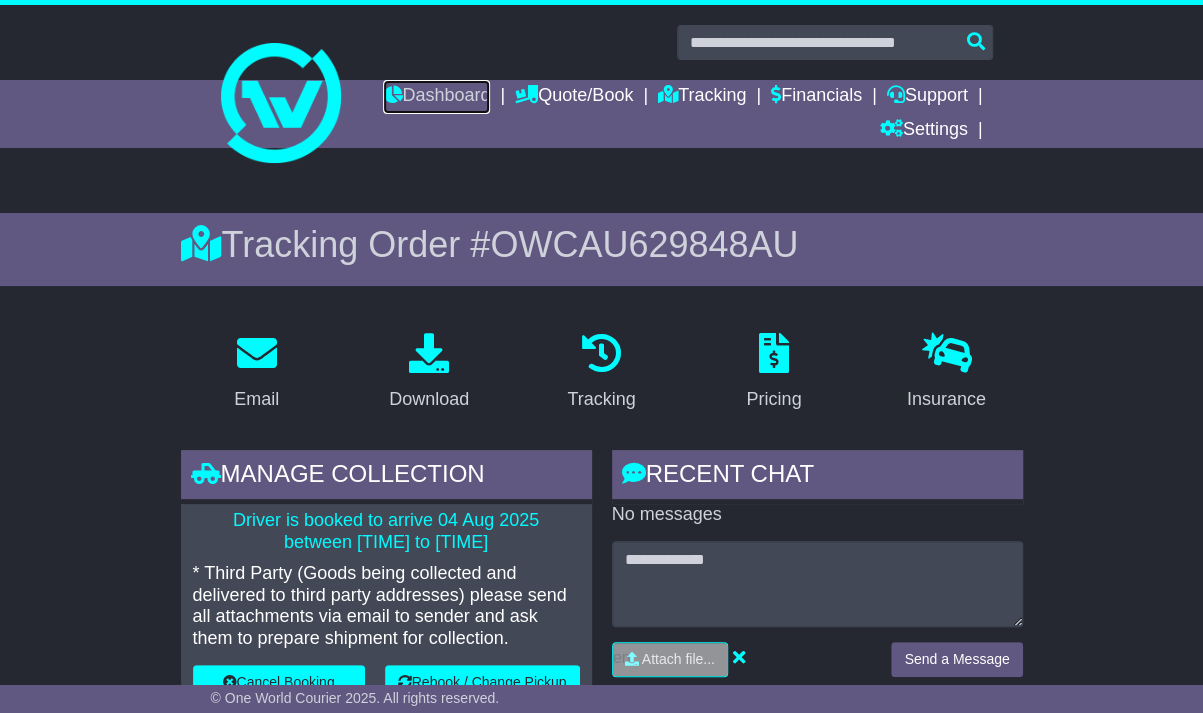 click on "Dashboard" at bounding box center (436, 97) 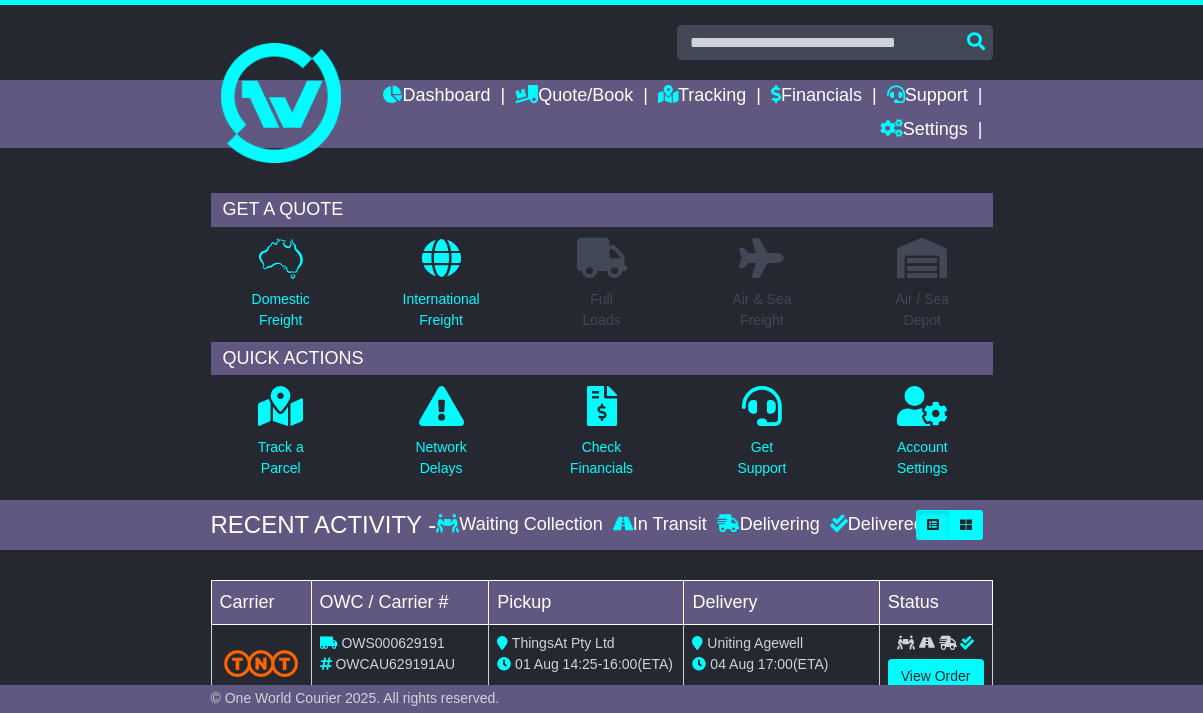 scroll, scrollTop: 0, scrollLeft: 0, axis: both 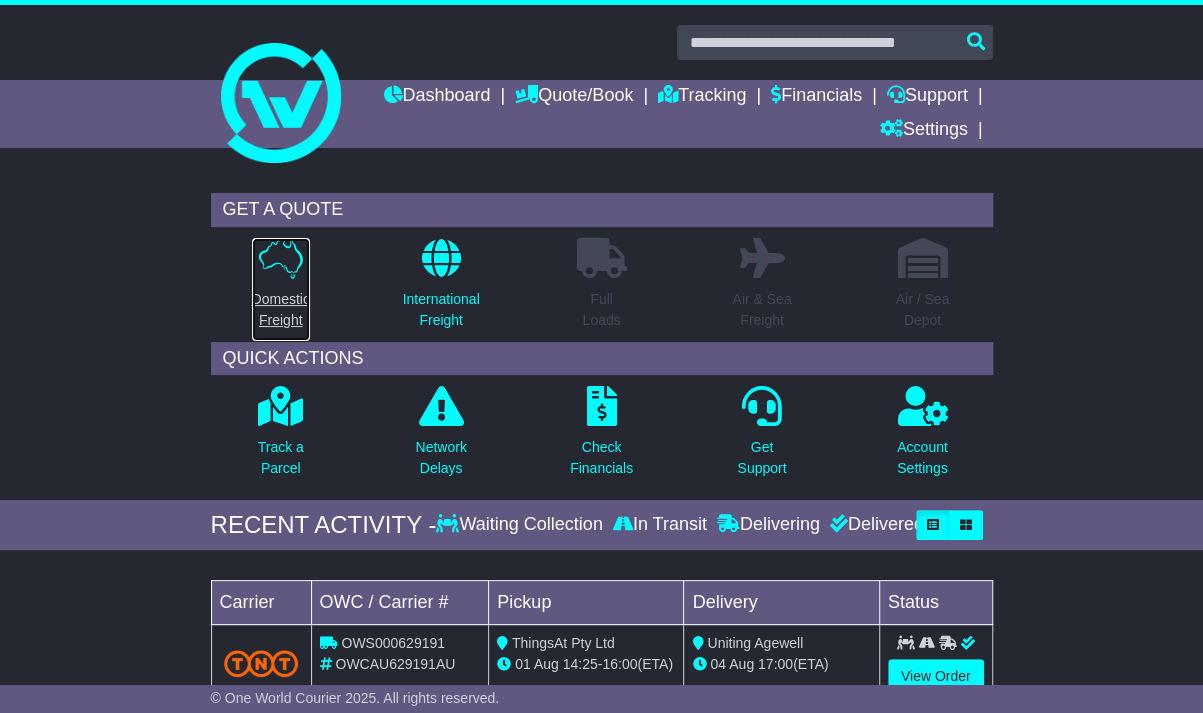 click on "Domestic Freight" at bounding box center (281, 310) 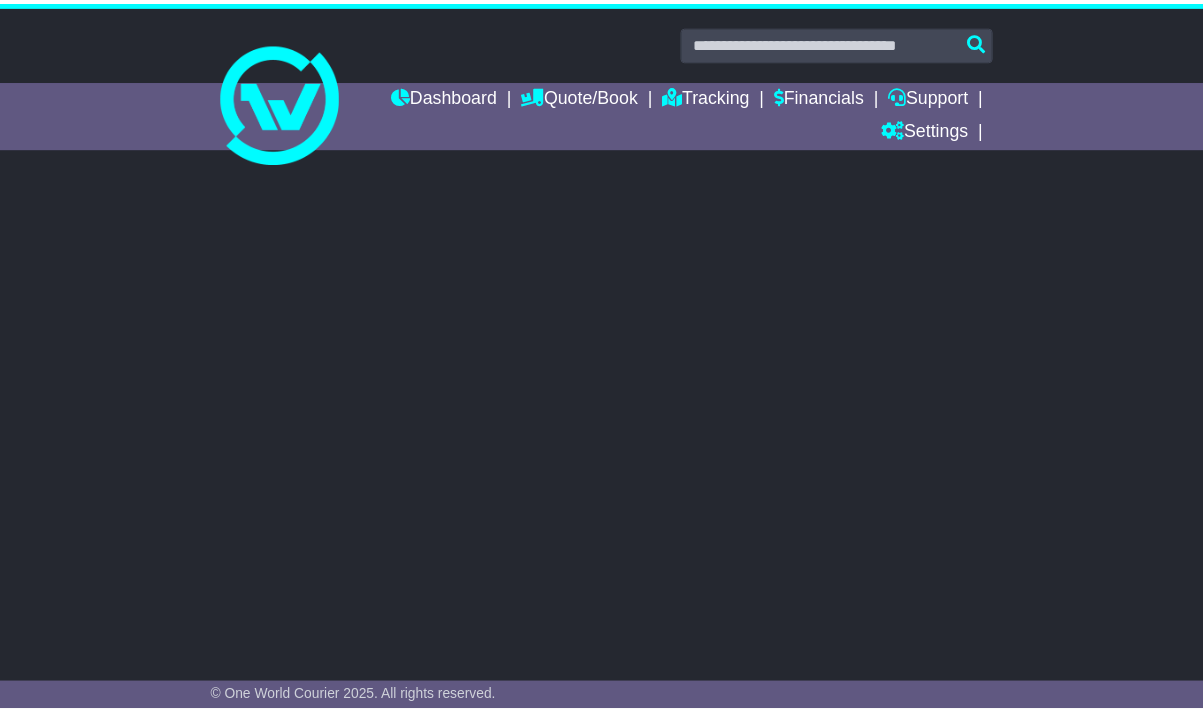 scroll, scrollTop: 0, scrollLeft: 0, axis: both 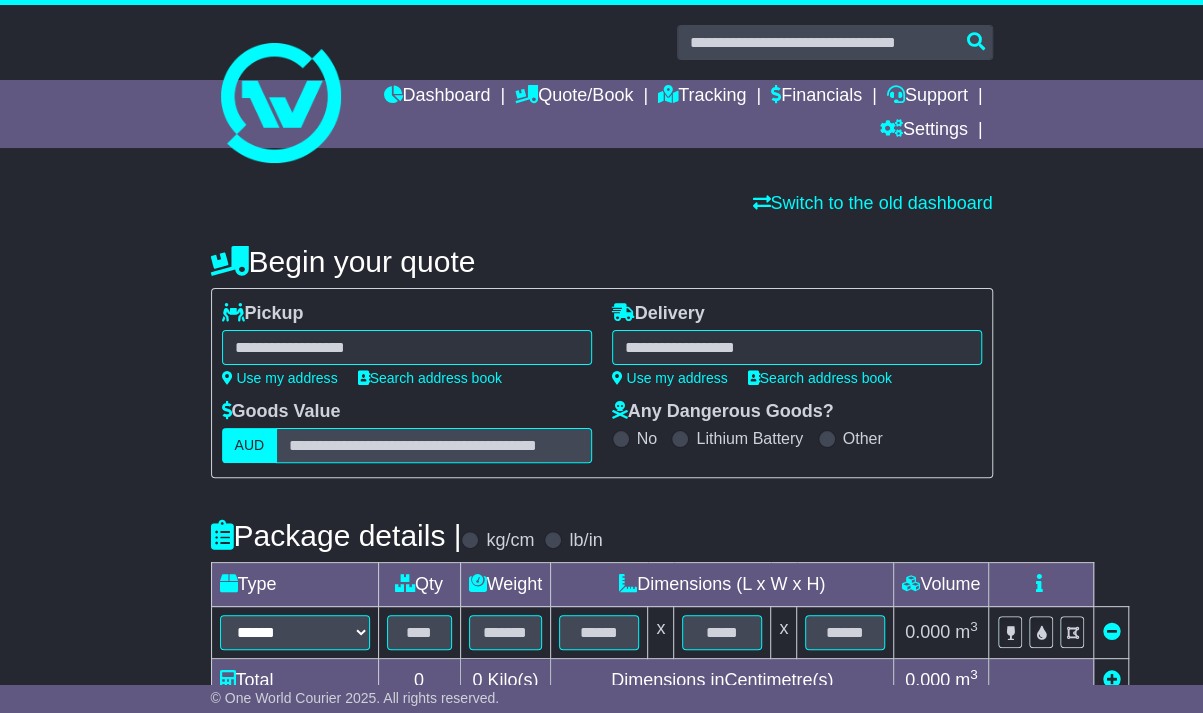 click at bounding box center [407, 347] 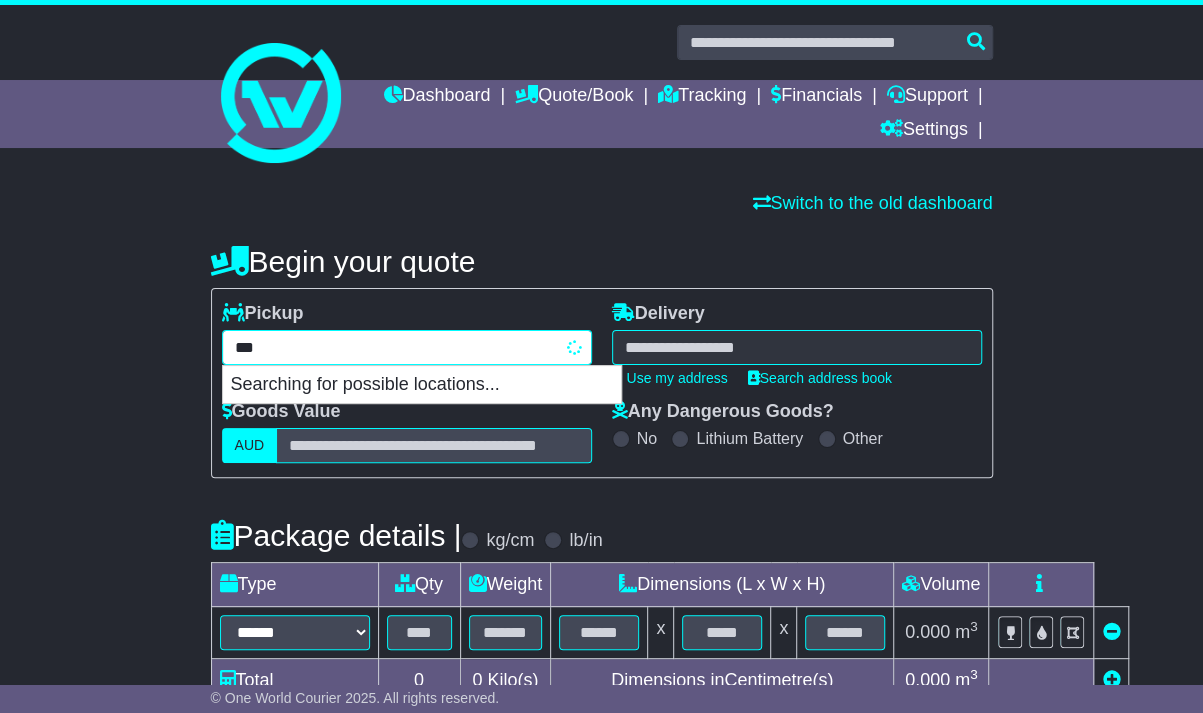 type on "****" 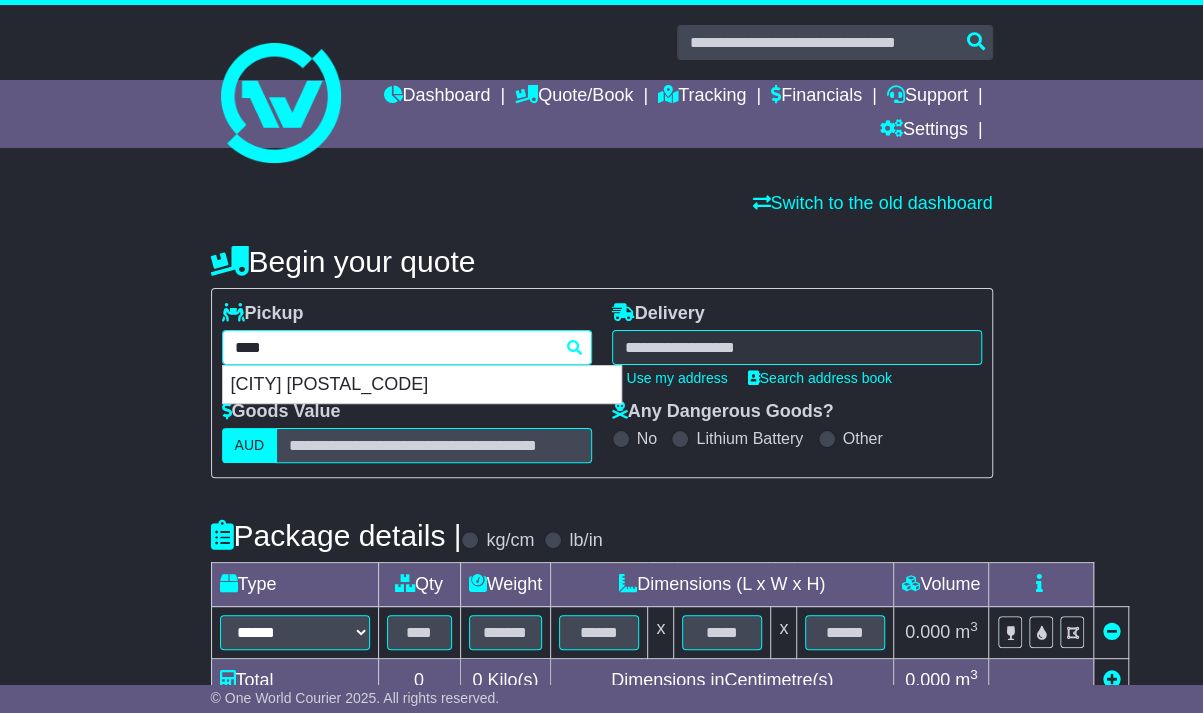 click on "[CITY] [POSTAL_CODE]" at bounding box center [422, 385] 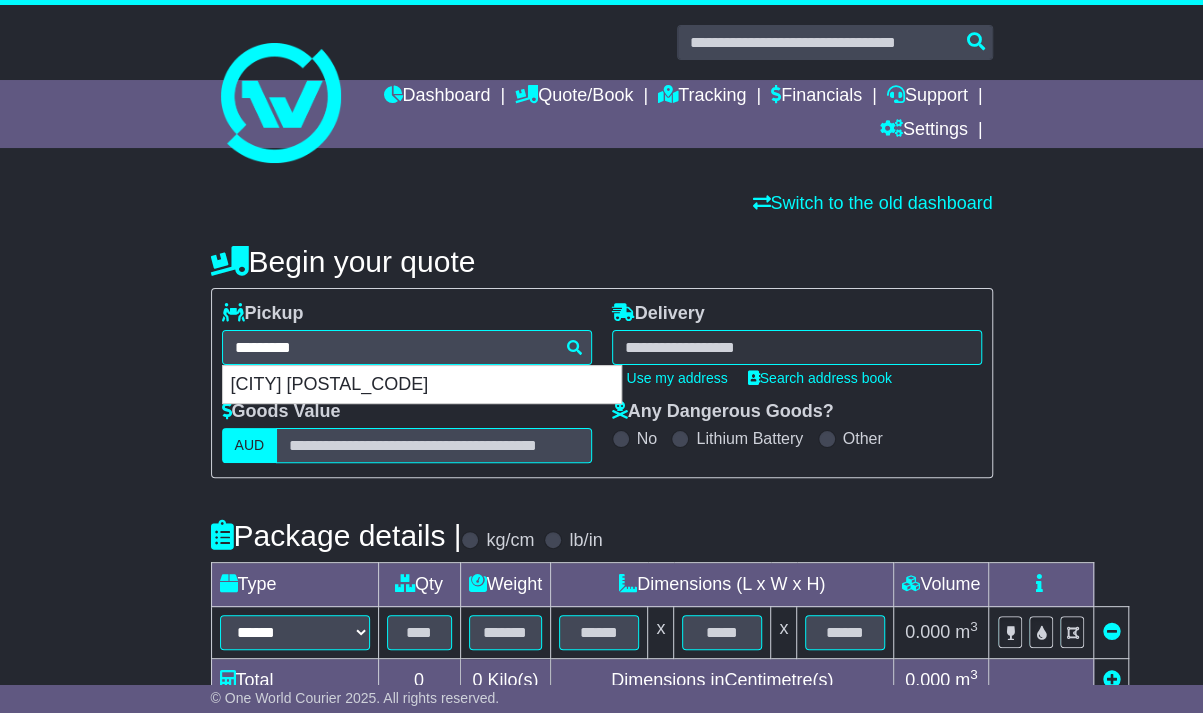 type on "**********" 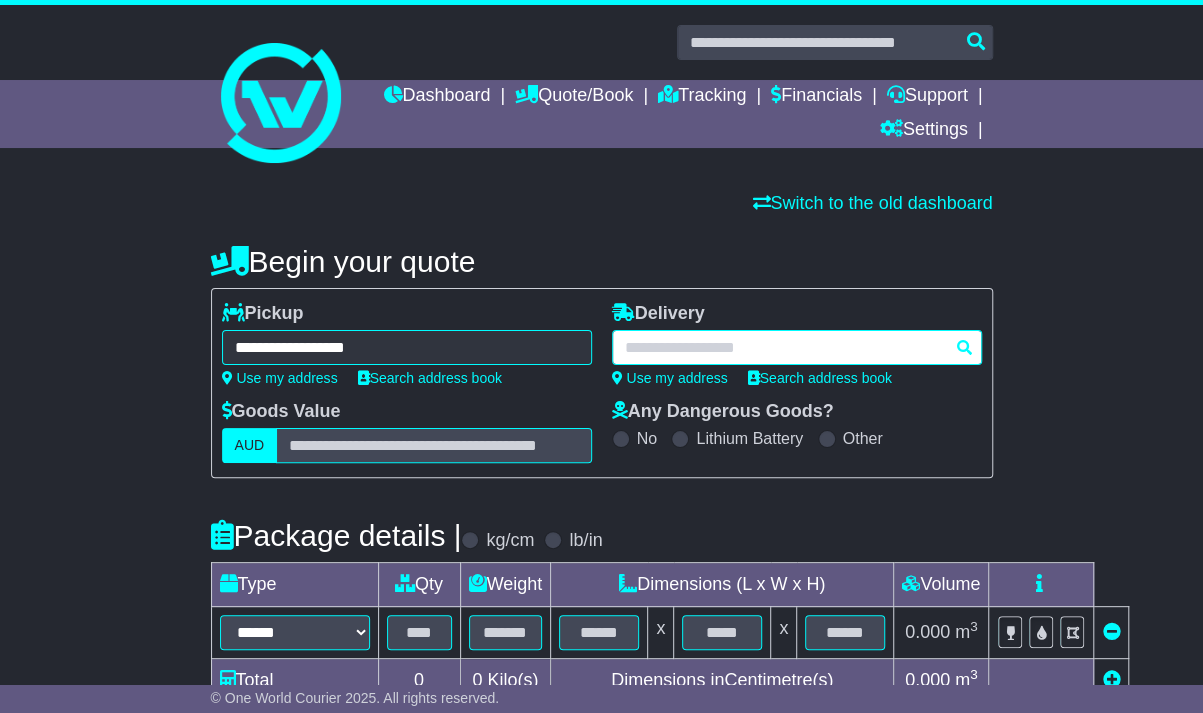 click at bounding box center [797, 347] 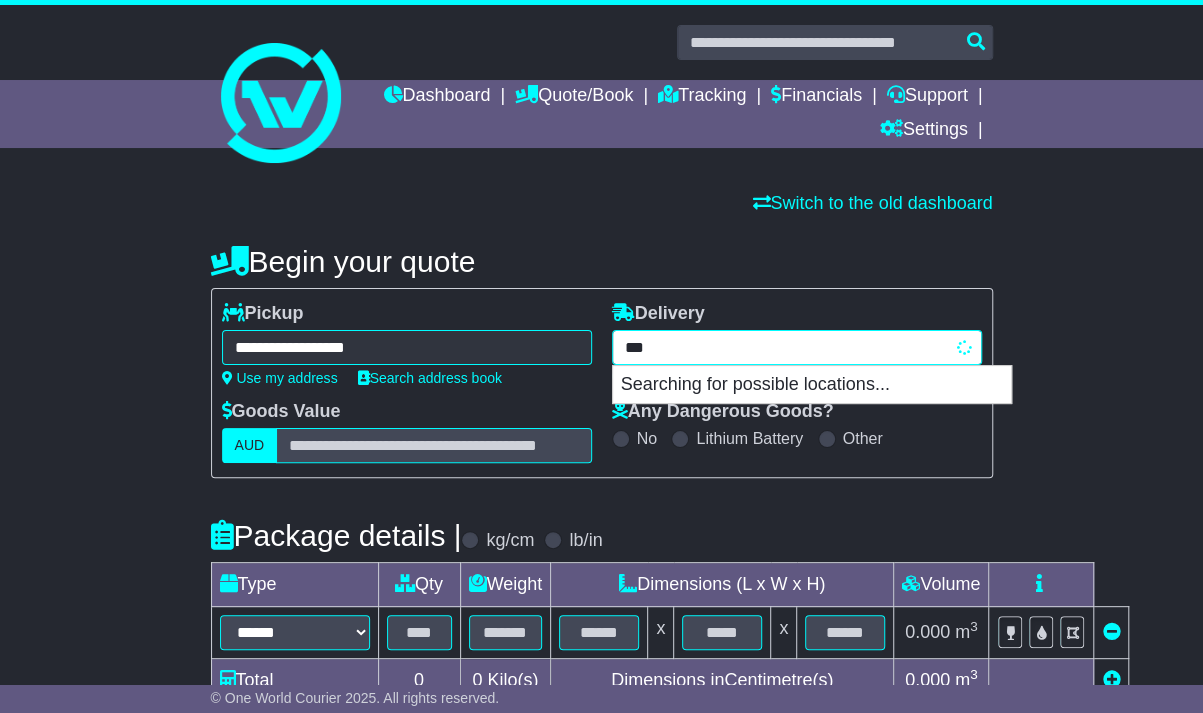 type on "****" 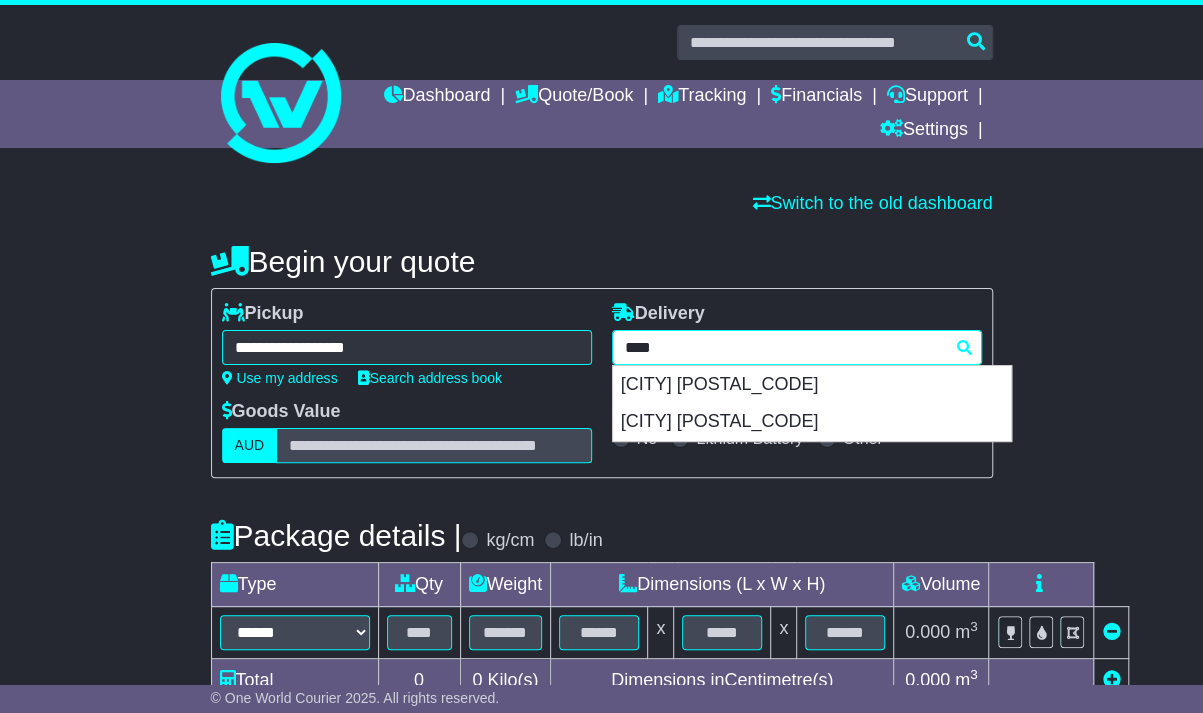 click on "[CITY] [POSTAL_CODE]" at bounding box center (812, 385) 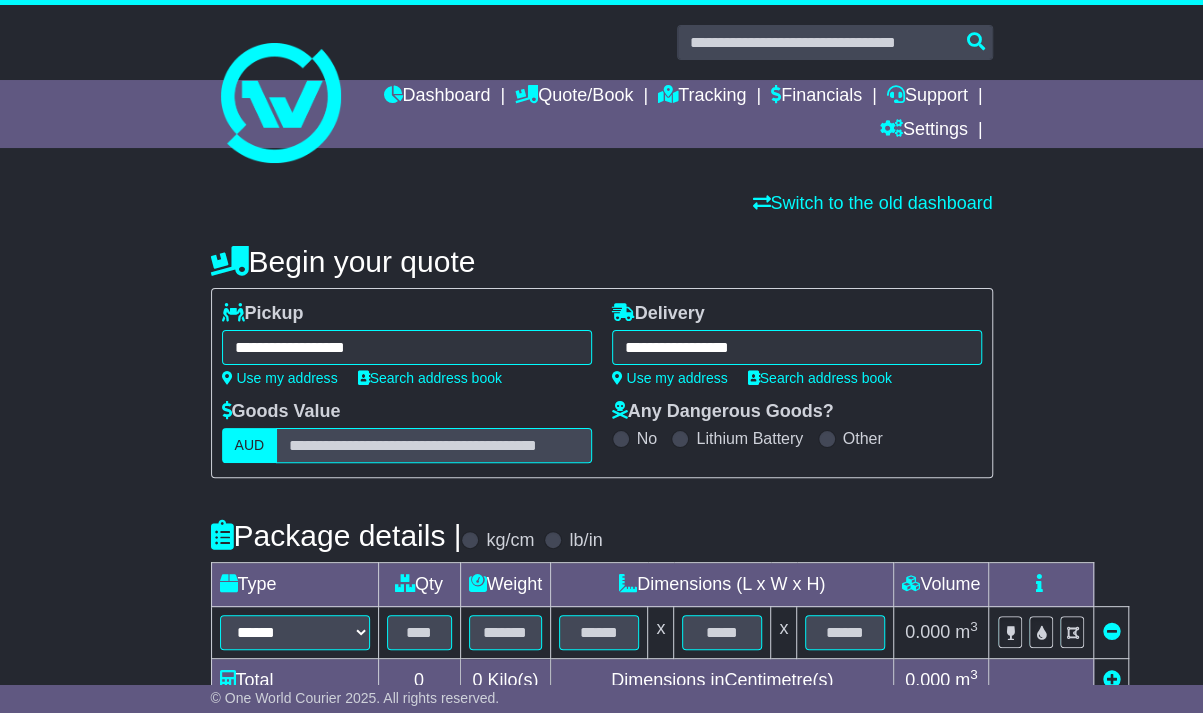 type on "**********" 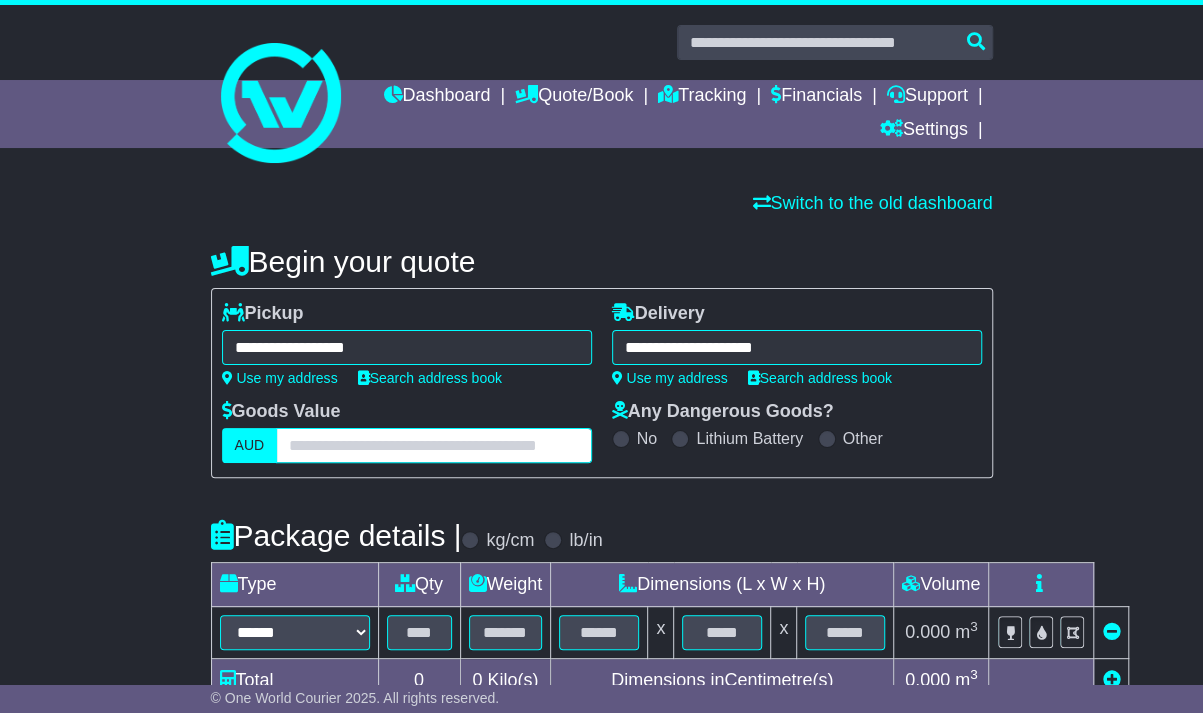 click at bounding box center [433, 445] 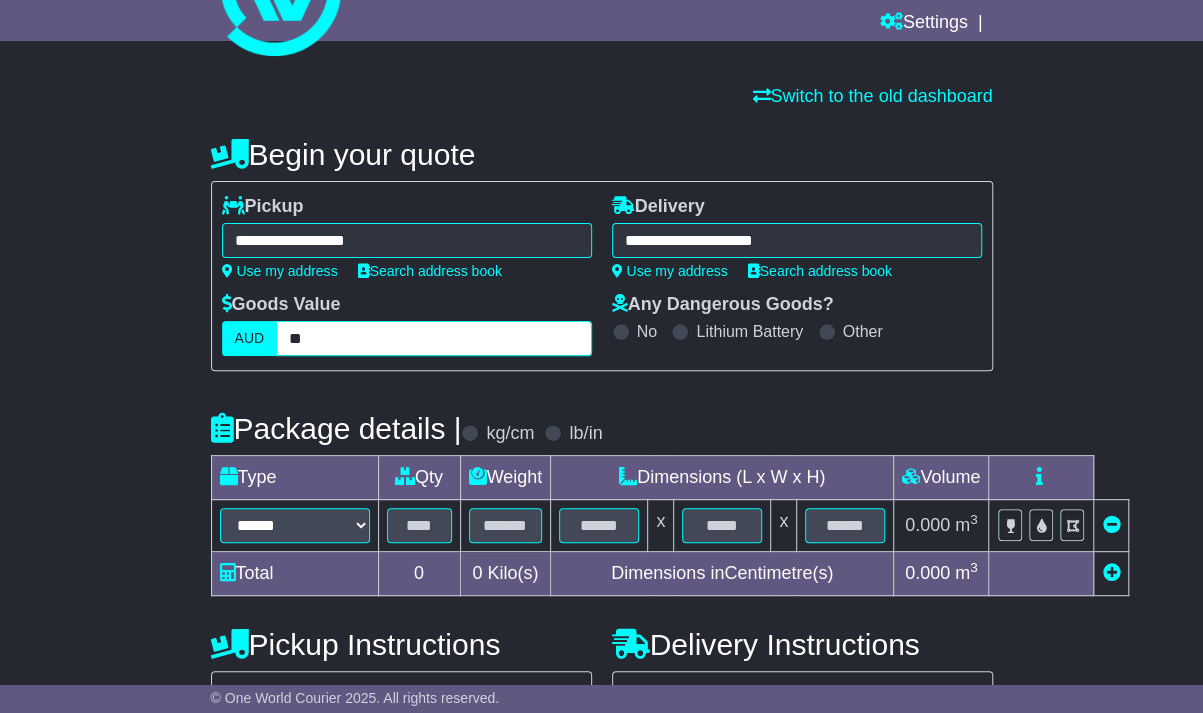 scroll, scrollTop: 108, scrollLeft: 0, axis: vertical 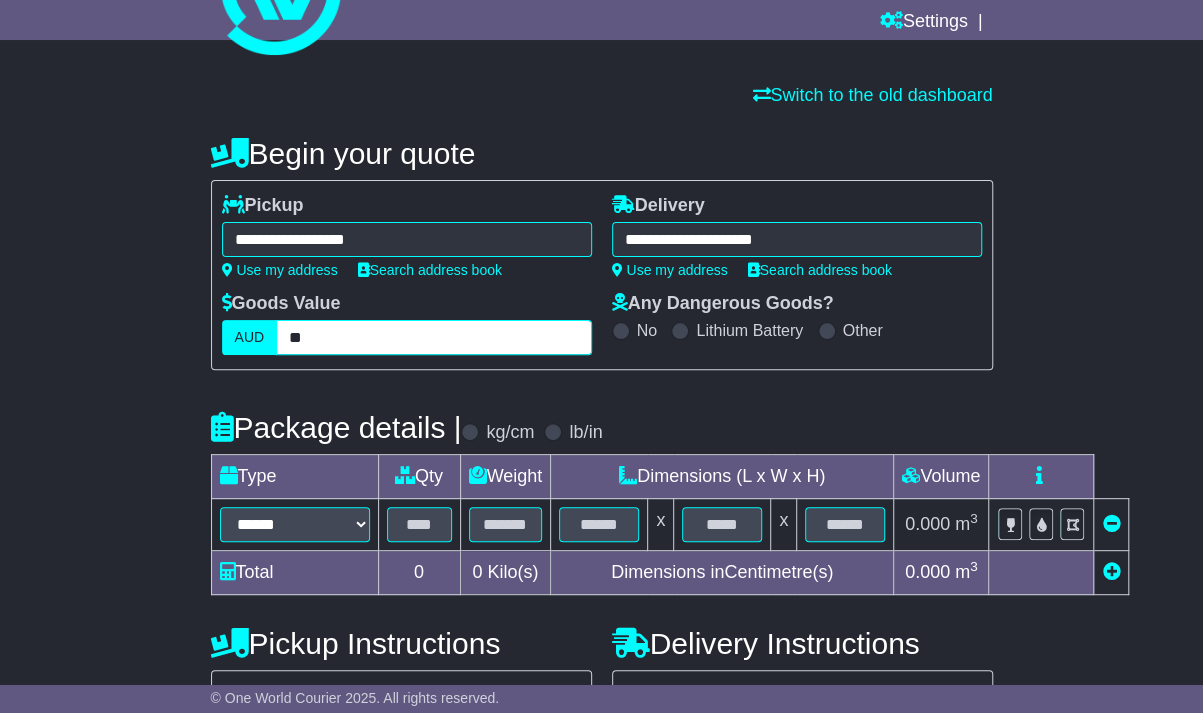 type on "**" 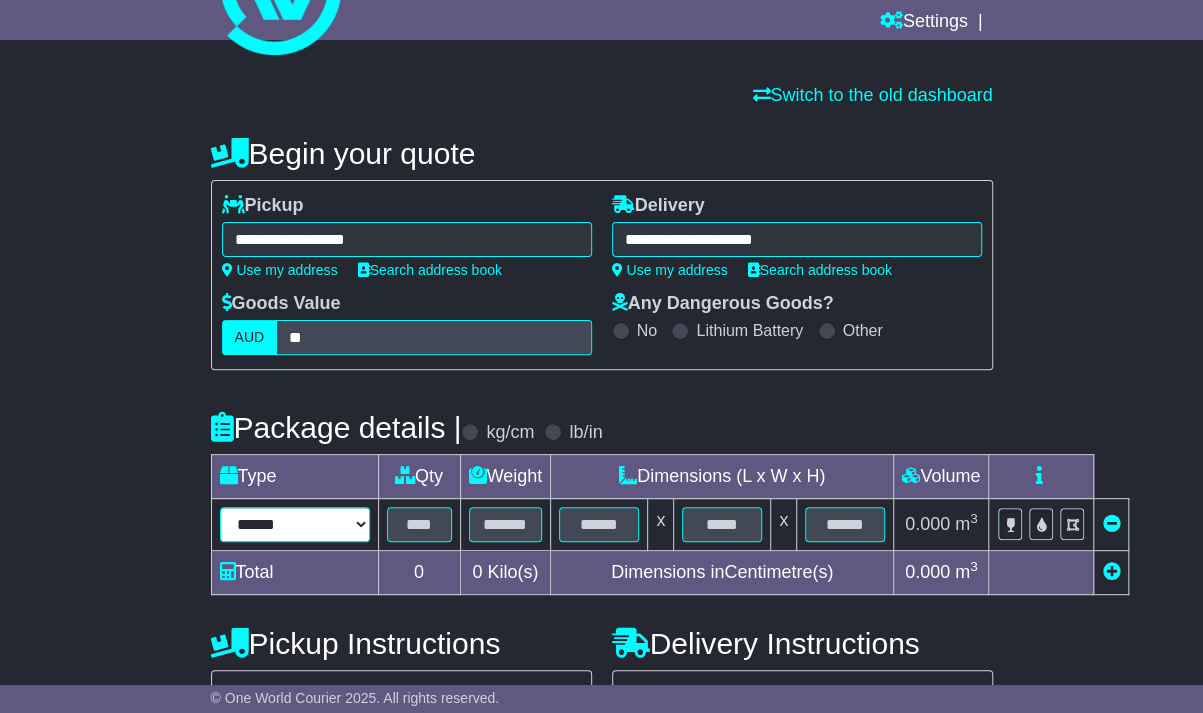 click on "****** ****** *** ******** ***** **** **** ****** *** *******" at bounding box center (295, 524) 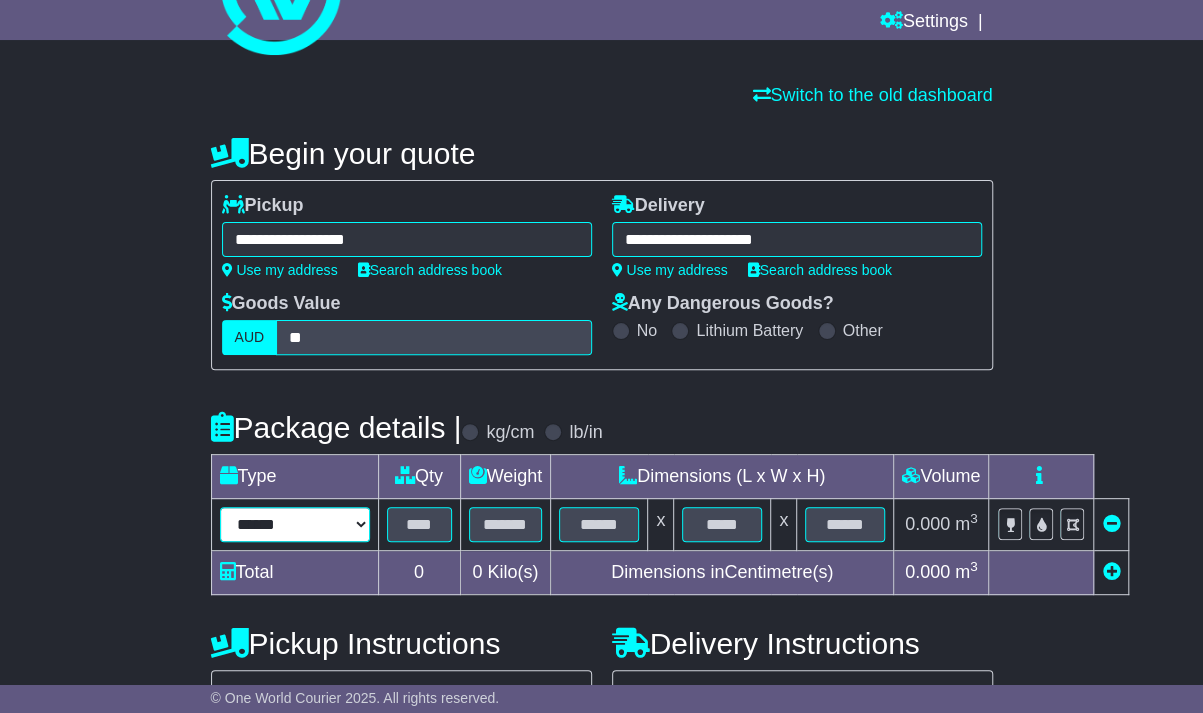 select on "*****" 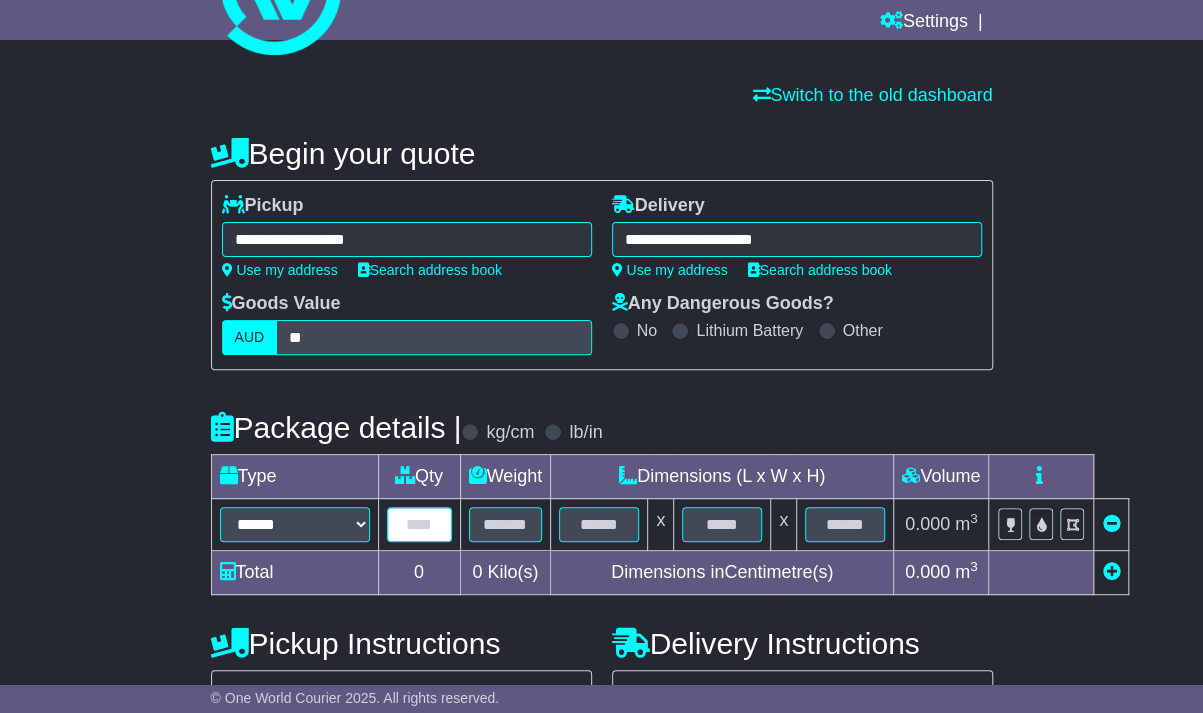 click at bounding box center (419, 524) 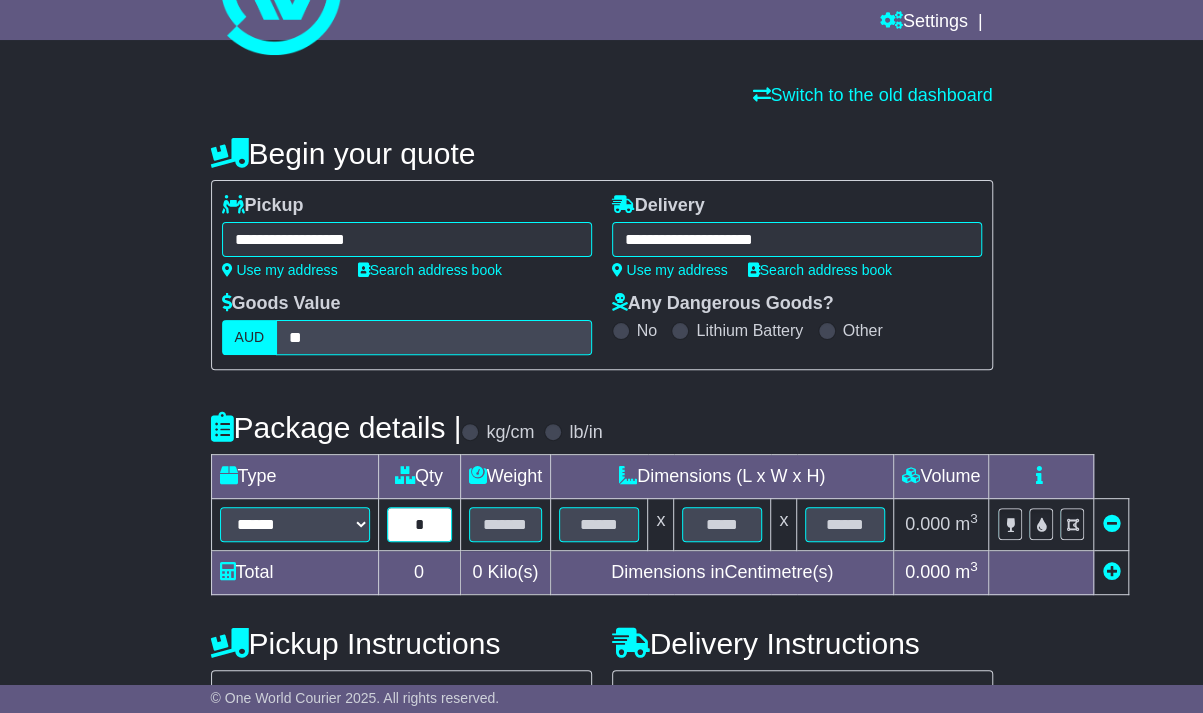 type on "*" 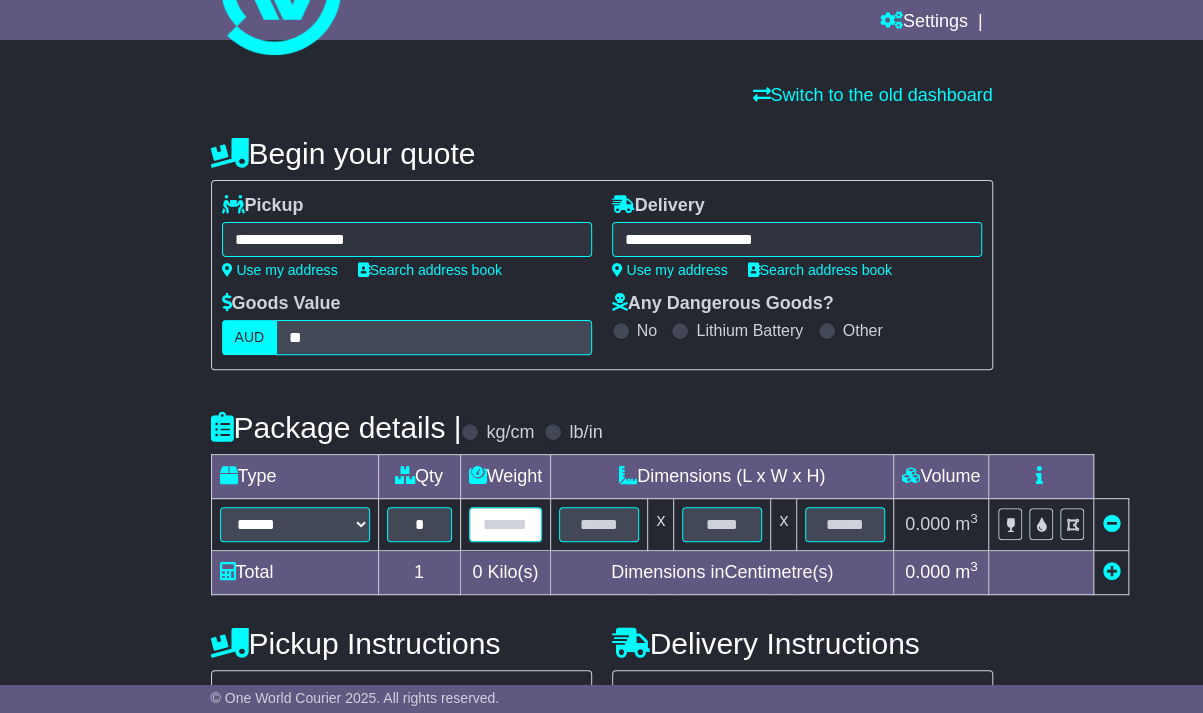 click at bounding box center (506, 524) 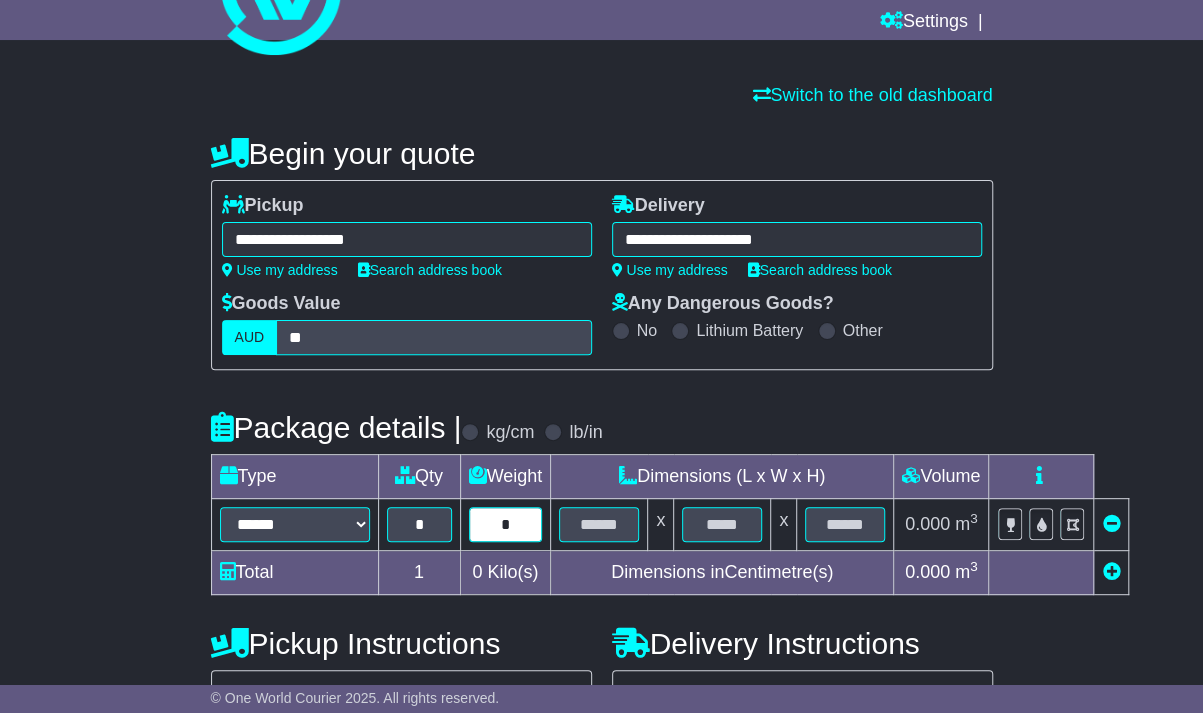type on "*" 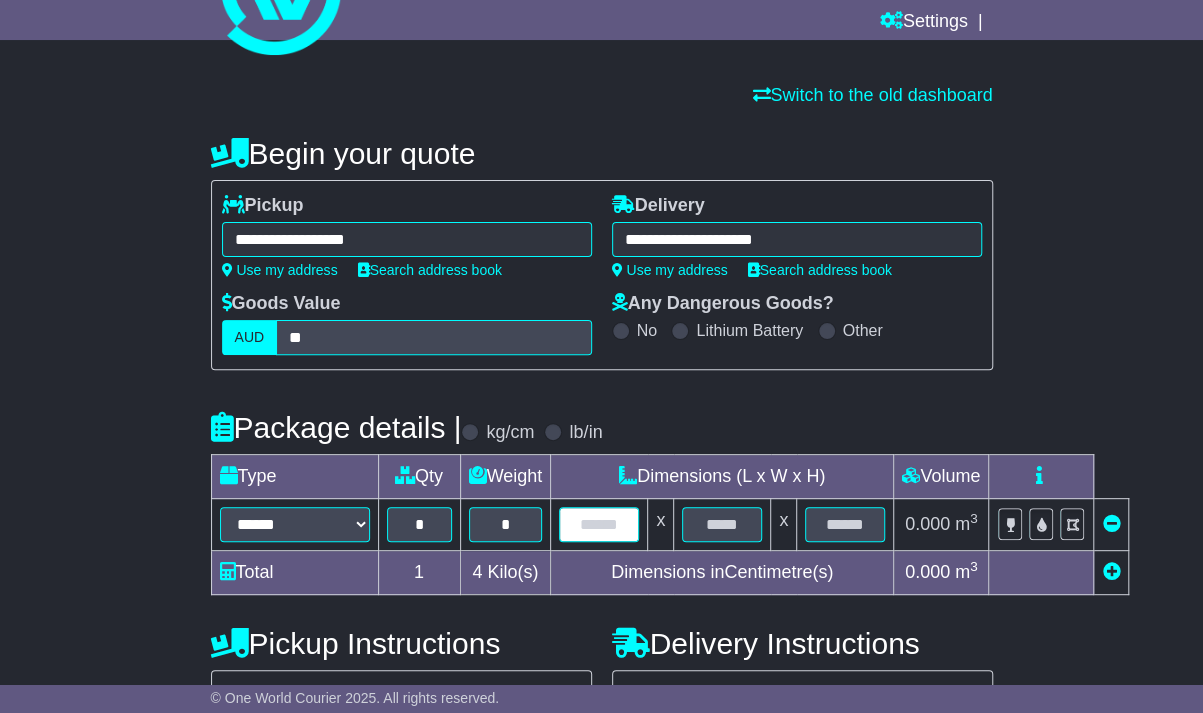 click at bounding box center (599, 524) 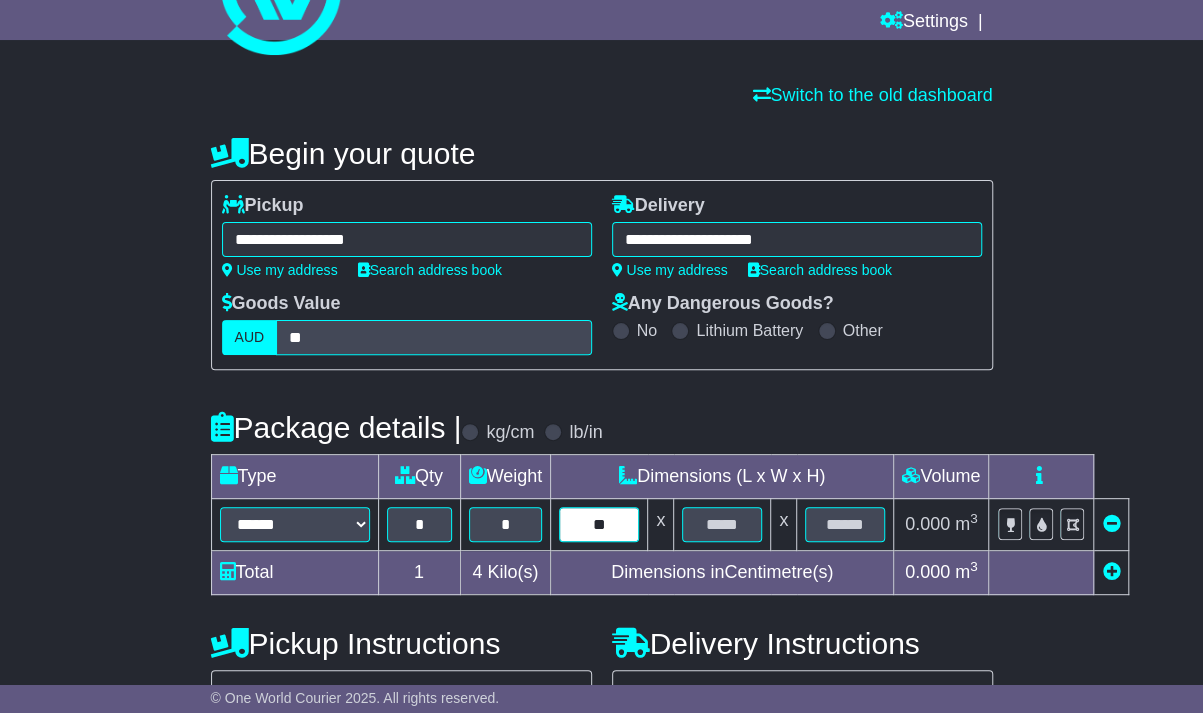 type on "**" 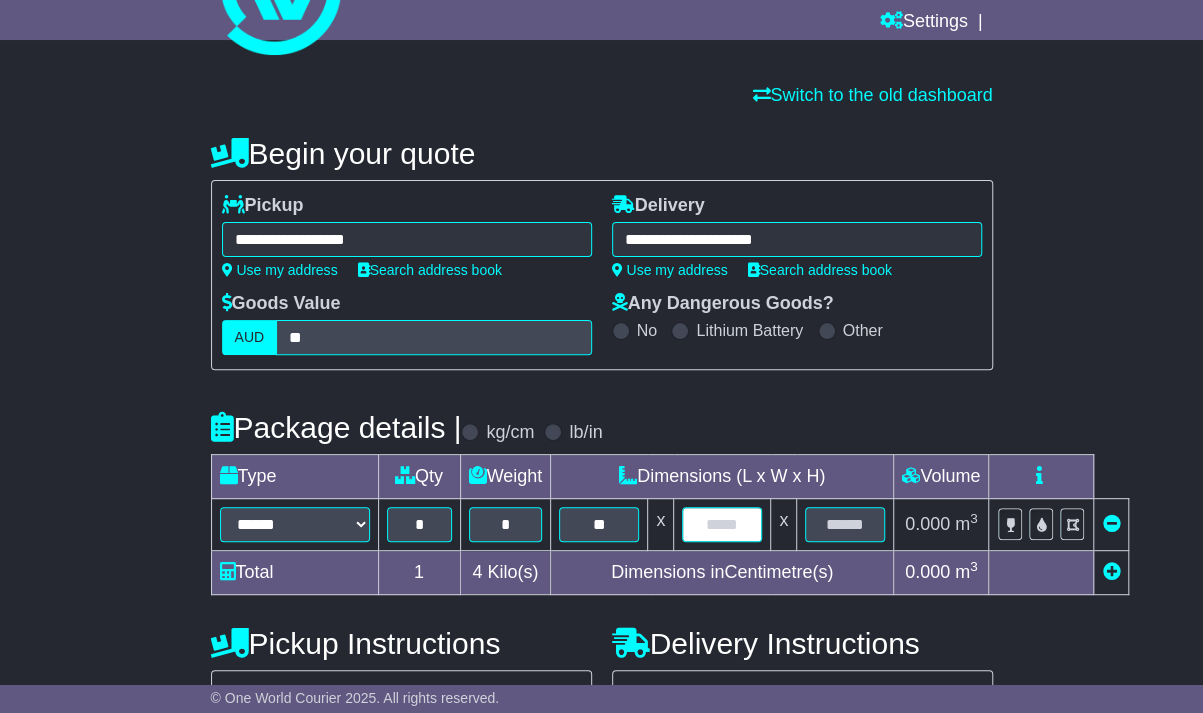 click at bounding box center (722, 524) 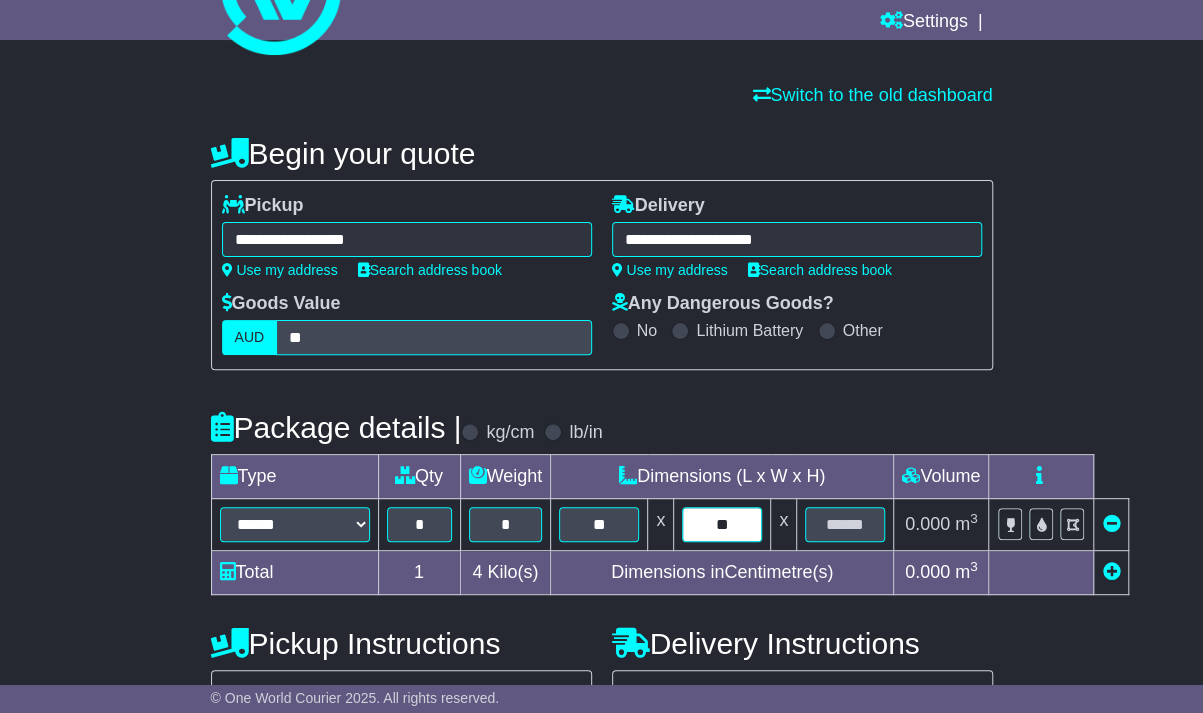 type on "**" 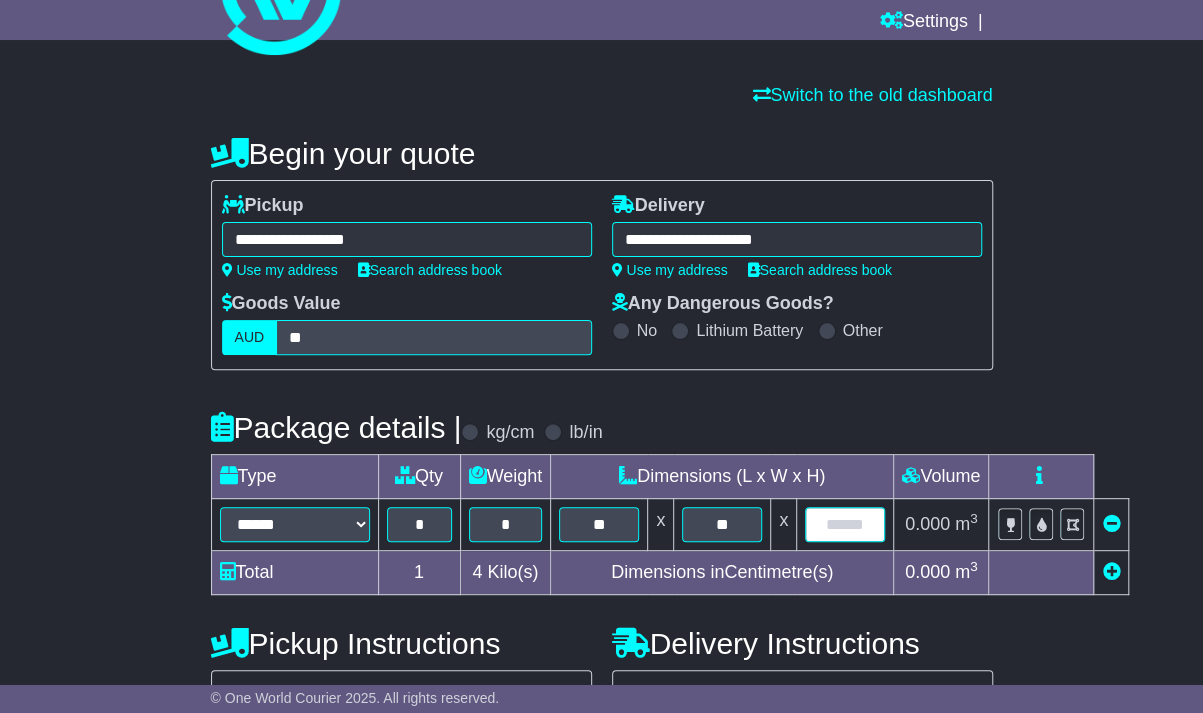 click at bounding box center [845, 524] 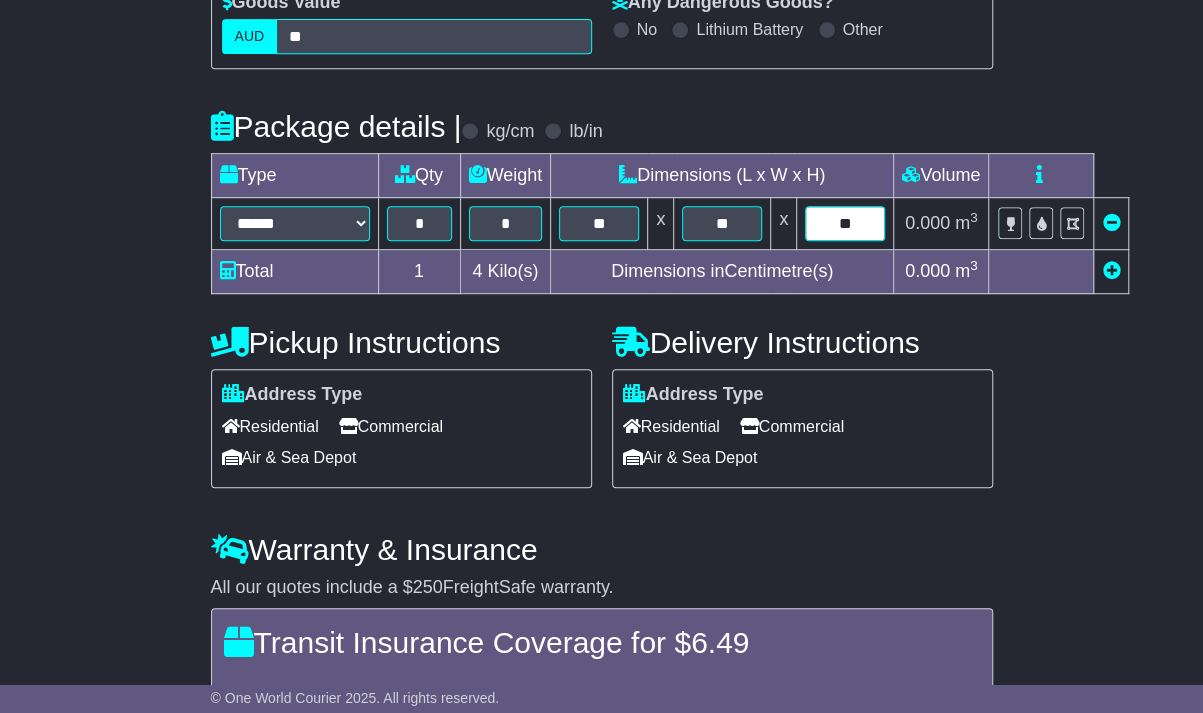 scroll, scrollTop: 410, scrollLeft: 0, axis: vertical 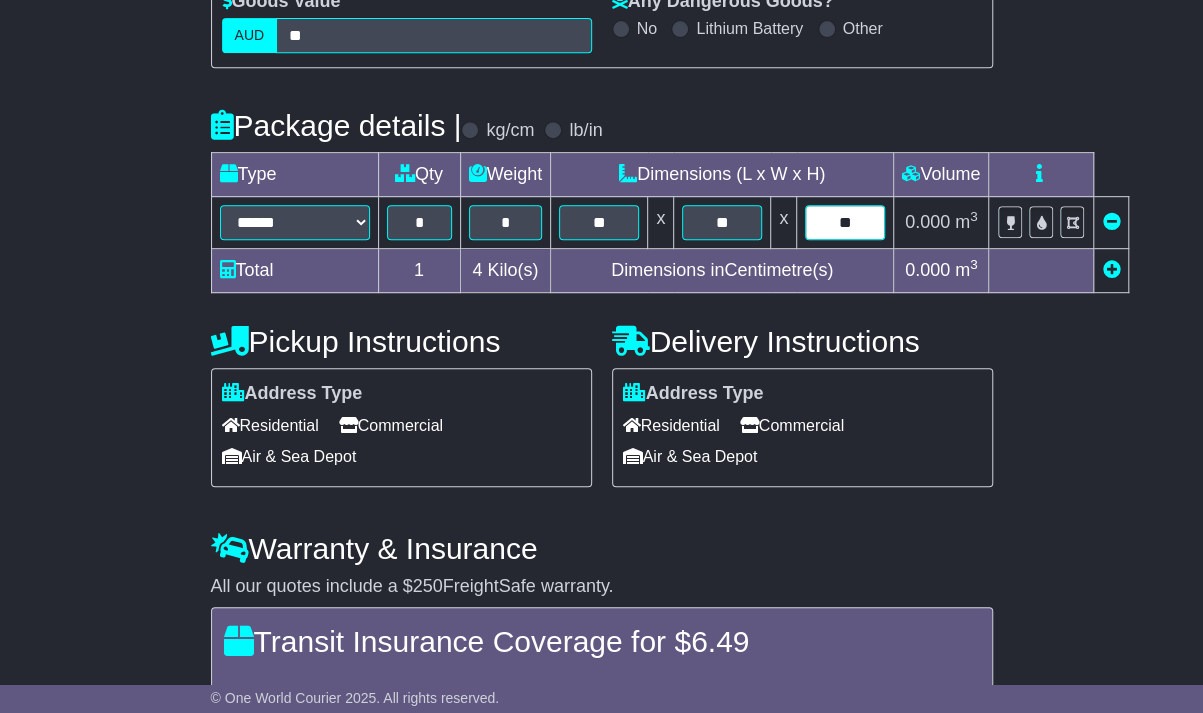 type on "**" 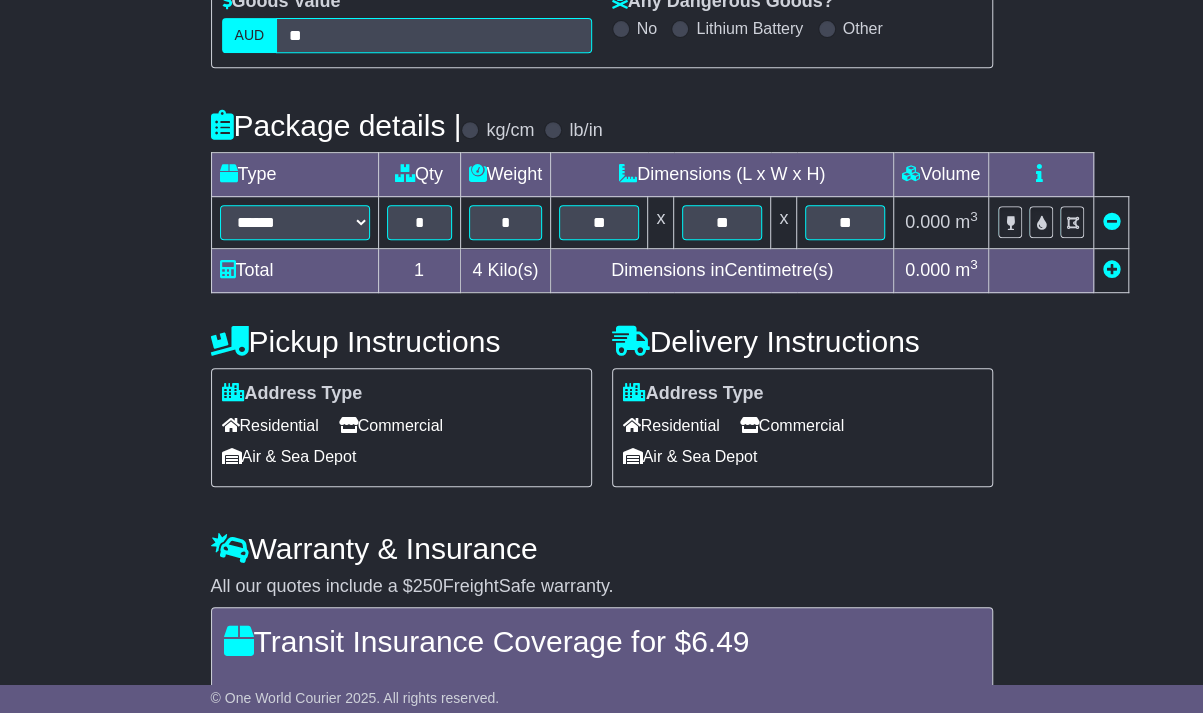 click on "Commercial" at bounding box center [391, 425] 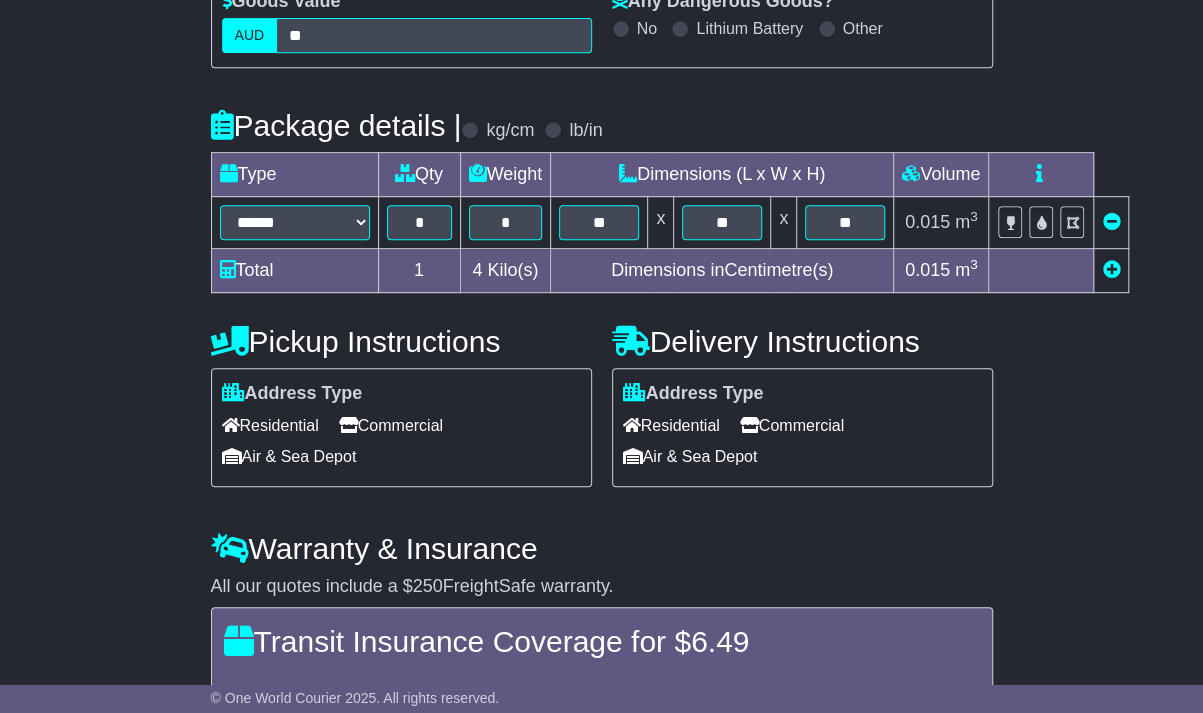 click on "Commercial" at bounding box center [792, 425] 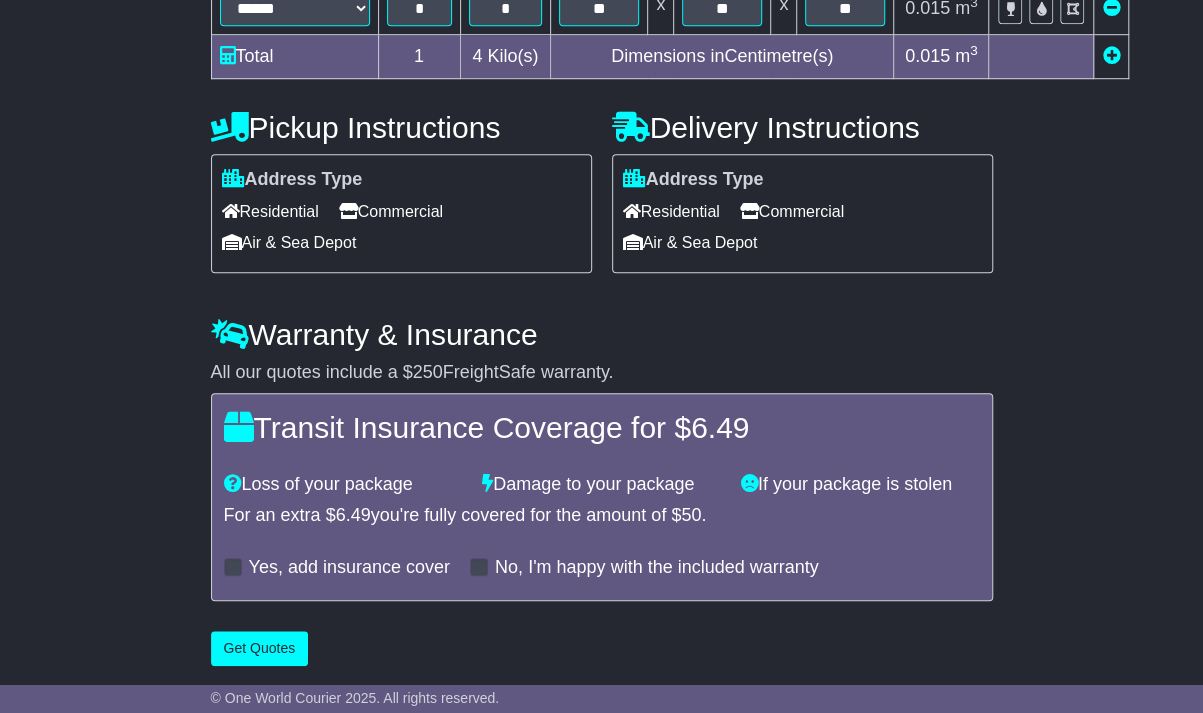 click on "**********" at bounding box center (602, 138) 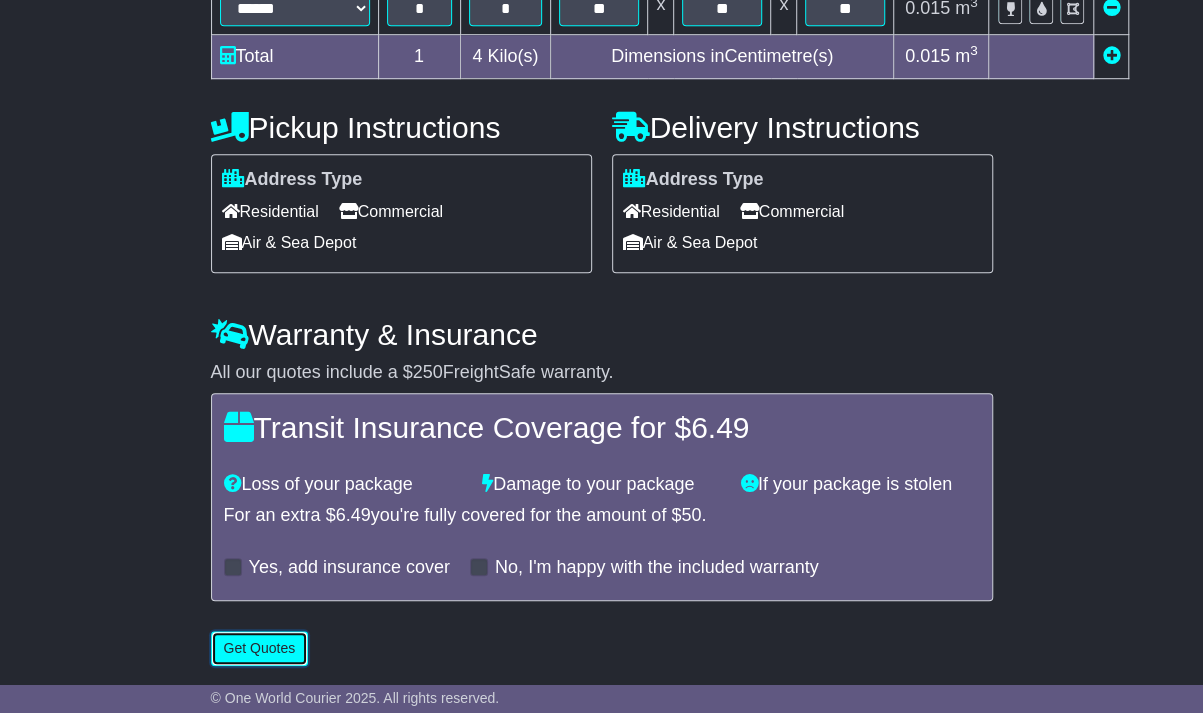 click on "Get Quotes" at bounding box center (260, 648) 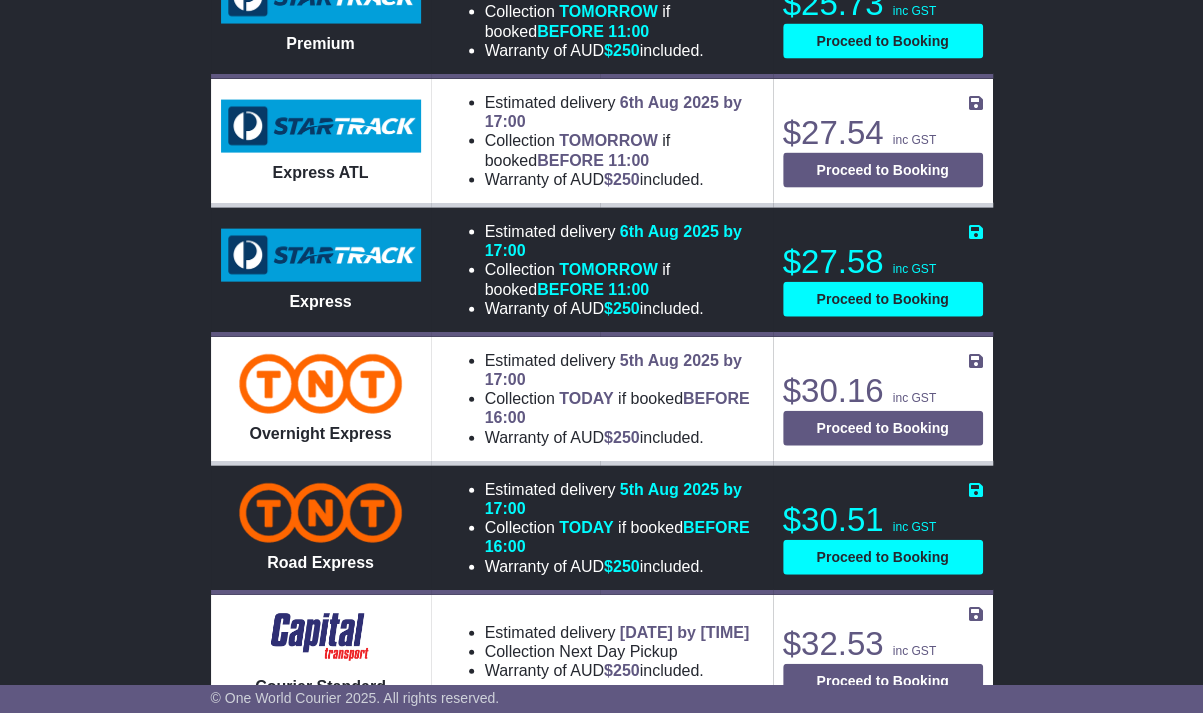 scroll, scrollTop: 1995, scrollLeft: 0, axis: vertical 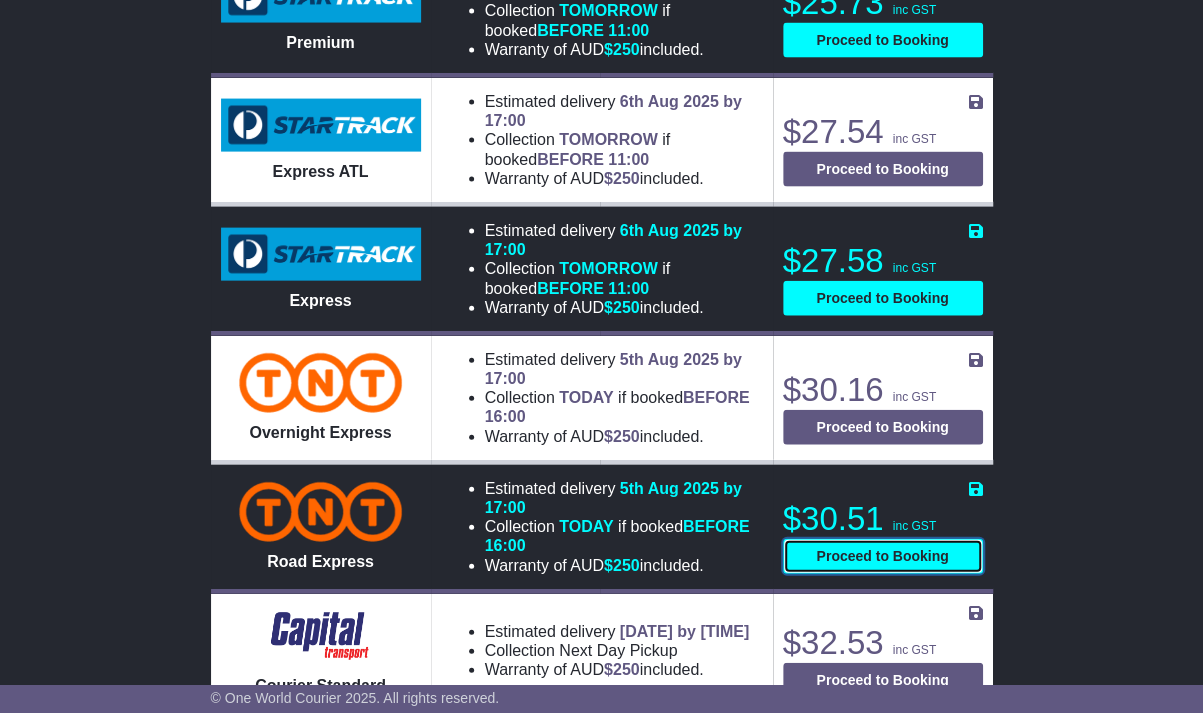 click on "Proceed to Booking" at bounding box center (883, 556) 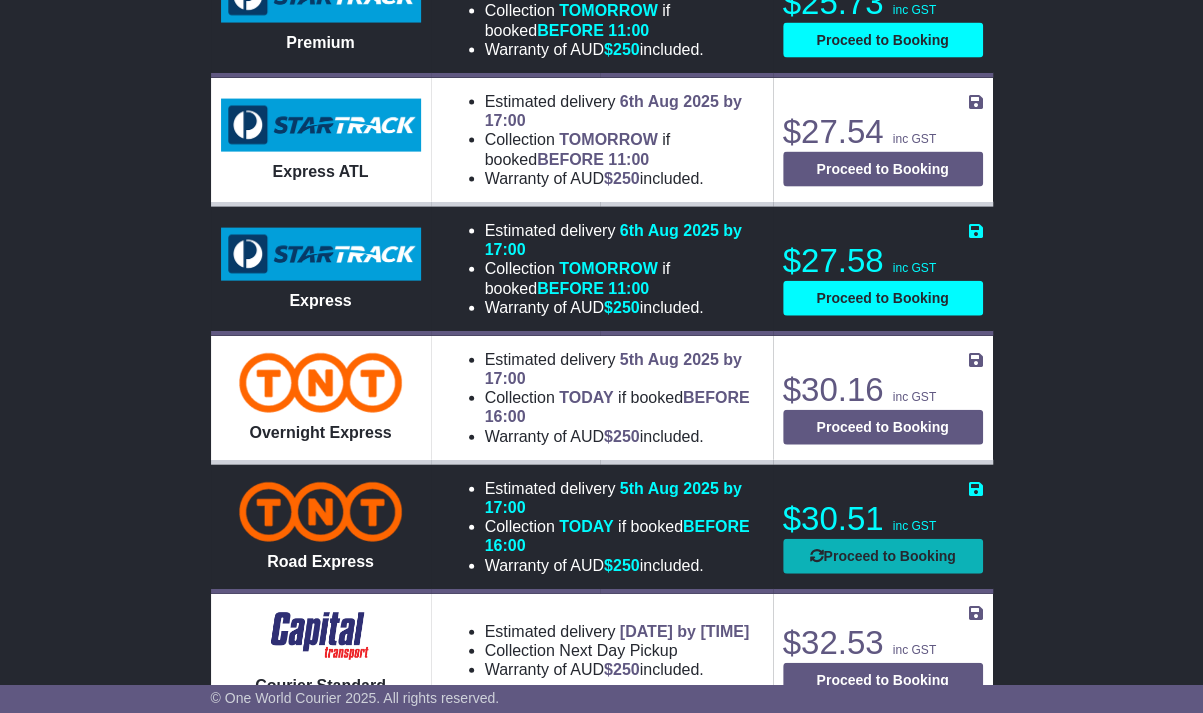 select on "*****" 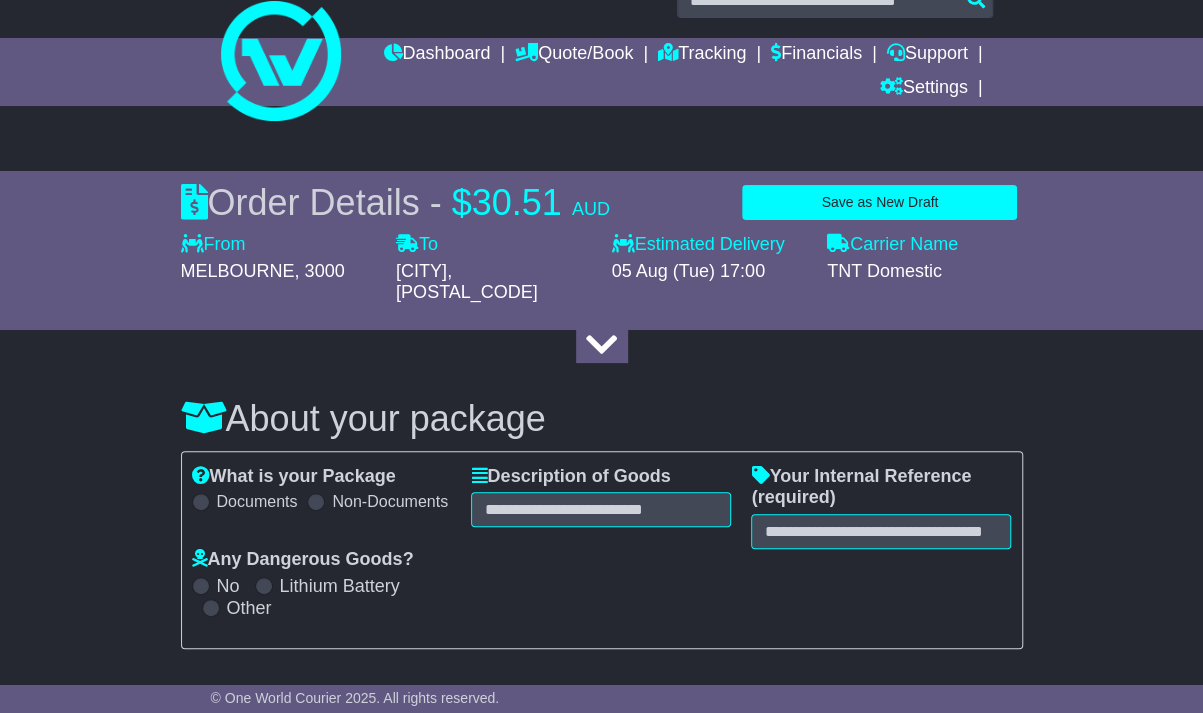 scroll, scrollTop: 39, scrollLeft: 0, axis: vertical 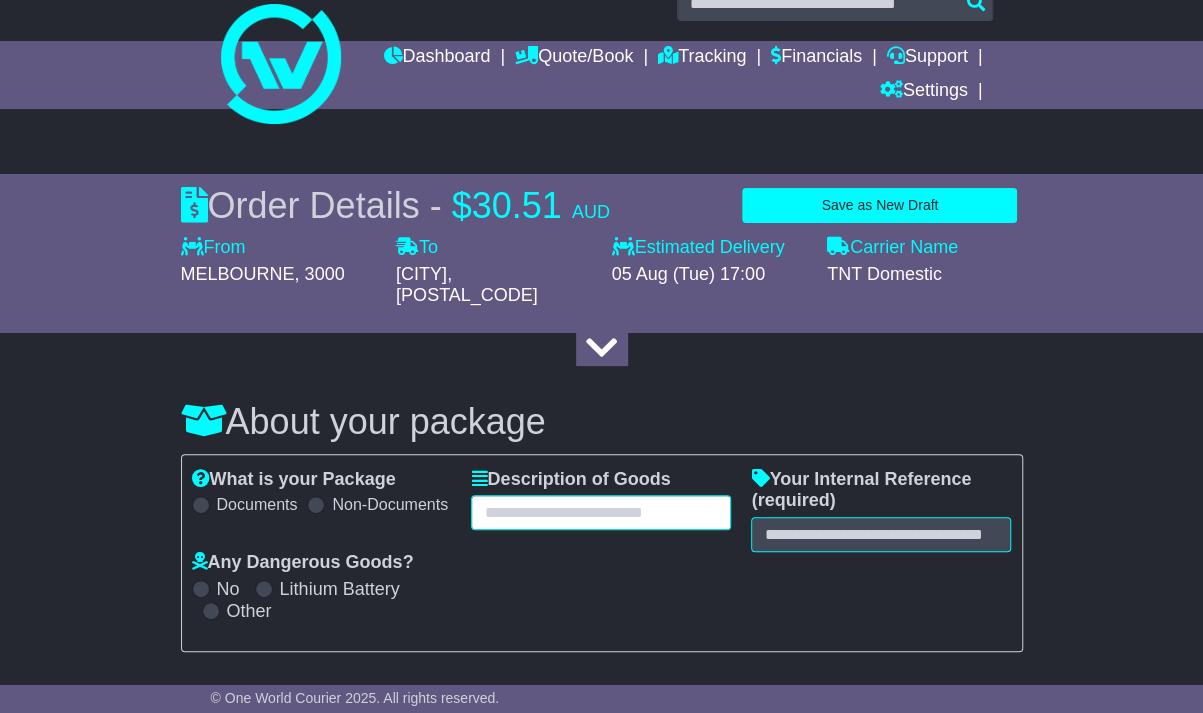 click at bounding box center [601, 512] 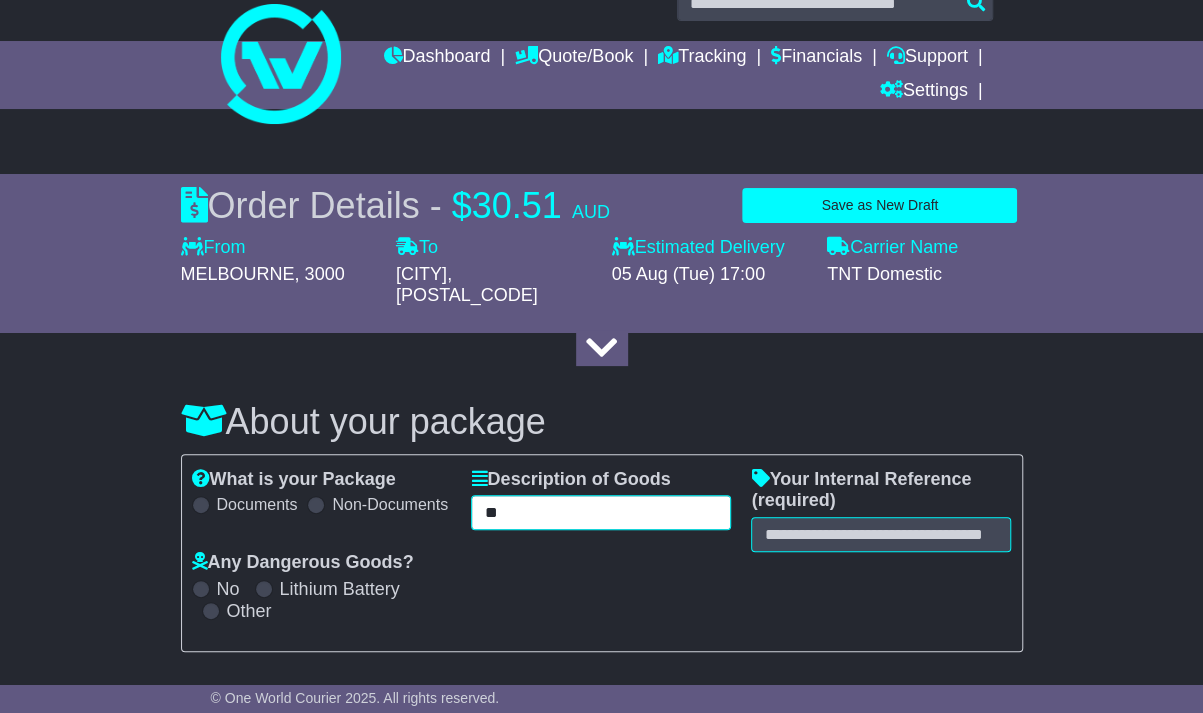 type on "*" 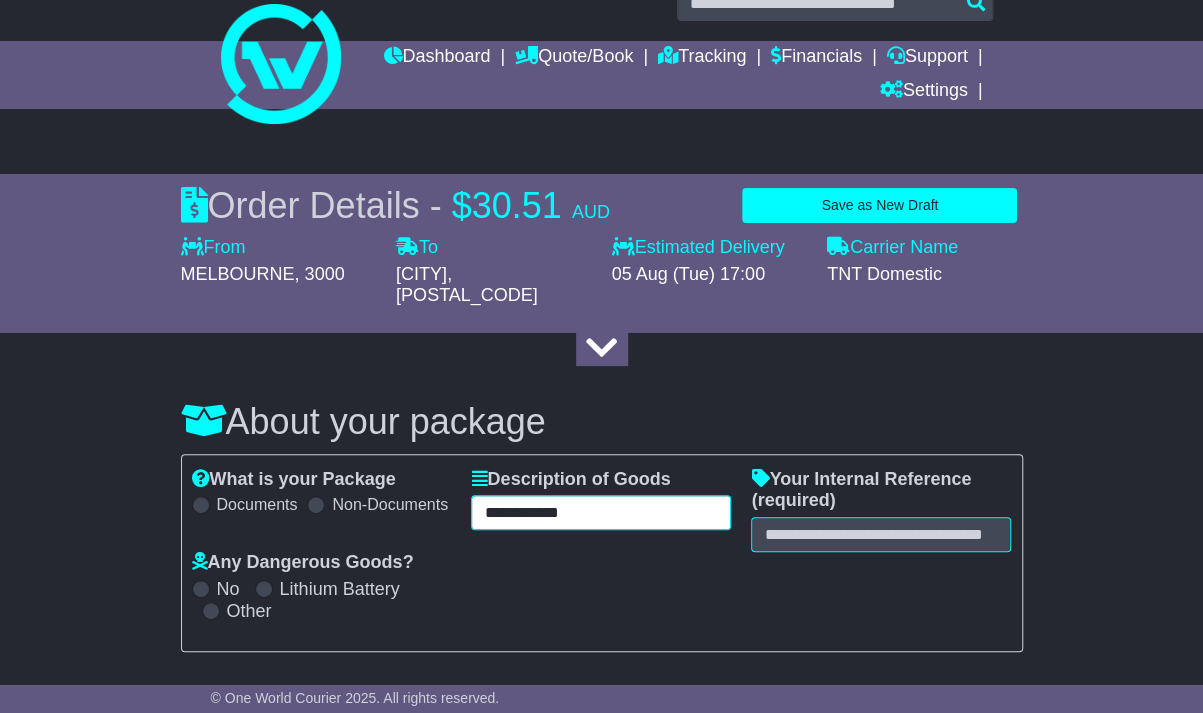 type on "**********" 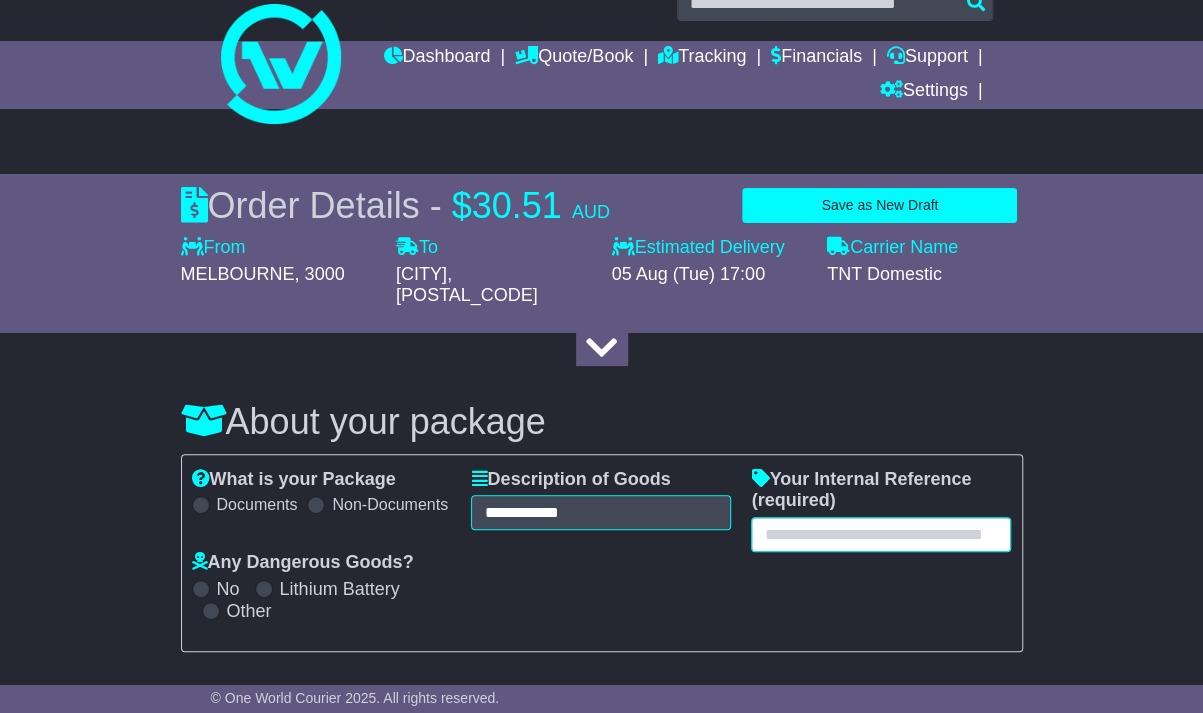 click at bounding box center [881, 534] 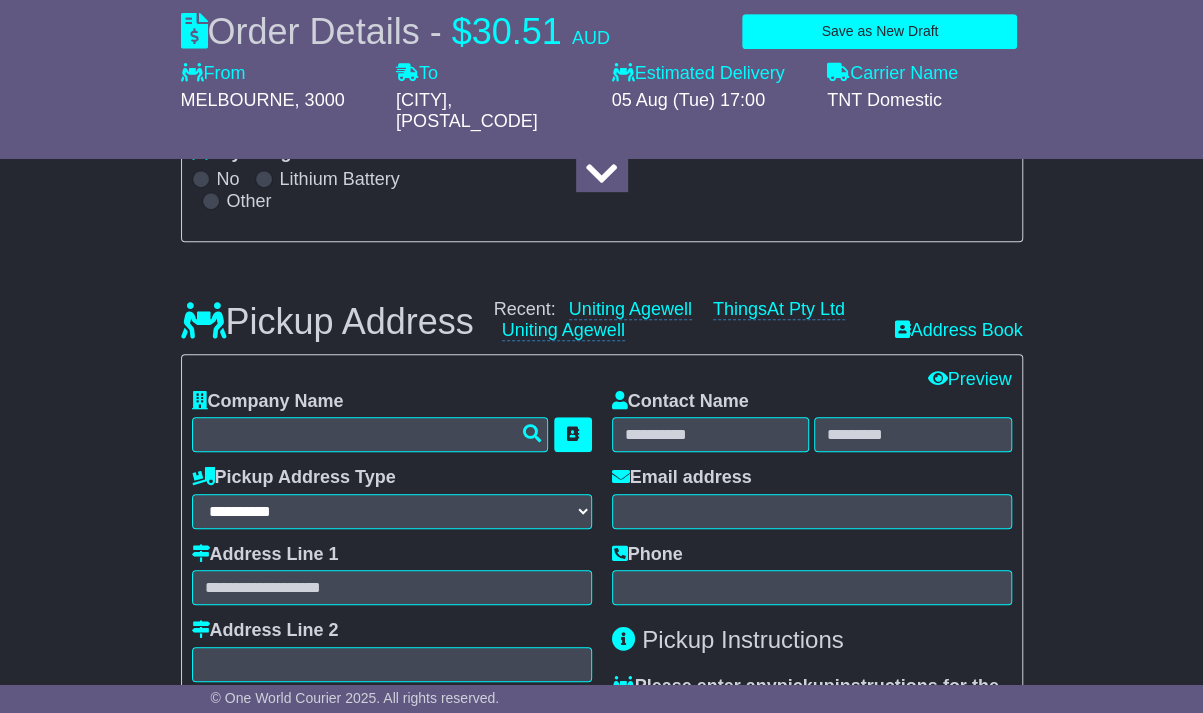 scroll, scrollTop: 452, scrollLeft: 0, axis: vertical 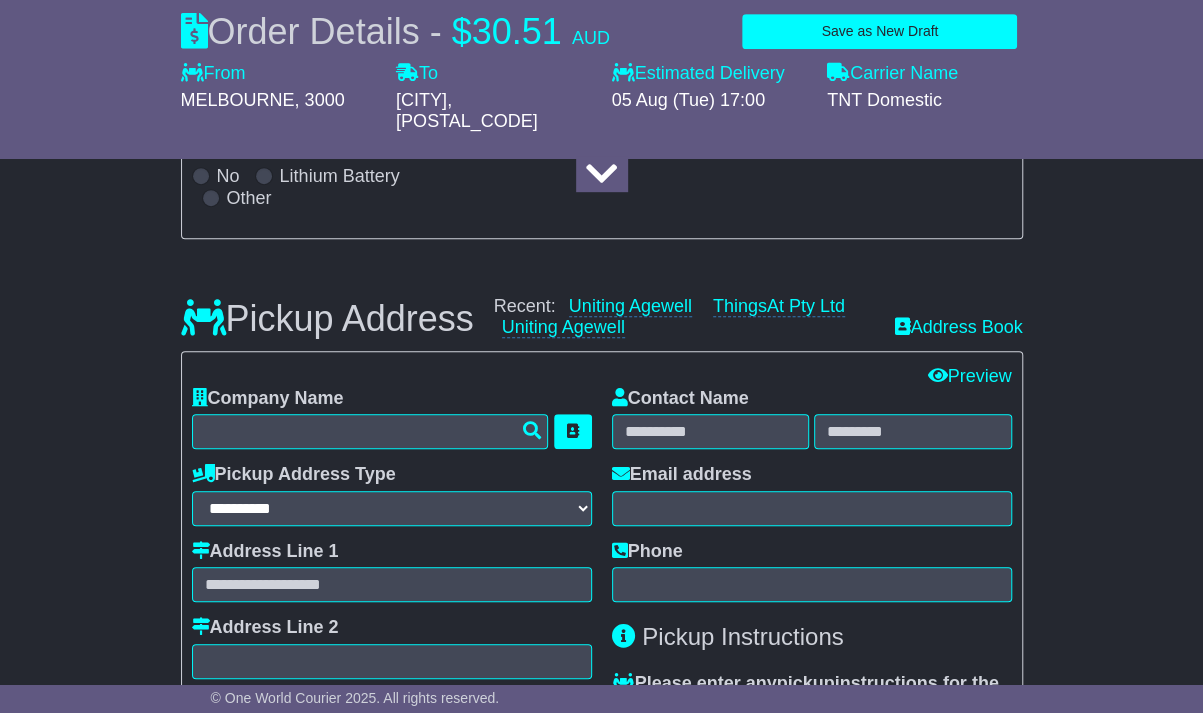 type on "***" 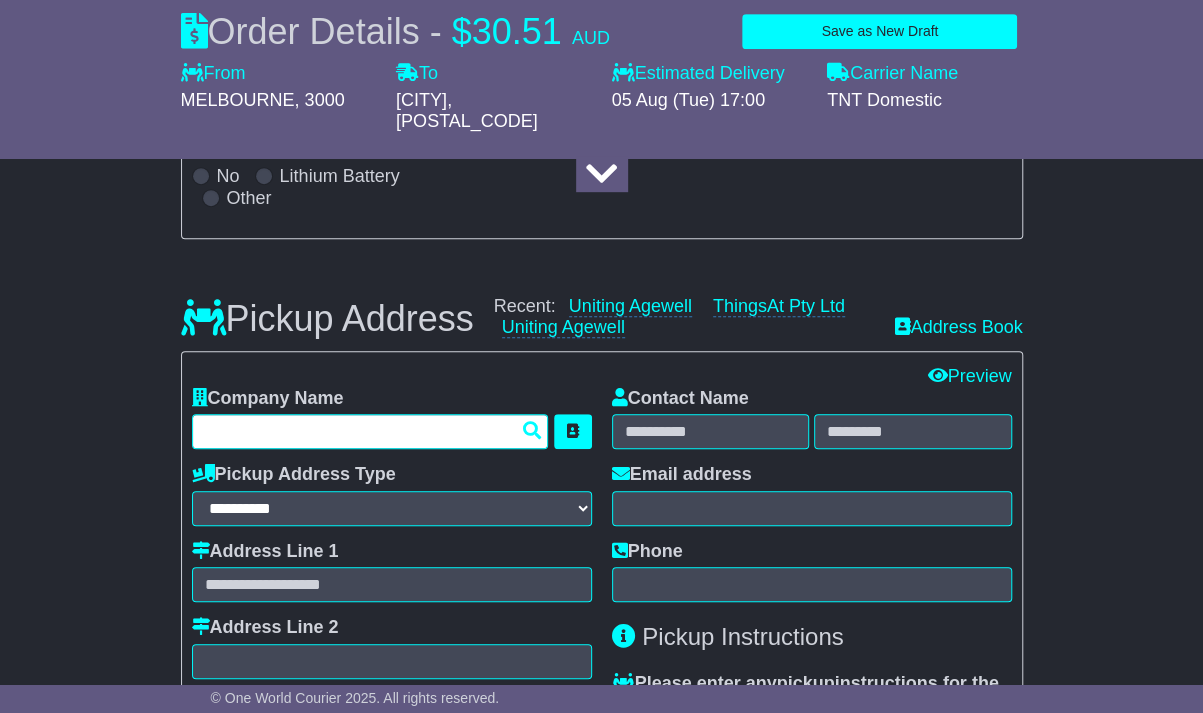 click at bounding box center (370, 431) 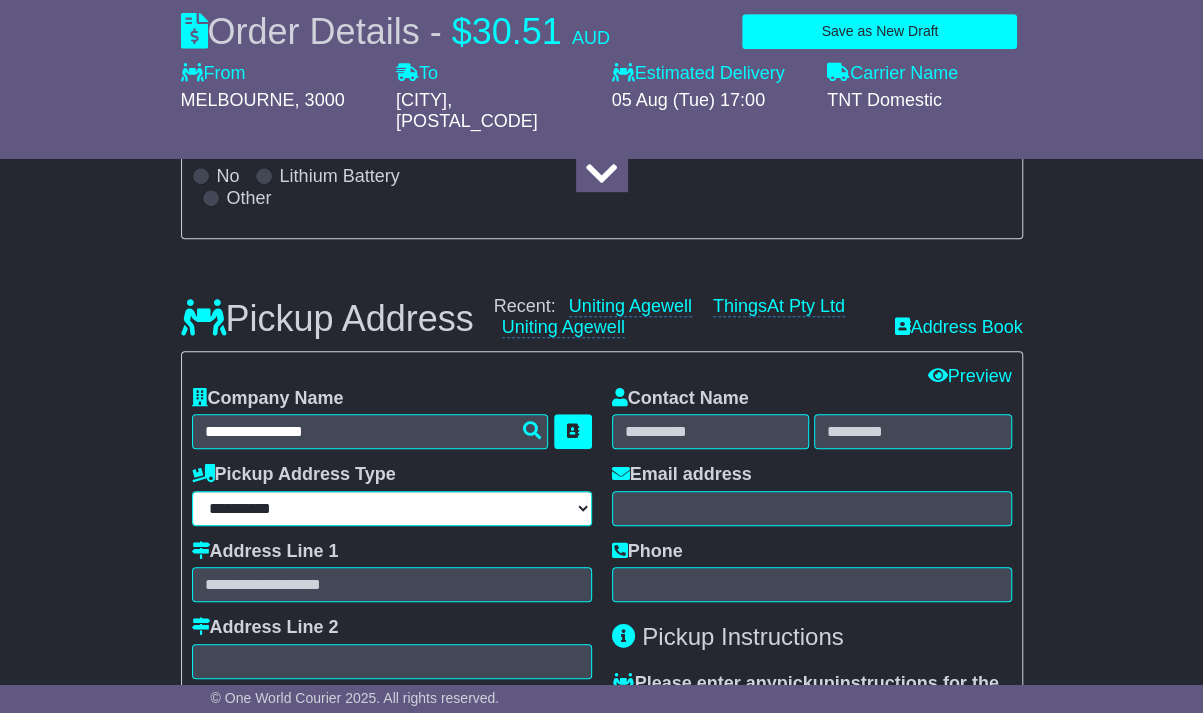type on "**********" 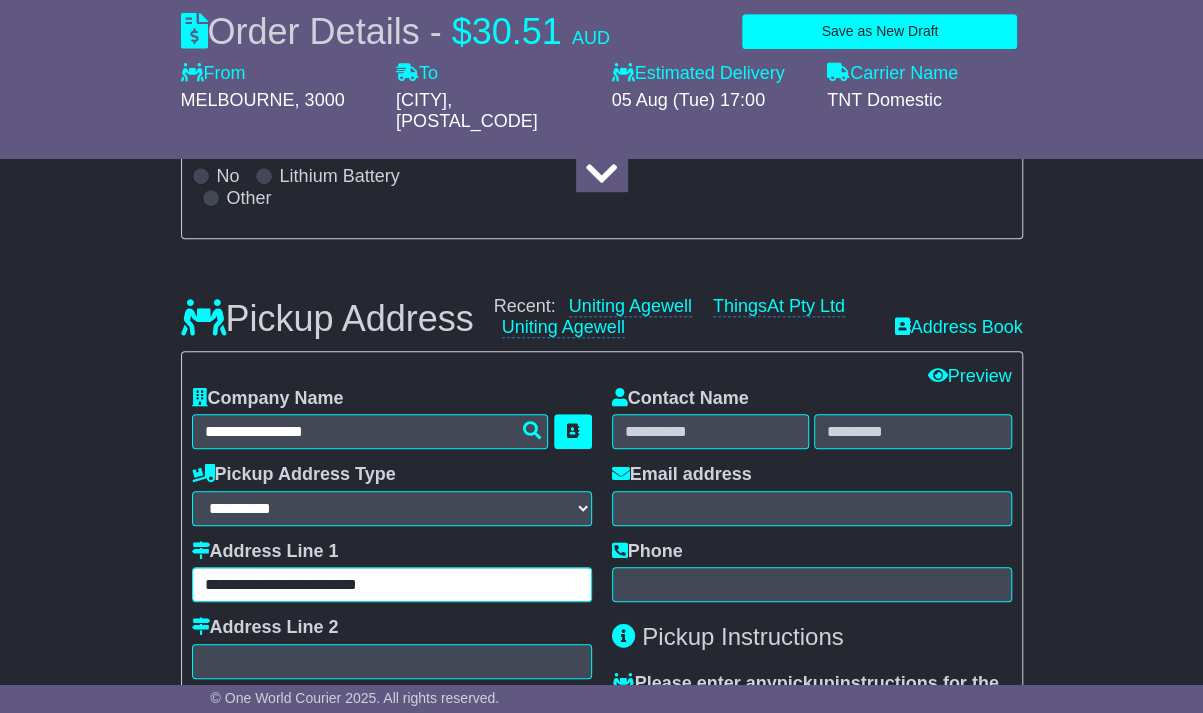 type on "***" 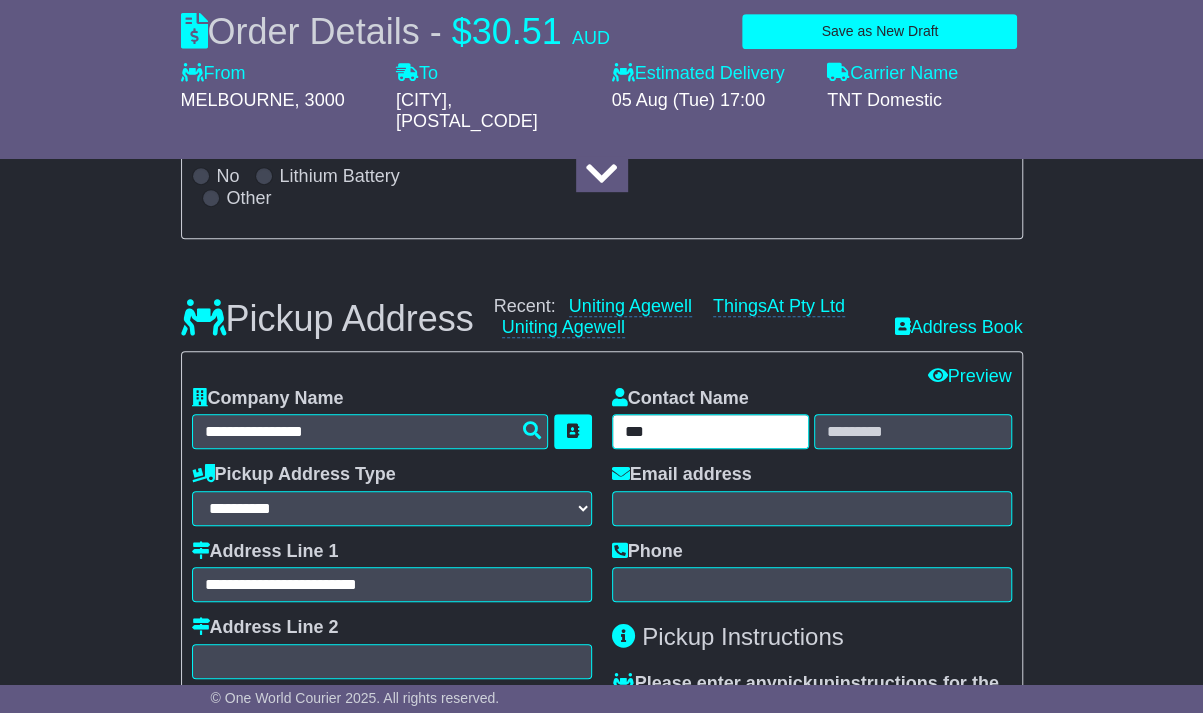 type on "**********" 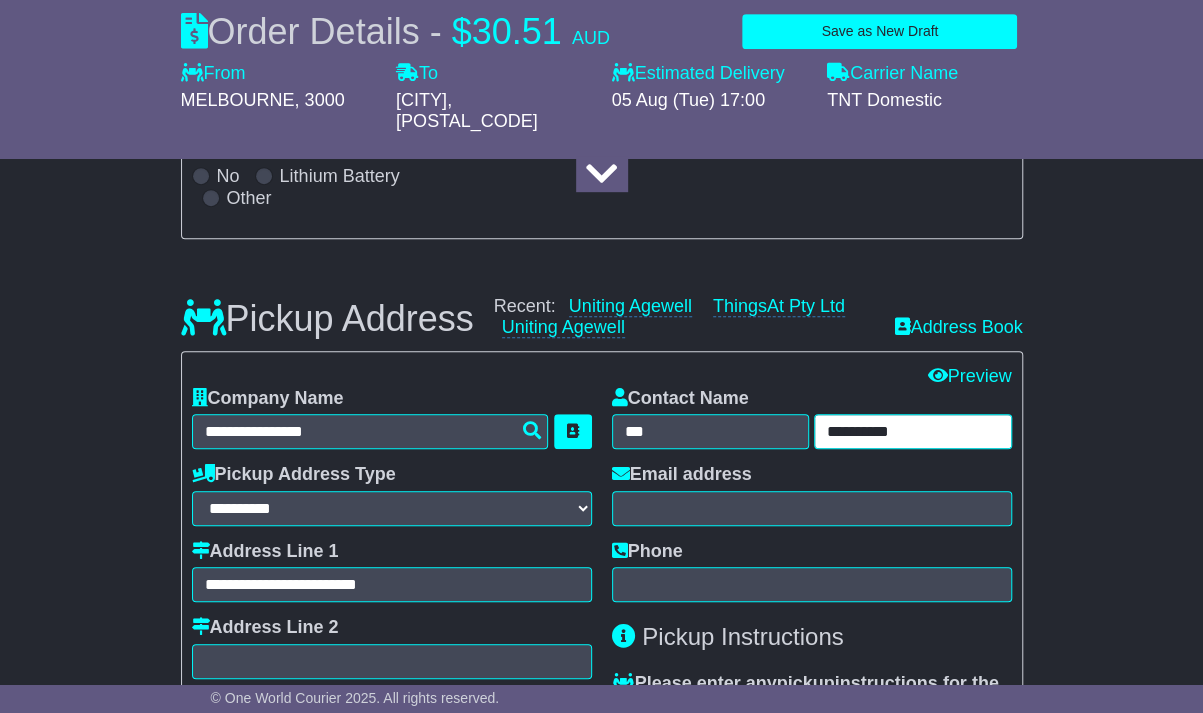 type on "**********" 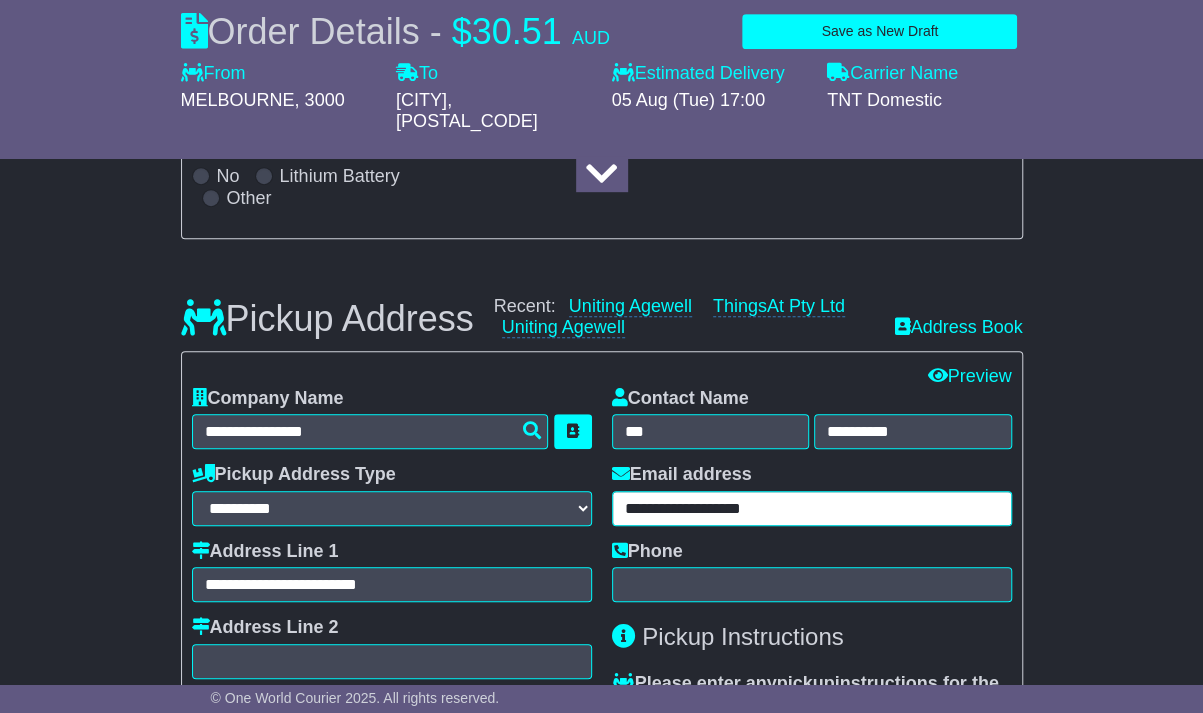 type on "**********" 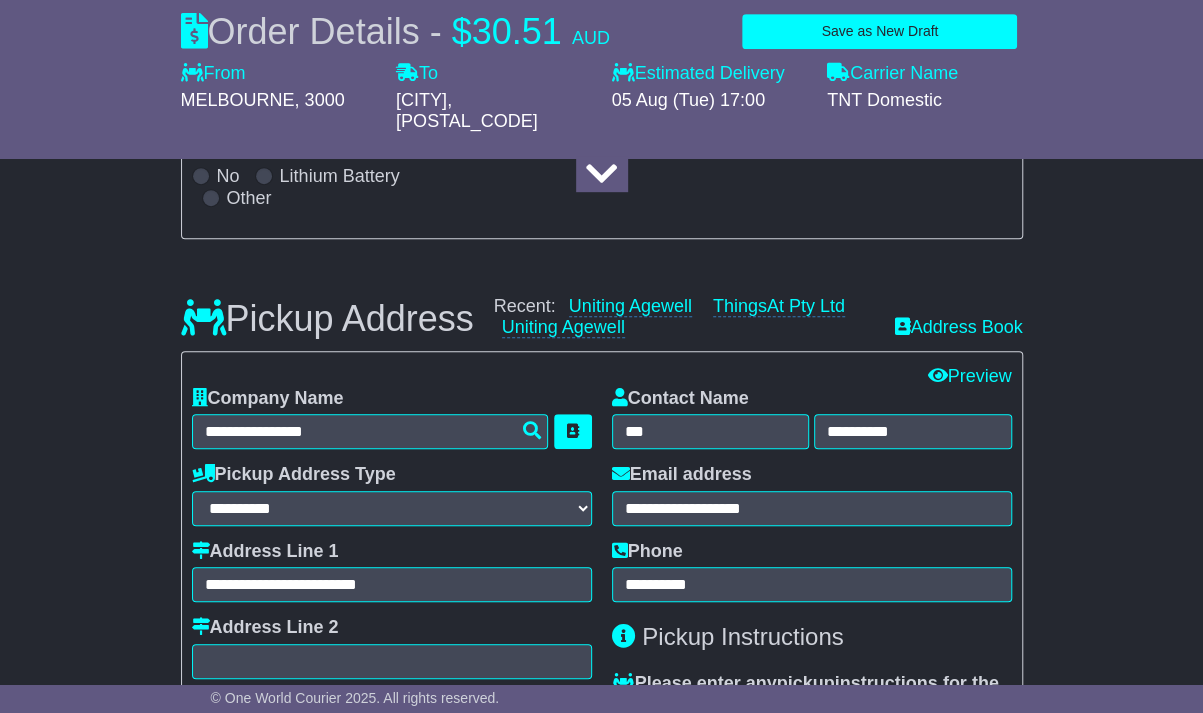 type on "**********" 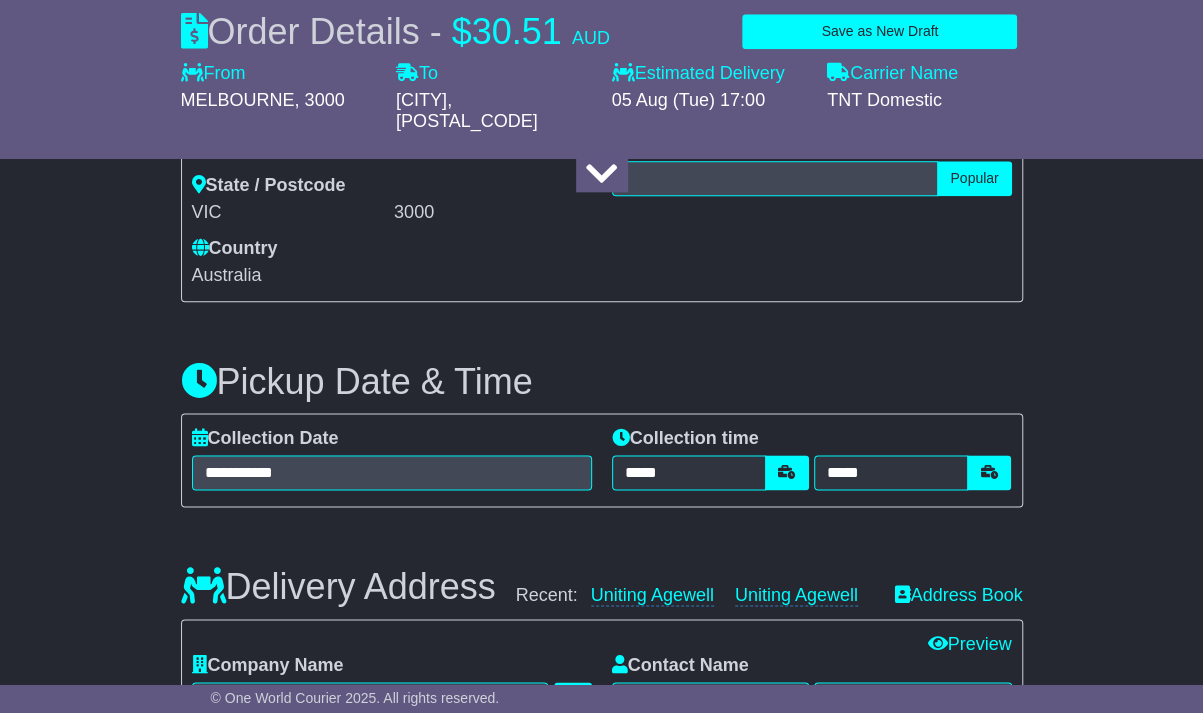 scroll, scrollTop: 1035, scrollLeft: 0, axis: vertical 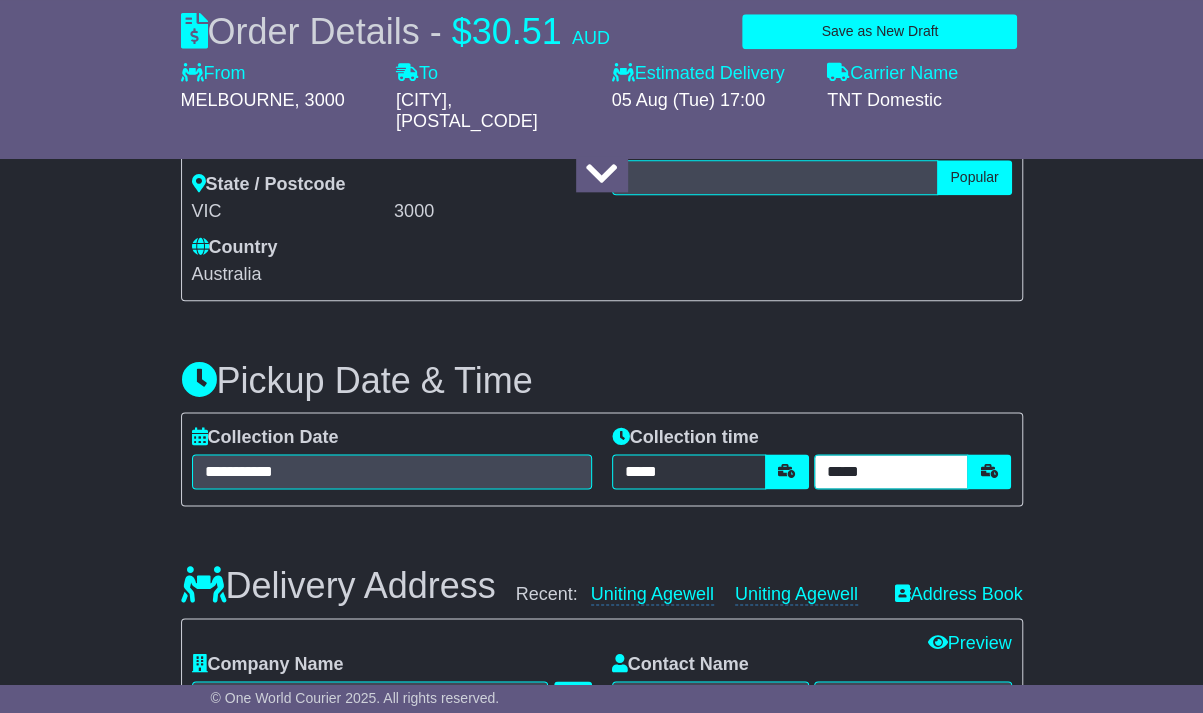 click on "*****" at bounding box center [891, 471] 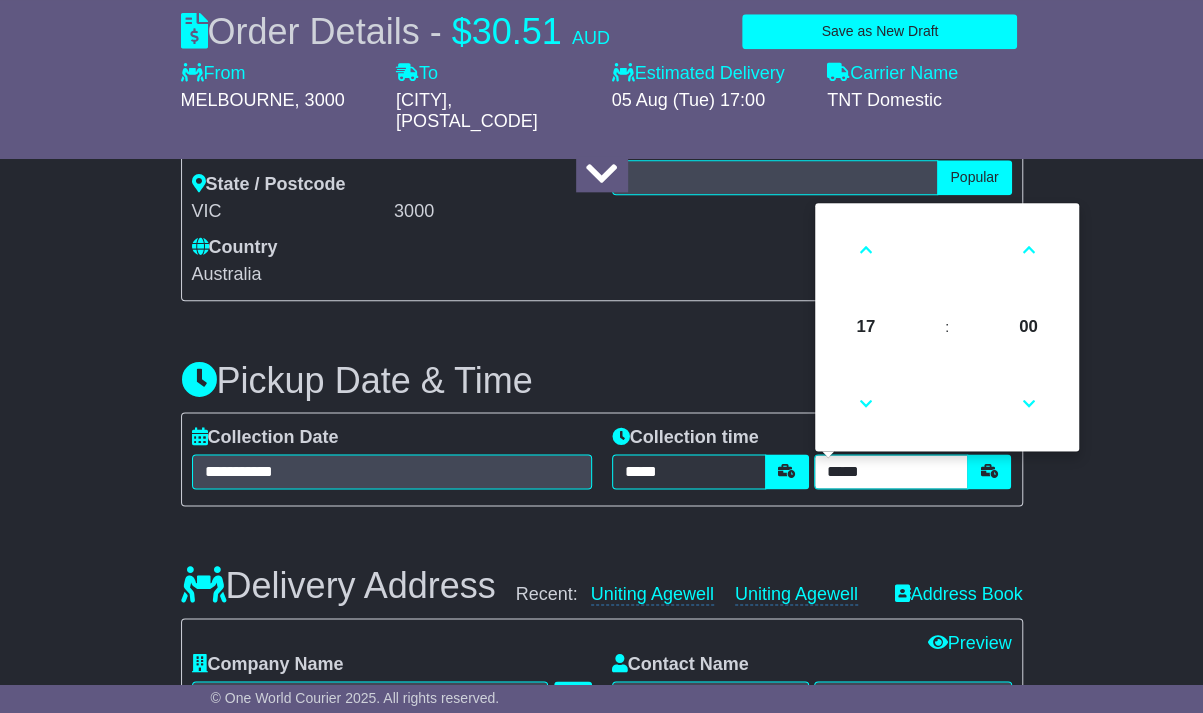 click at bounding box center [866, 404] 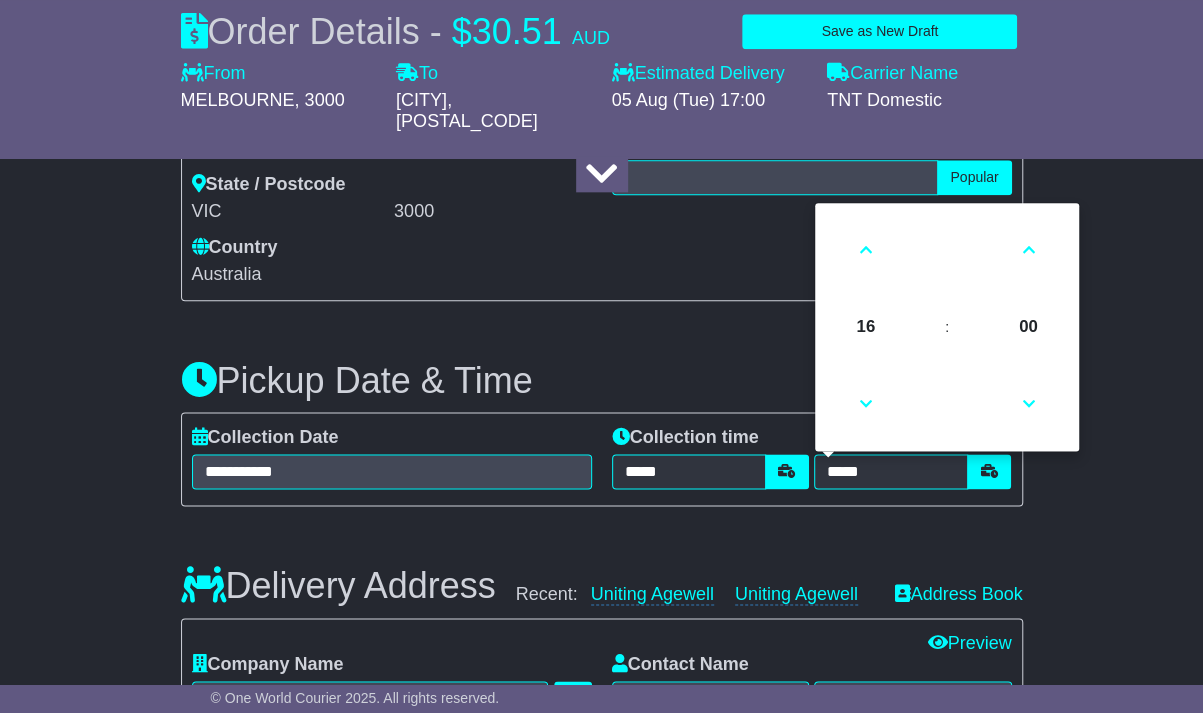 click on "Delivery Address
Recent:
Uniting Agewell
Uniting Agewell
Address Book" at bounding box center [602, 571] 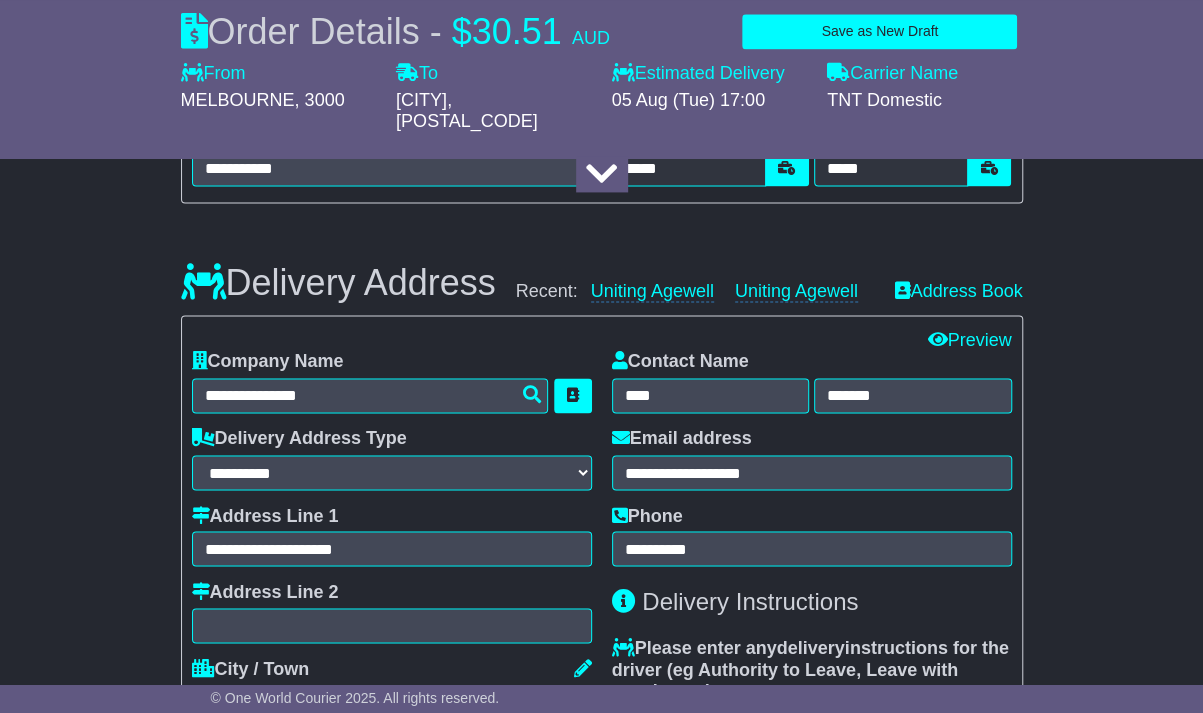scroll, scrollTop: 1339, scrollLeft: 0, axis: vertical 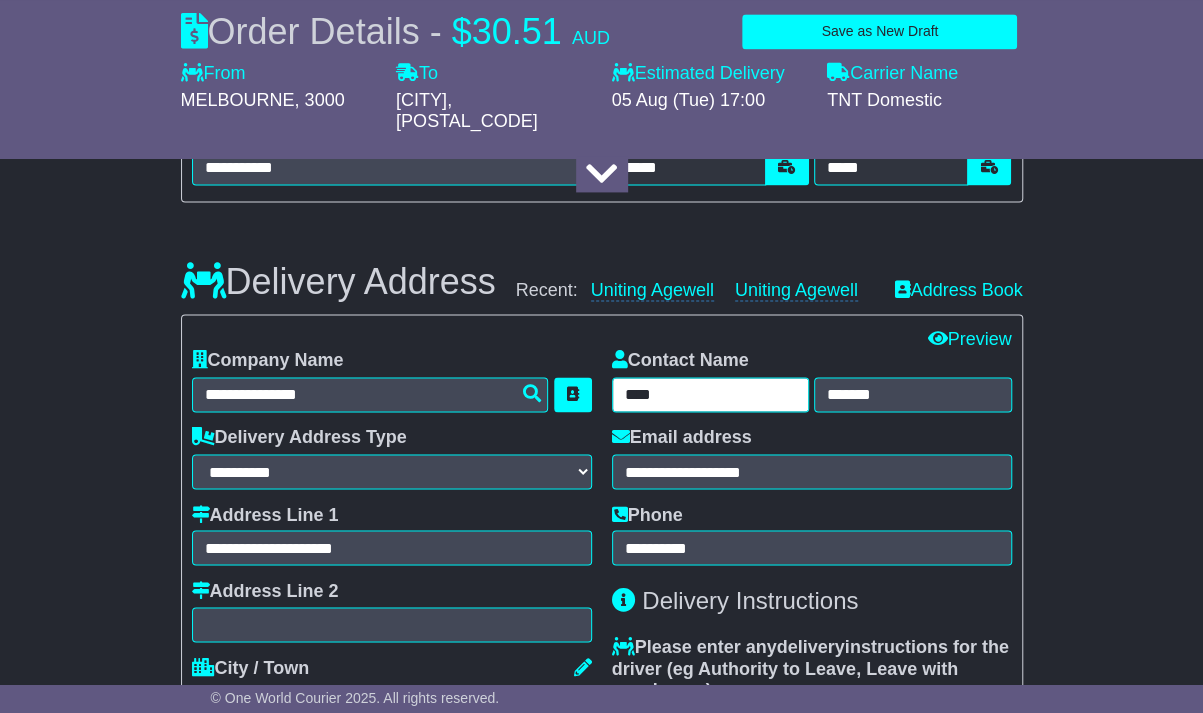 drag, startPoint x: 712, startPoint y: 377, endPoint x: 575, endPoint y: 363, distance: 137.71347 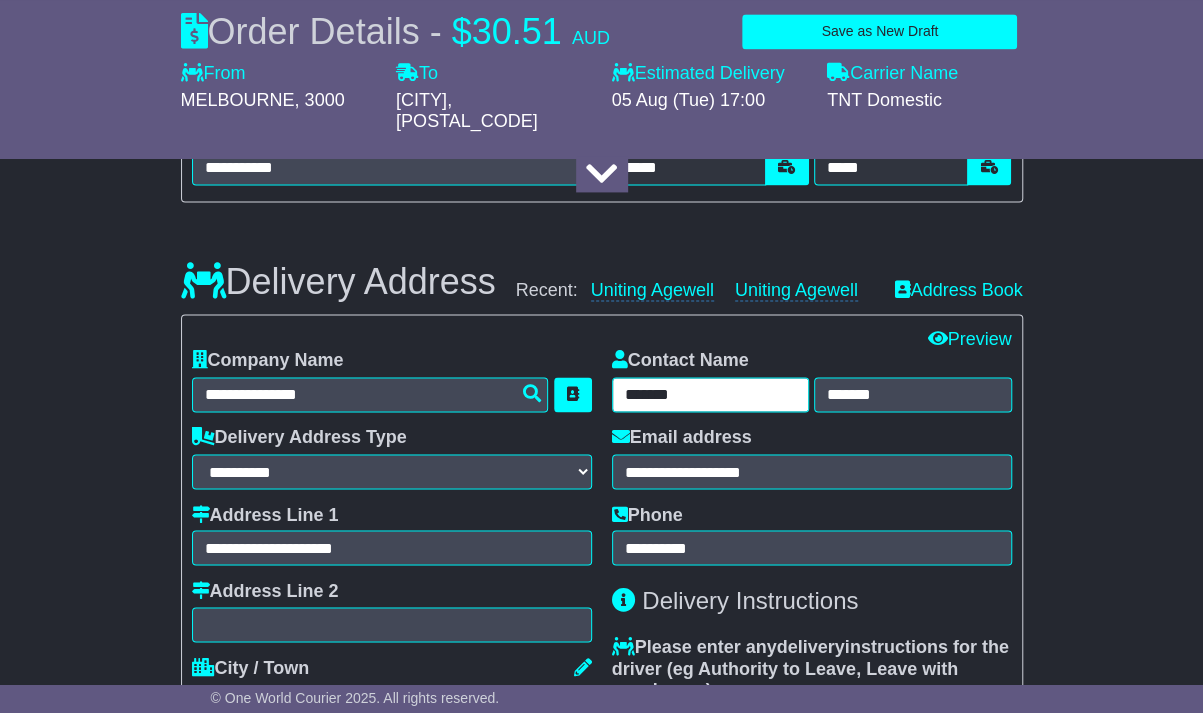 type on "*******" 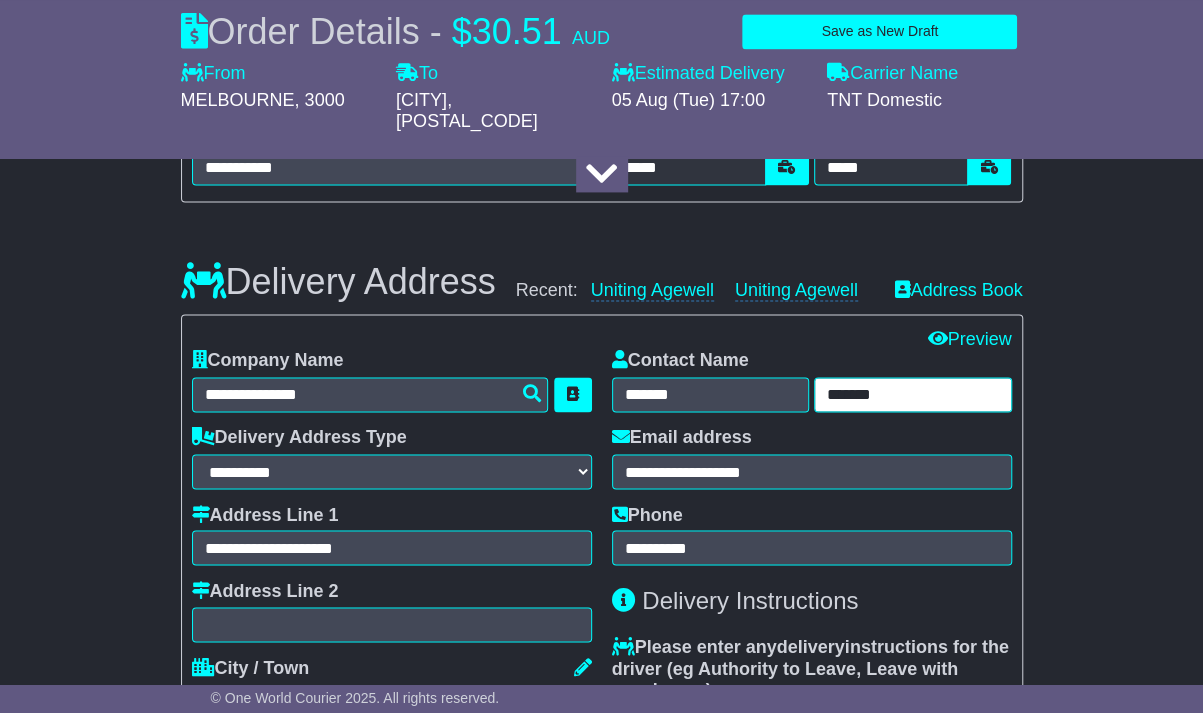 drag, startPoint x: 920, startPoint y: 371, endPoint x: 725, endPoint y: 397, distance: 196.7257 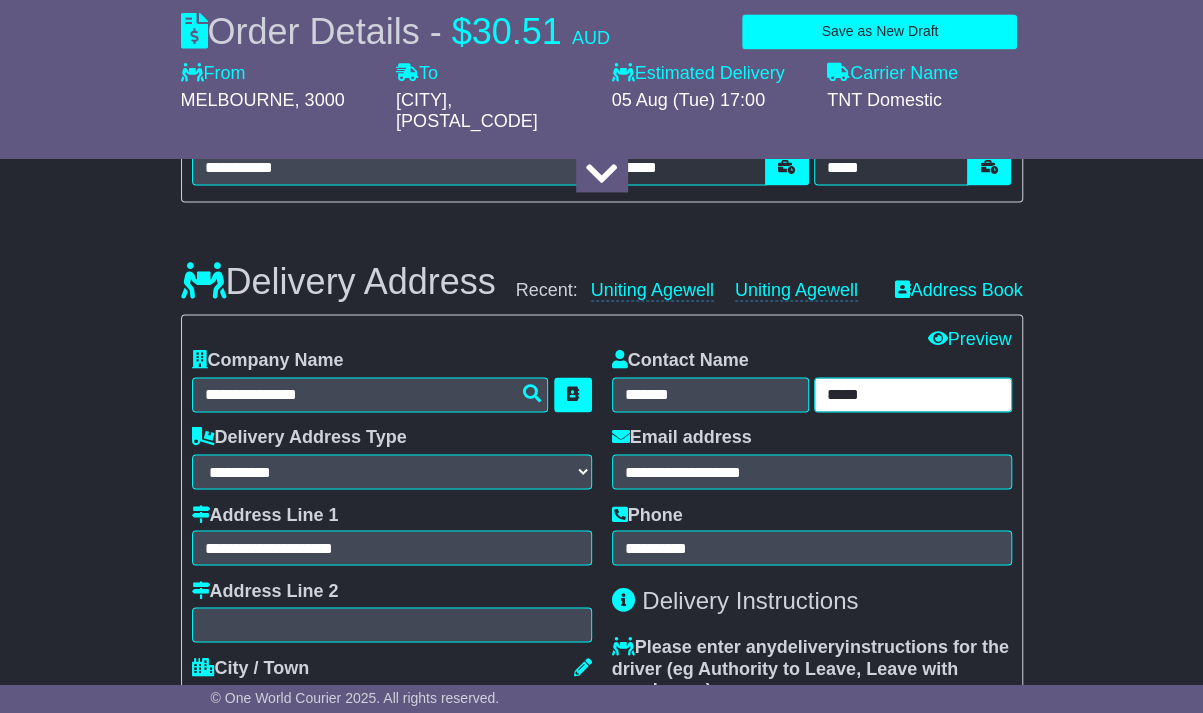 type on "*****" 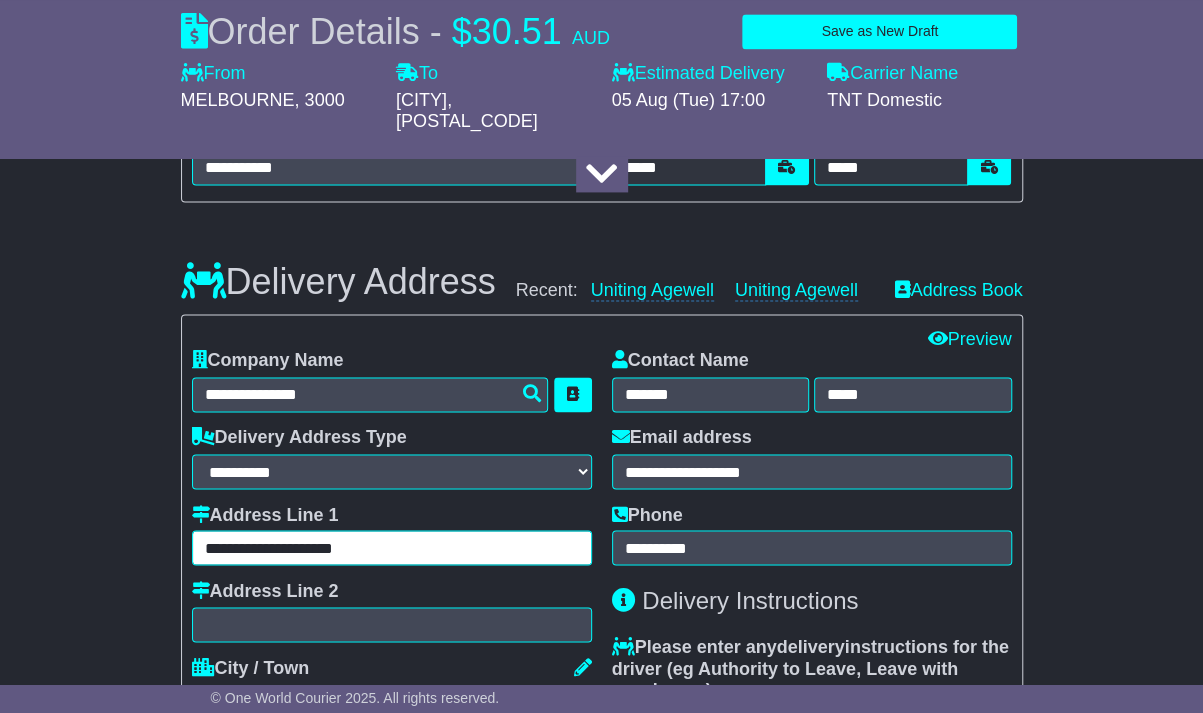 drag, startPoint x: 384, startPoint y: 537, endPoint x: 10, endPoint y: 525, distance: 374.19247 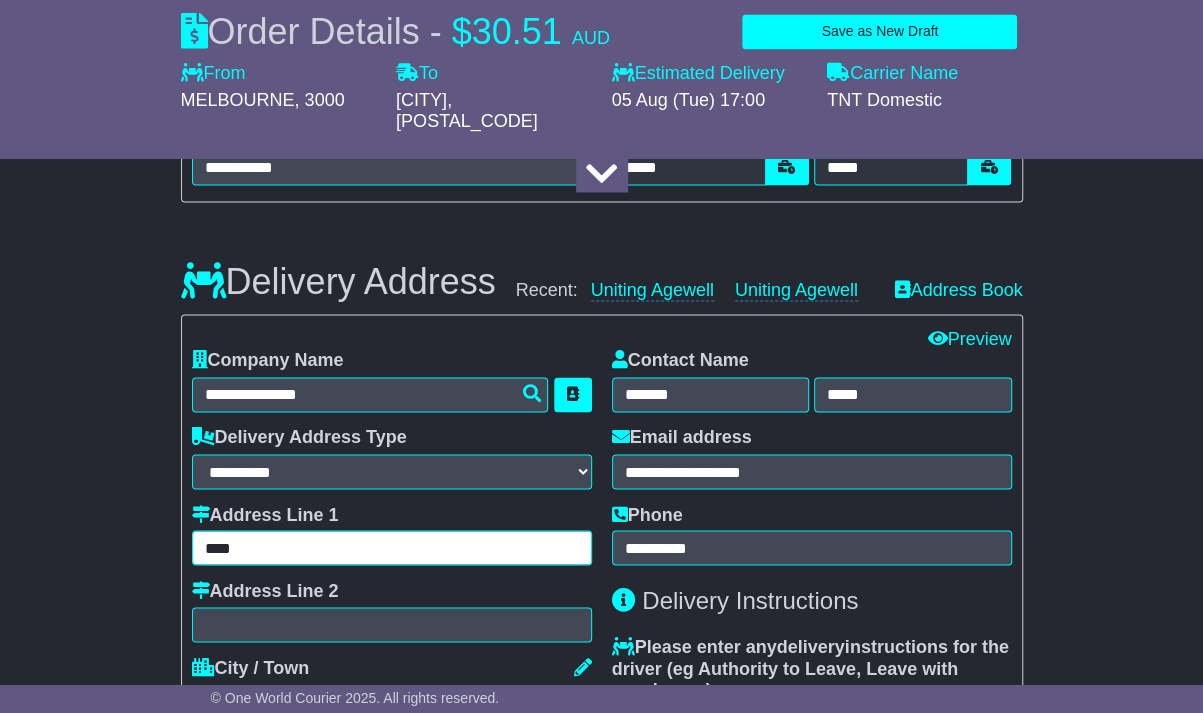type on "**********" 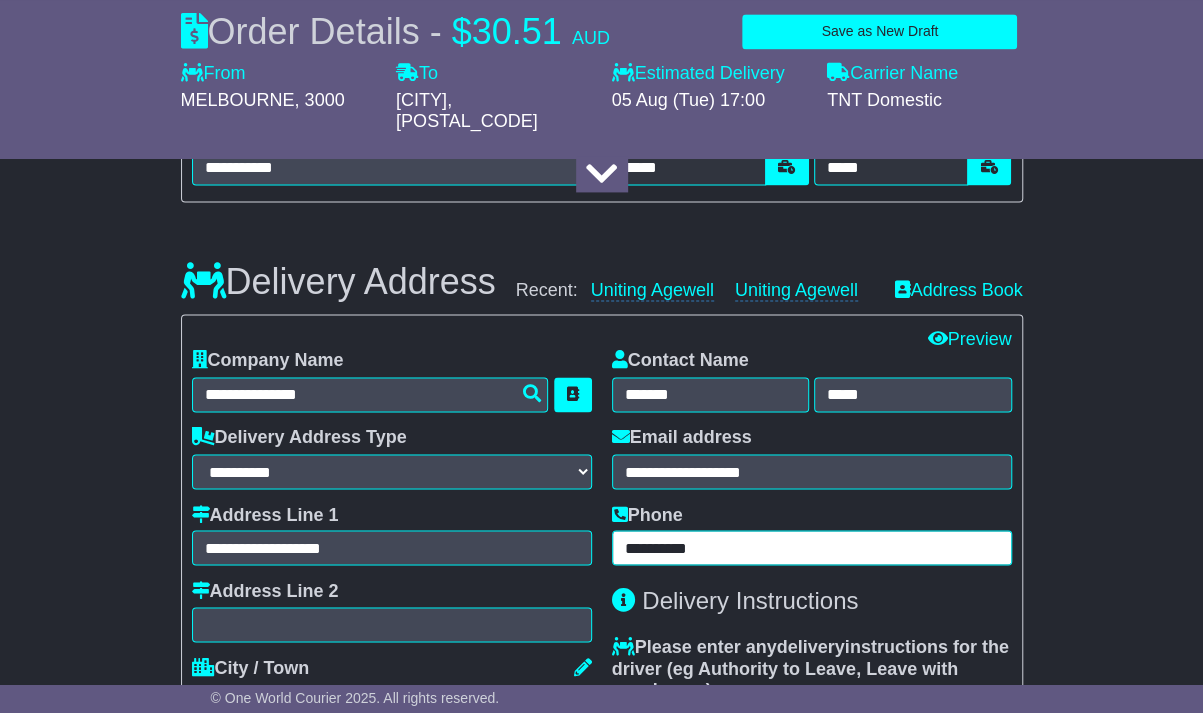 drag, startPoint x: 730, startPoint y: 535, endPoint x: 624, endPoint y: 523, distance: 106.677086 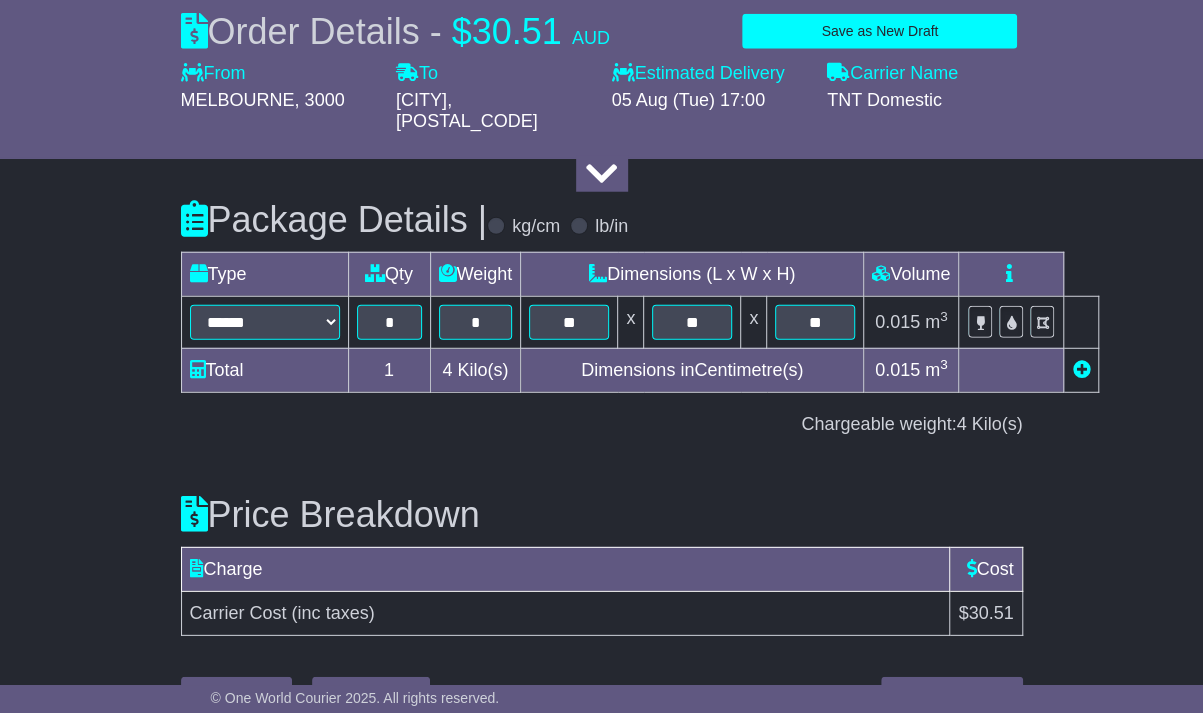scroll, scrollTop: 2454, scrollLeft: 0, axis: vertical 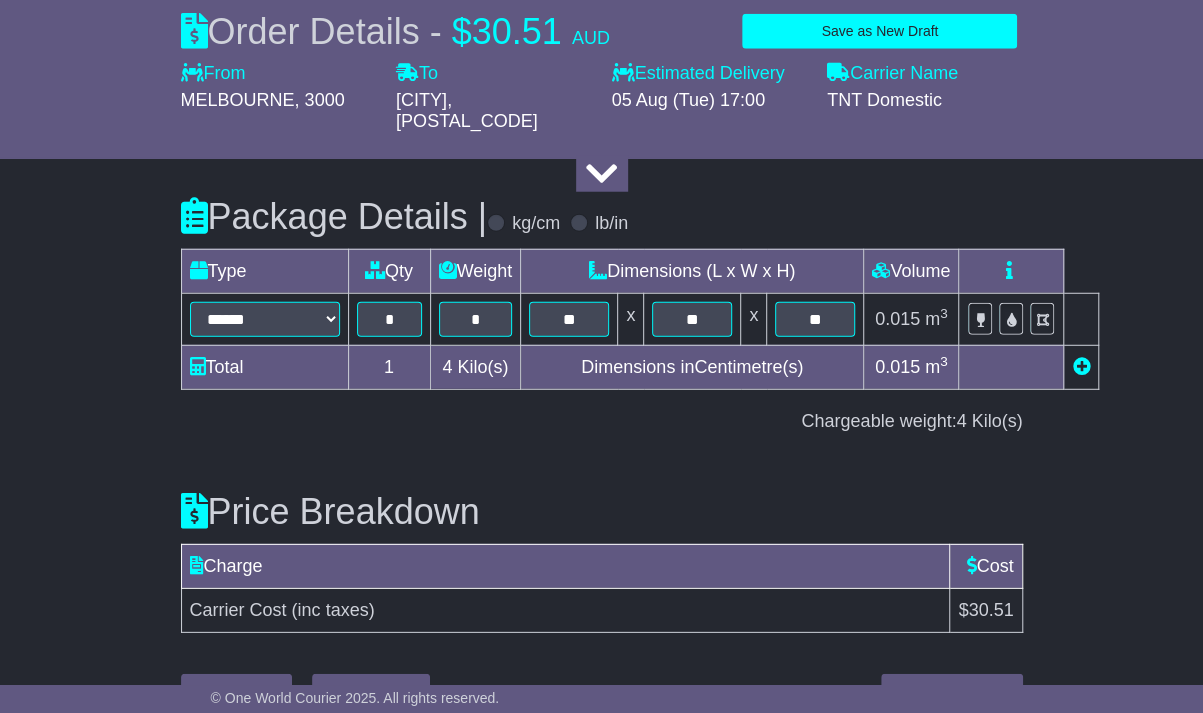 type on "**********" 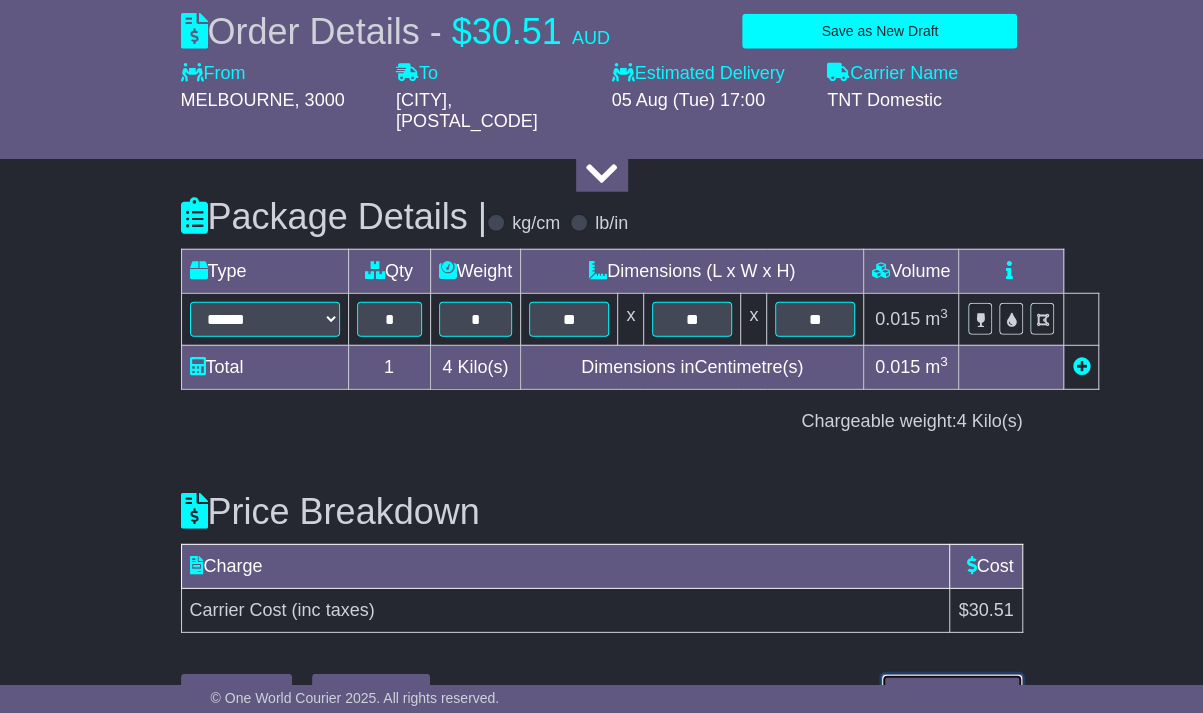 click on "Submit Your Order" at bounding box center (951, 691) 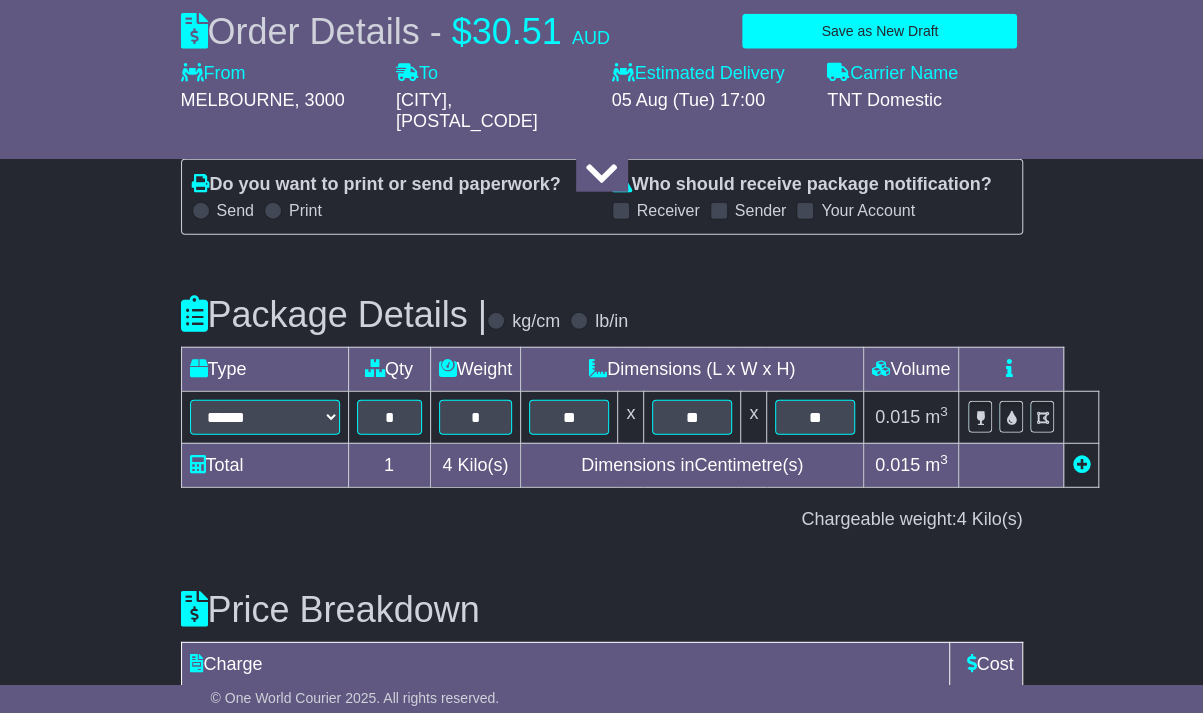 scroll, scrollTop: 2454, scrollLeft: 0, axis: vertical 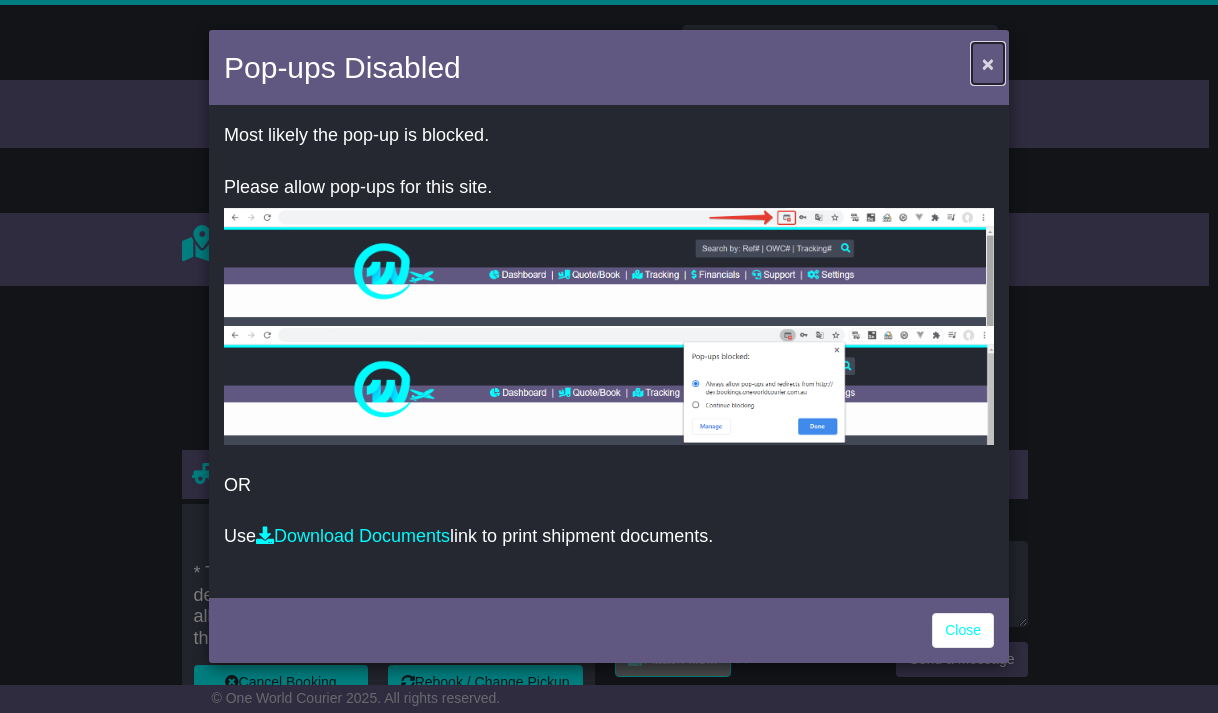 click on "×" at bounding box center [988, 63] 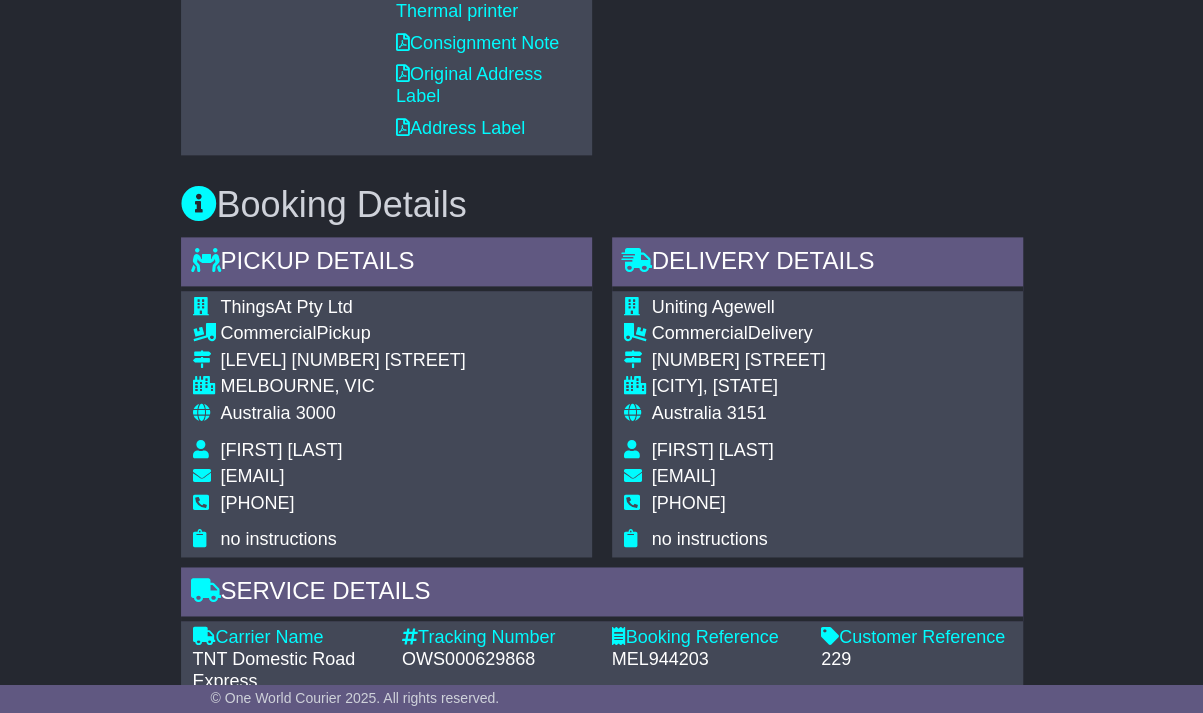 scroll, scrollTop: 1160, scrollLeft: 0, axis: vertical 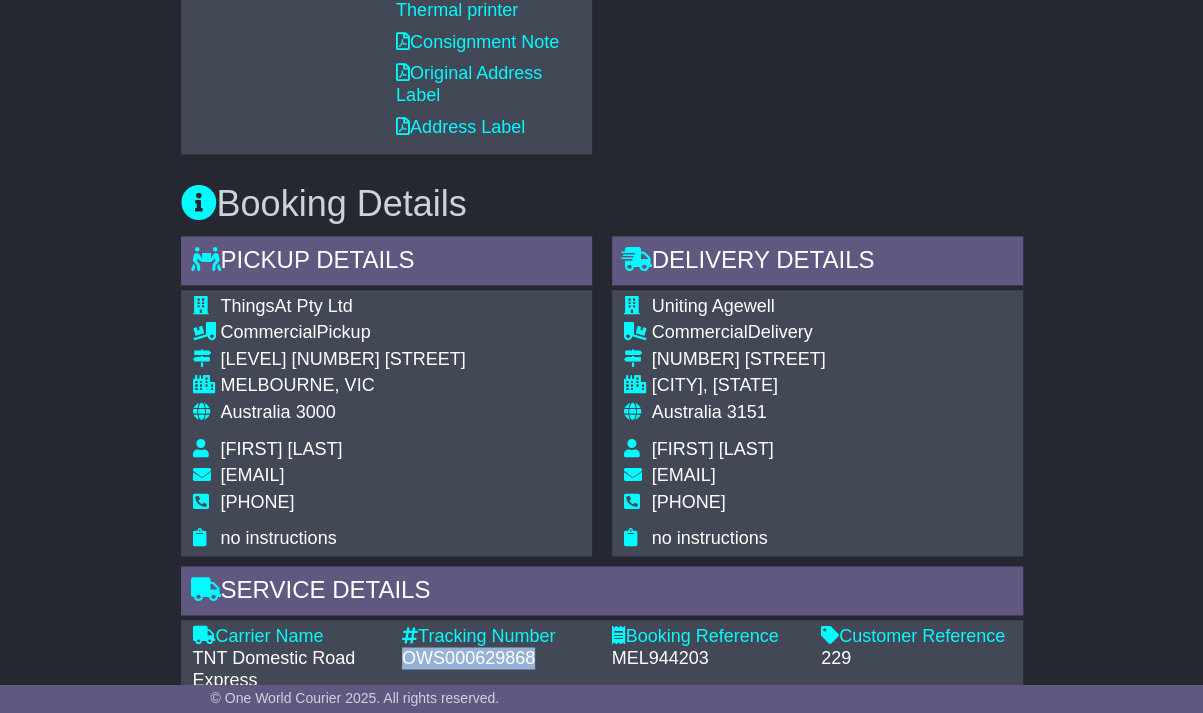 drag, startPoint x: 404, startPoint y: 657, endPoint x: 528, endPoint y: 651, distance: 124.14507 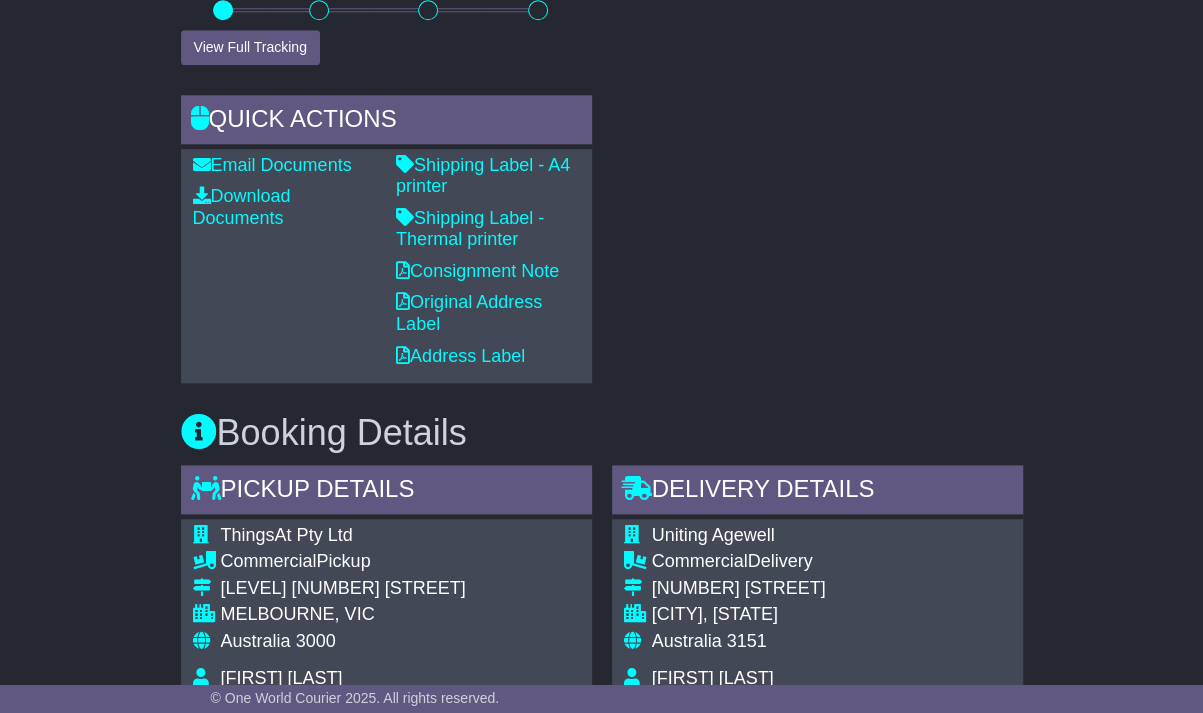 scroll, scrollTop: 924, scrollLeft: 0, axis: vertical 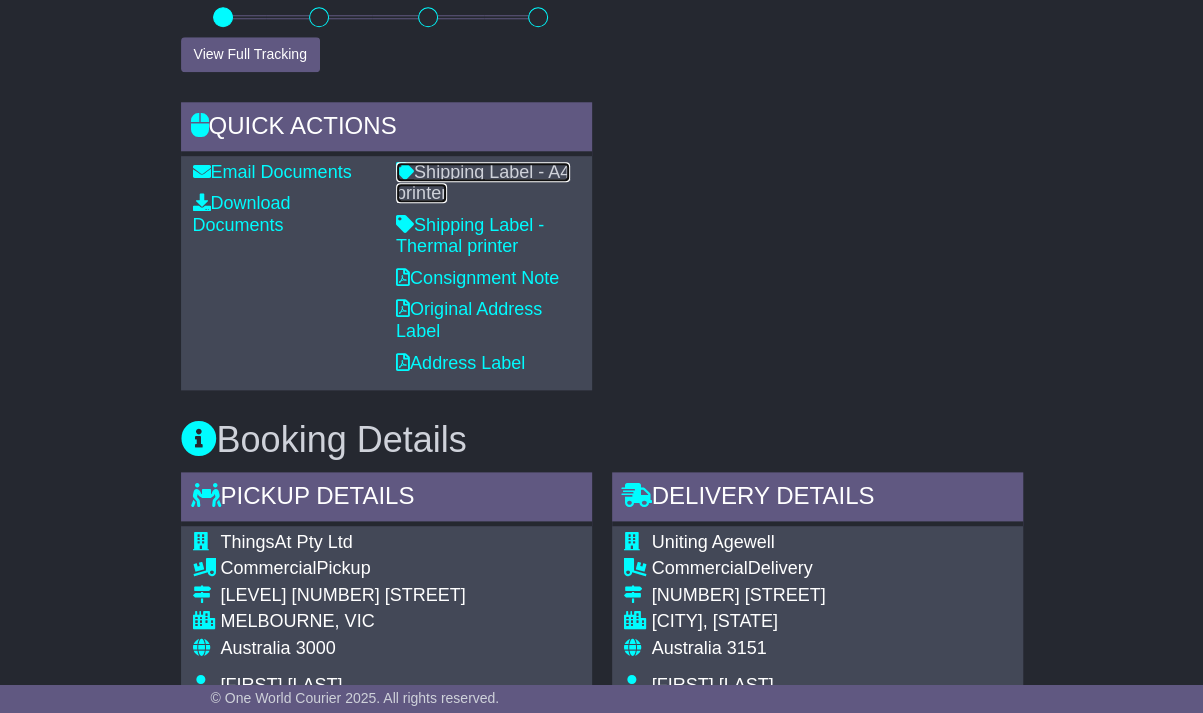 click on "Shipping Label - A4 printer" at bounding box center (483, 183) 